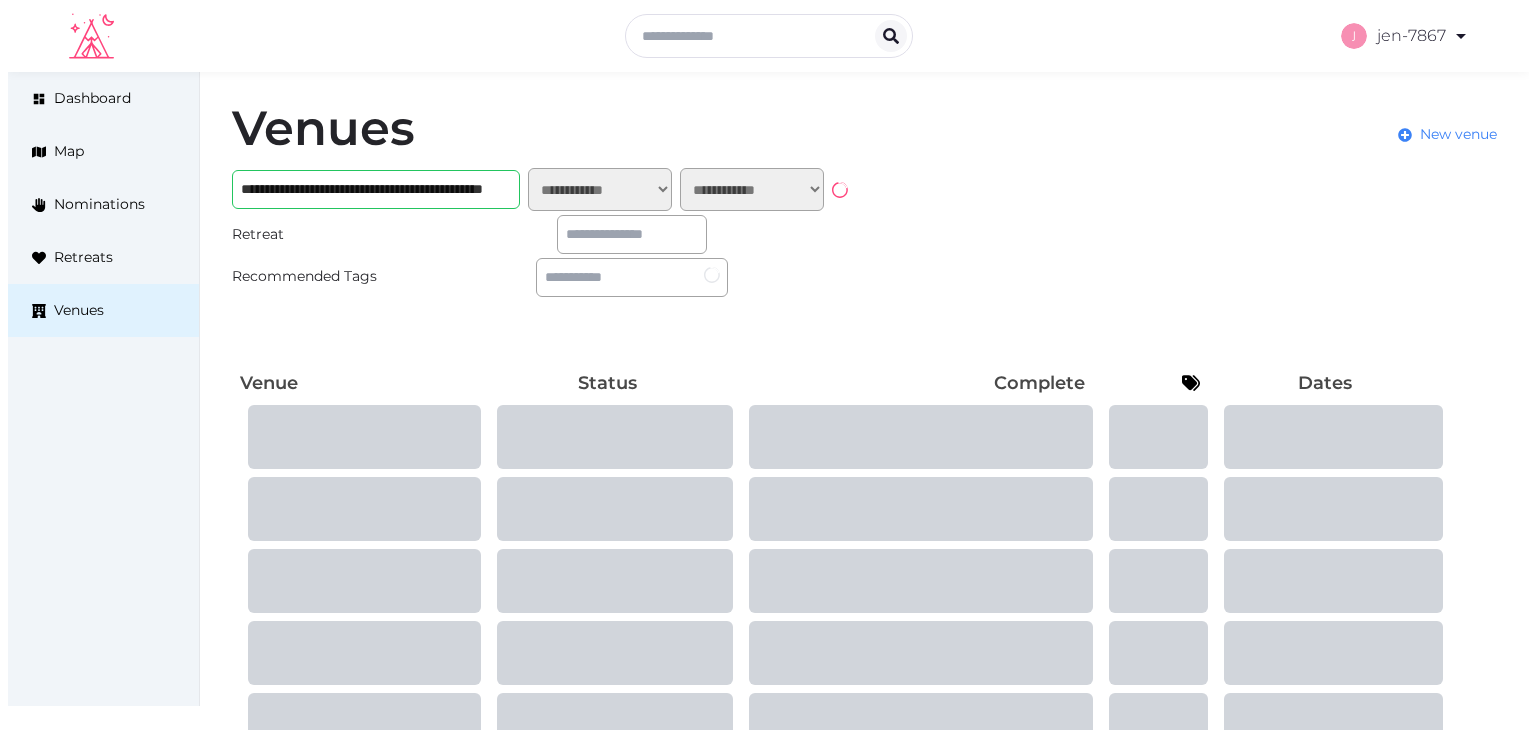 scroll, scrollTop: 0, scrollLeft: 0, axis: both 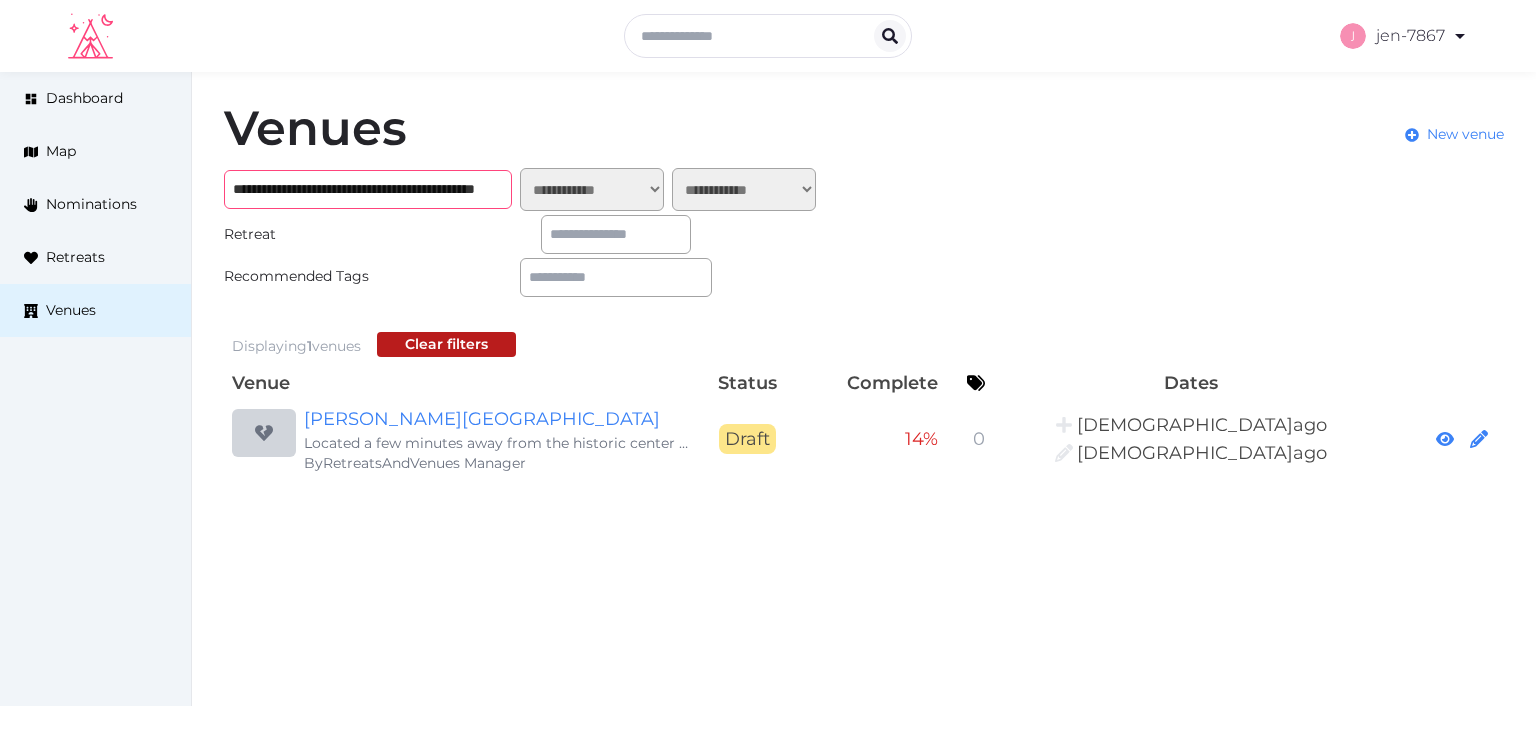 click on "**********" at bounding box center (368, 189) 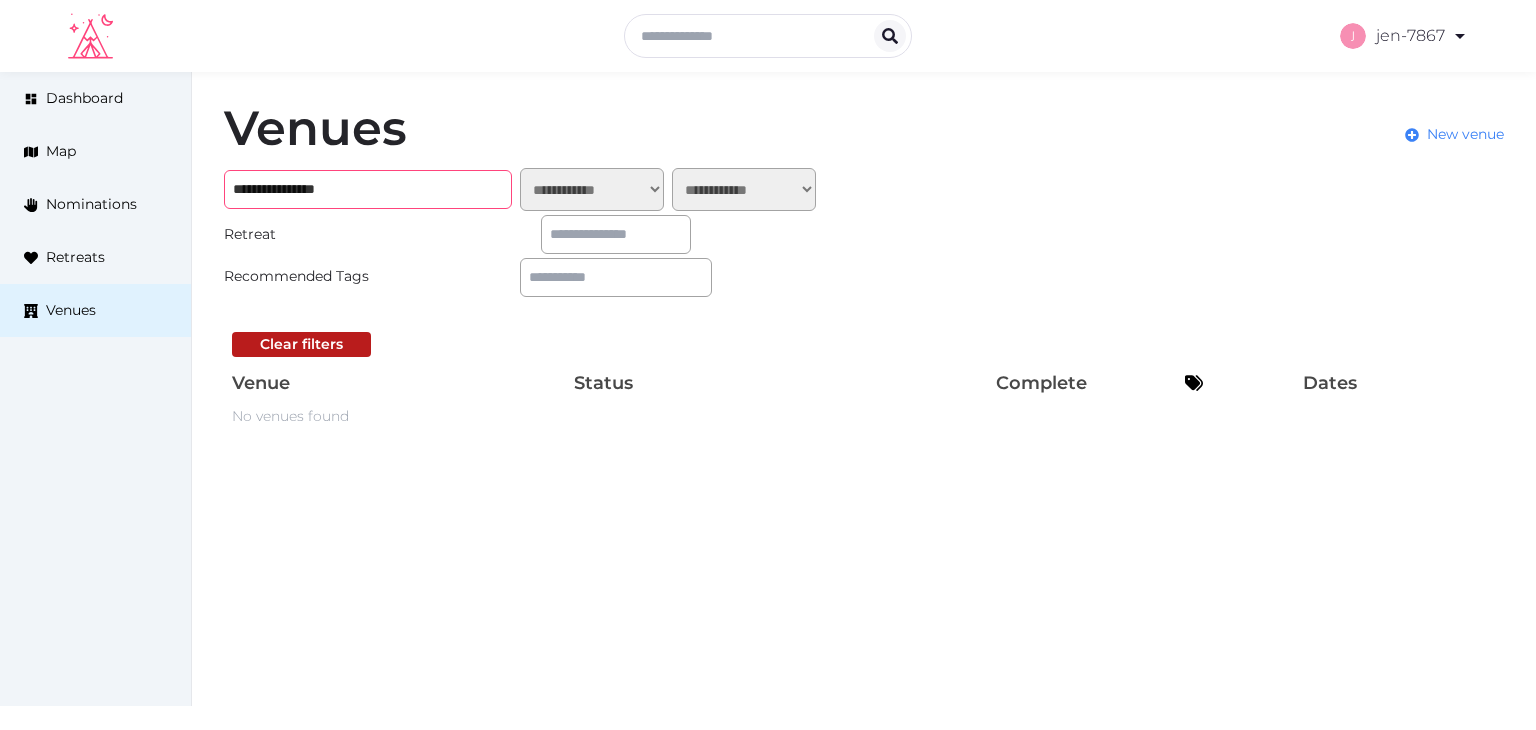 drag, startPoint x: 377, startPoint y: 185, endPoint x: 207, endPoint y: 184, distance: 170.00294 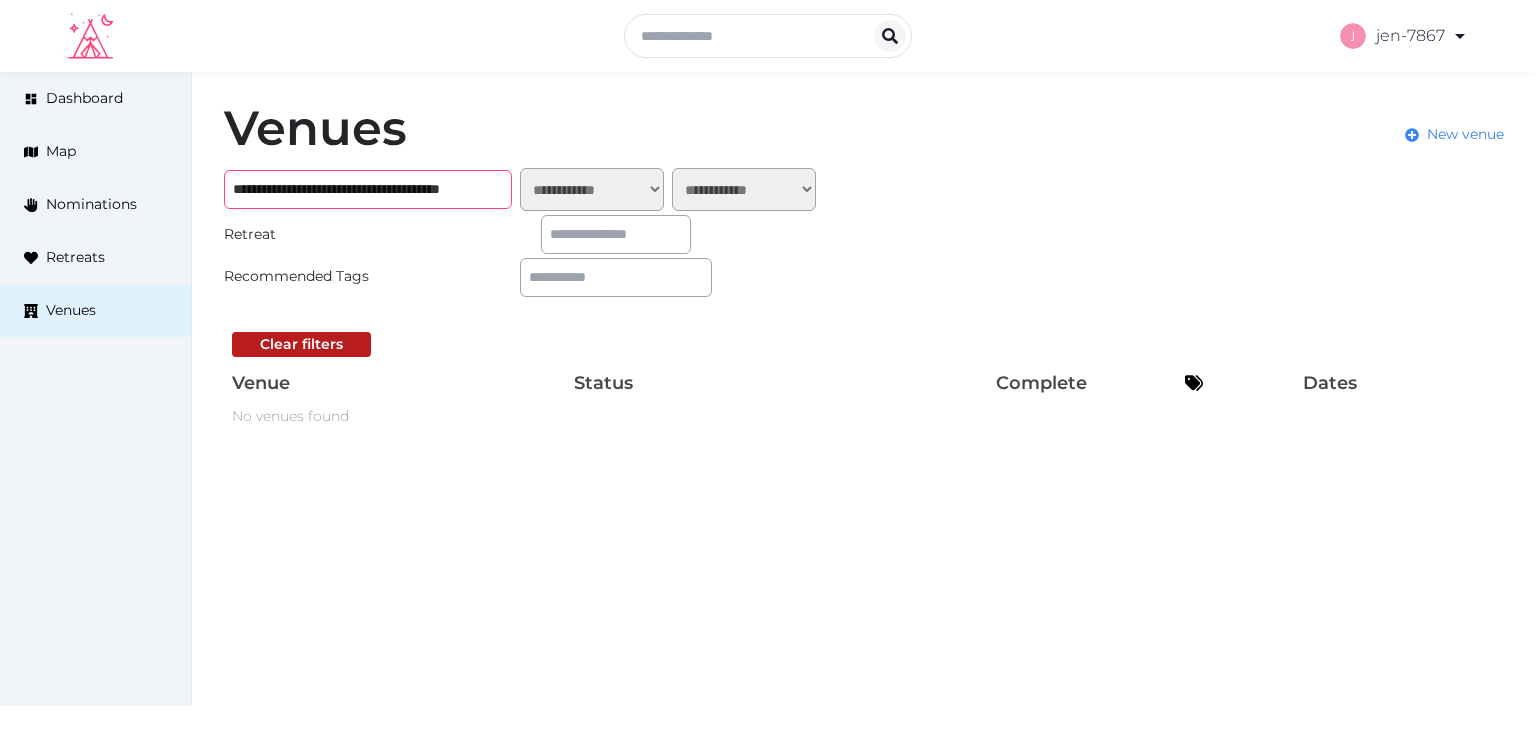 scroll, scrollTop: 0, scrollLeft: 58, axis: horizontal 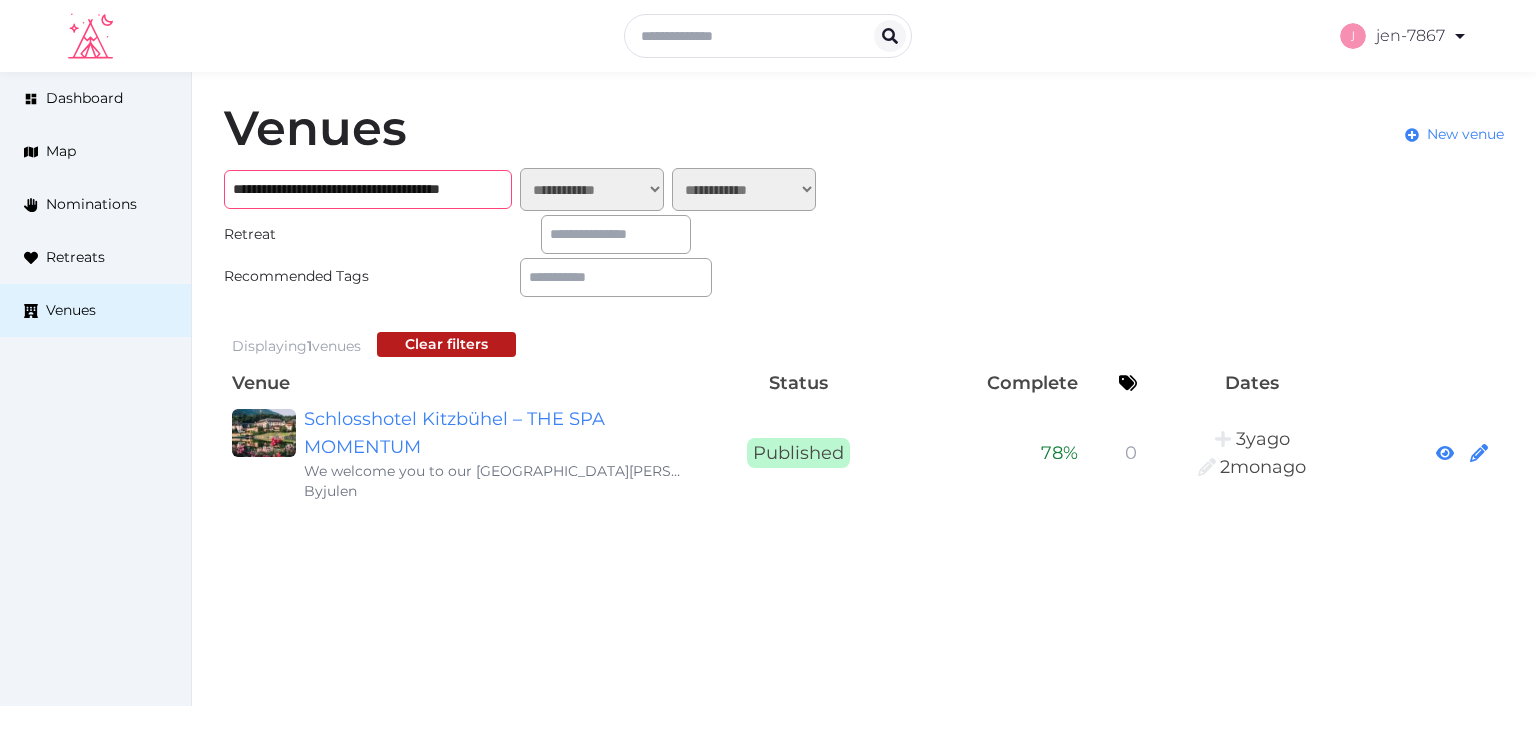 click on "**********" at bounding box center (368, 189) 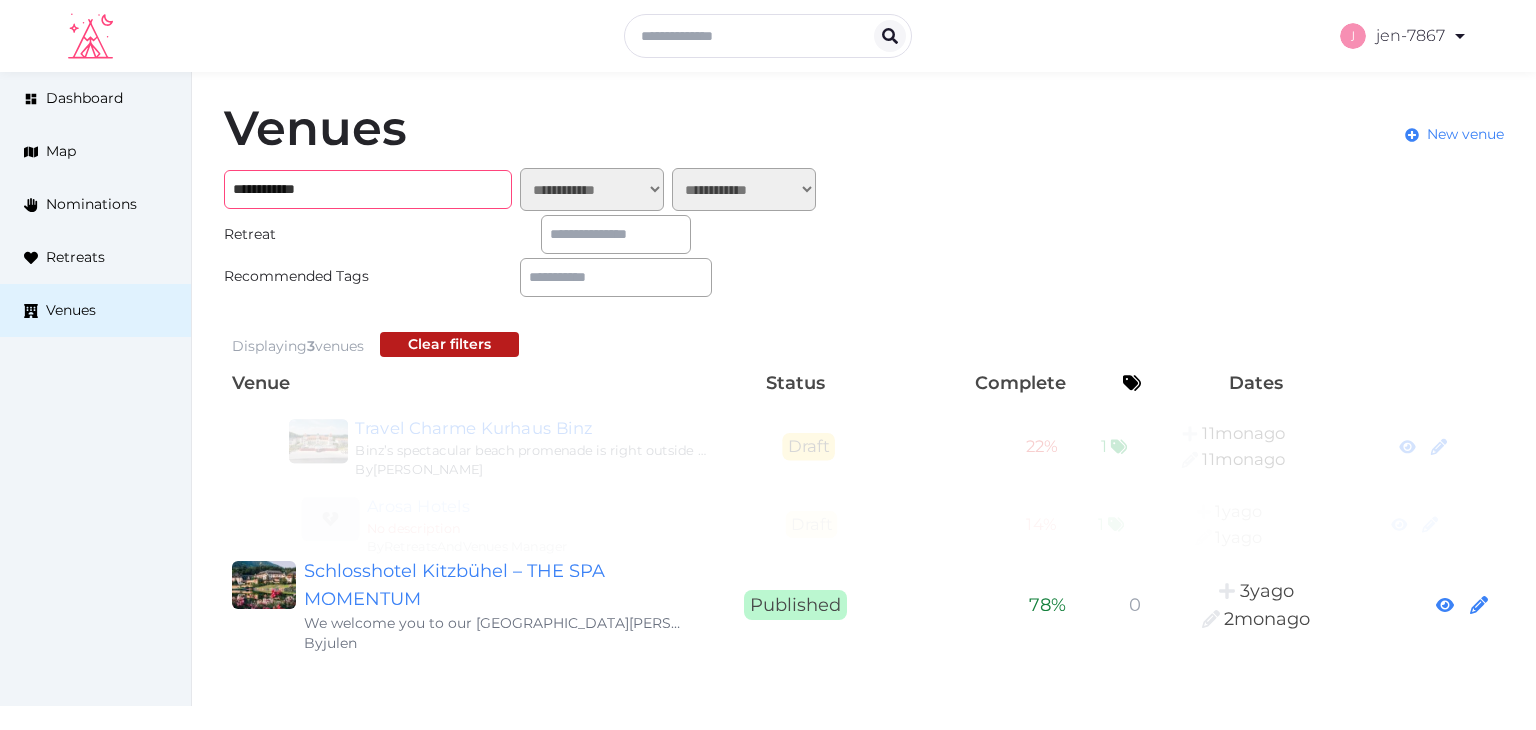type on "**********" 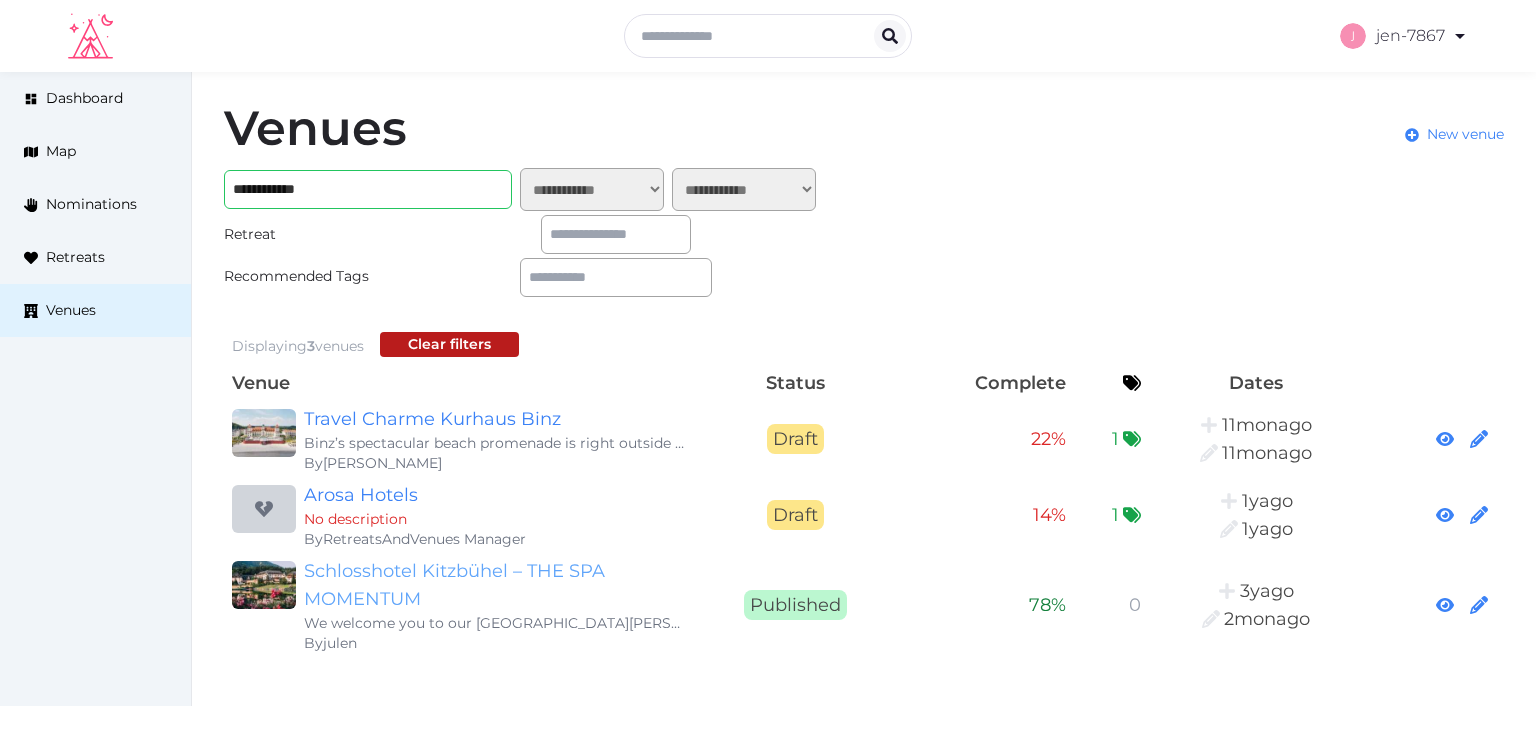 click on "Schlosshotel Kitzbühel – THE SPA MOMENTUM" at bounding box center [496, 585] 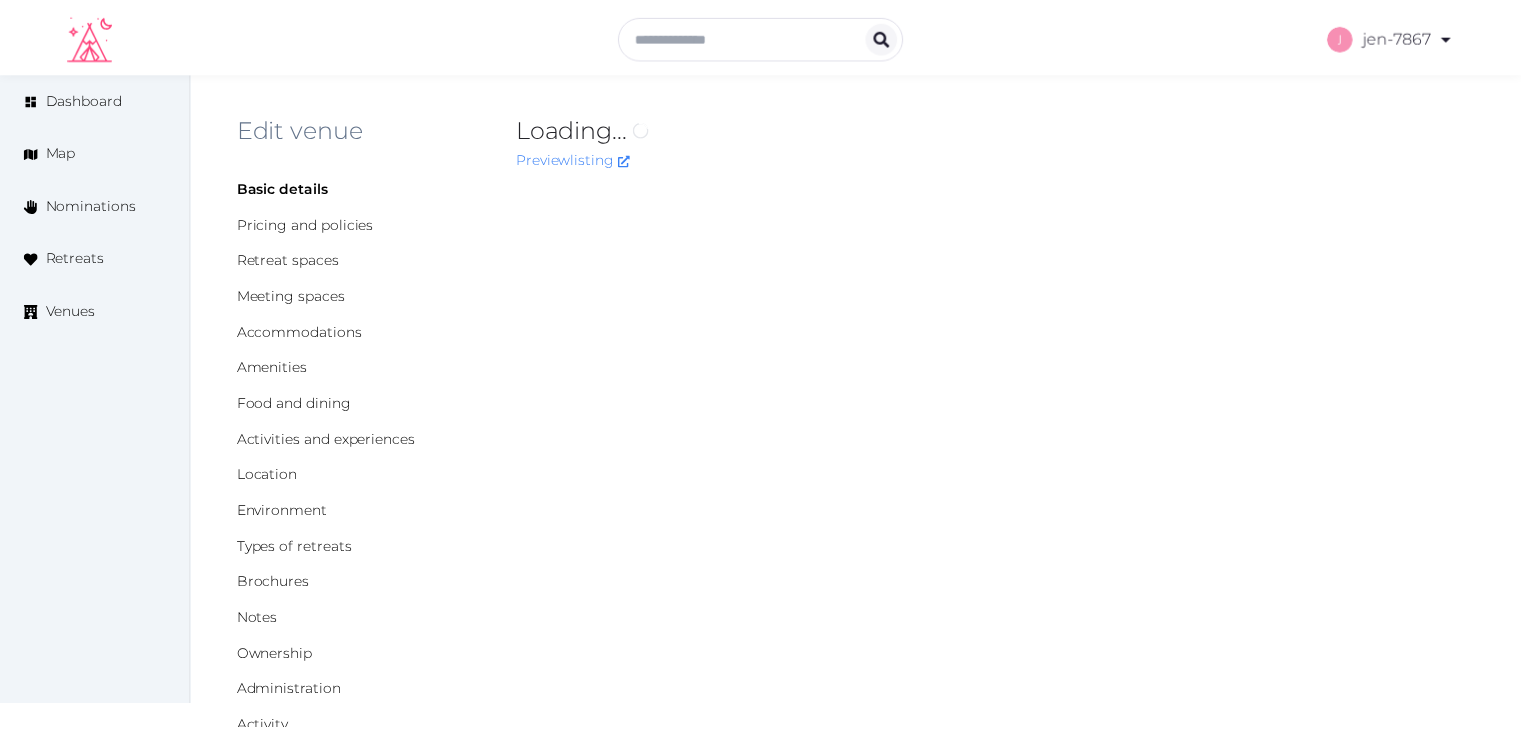 scroll, scrollTop: 0, scrollLeft: 0, axis: both 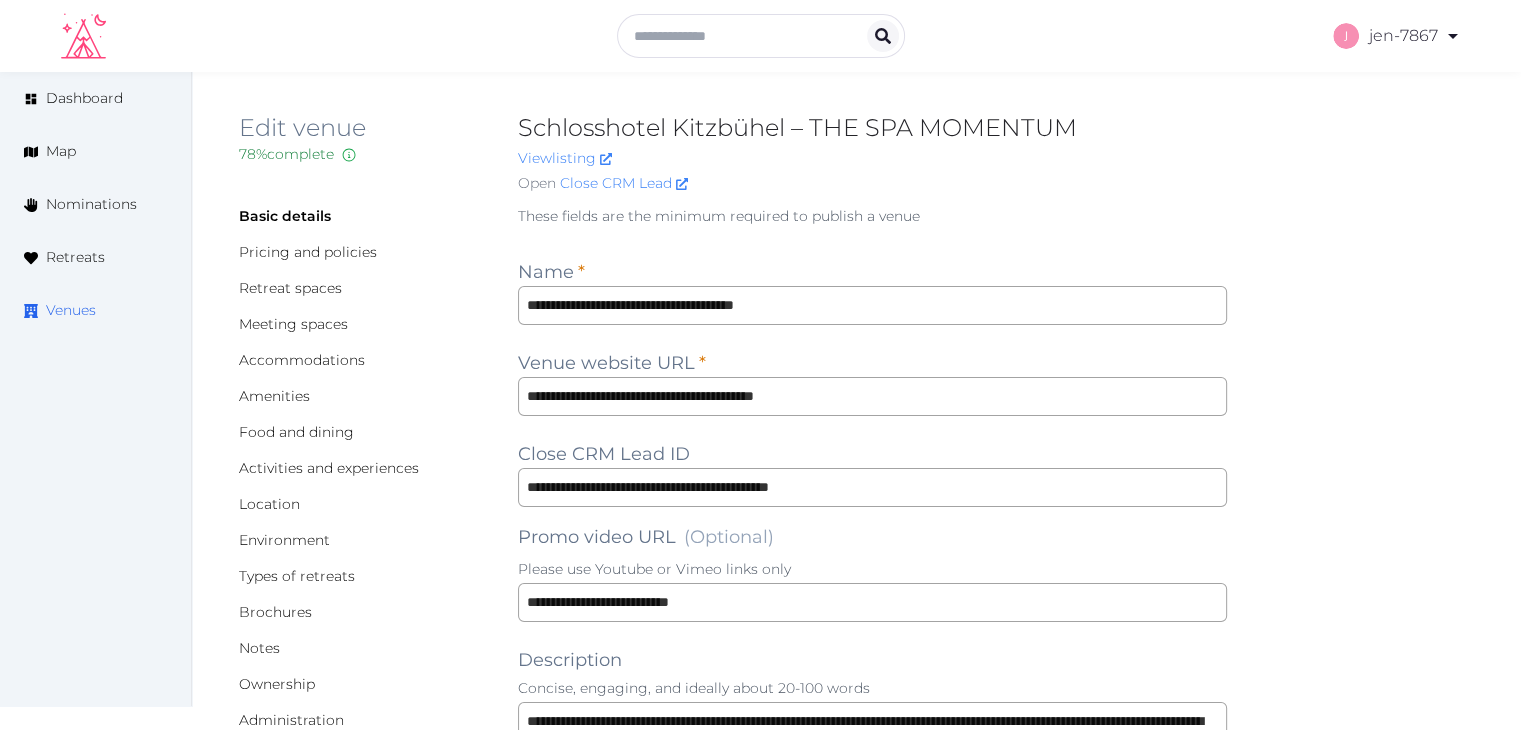 click on "Venues" at bounding box center [71, 310] 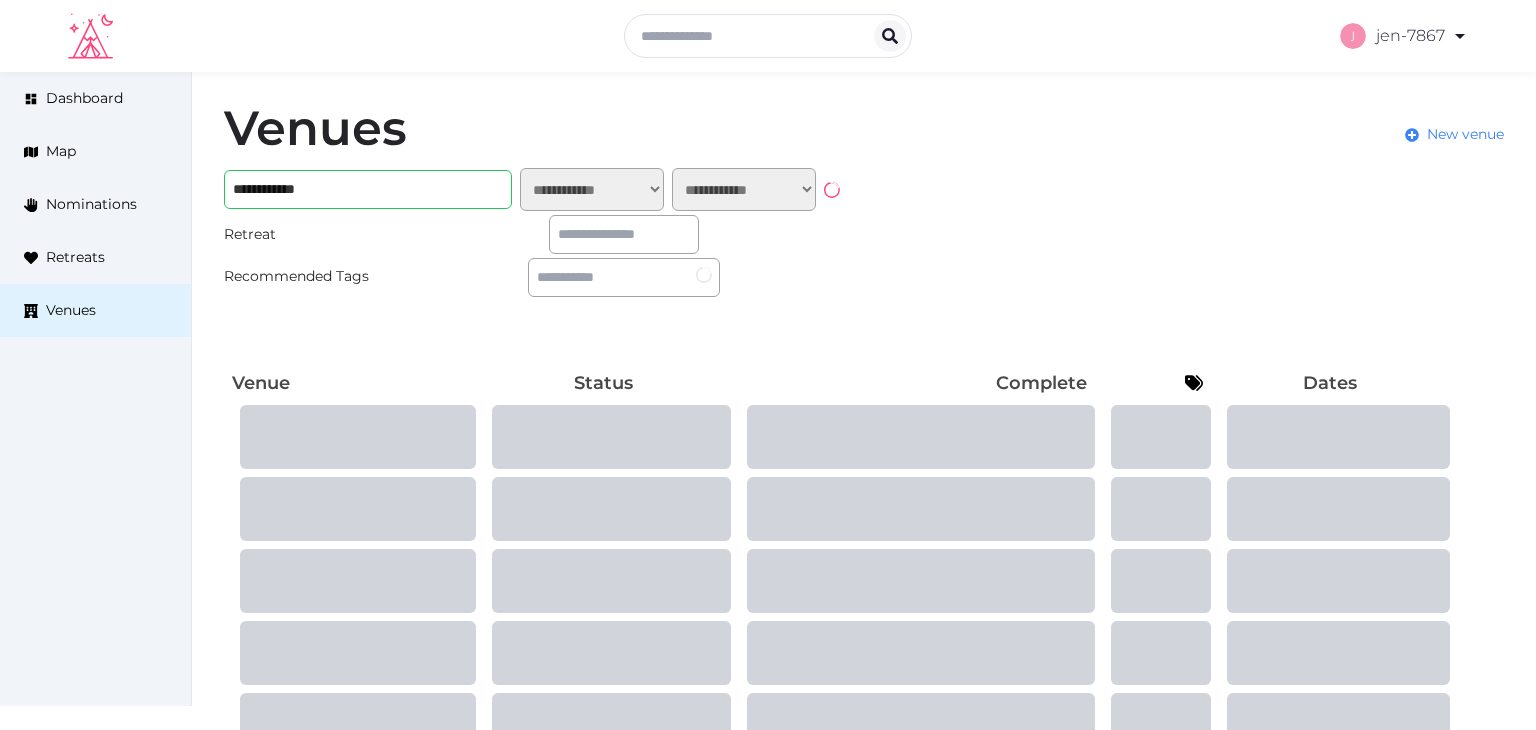 scroll, scrollTop: 0, scrollLeft: 0, axis: both 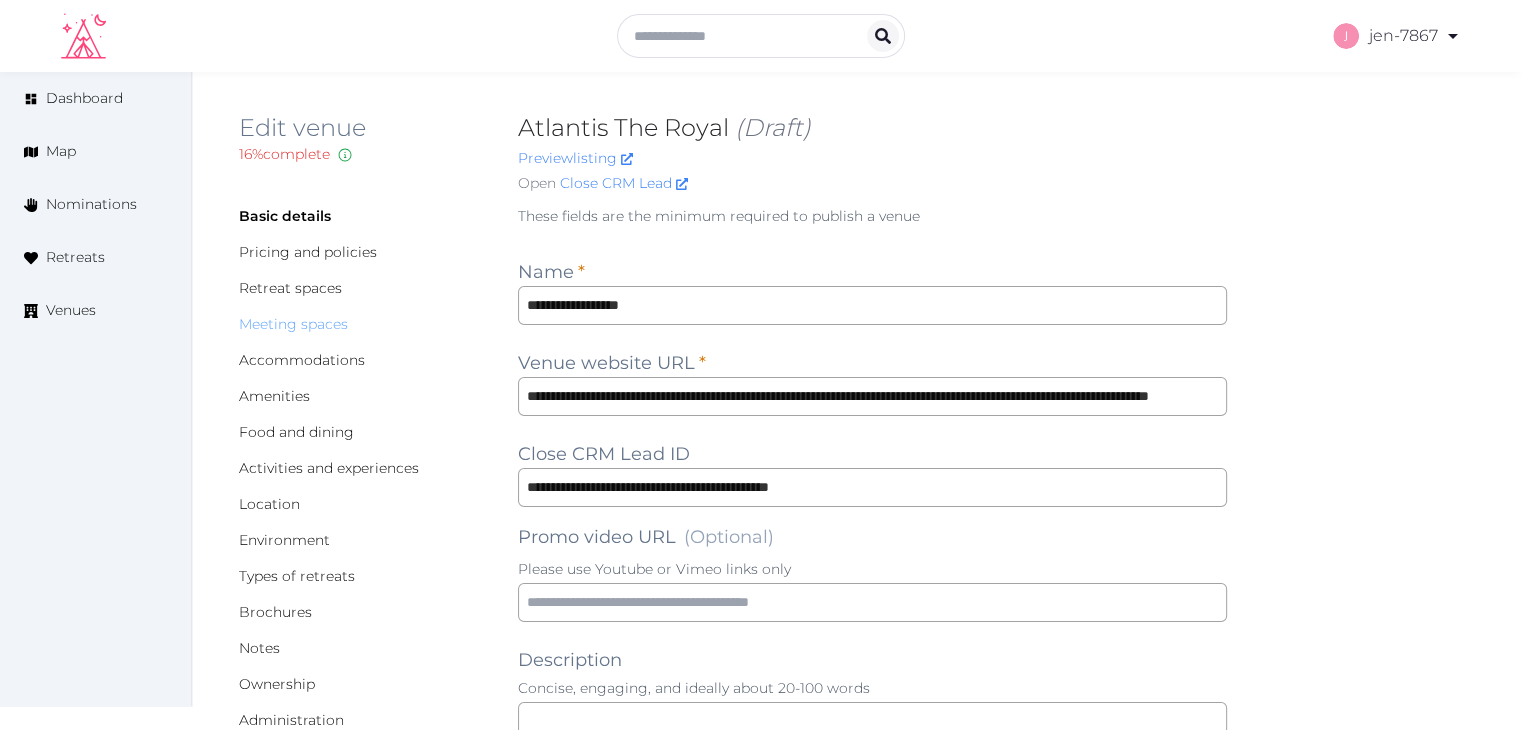 click on "Meeting spaces" at bounding box center (293, 324) 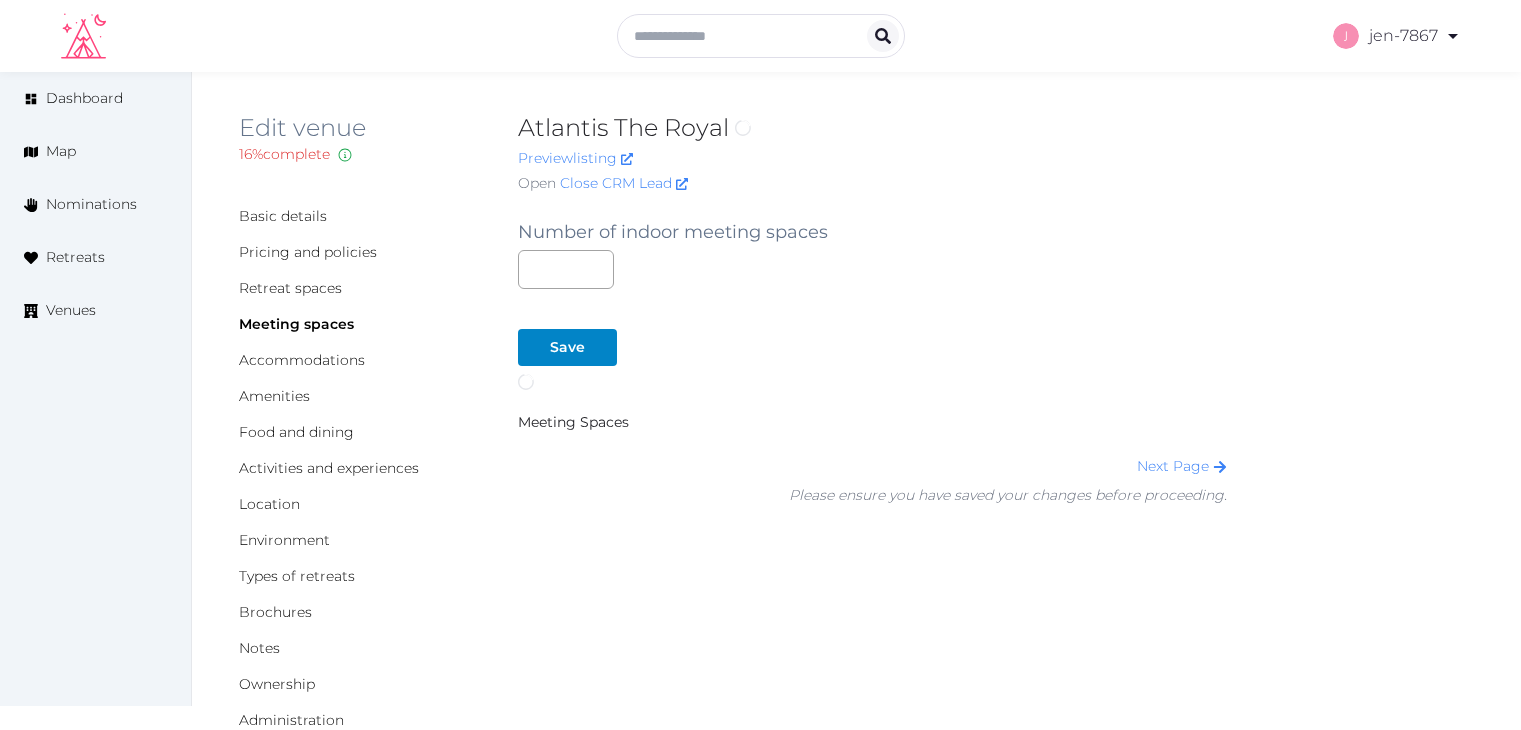 scroll, scrollTop: 0, scrollLeft: 0, axis: both 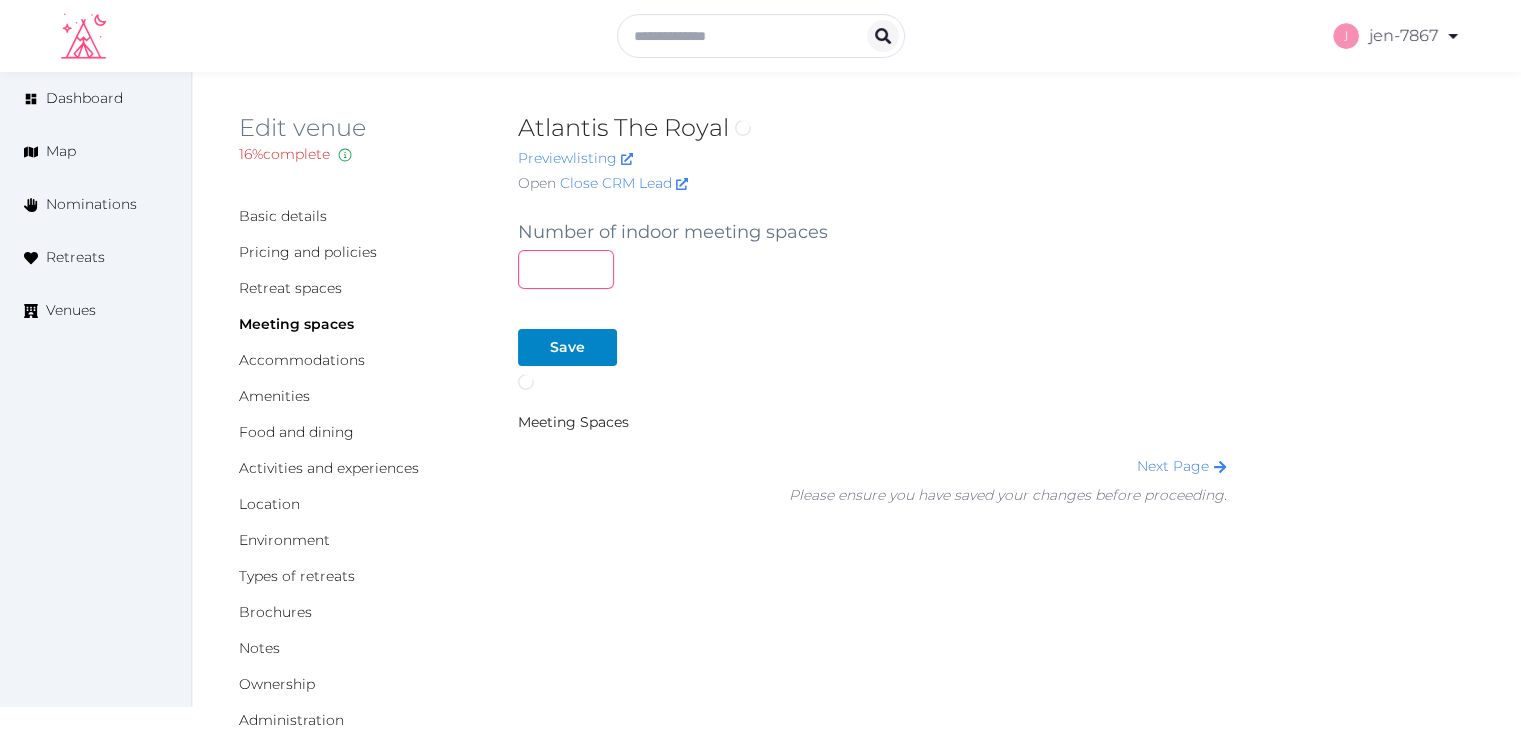 drag, startPoint x: 548, startPoint y: 273, endPoint x: 488, endPoint y: 268, distance: 60.207973 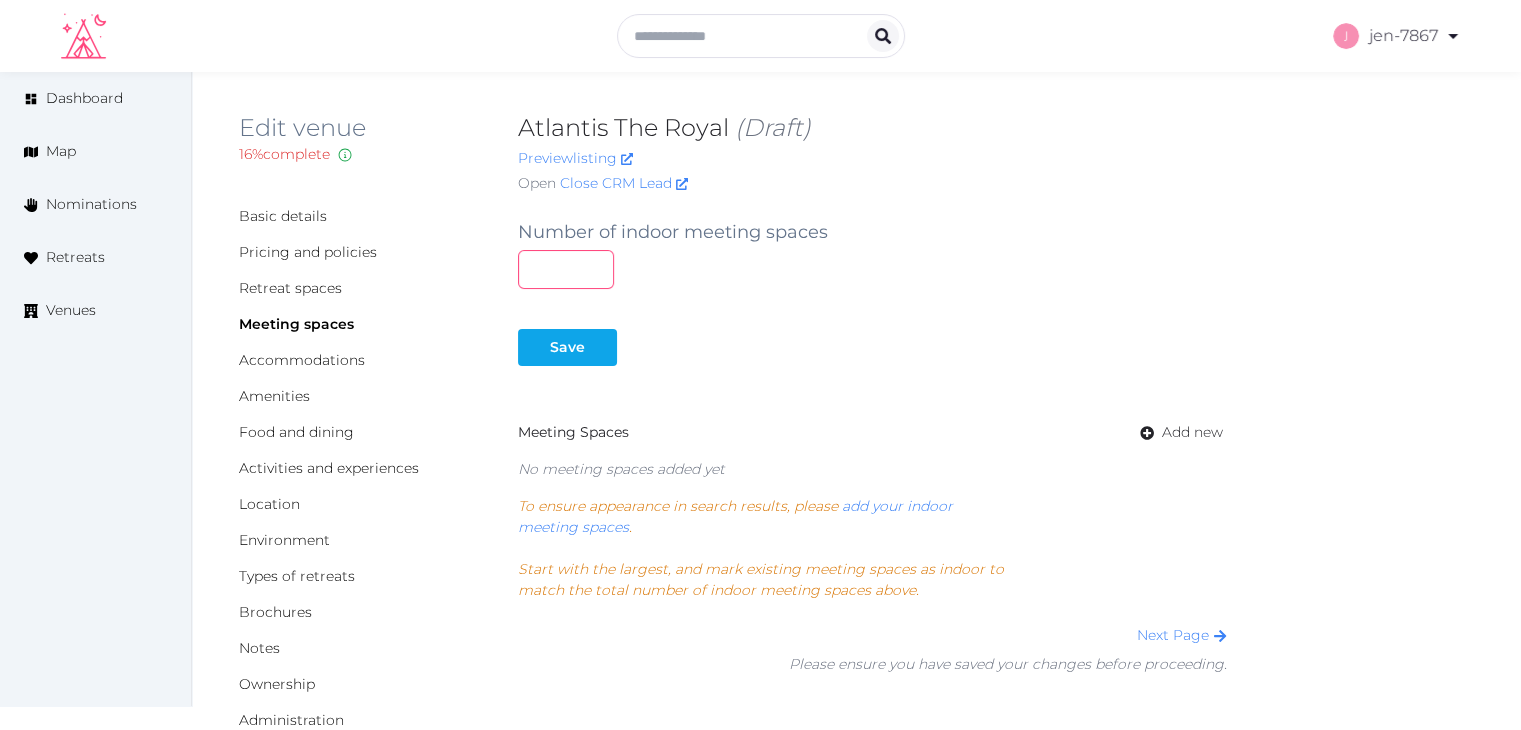 type on "**" 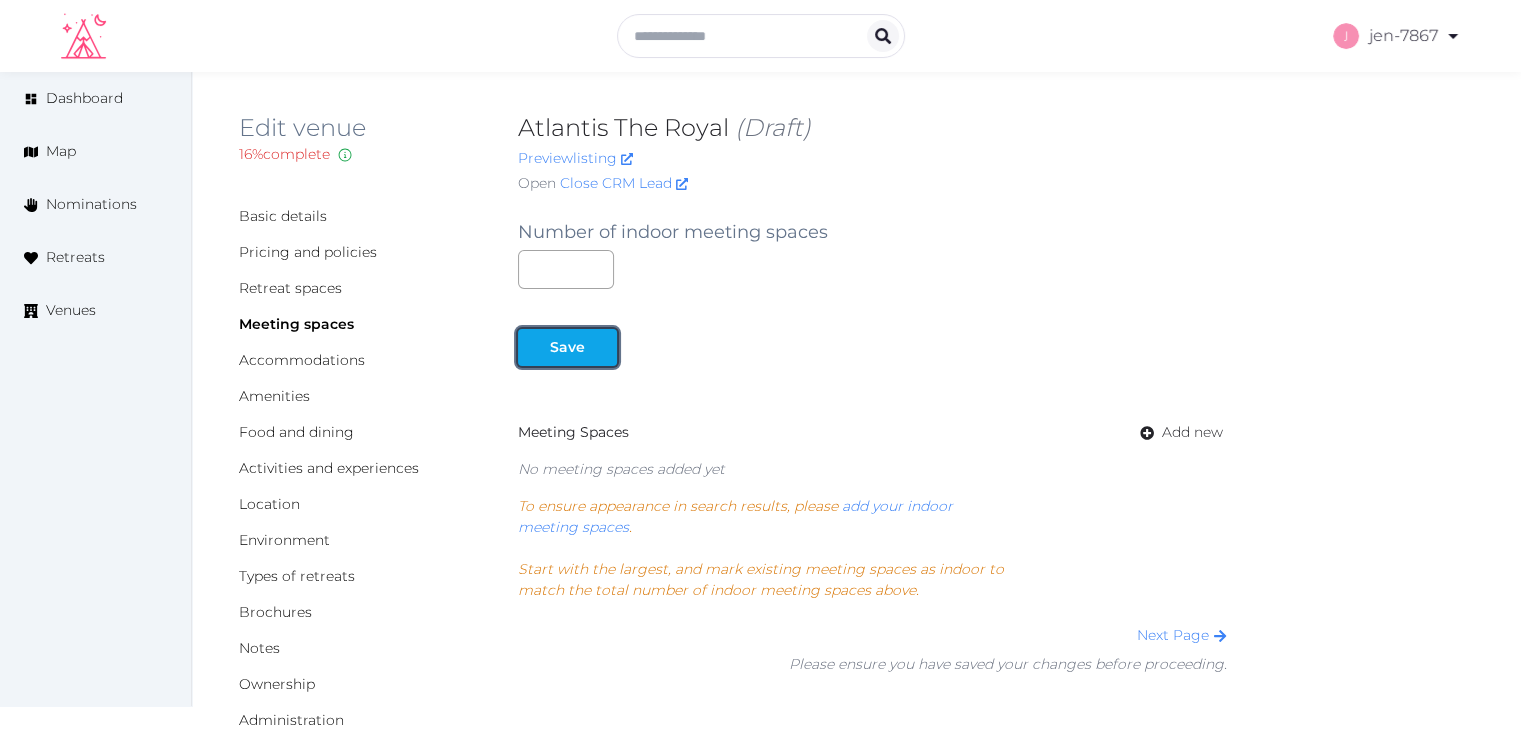 click on "Save" at bounding box center [567, 347] 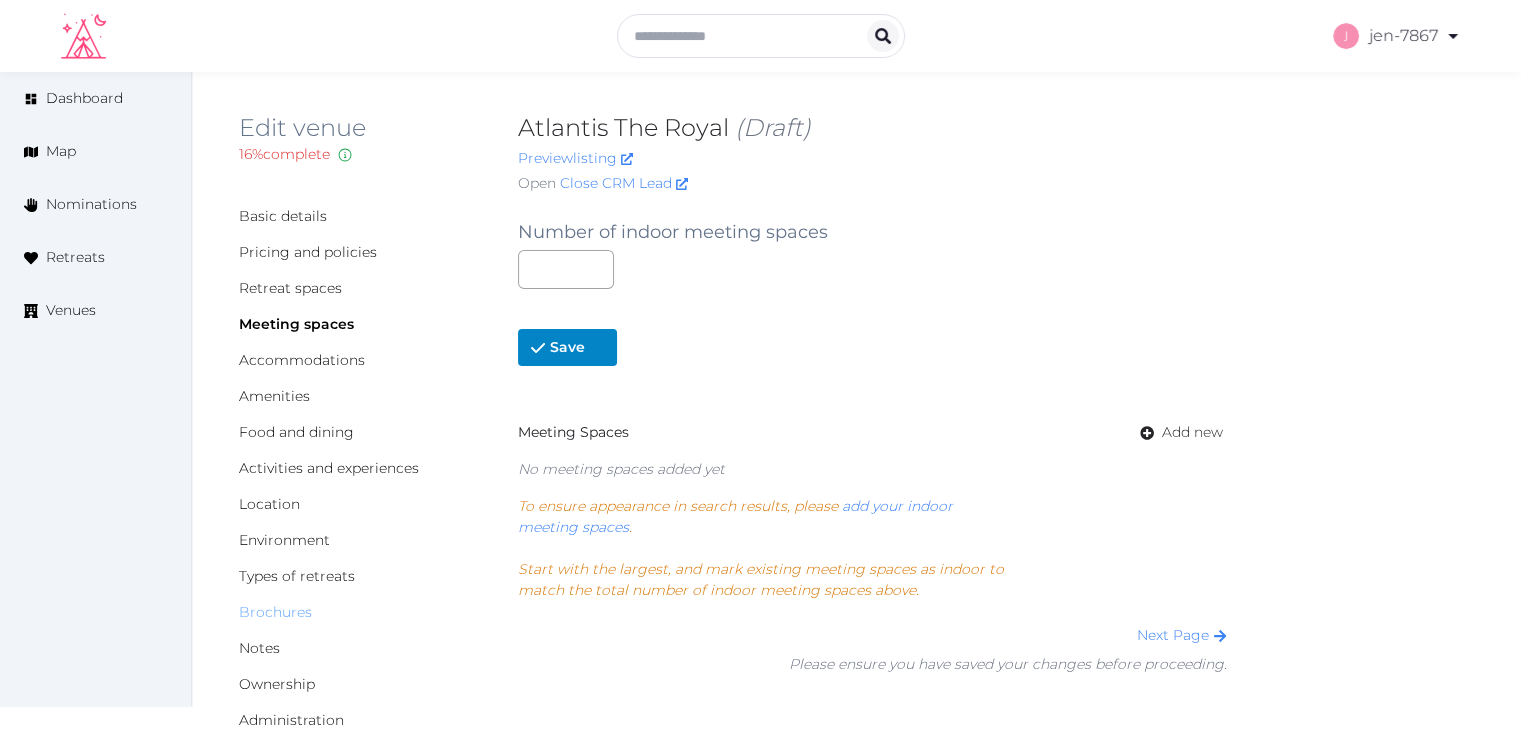 click on "Brochures" at bounding box center [275, 612] 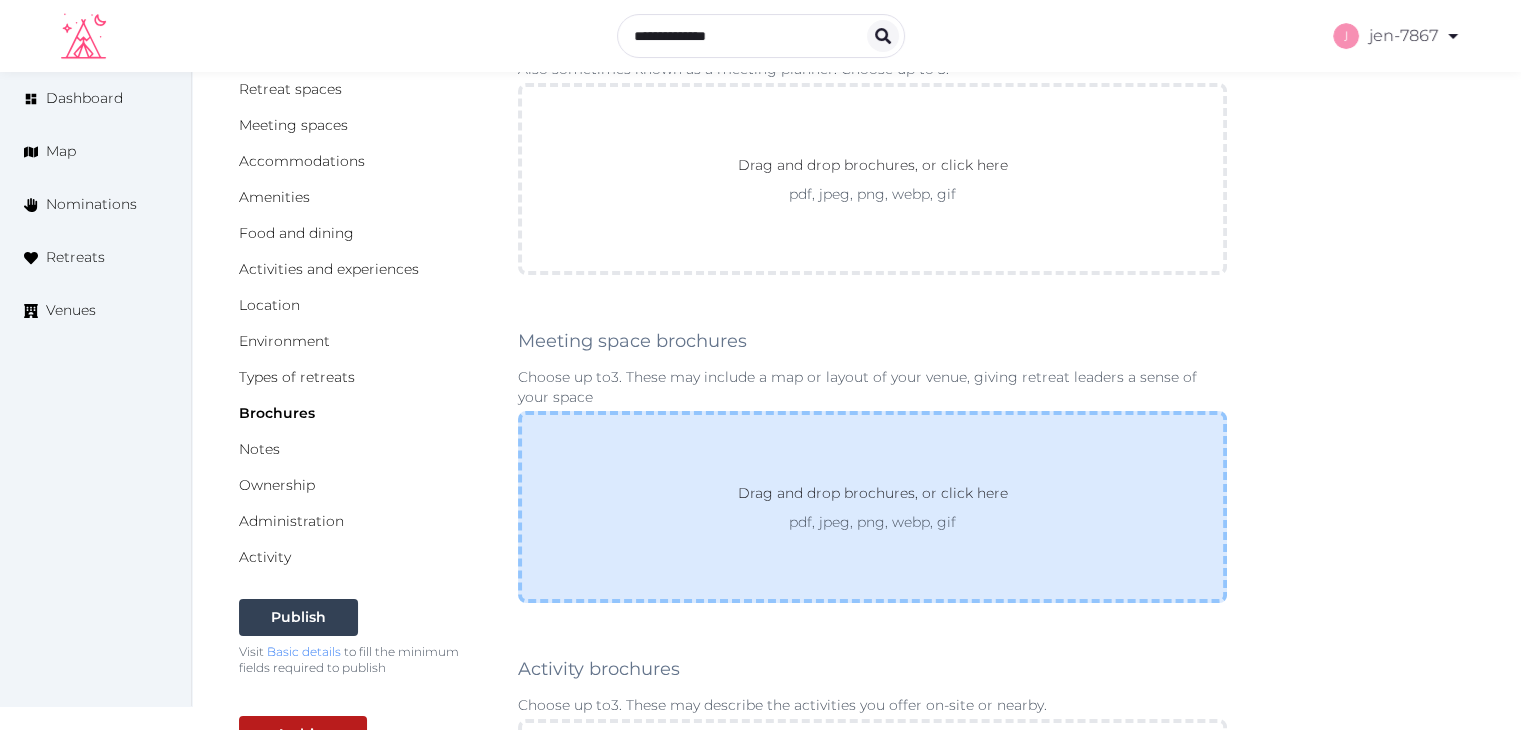 scroll, scrollTop: 200, scrollLeft: 0, axis: vertical 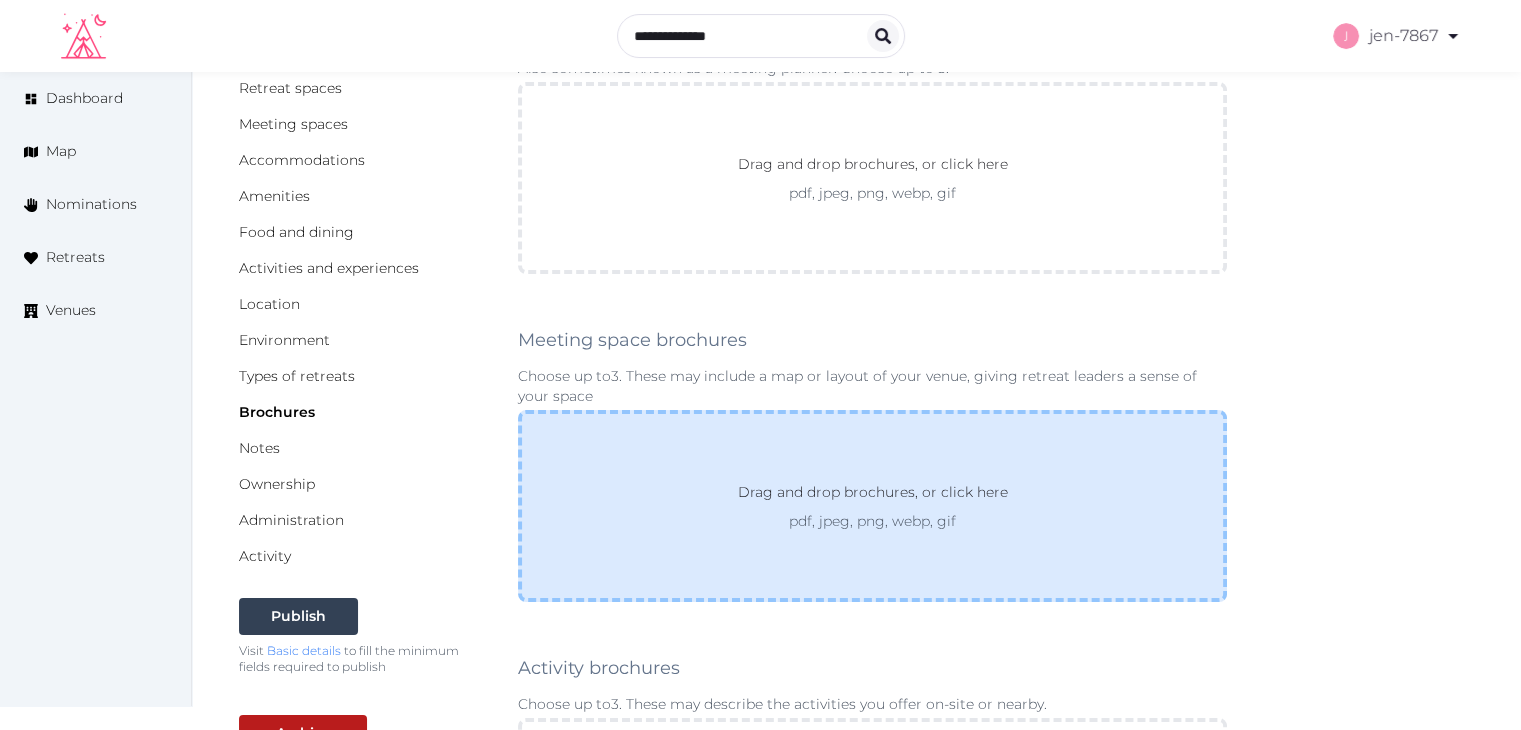 click on "Drag and drop brochures, or click here pdf, jpeg, png, webp, gif" at bounding box center (872, 506) 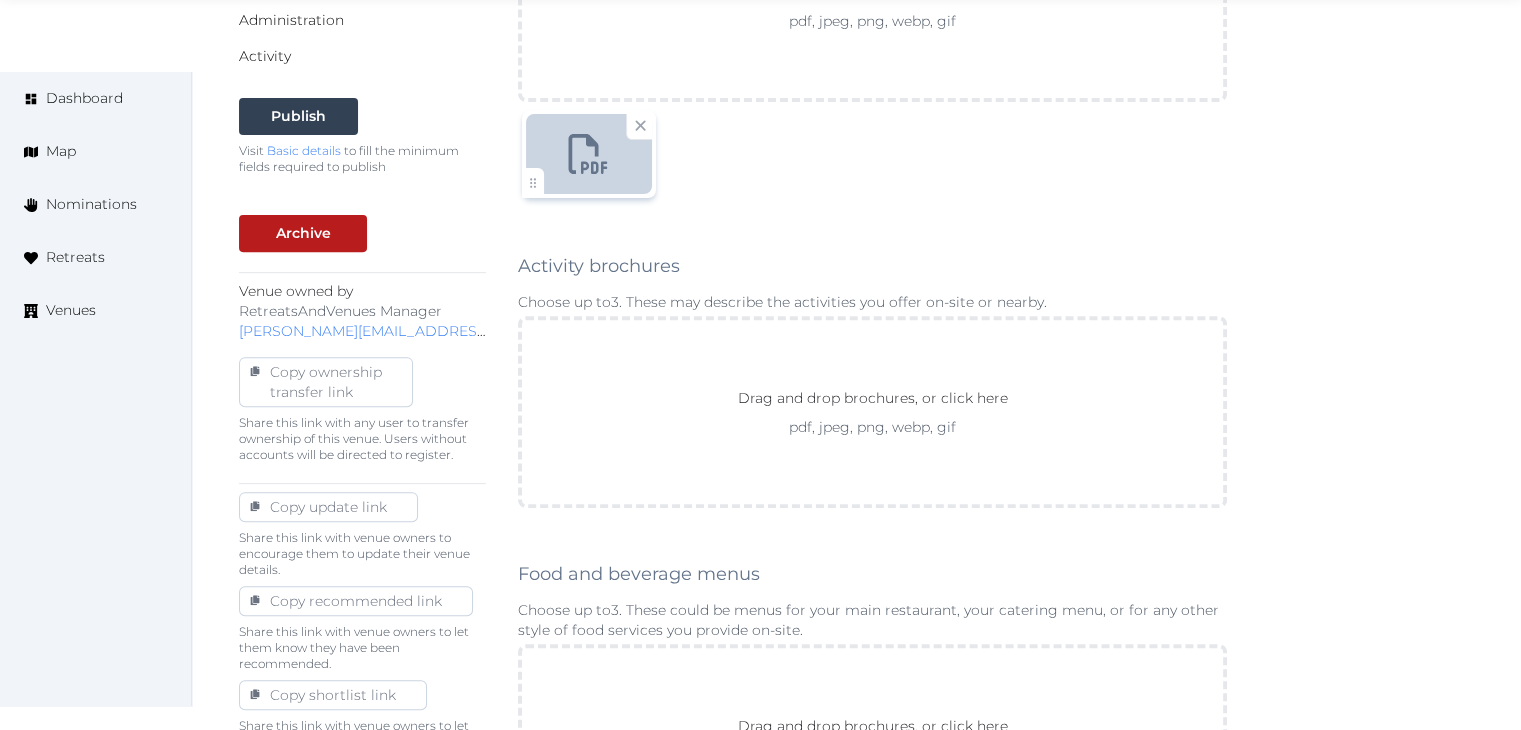 scroll, scrollTop: 1100, scrollLeft: 0, axis: vertical 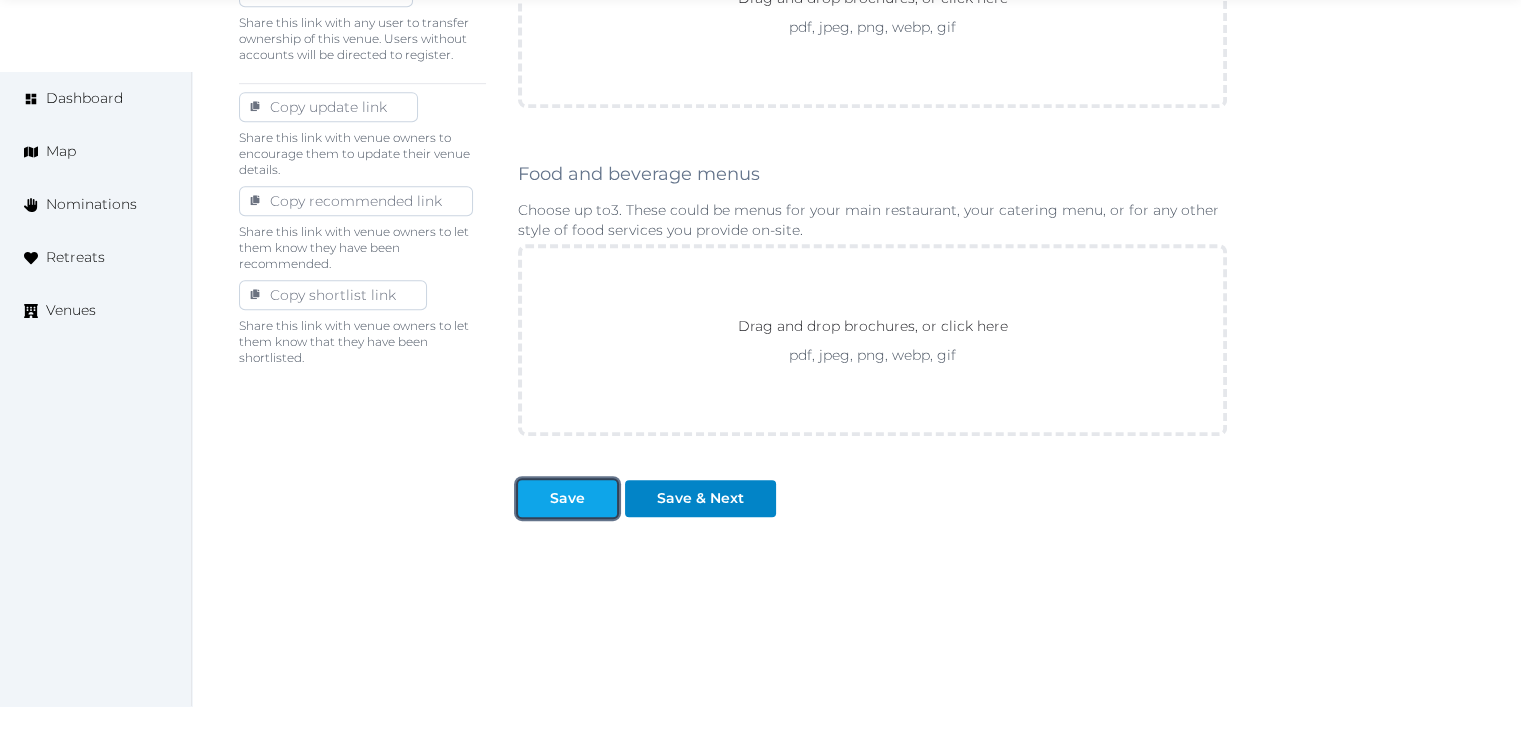 click on "Save" at bounding box center (567, 498) 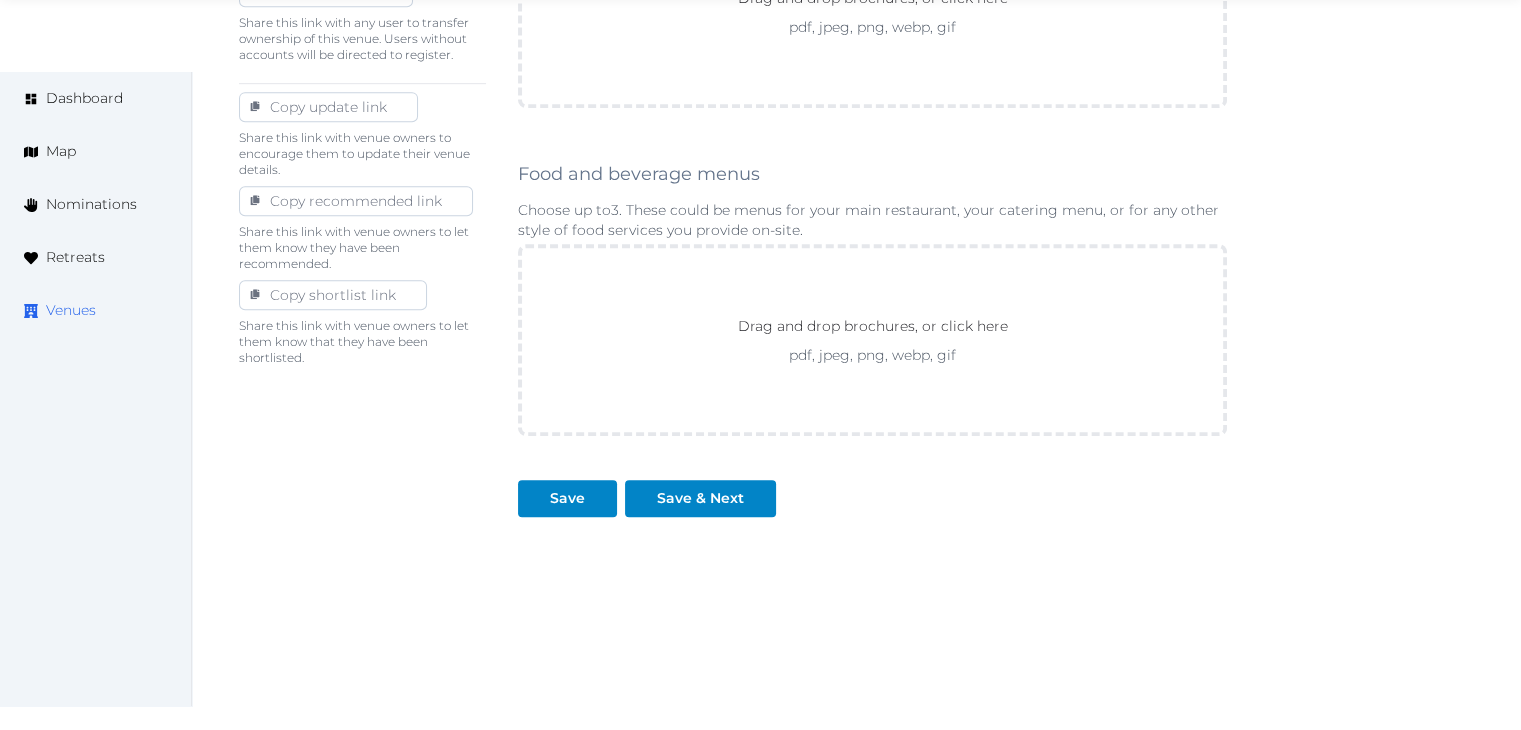 click on "Venues" at bounding box center [71, 310] 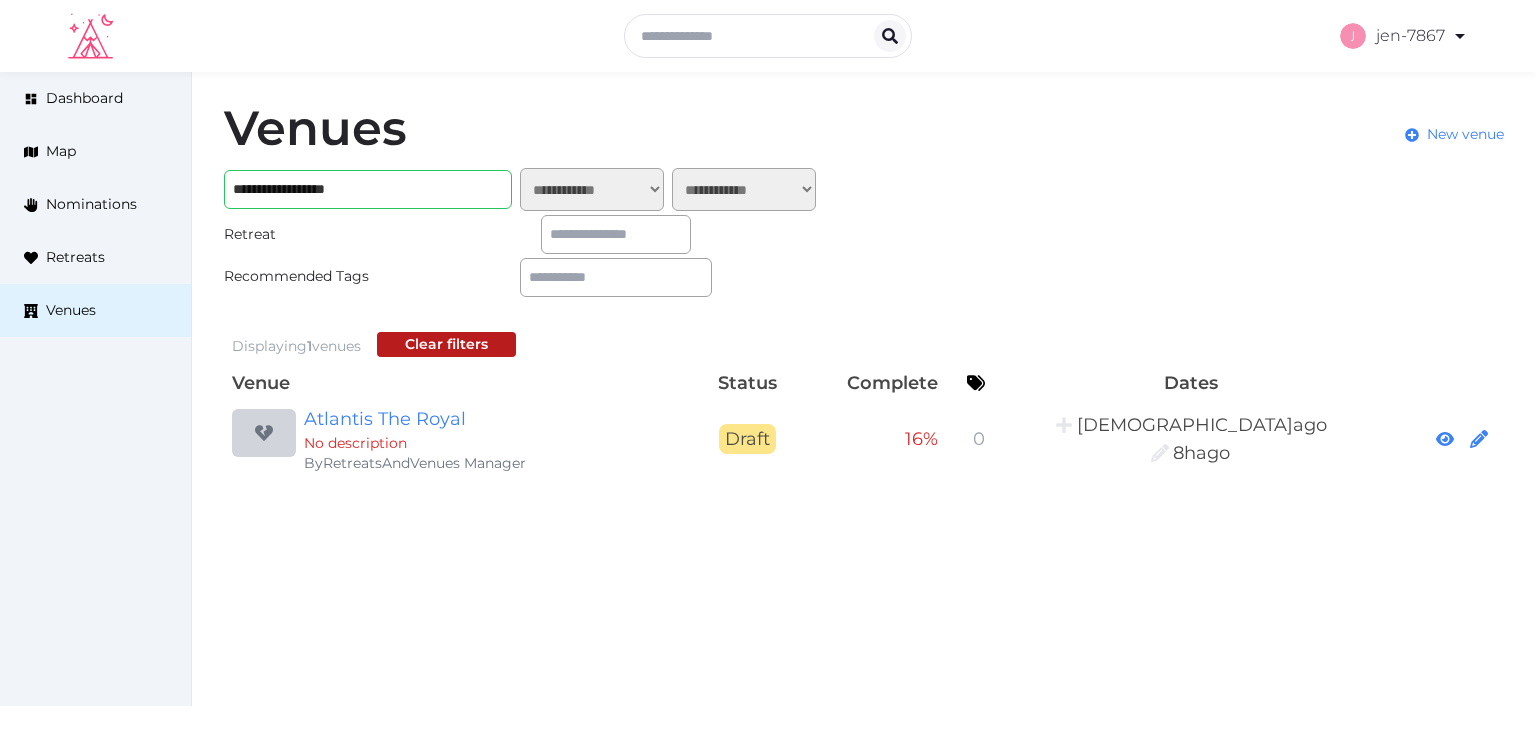 scroll, scrollTop: 0, scrollLeft: 0, axis: both 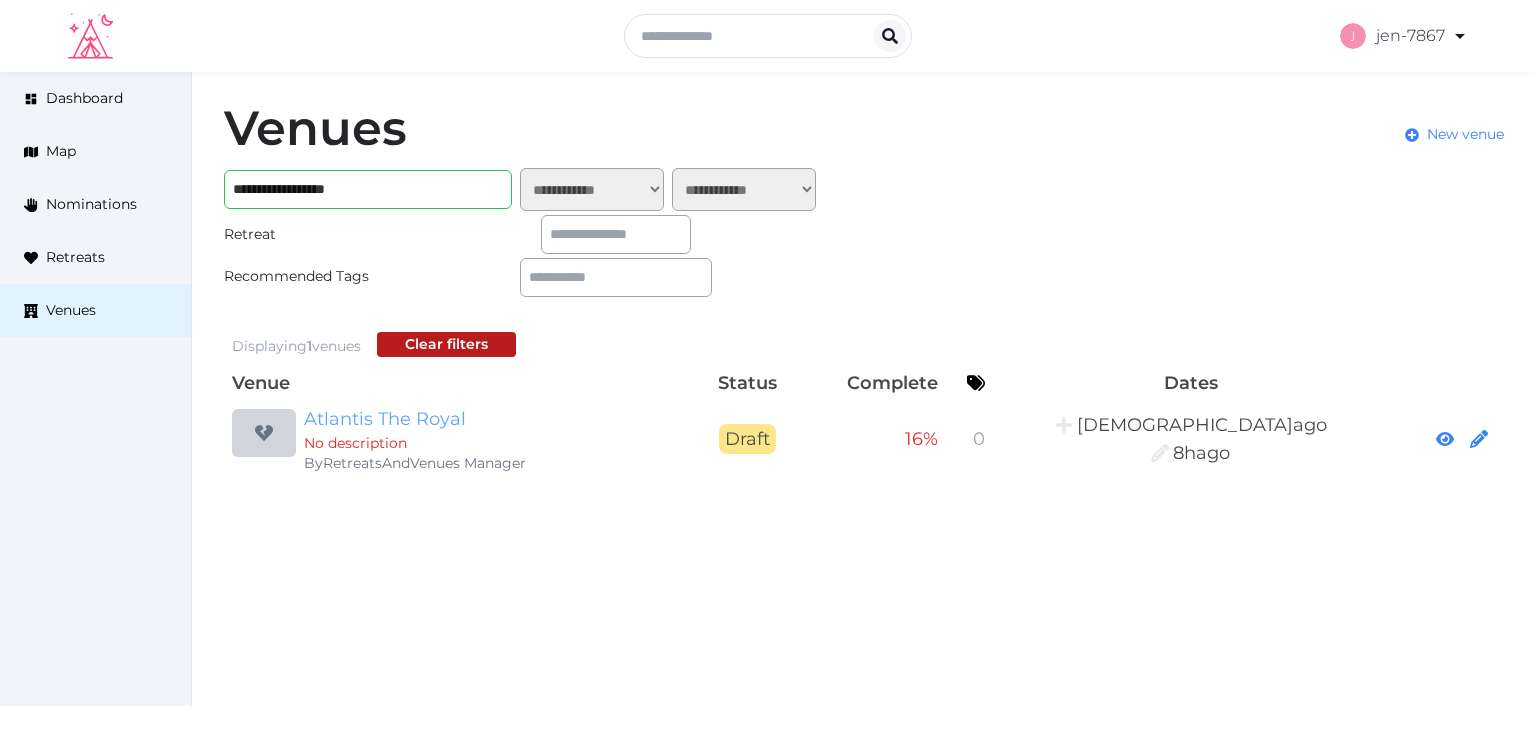 click on "Atlantis The Royal" at bounding box center [496, 419] 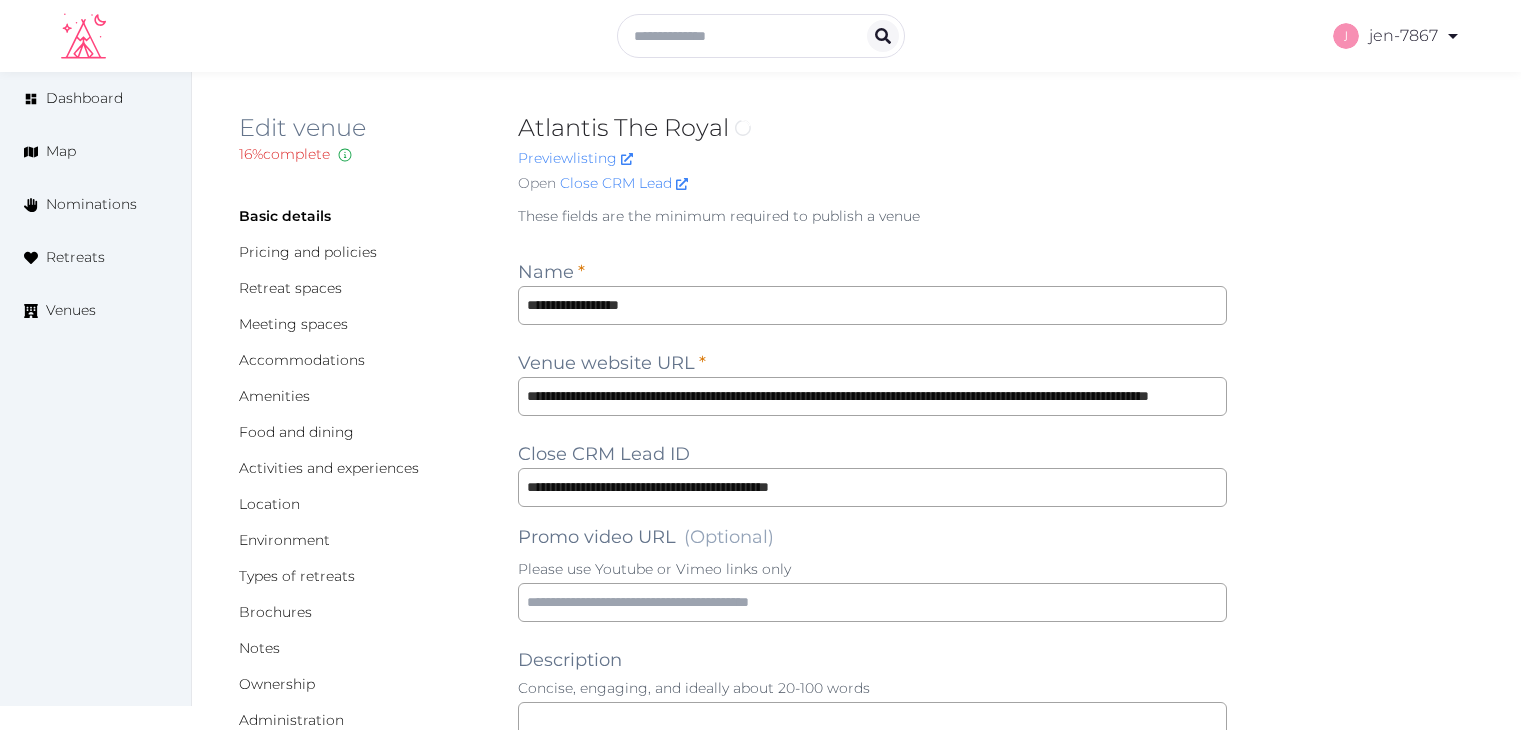 scroll, scrollTop: 0, scrollLeft: 0, axis: both 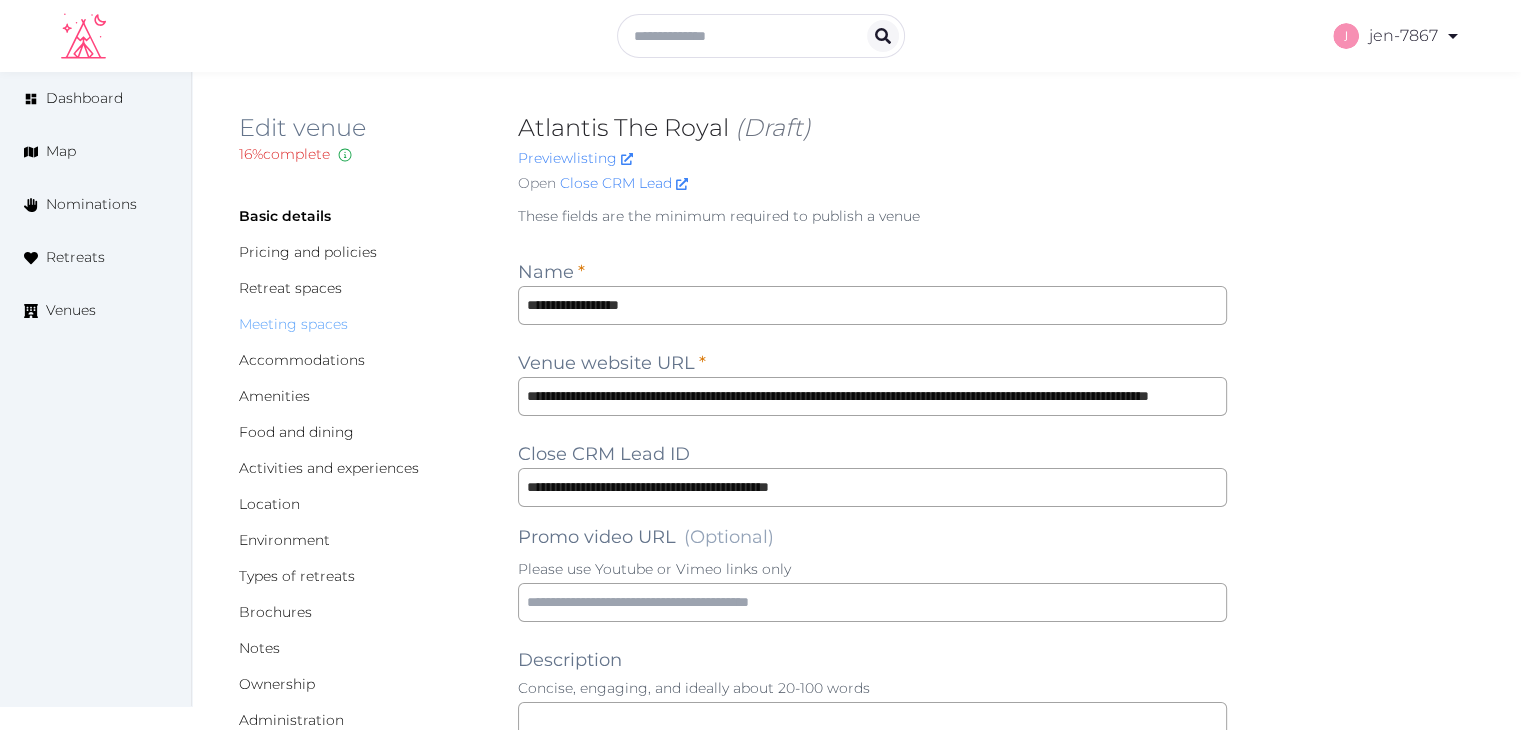 click on "Meeting spaces" at bounding box center [293, 324] 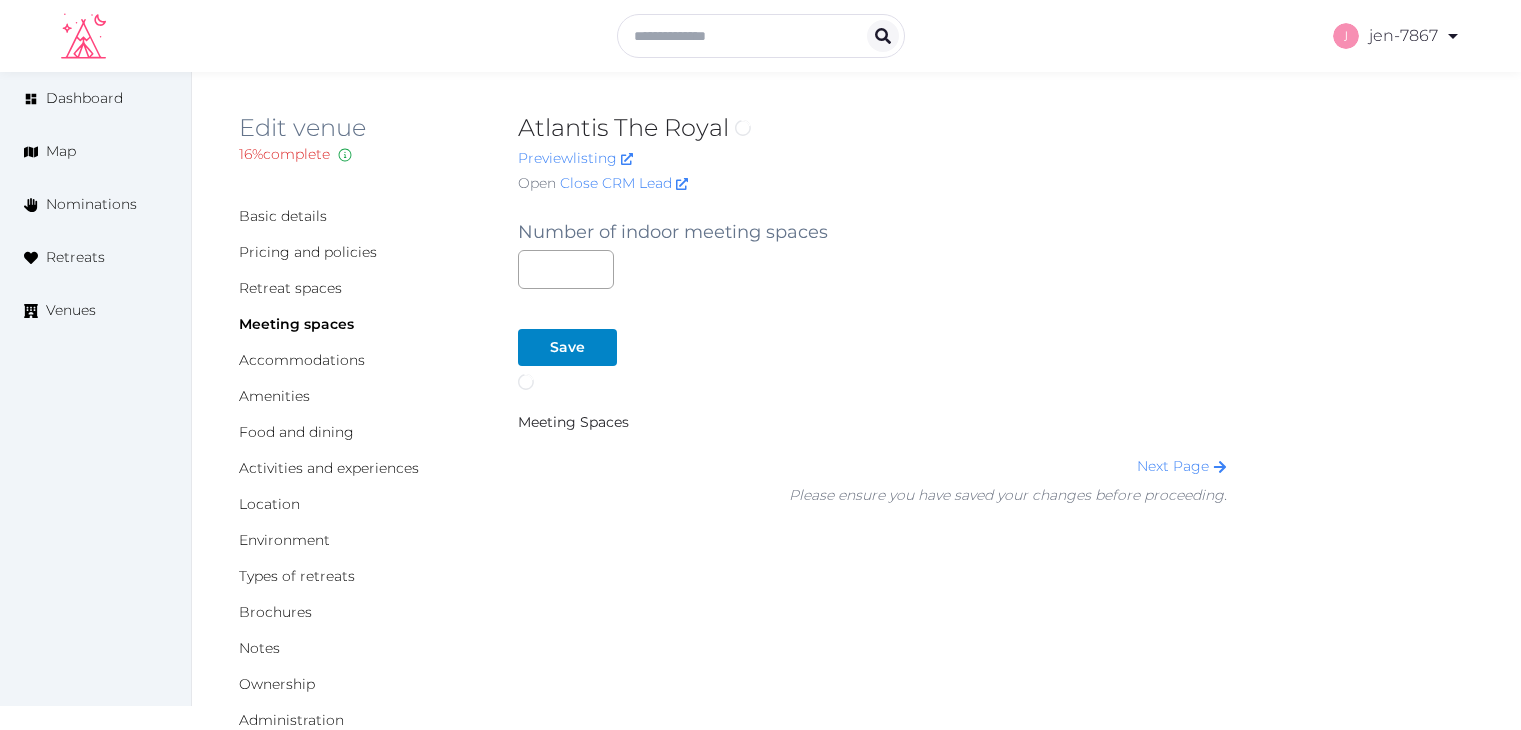 scroll, scrollTop: 0, scrollLeft: 0, axis: both 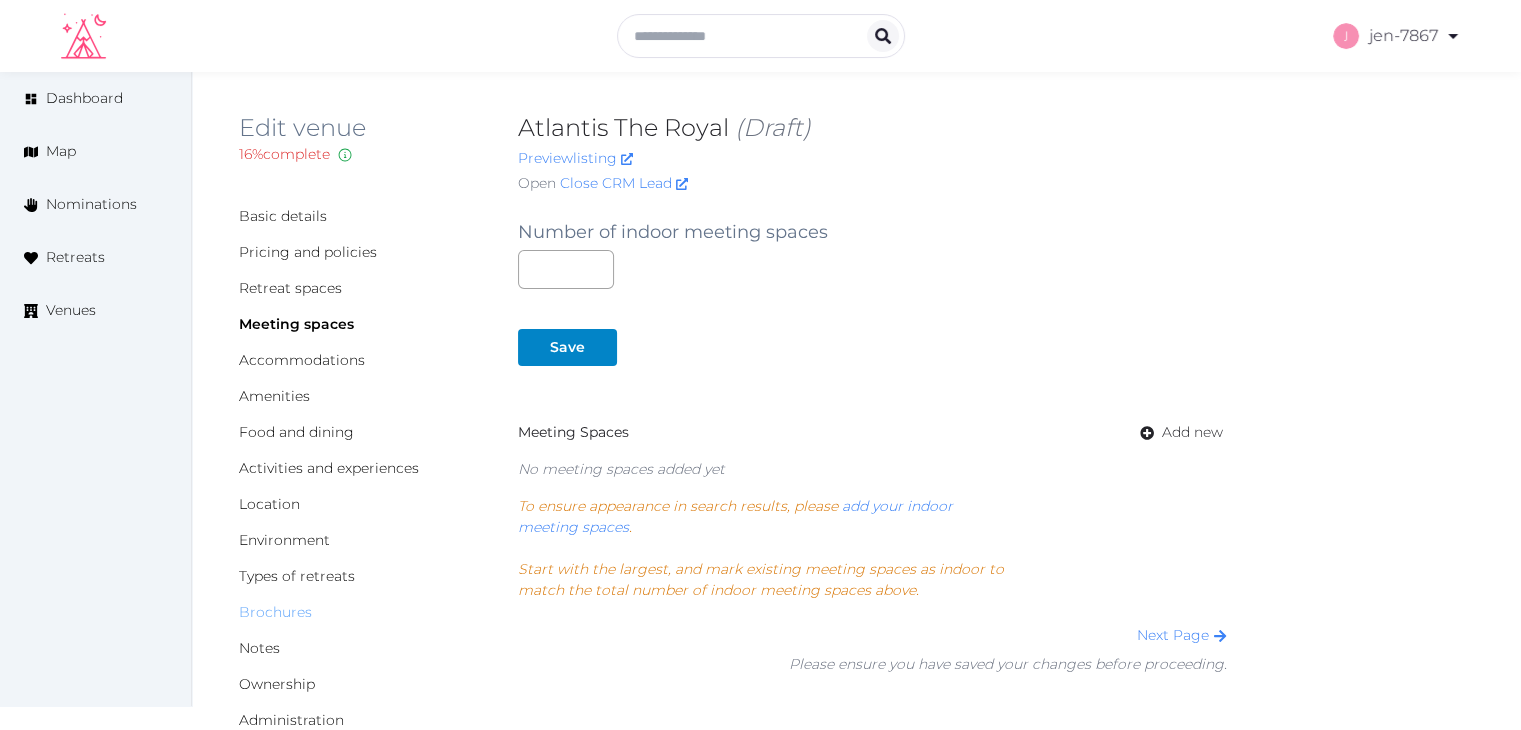 click on "Brochures" at bounding box center (275, 612) 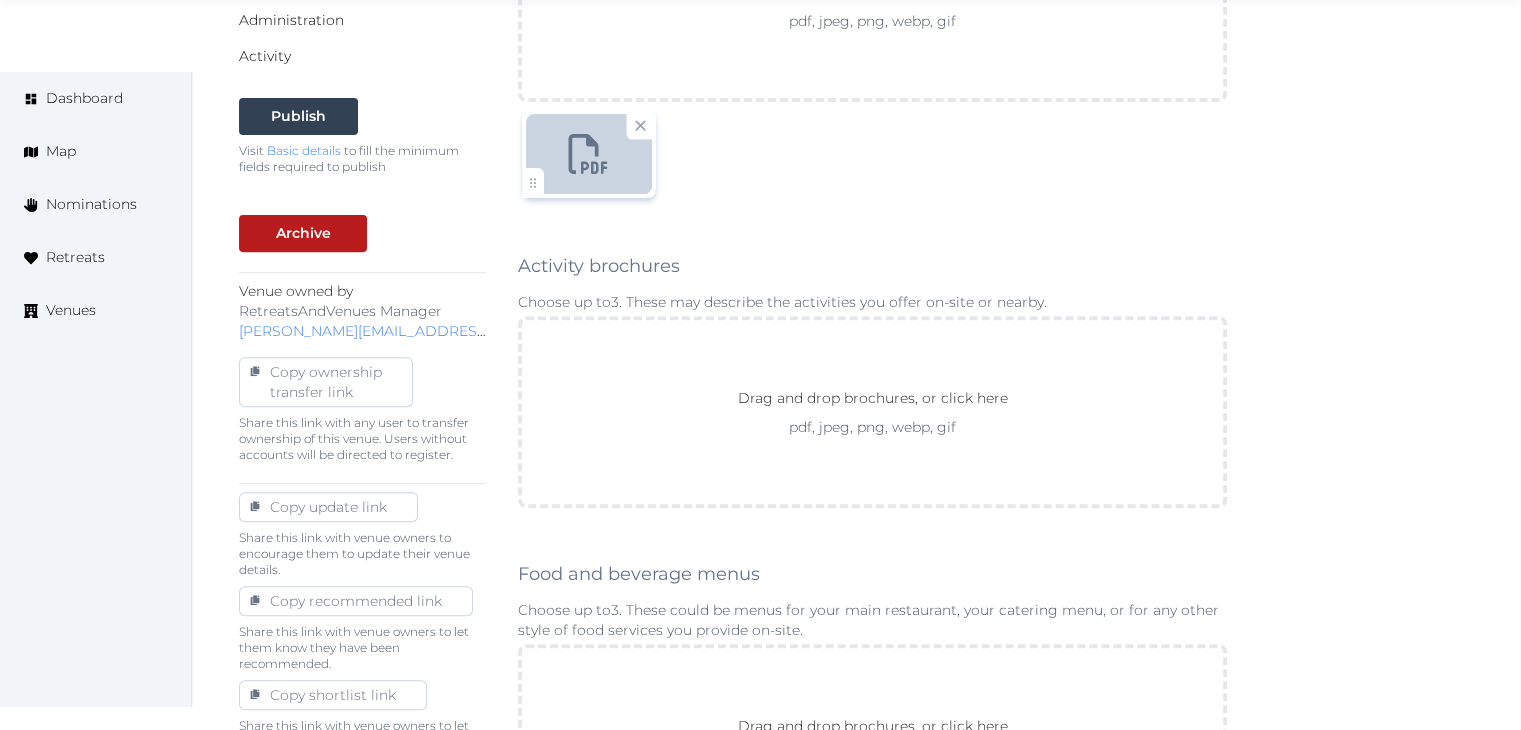 scroll, scrollTop: 1111, scrollLeft: 0, axis: vertical 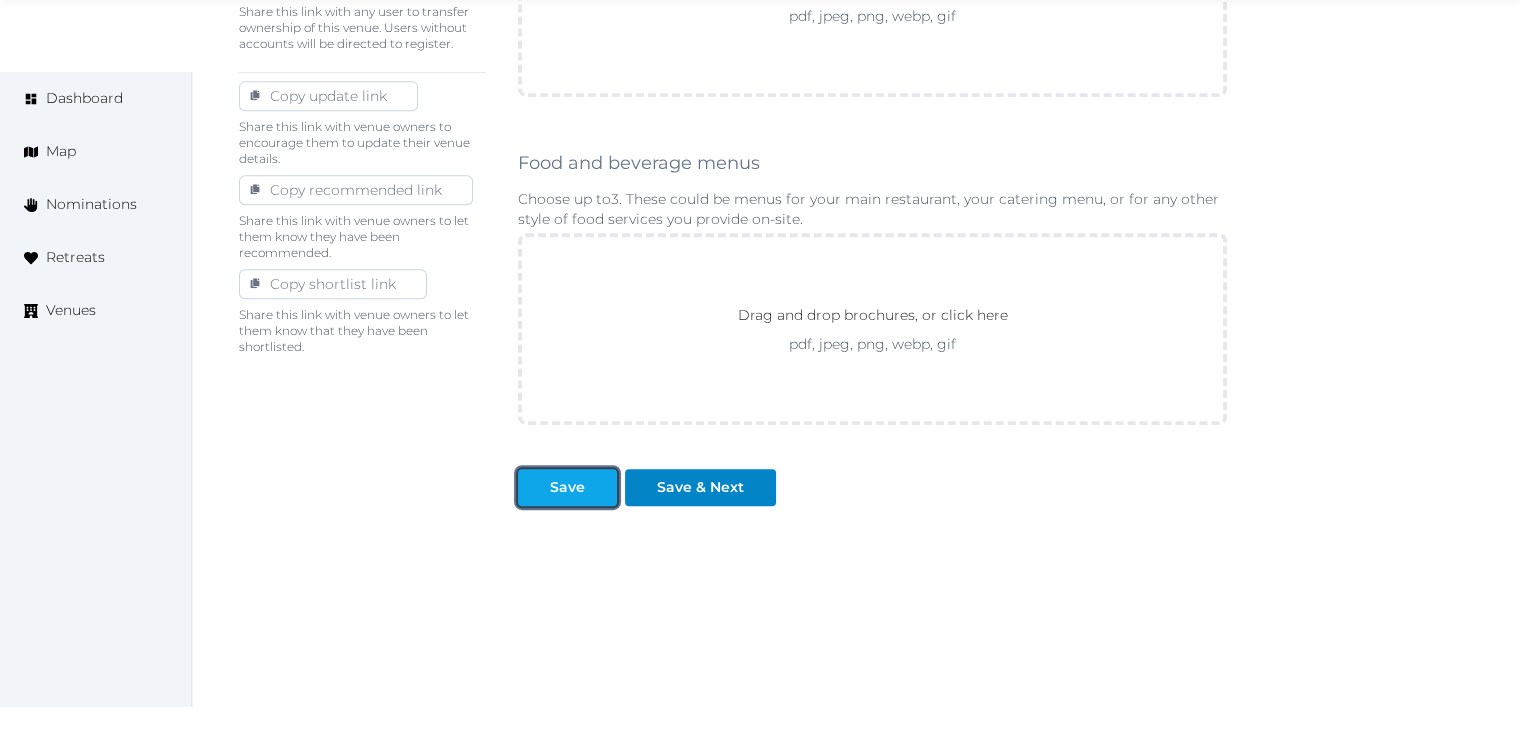 click on "Save" at bounding box center (567, 487) 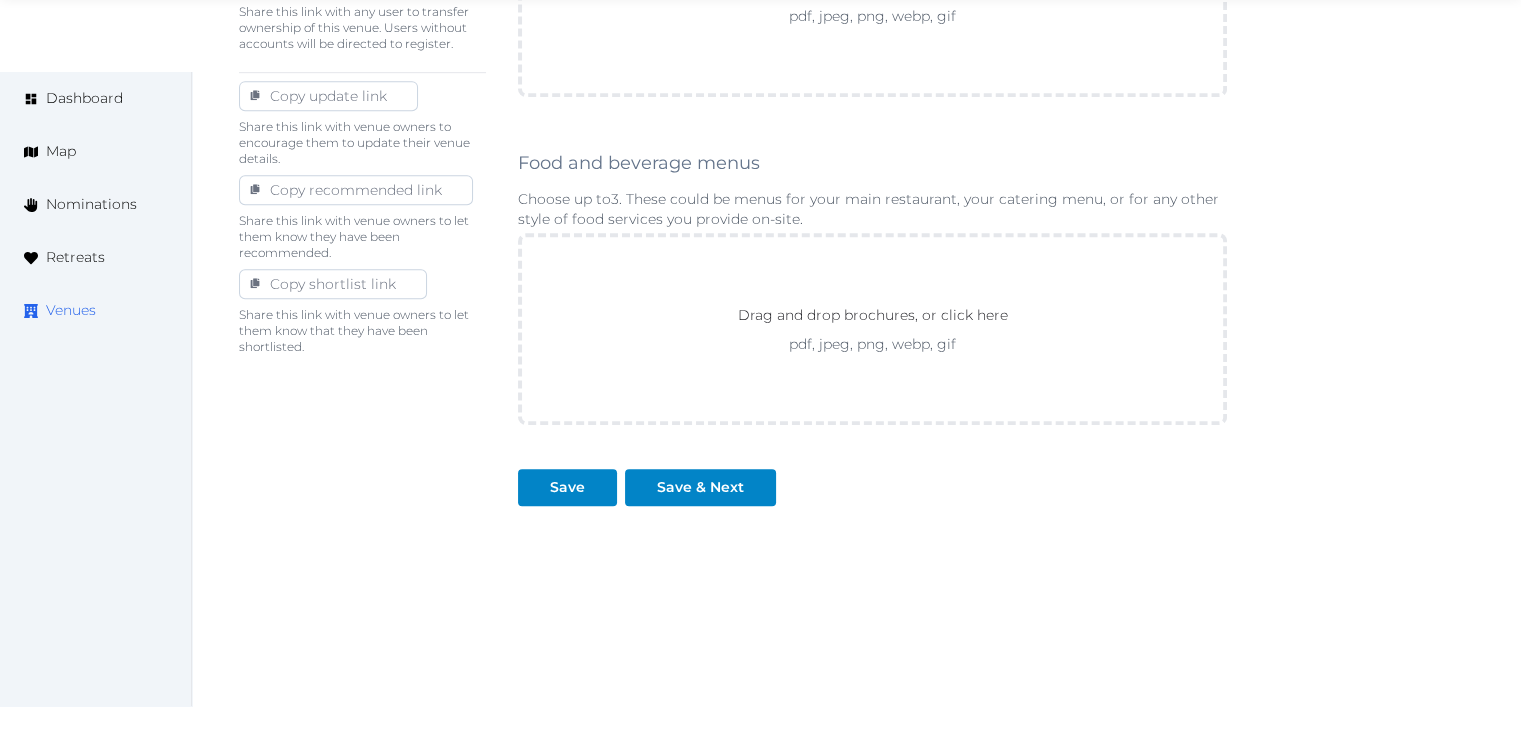 click on "Venues" at bounding box center [95, 310] 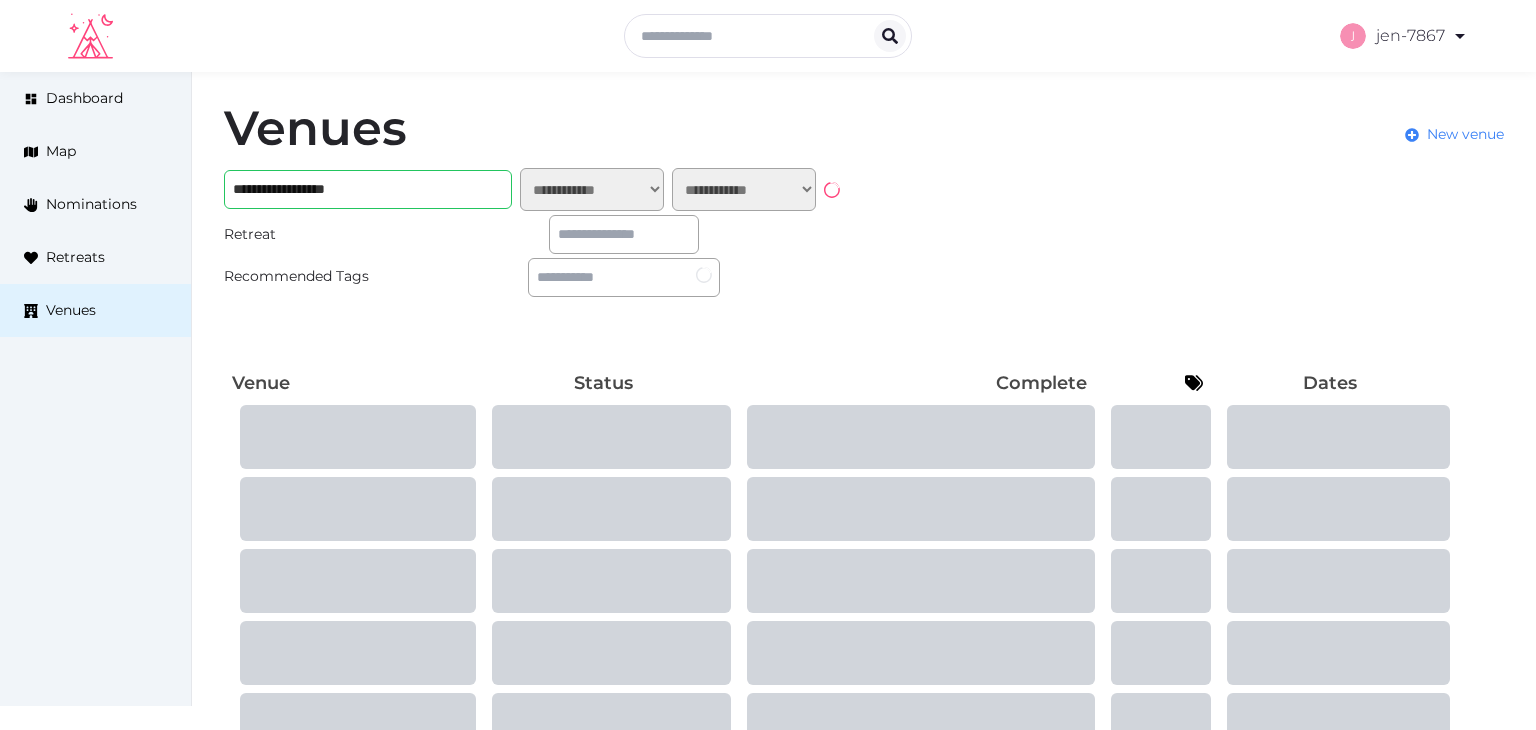scroll, scrollTop: 0, scrollLeft: 0, axis: both 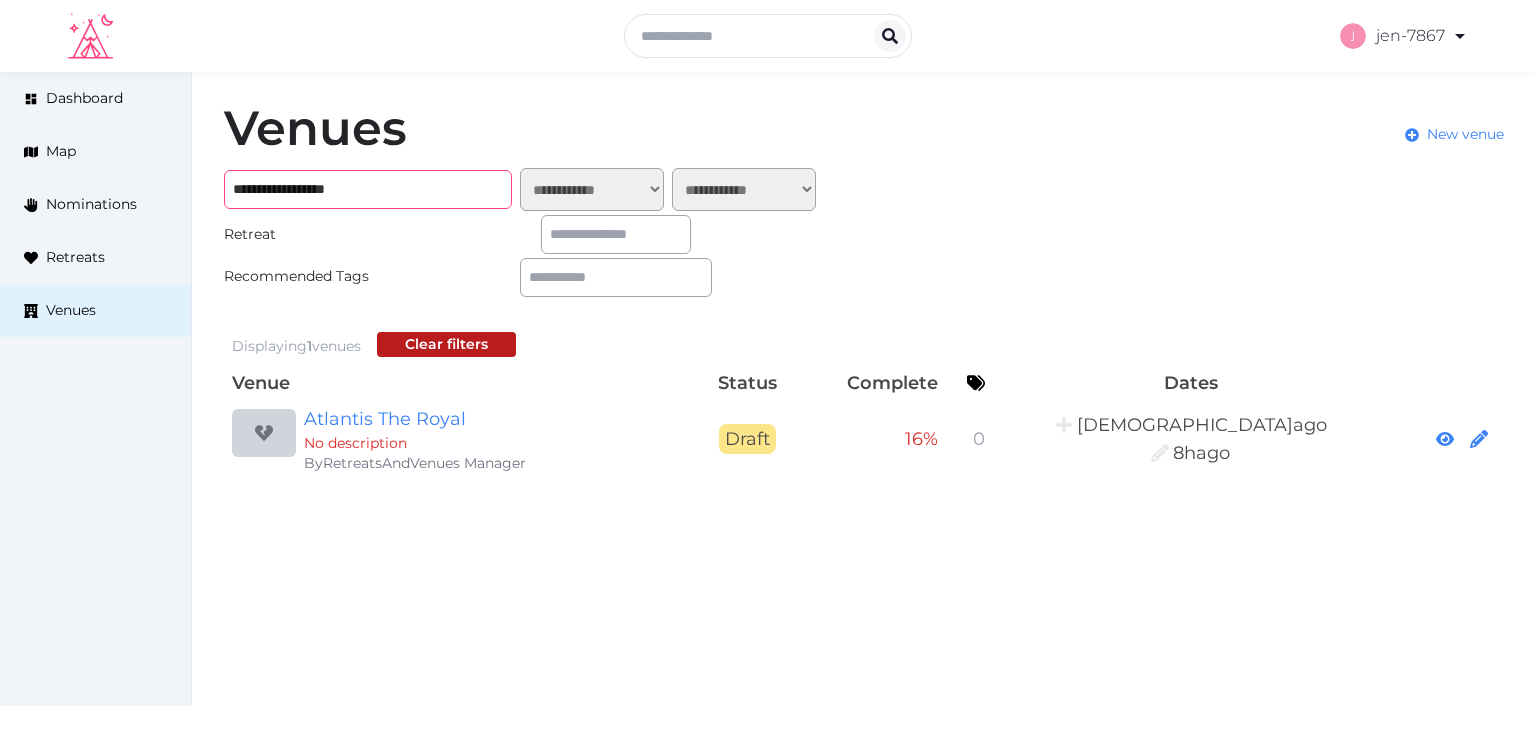 click on "**********" at bounding box center [368, 189] 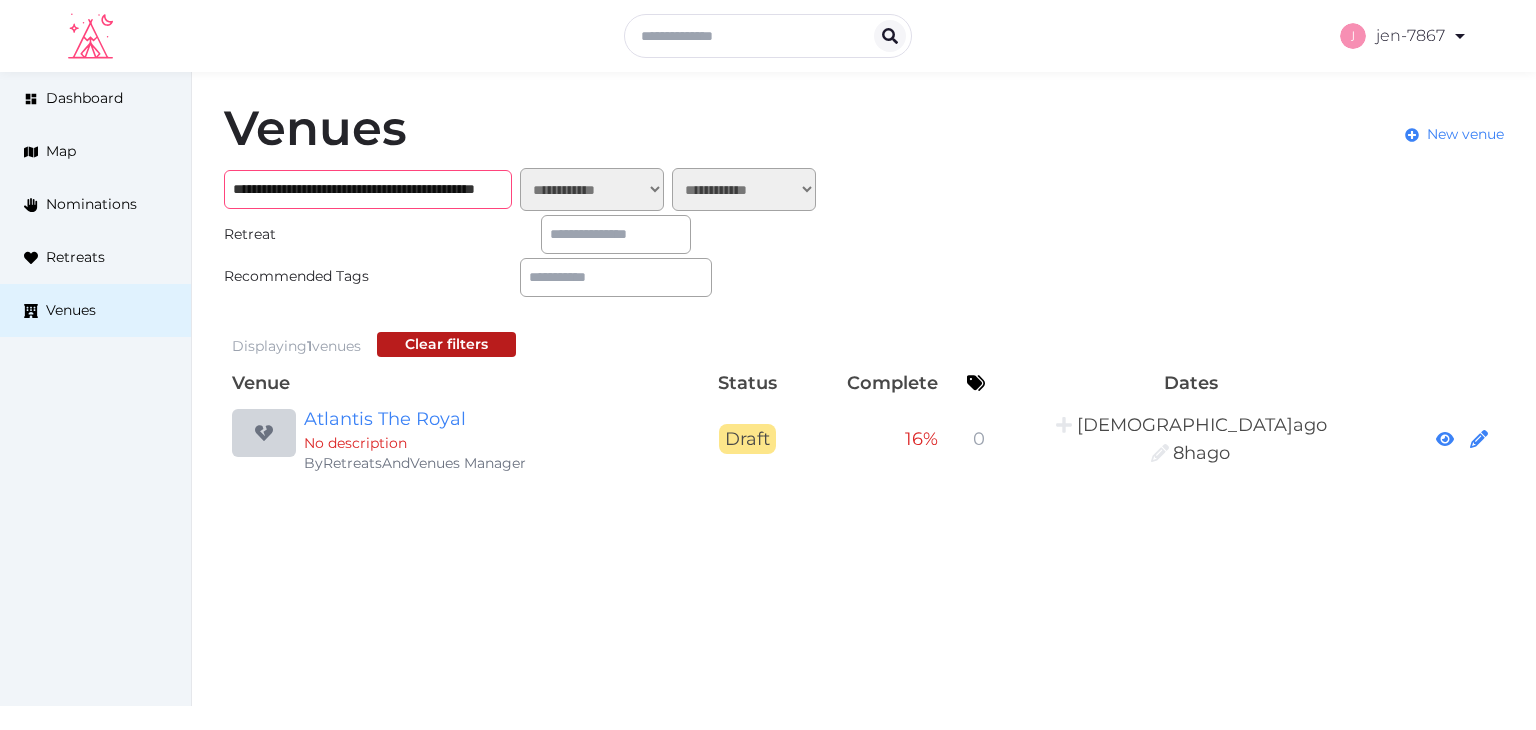 scroll, scrollTop: 0, scrollLeft: 116, axis: horizontal 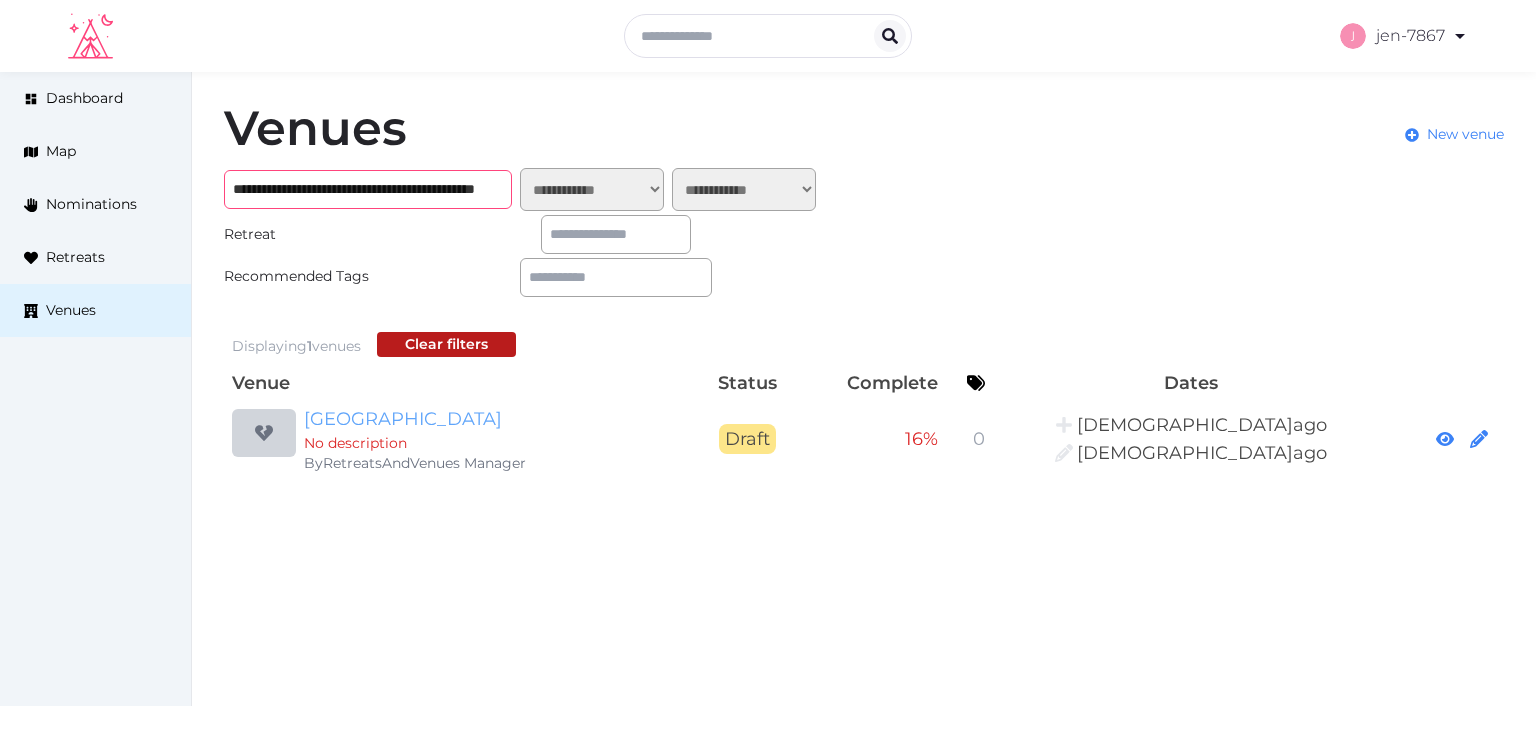 type on "**********" 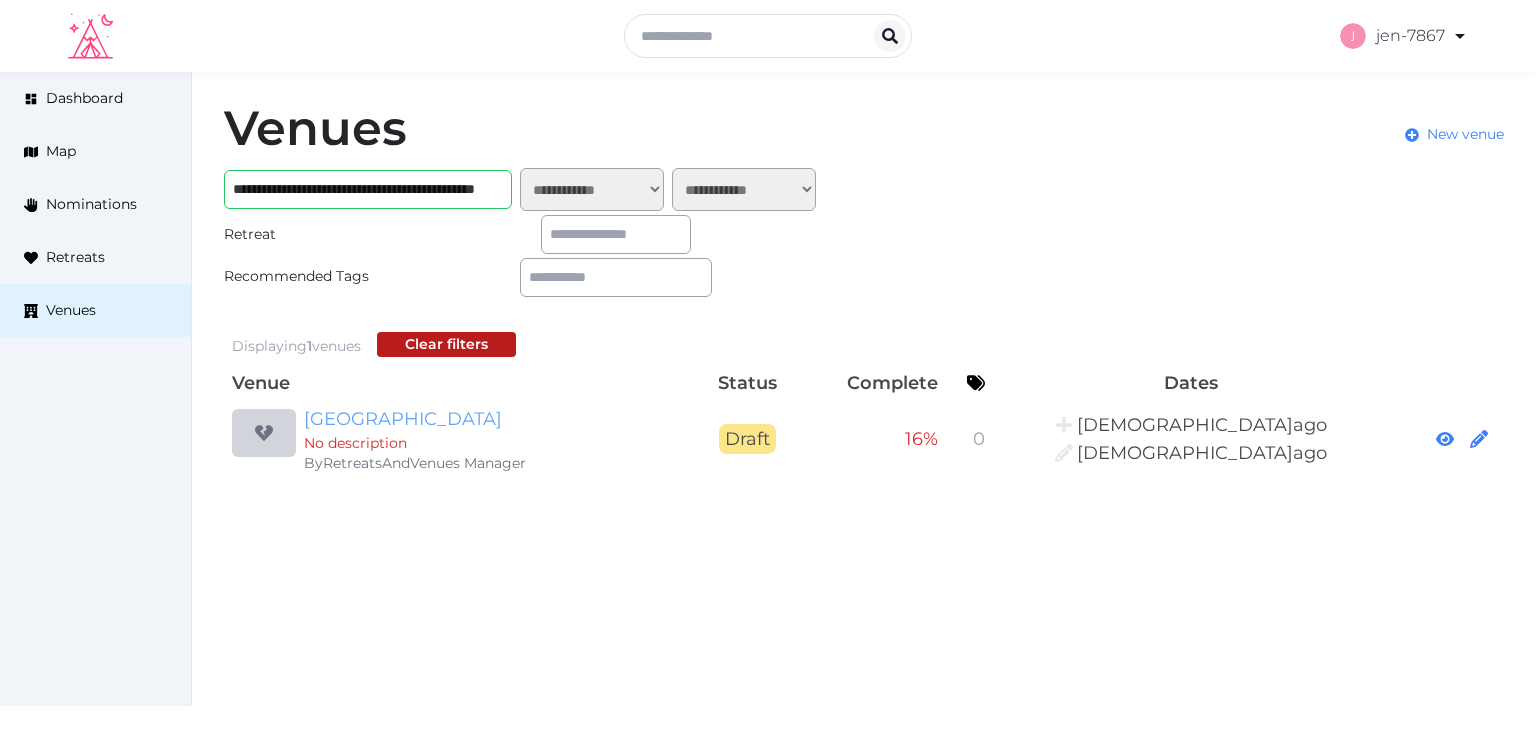 click on "[GEOGRAPHIC_DATA]" at bounding box center [496, 419] 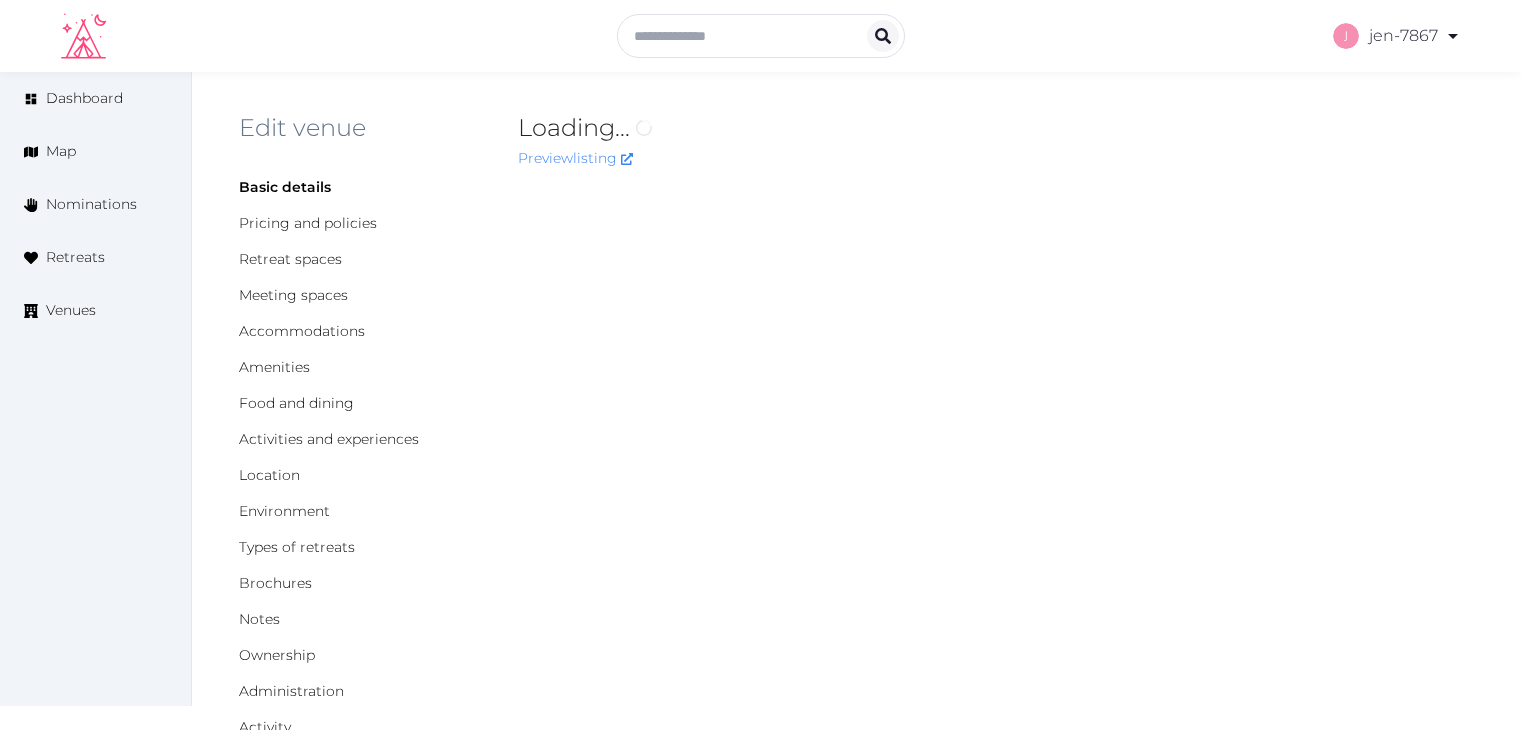 scroll, scrollTop: 0, scrollLeft: 0, axis: both 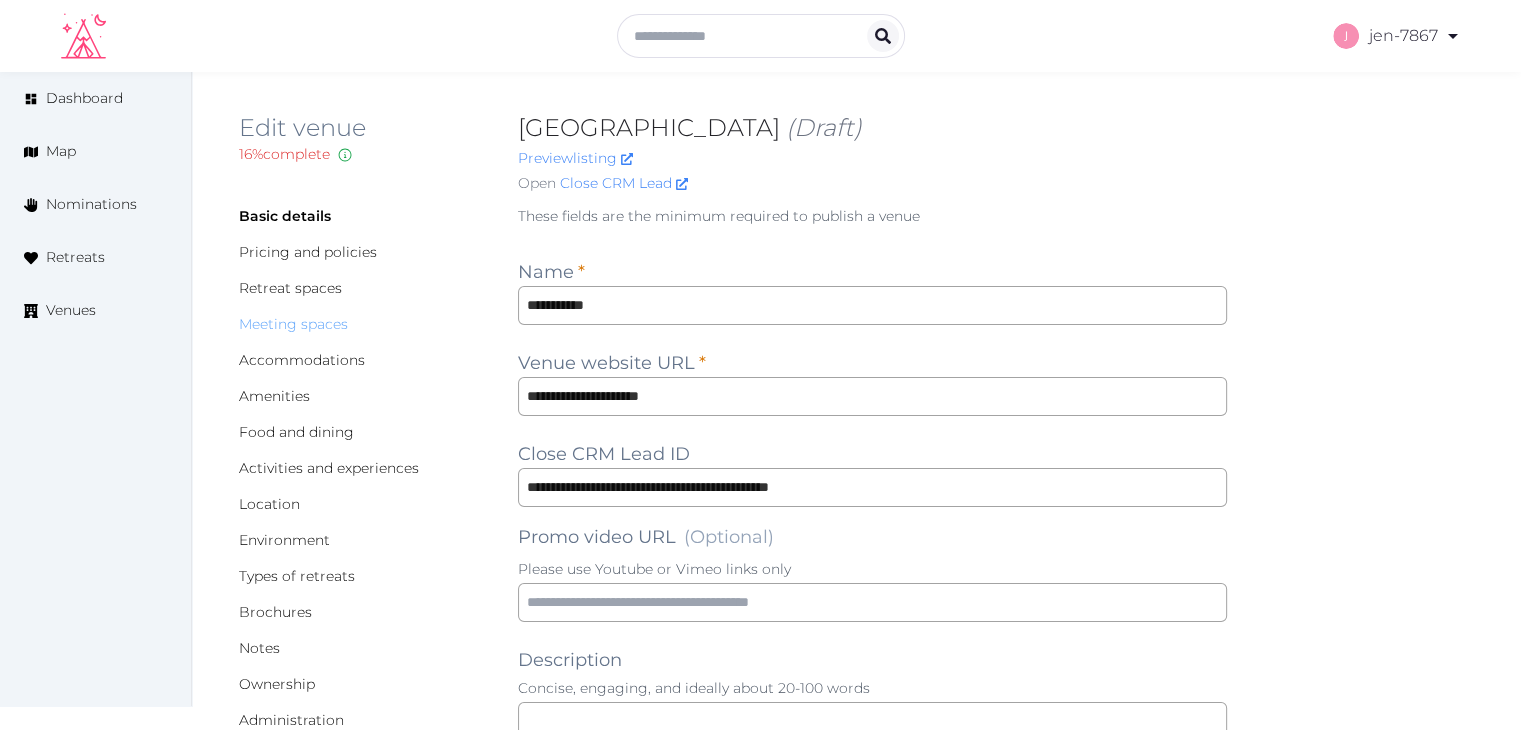 click on "Meeting spaces" at bounding box center (293, 324) 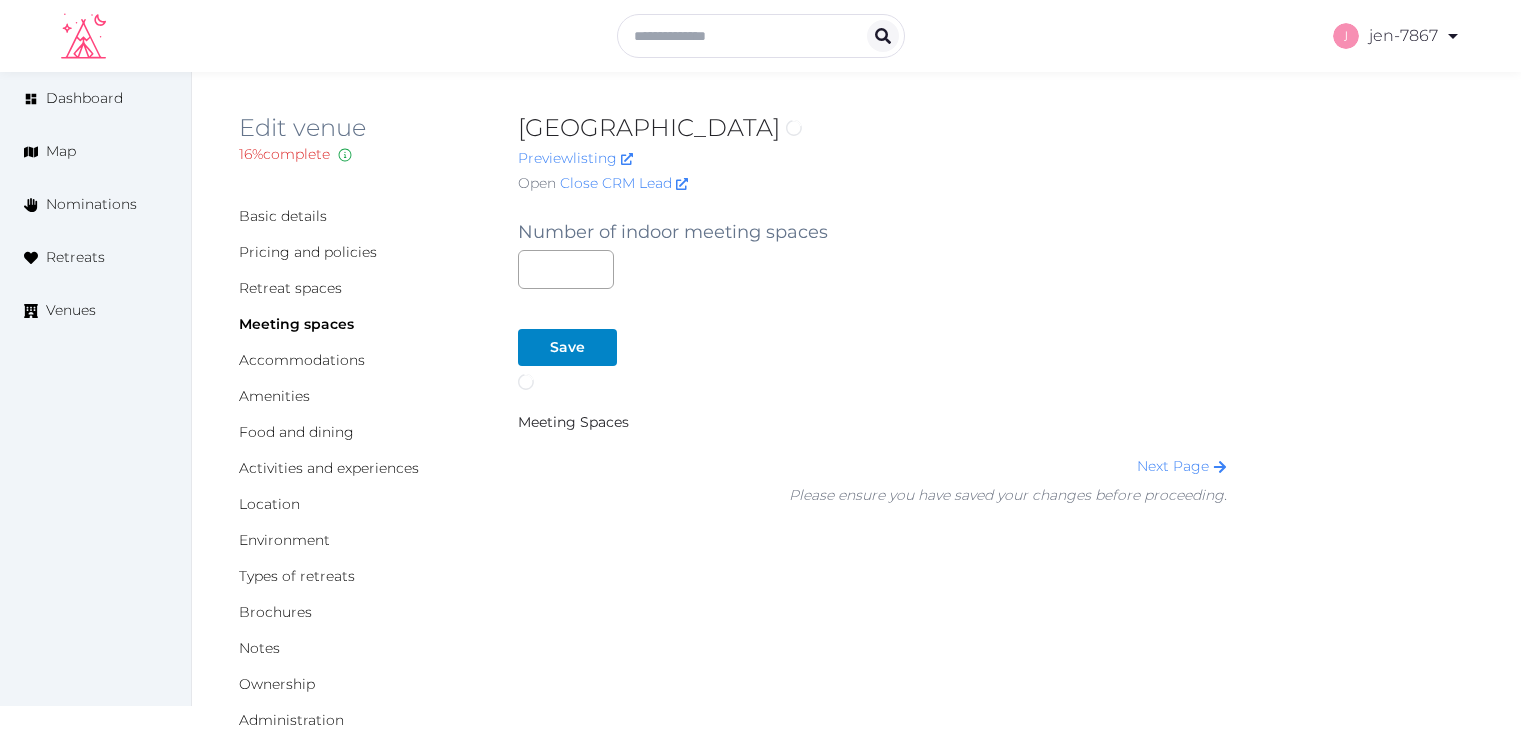 scroll, scrollTop: 0, scrollLeft: 0, axis: both 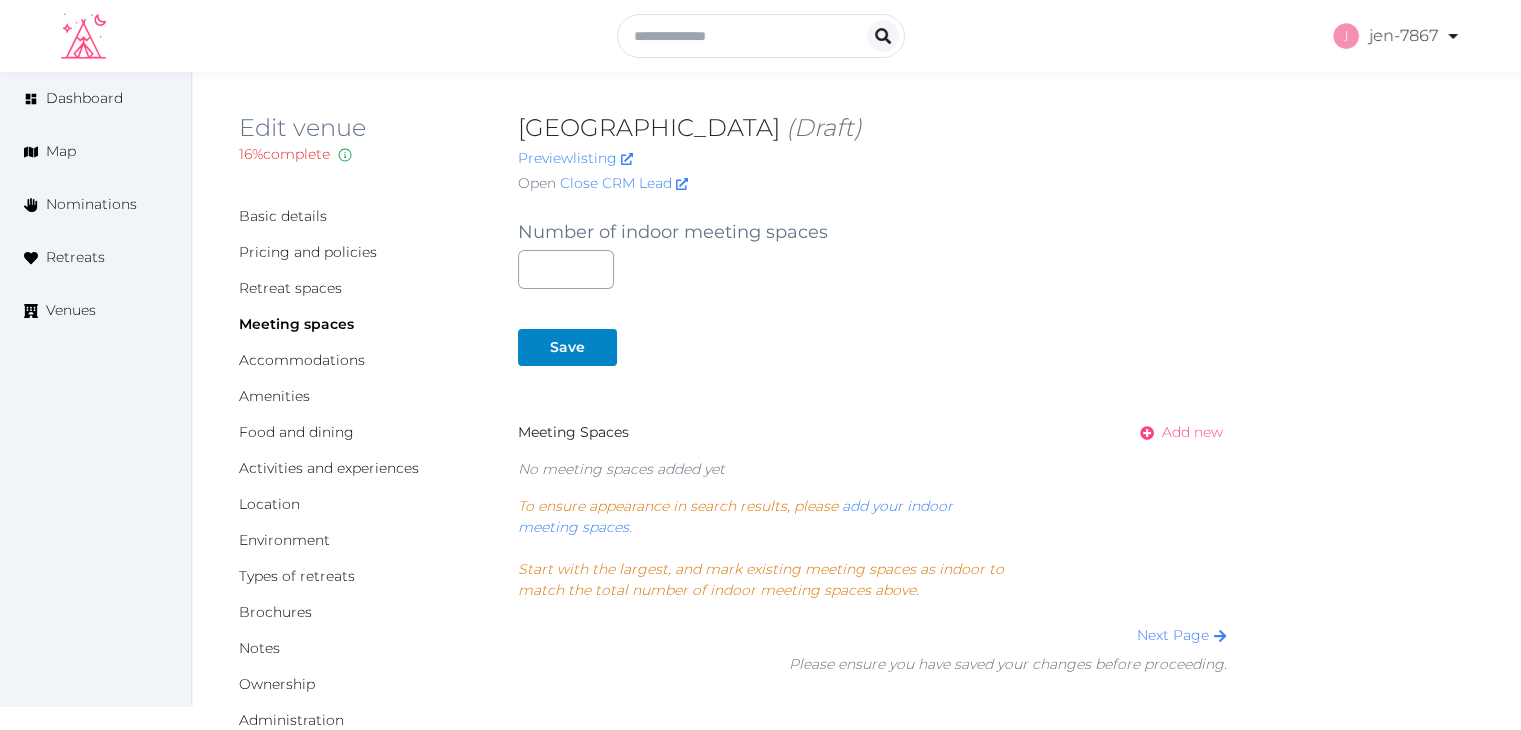 click on "Add new" at bounding box center [1192, 432] 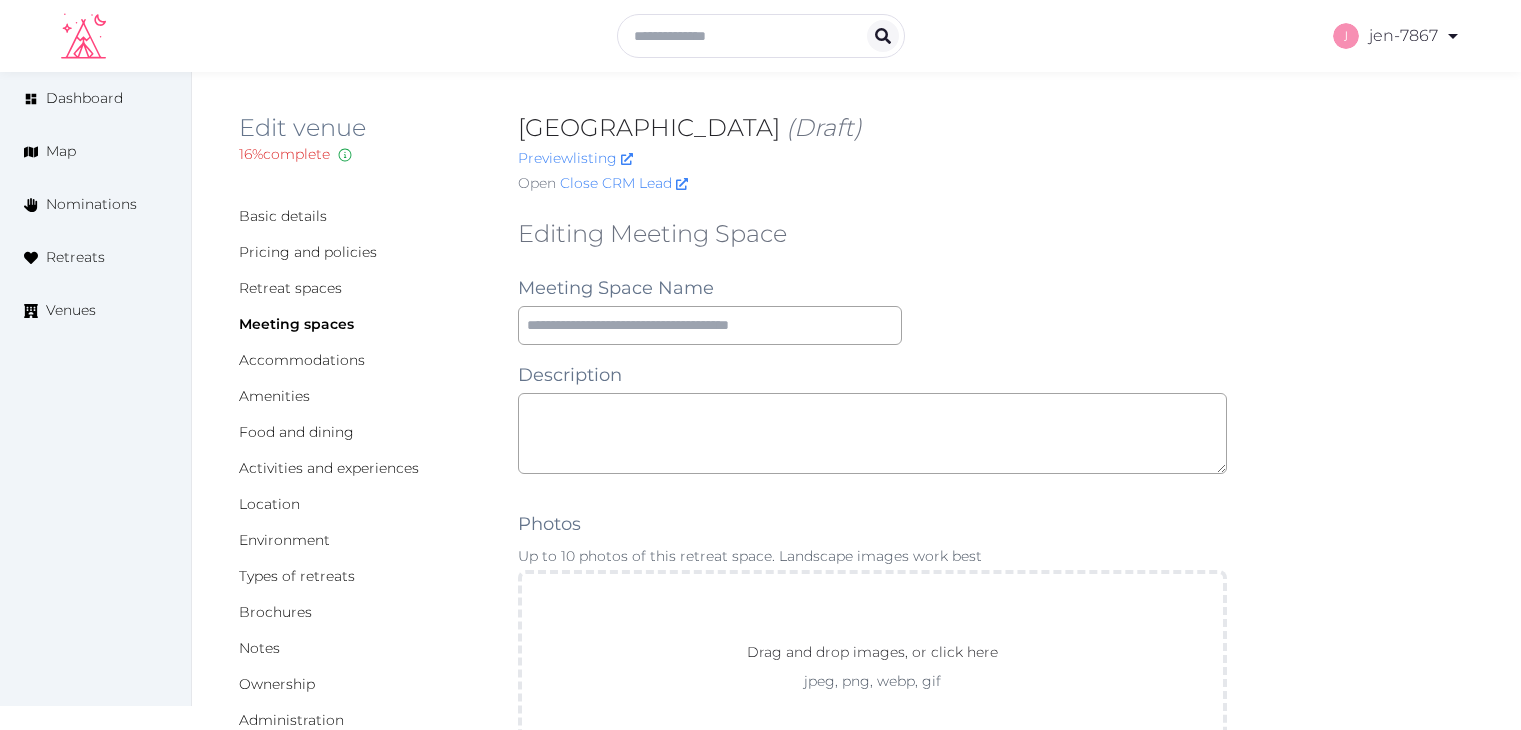 scroll, scrollTop: 0, scrollLeft: 0, axis: both 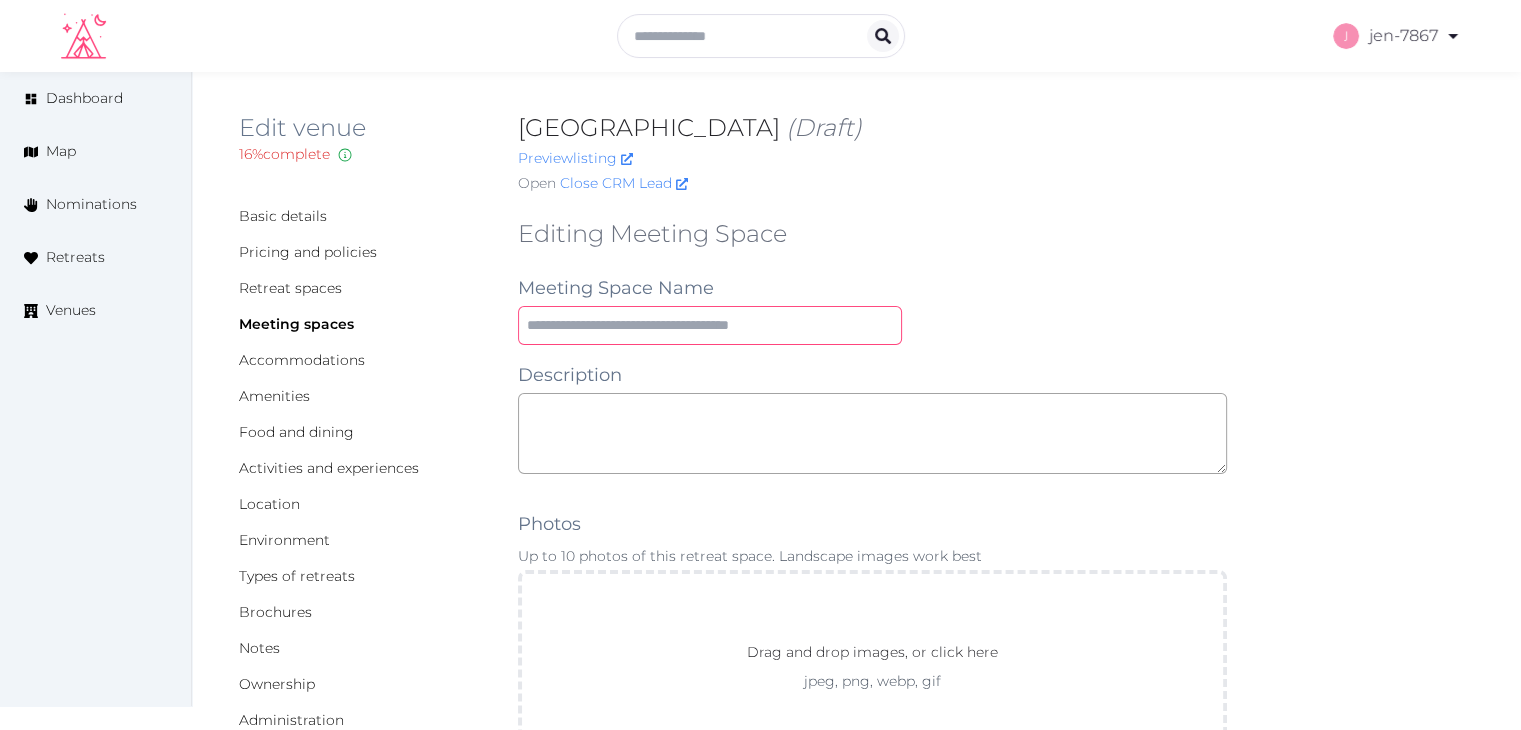click at bounding box center [710, 325] 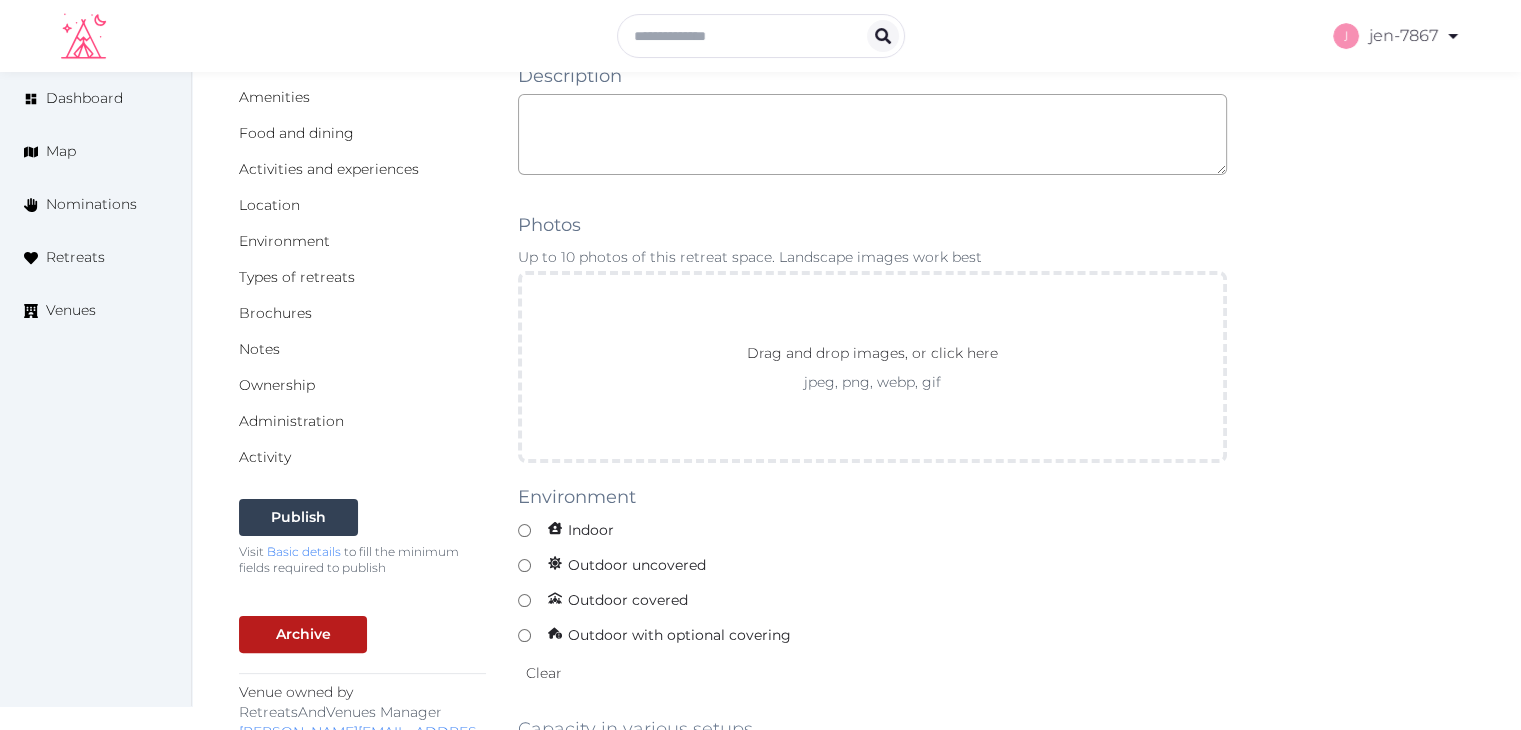 scroll, scrollTop: 400, scrollLeft: 0, axis: vertical 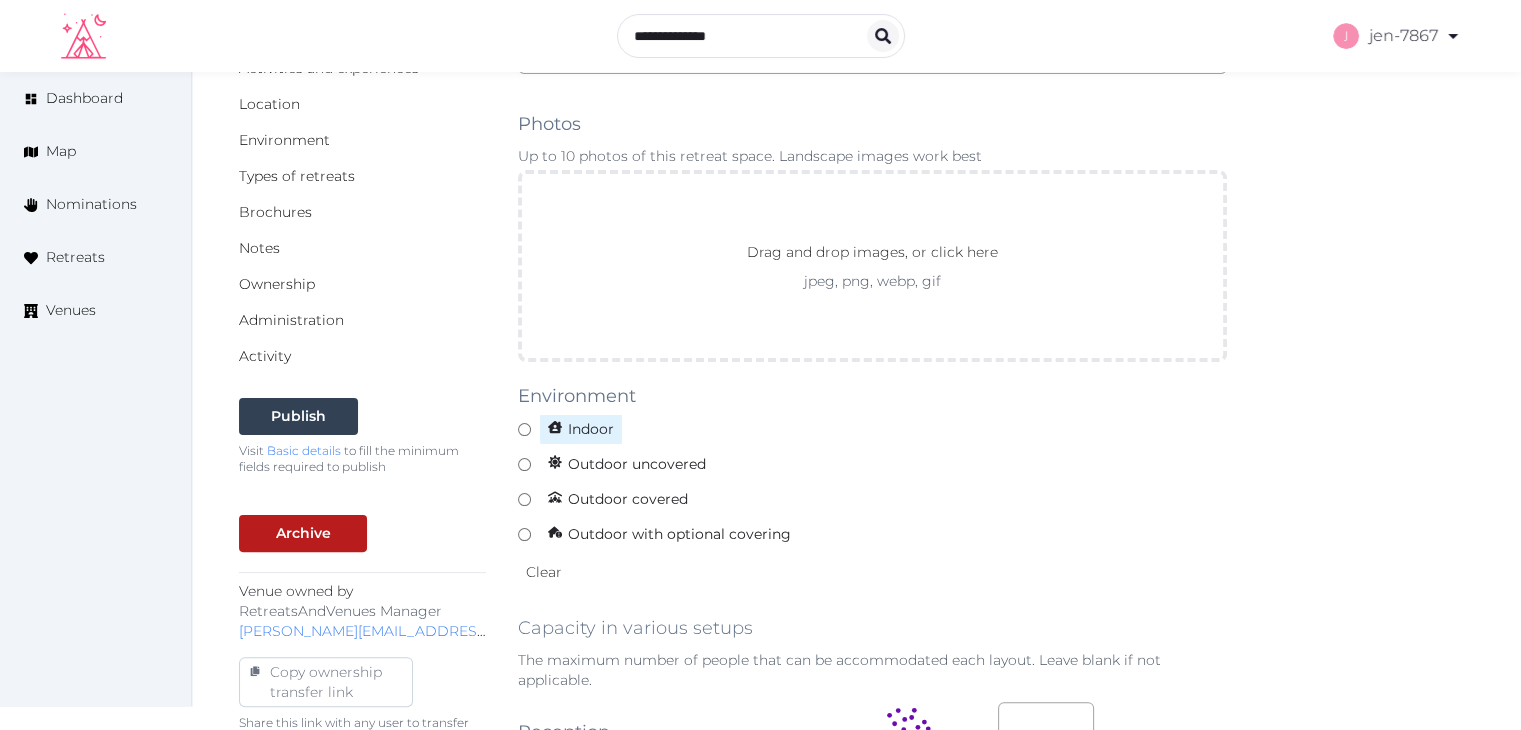 type on "**********" 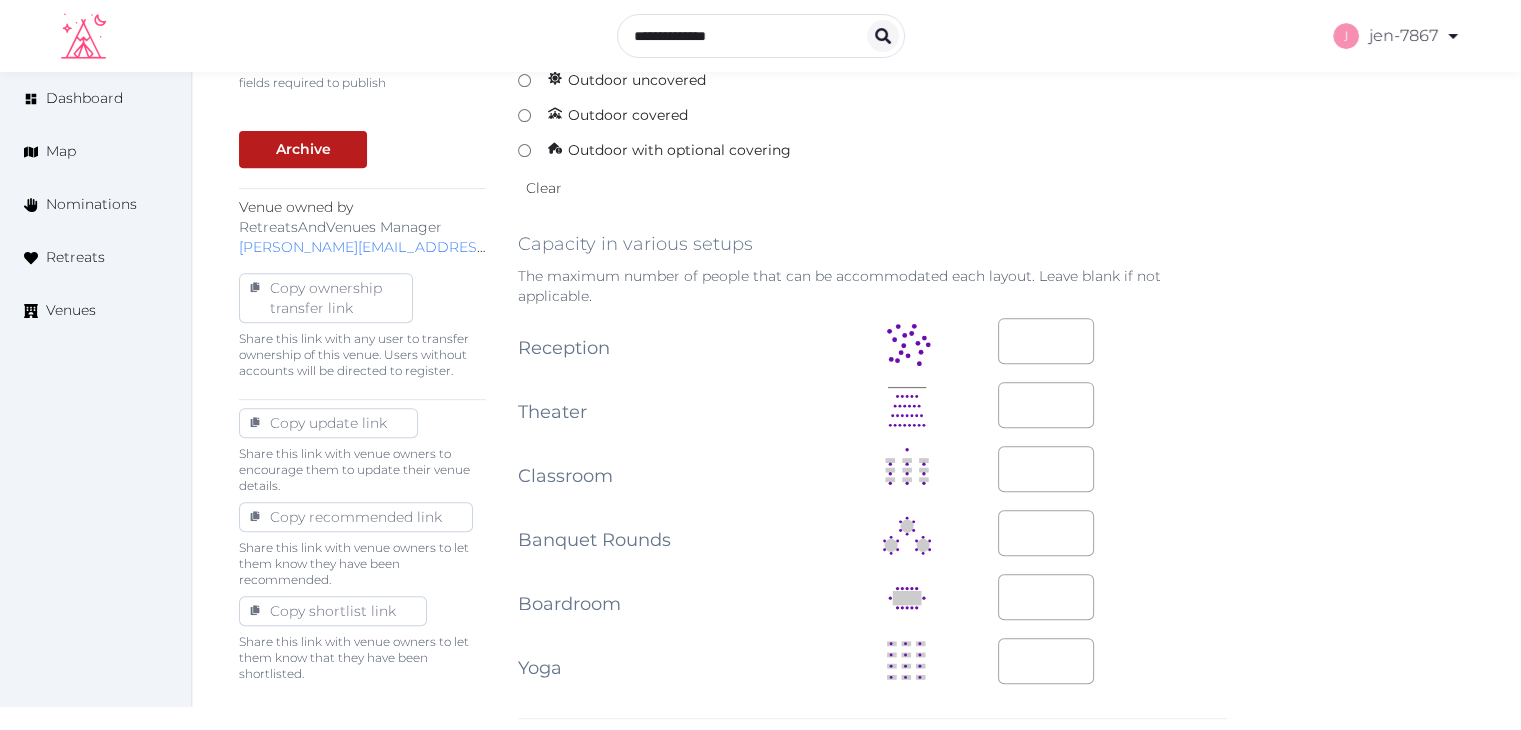 scroll, scrollTop: 800, scrollLeft: 0, axis: vertical 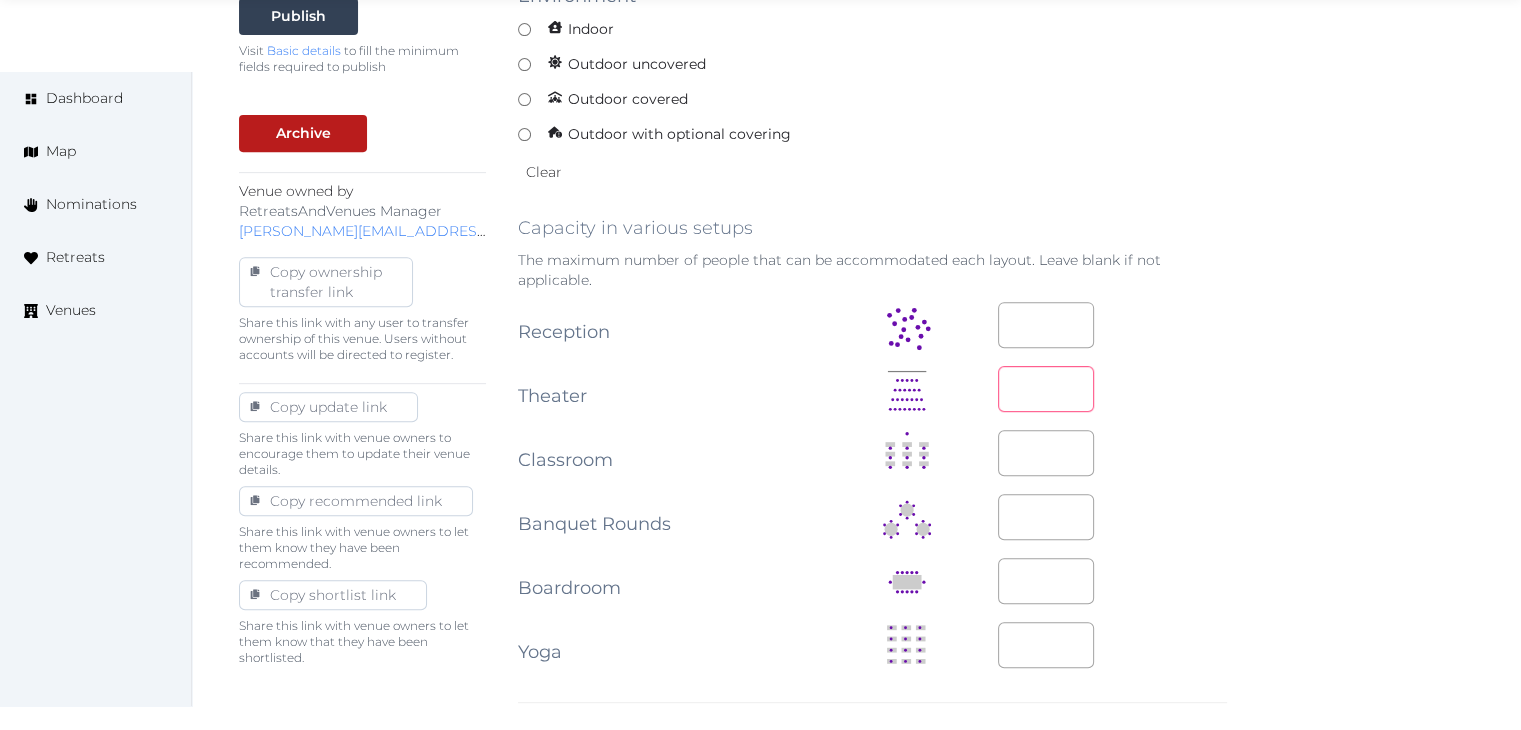 click at bounding box center [1046, 389] 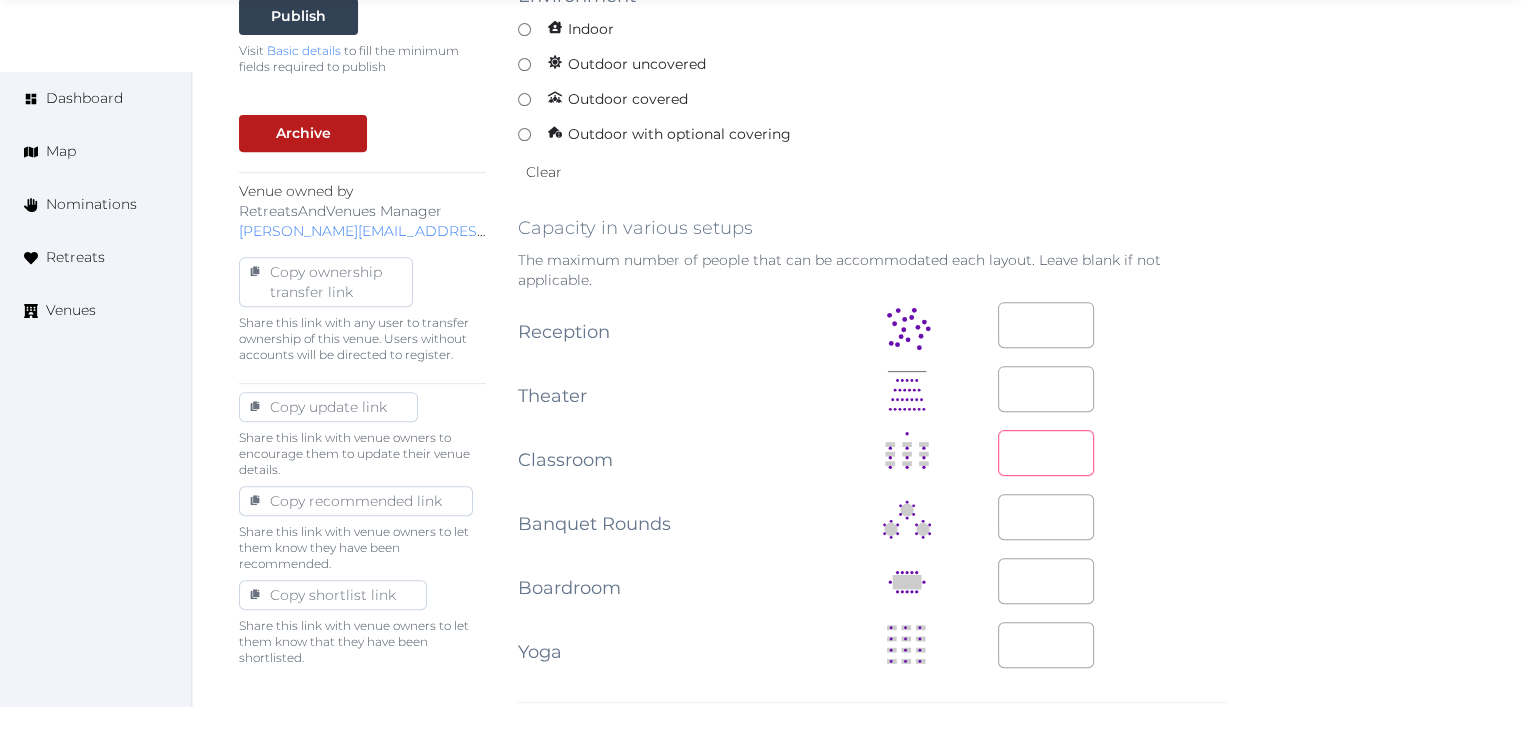type on "**" 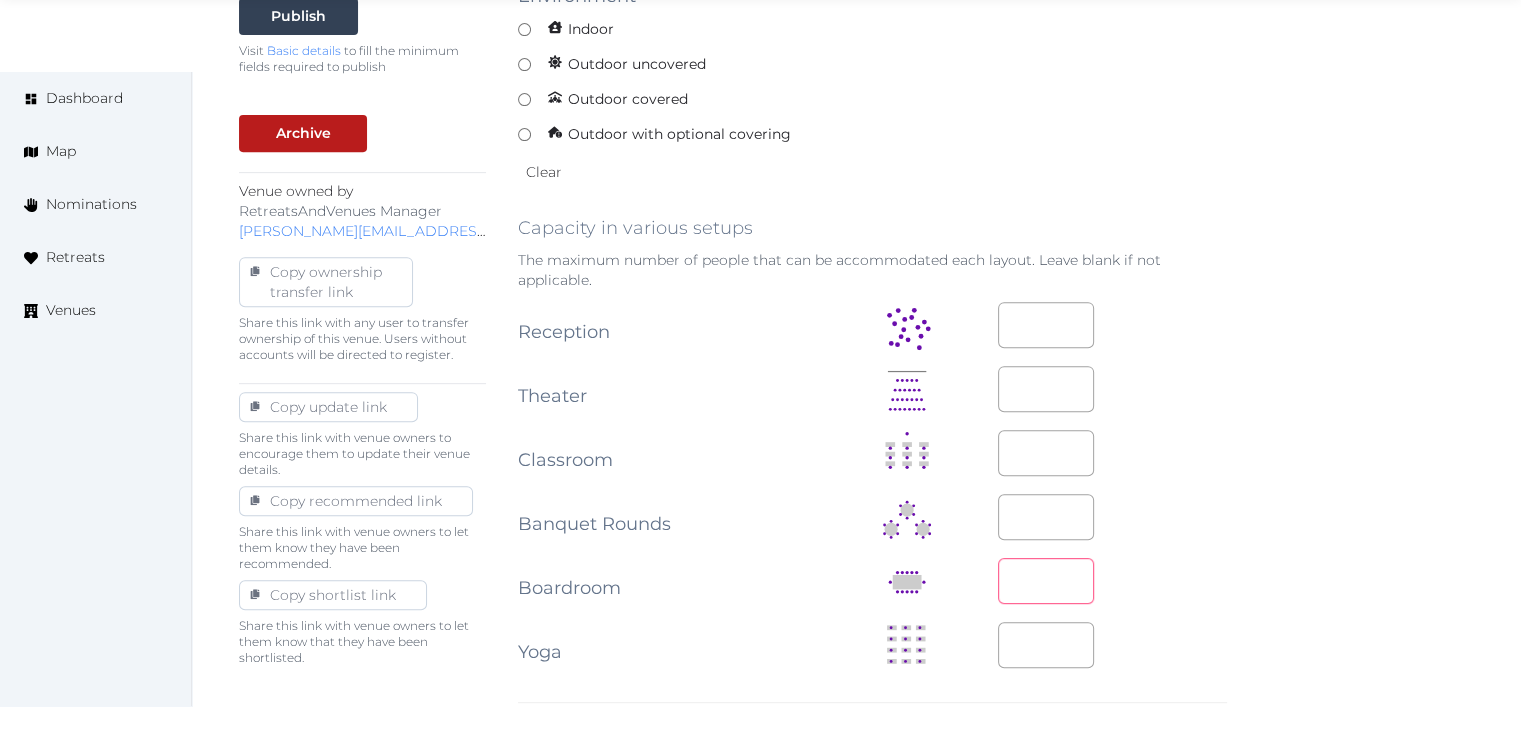 type on "*" 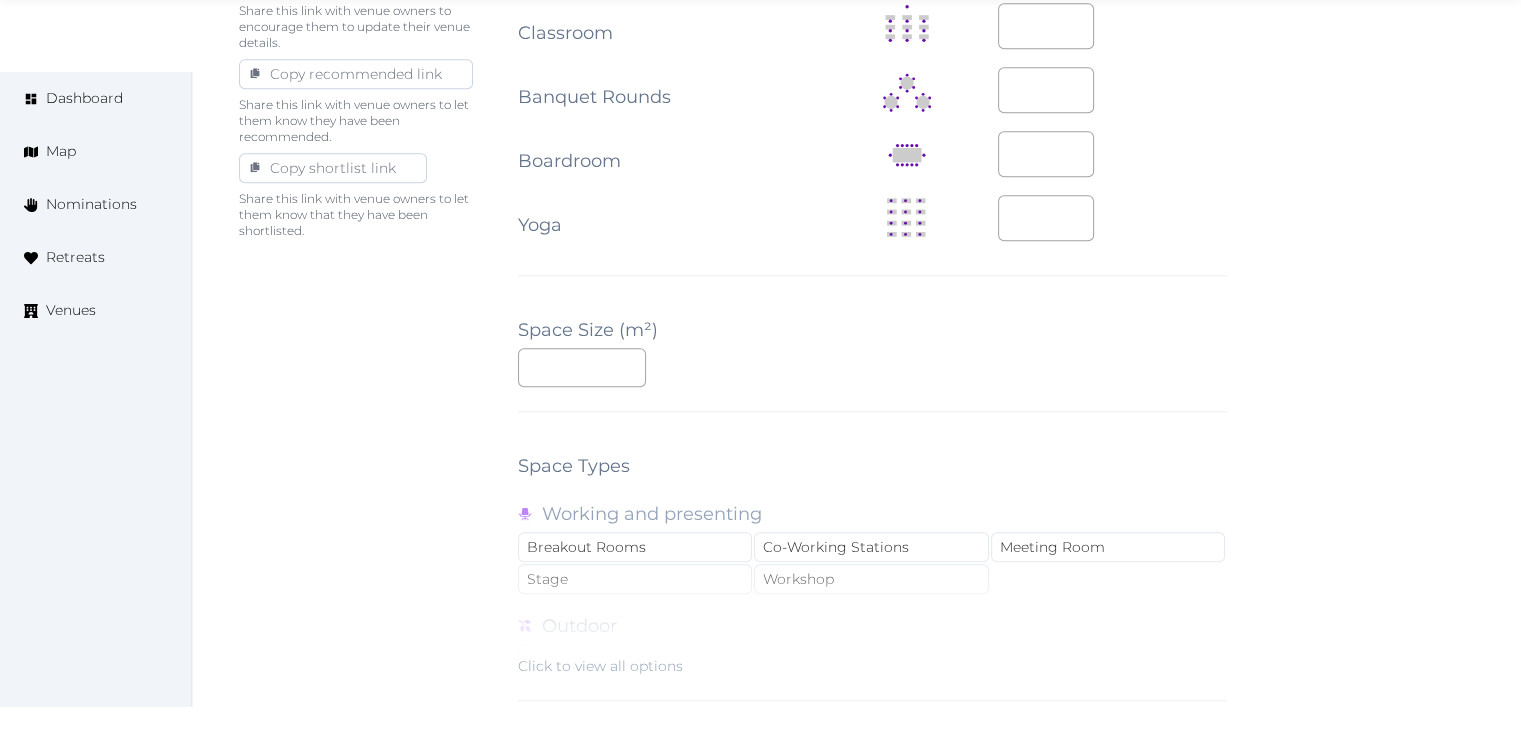 scroll, scrollTop: 1788, scrollLeft: 0, axis: vertical 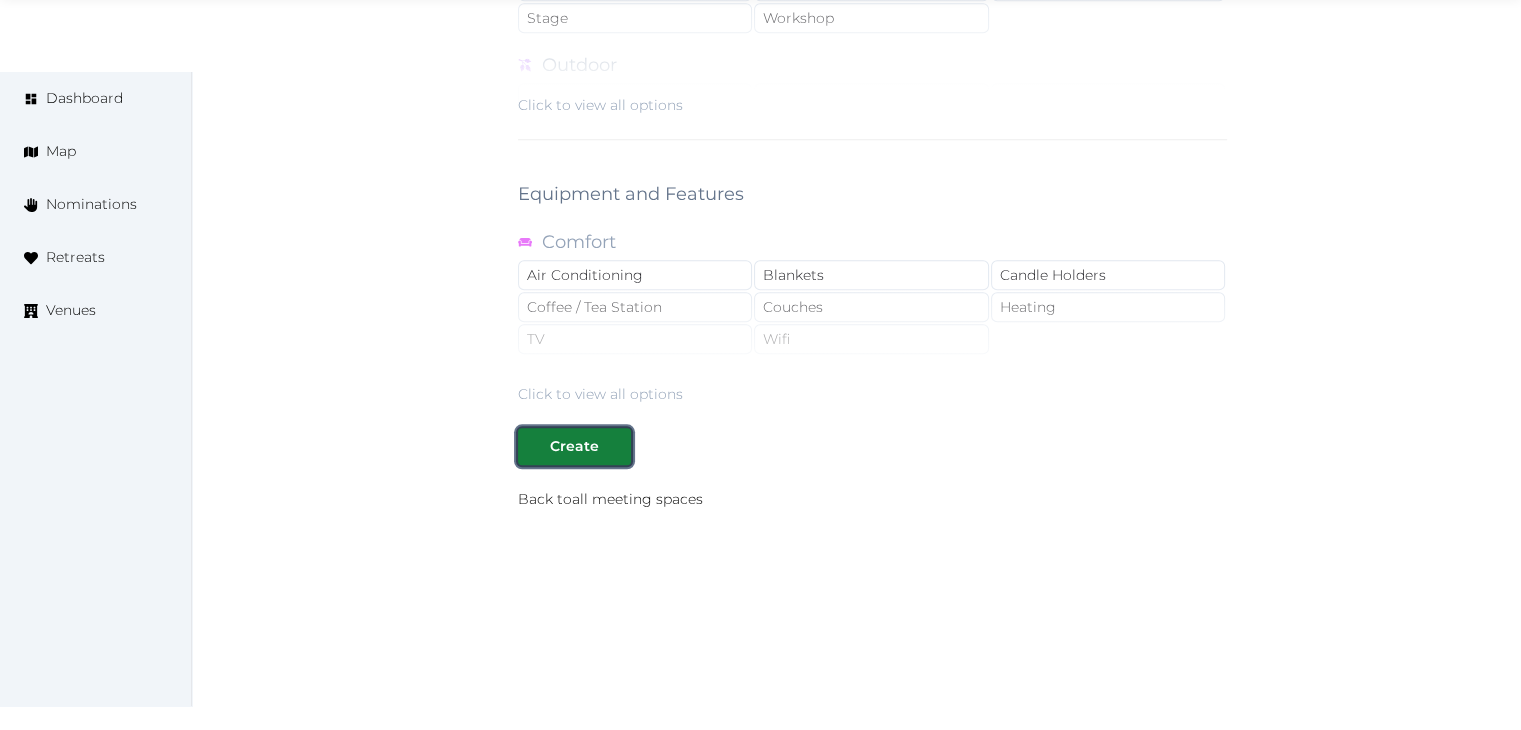 type 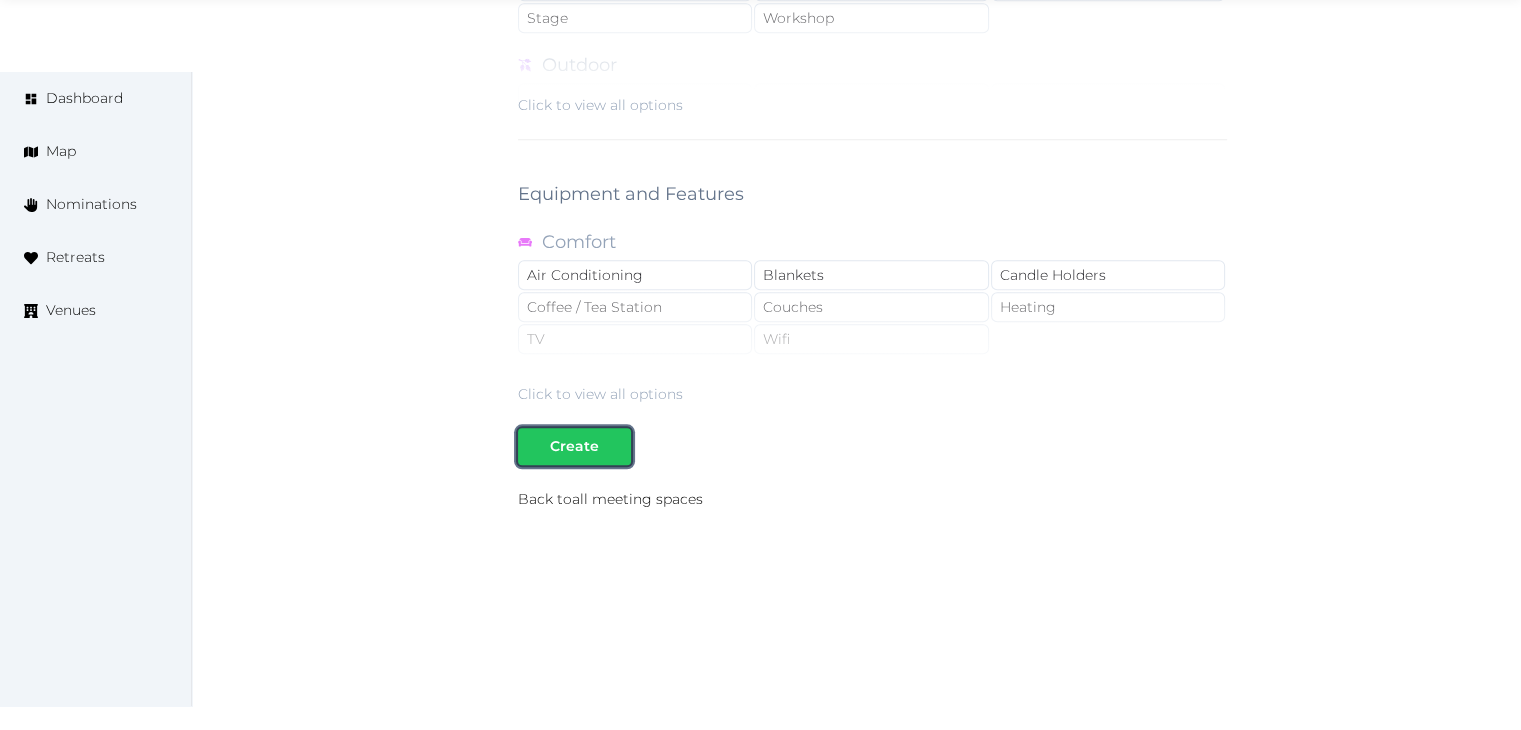 click on "Create" at bounding box center [574, 446] 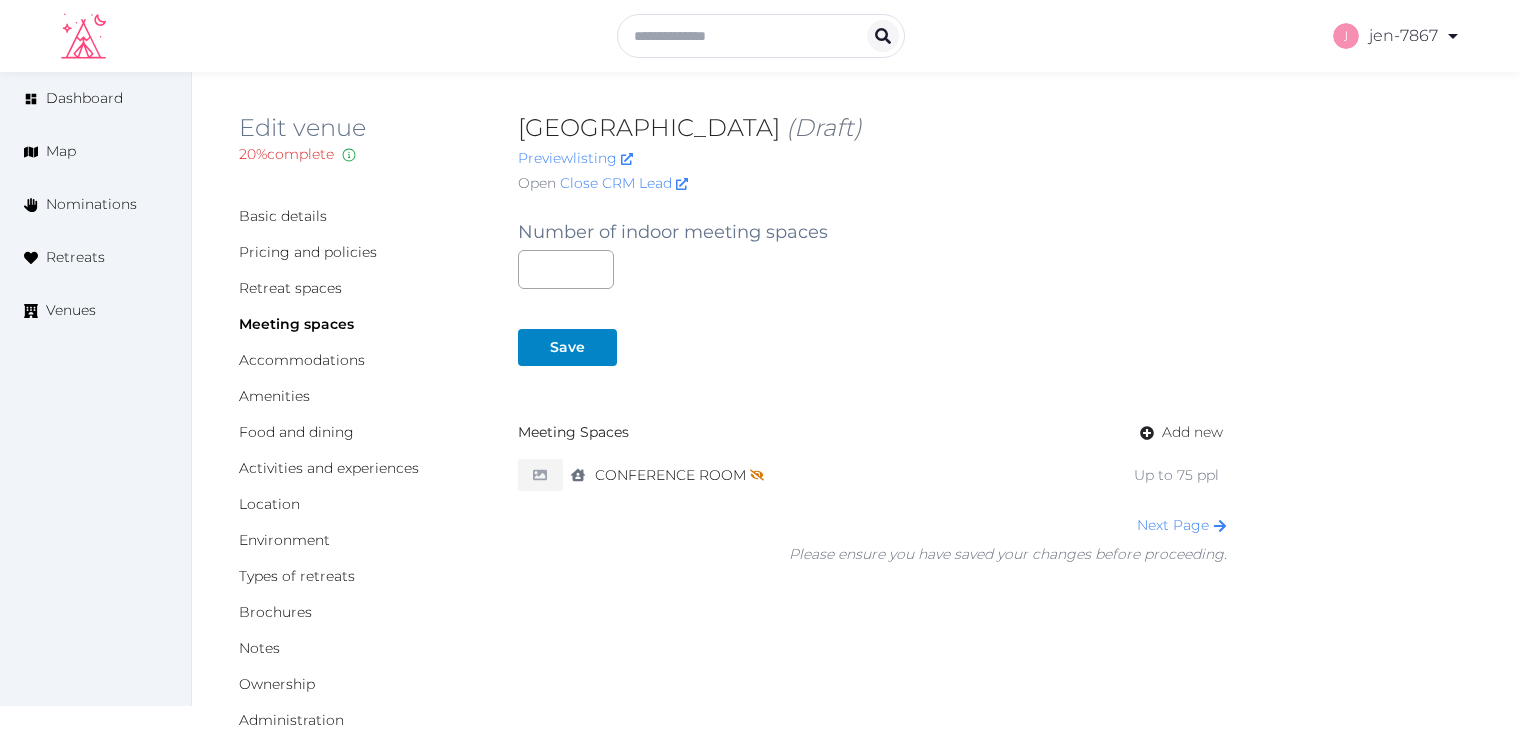 scroll, scrollTop: 0, scrollLeft: 0, axis: both 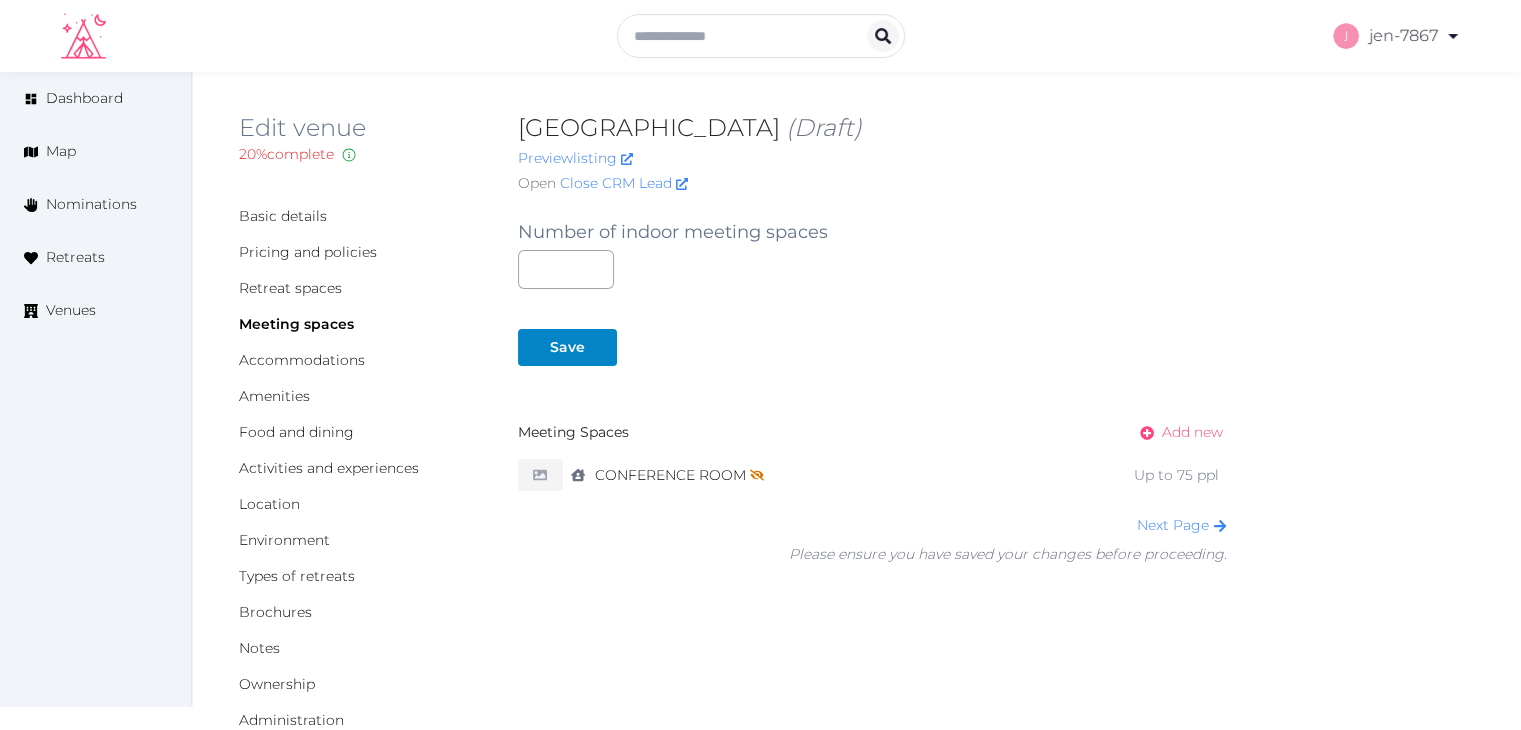 click on "Add new" at bounding box center (1192, 432) 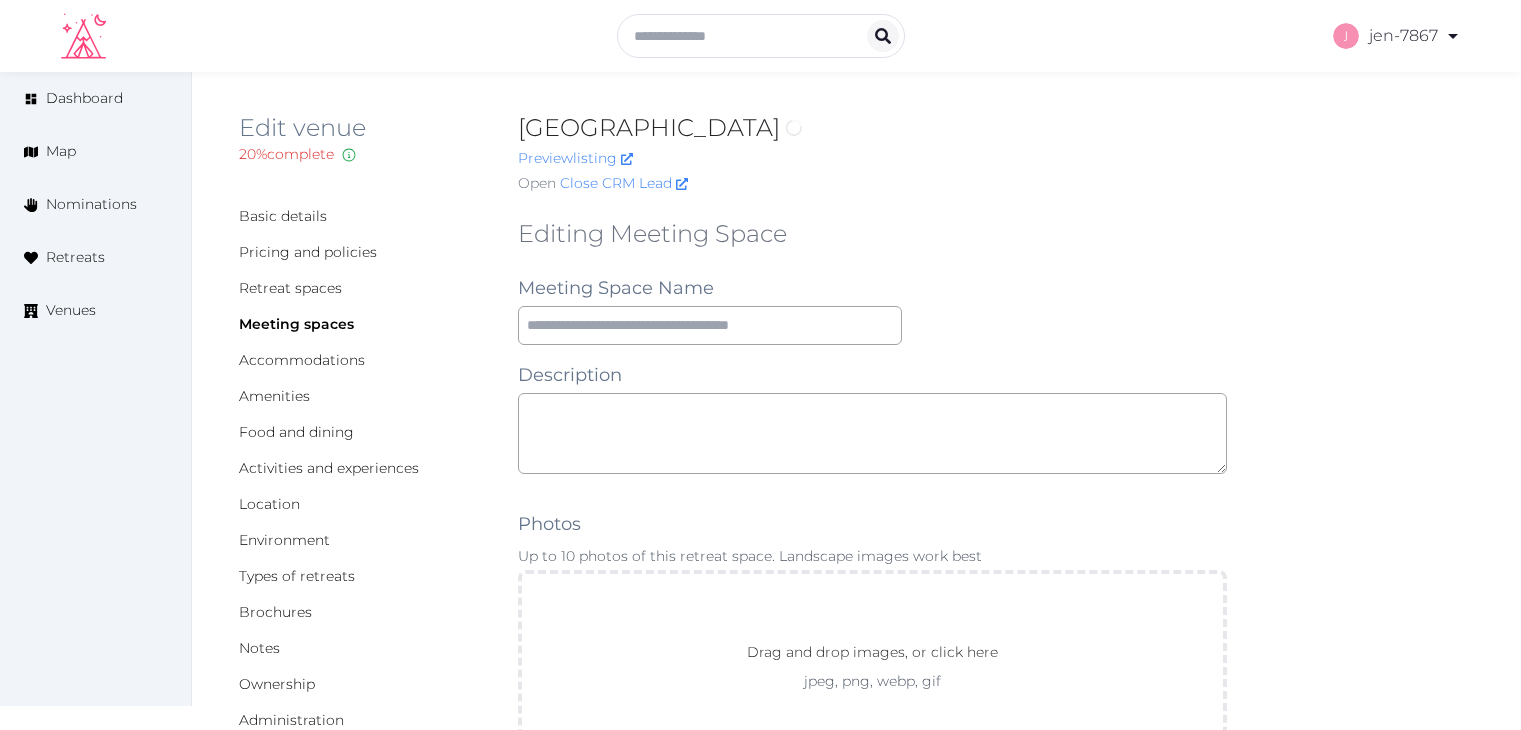 scroll, scrollTop: 0, scrollLeft: 0, axis: both 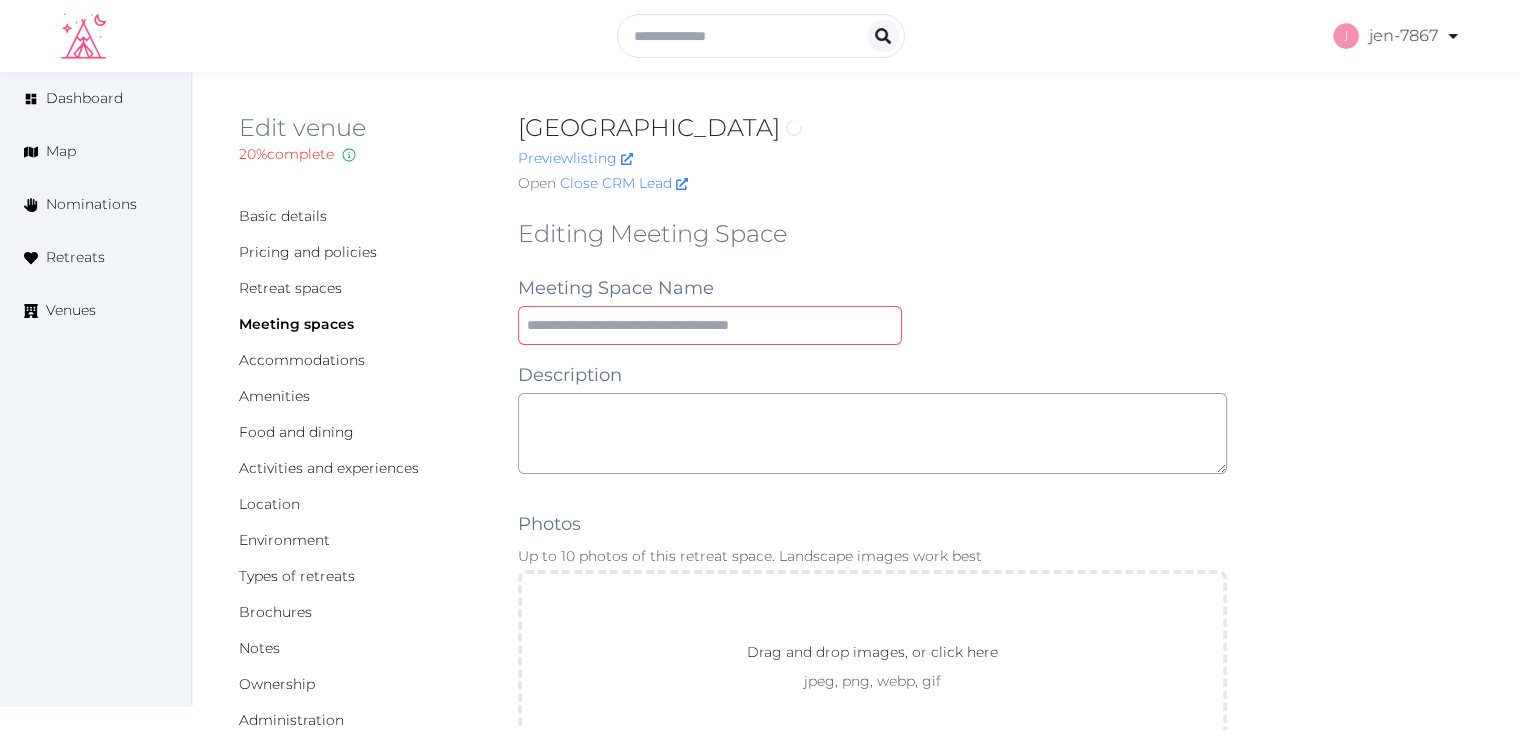 click at bounding box center [710, 325] 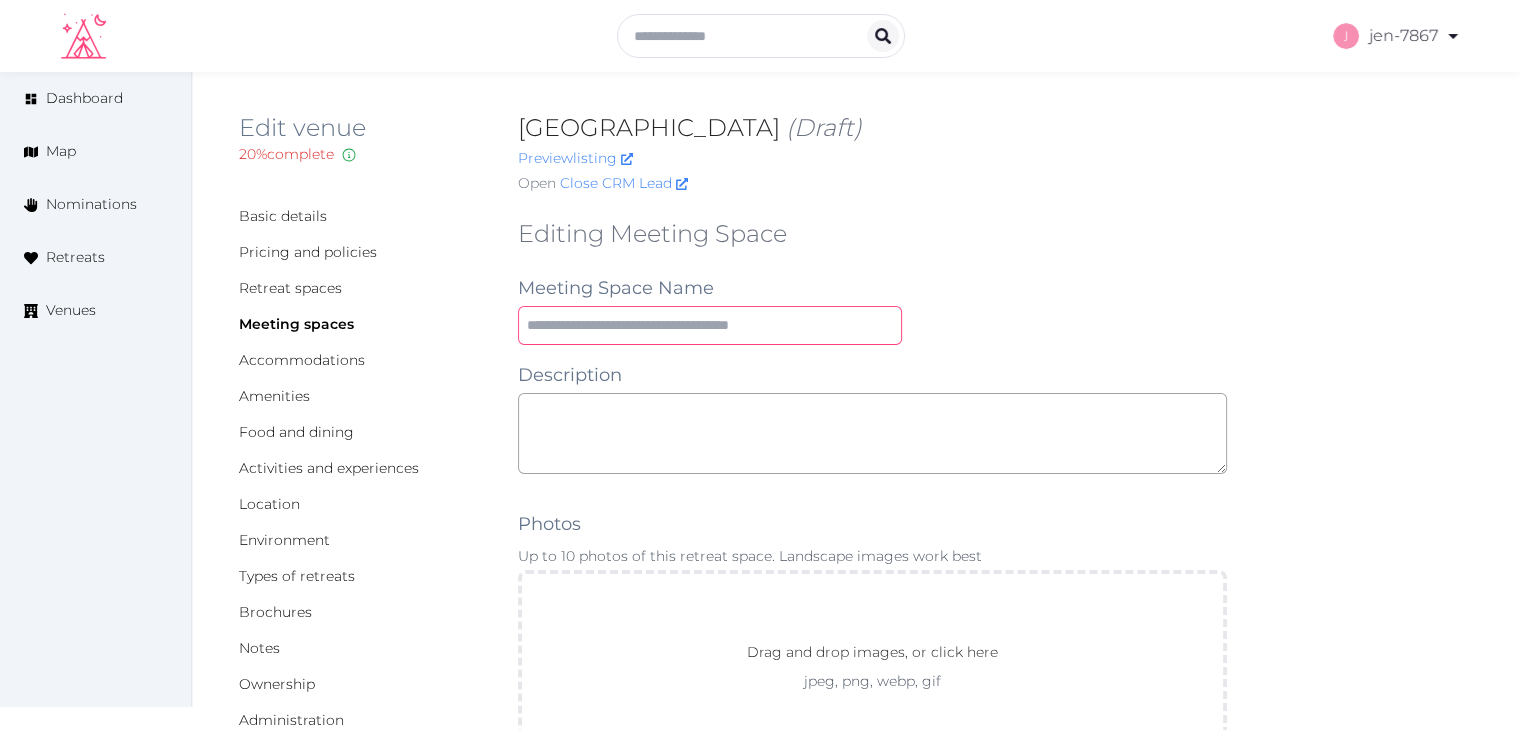paste on "*********" 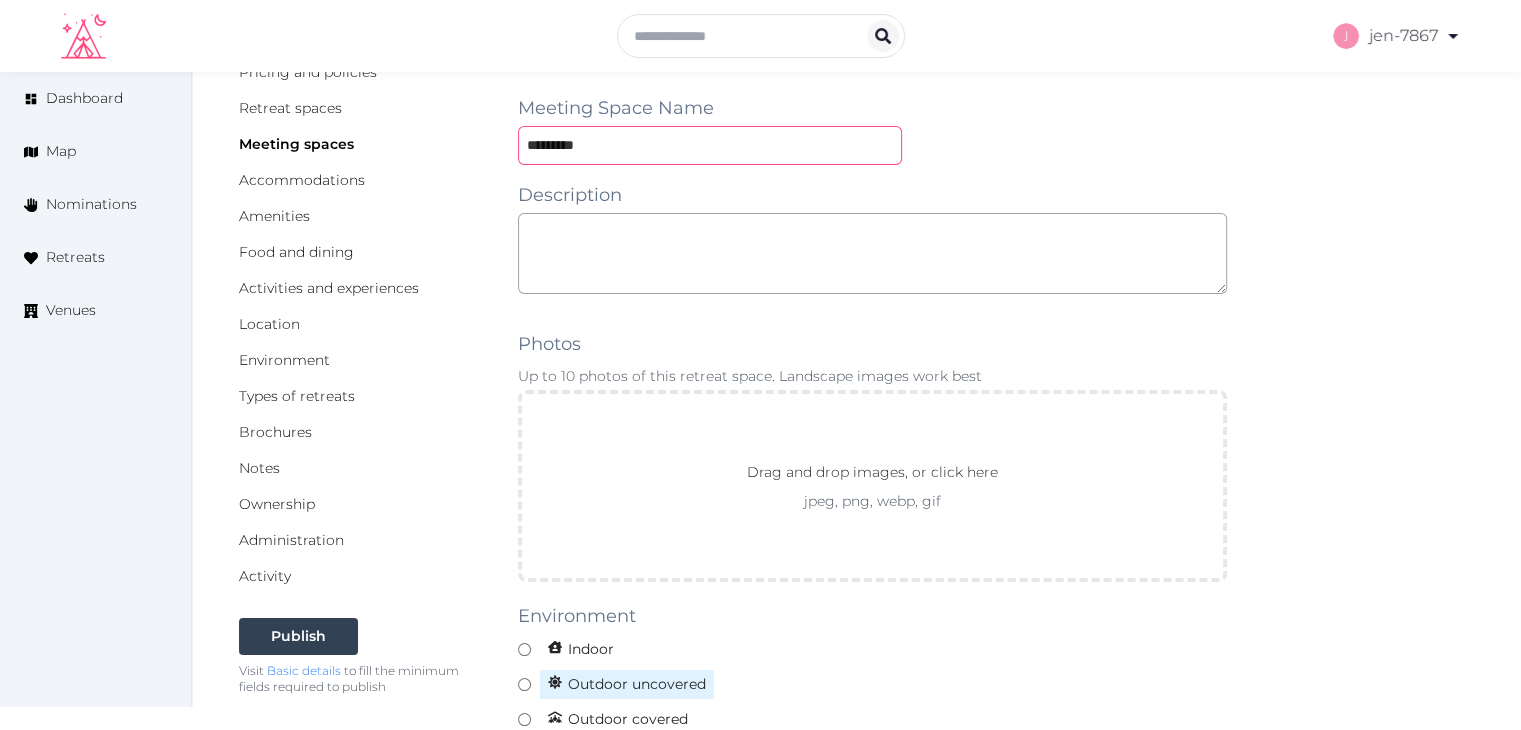 scroll, scrollTop: 500, scrollLeft: 0, axis: vertical 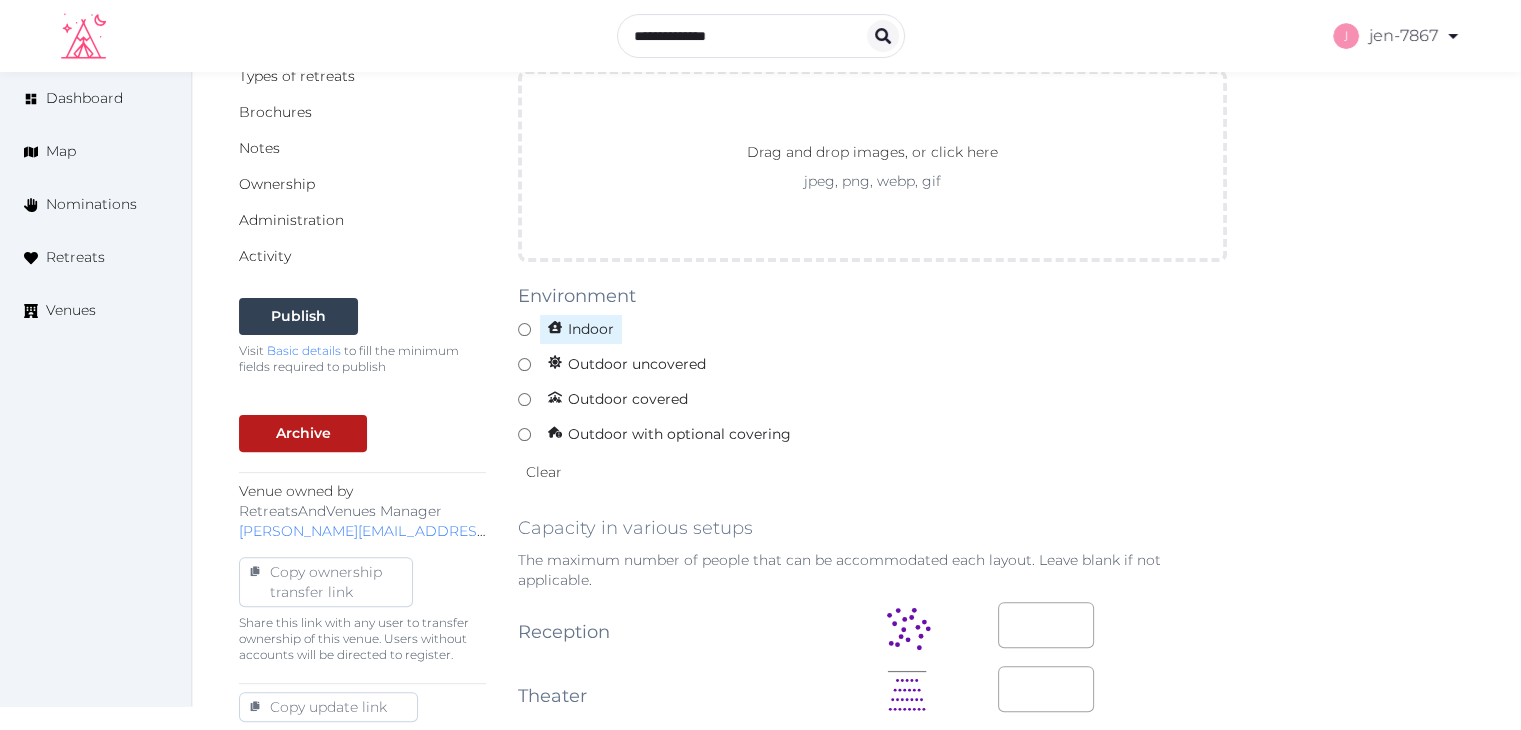 type on "*********" 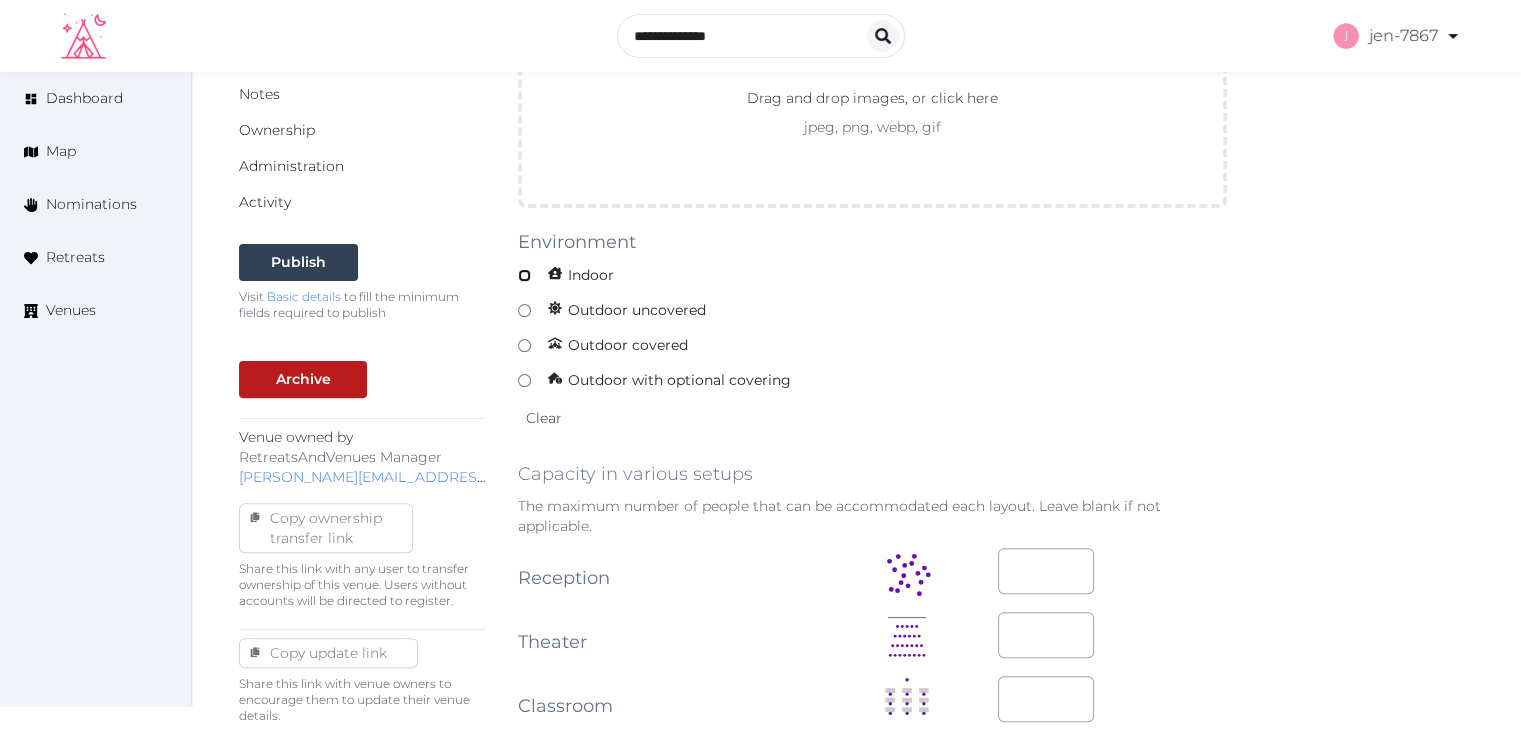 scroll, scrollTop: 700, scrollLeft: 0, axis: vertical 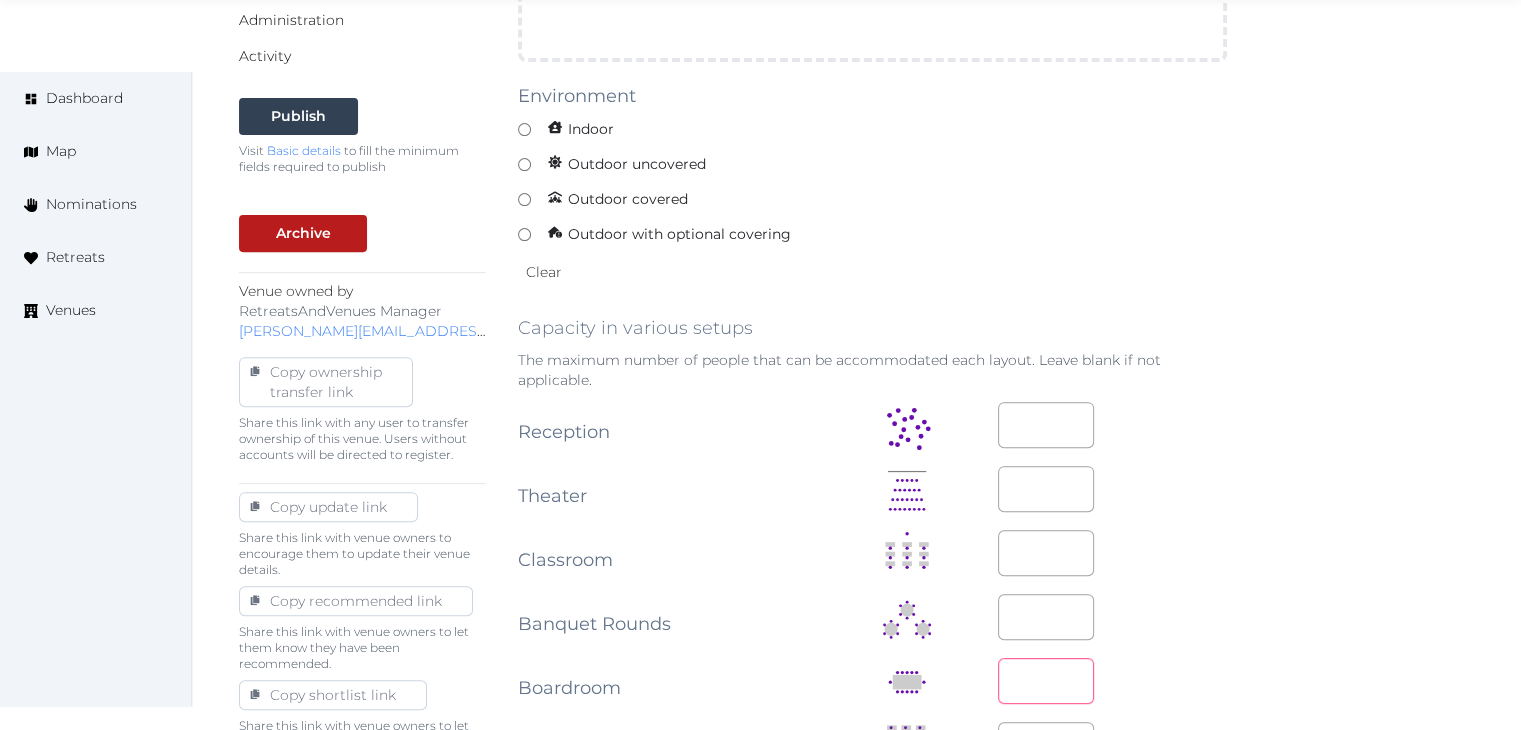 click at bounding box center [1046, 681] 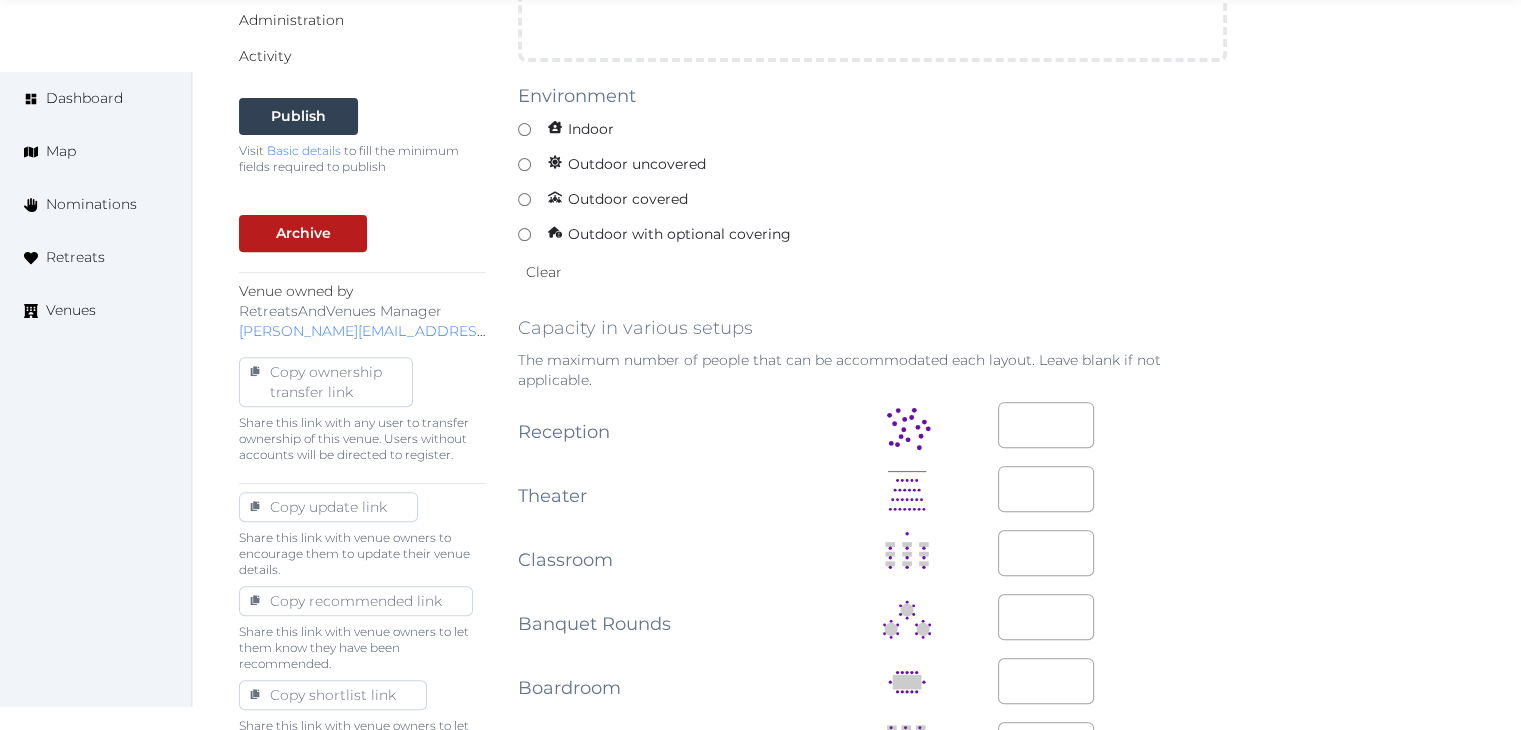 click on "Basic details Pricing and policies Retreat spaces Meeting spaces Accommodations Amenities Food and dining Activities and experiences Location Environment Types of retreats Brochures Notes Ownership Administration Activity Publish Visit   Basic details   to fill the minimum fields required to   publish Archive Venue owned by RetreatsAndVenues Manager c.o.r.e.y.sanford@retreatsandvenues.com Copy ownership transfer link Share this link with any user to transfer ownership of this venue. Users without accounts will be directed to register. Copy update link Share this link with venue owners to encourage them to update their venue details. Copy recommended link Share this link with venue owners to let them know they have been recommended. Copy shortlist link Share this link with venue owners to let them know that they have been shortlisted. Editing Meeting Space  Meeting Space Name ********* Description Photos Up to 10 photos of this retreat space. Landscape images work best Drag and drop images, or click here Clear" at bounding box center (856, 646) 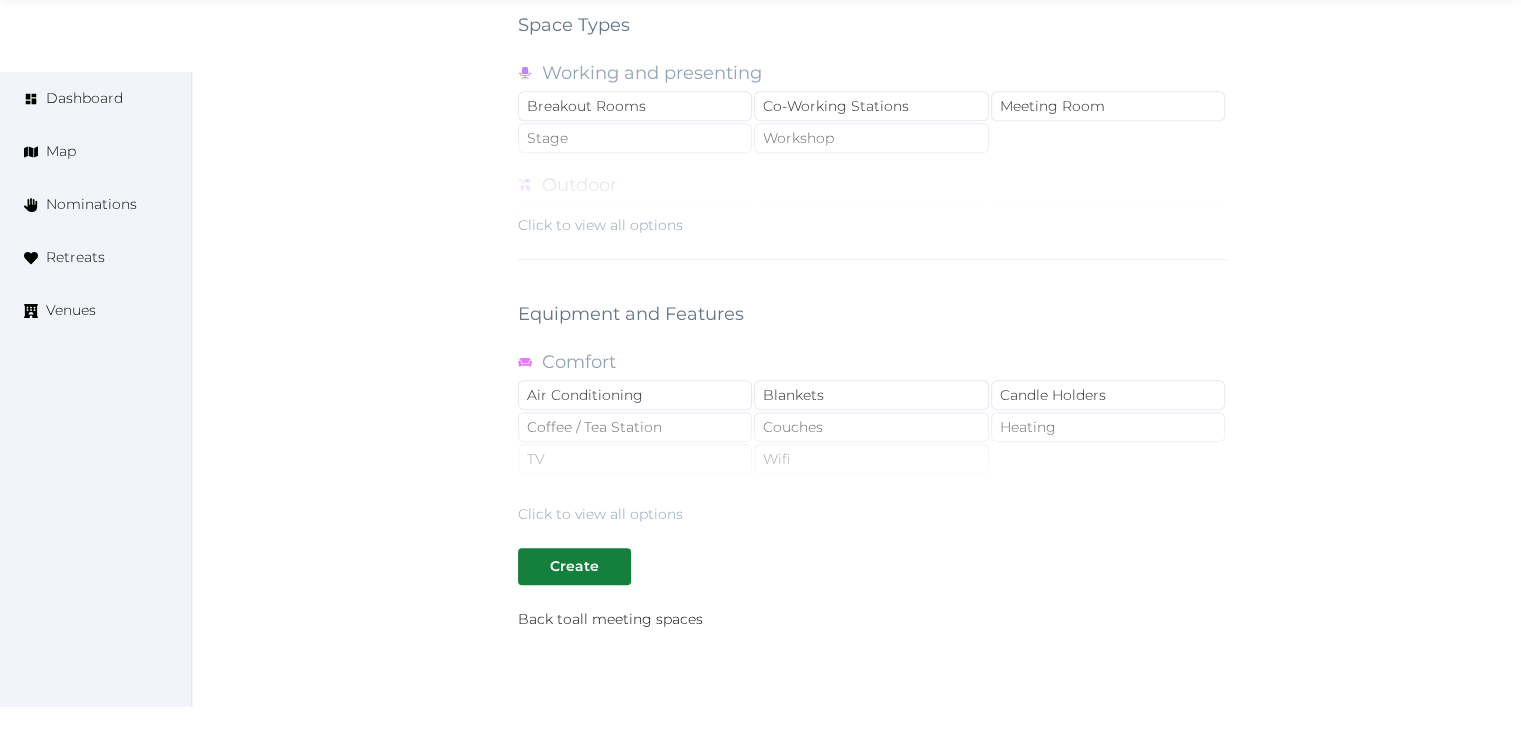 scroll, scrollTop: 1700, scrollLeft: 0, axis: vertical 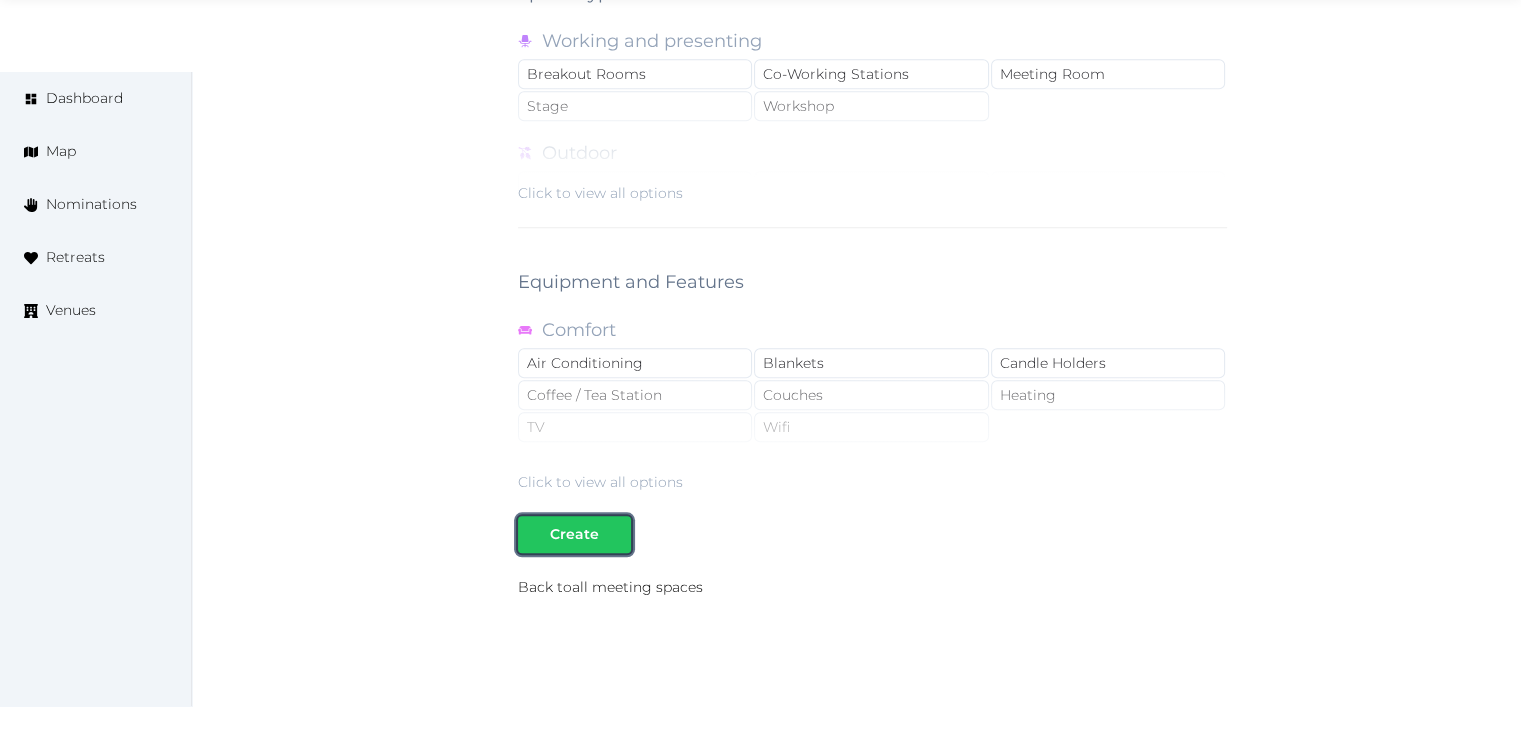 click on "Create" at bounding box center [574, 534] 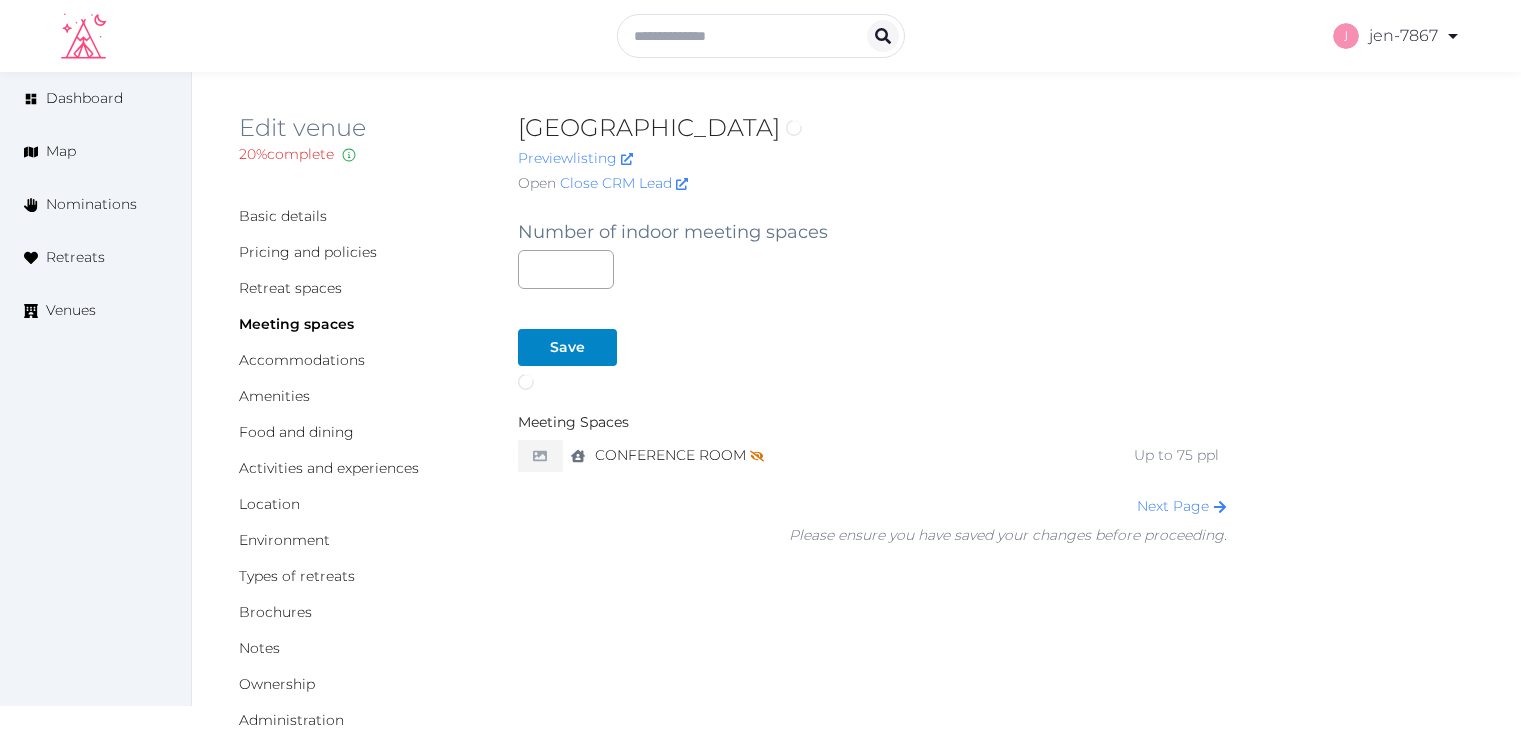 scroll, scrollTop: 0, scrollLeft: 0, axis: both 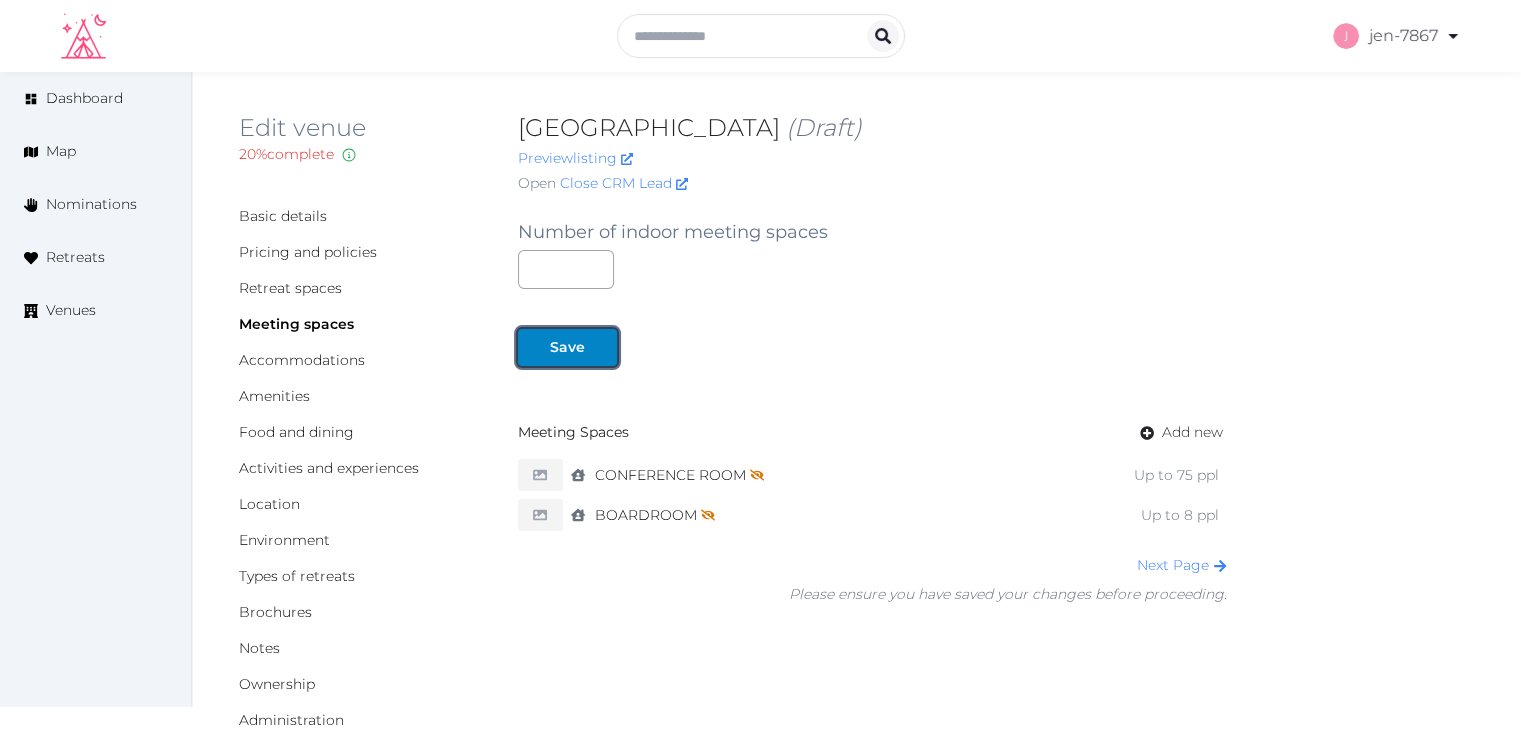 drag, startPoint x: 565, startPoint y: 363, endPoint x: 506, endPoint y: 324, distance: 70.724815 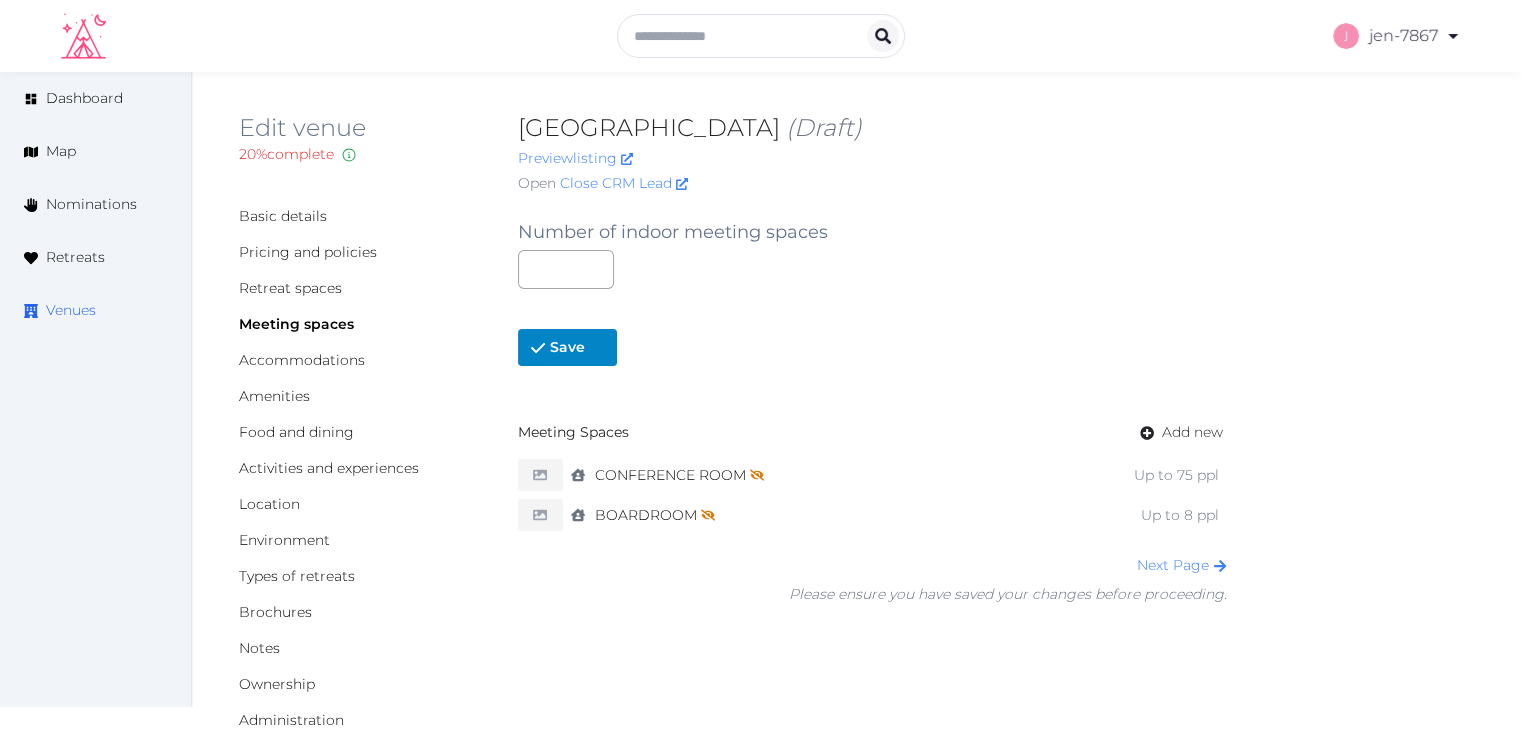 click on "Venues" at bounding box center (71, 310) 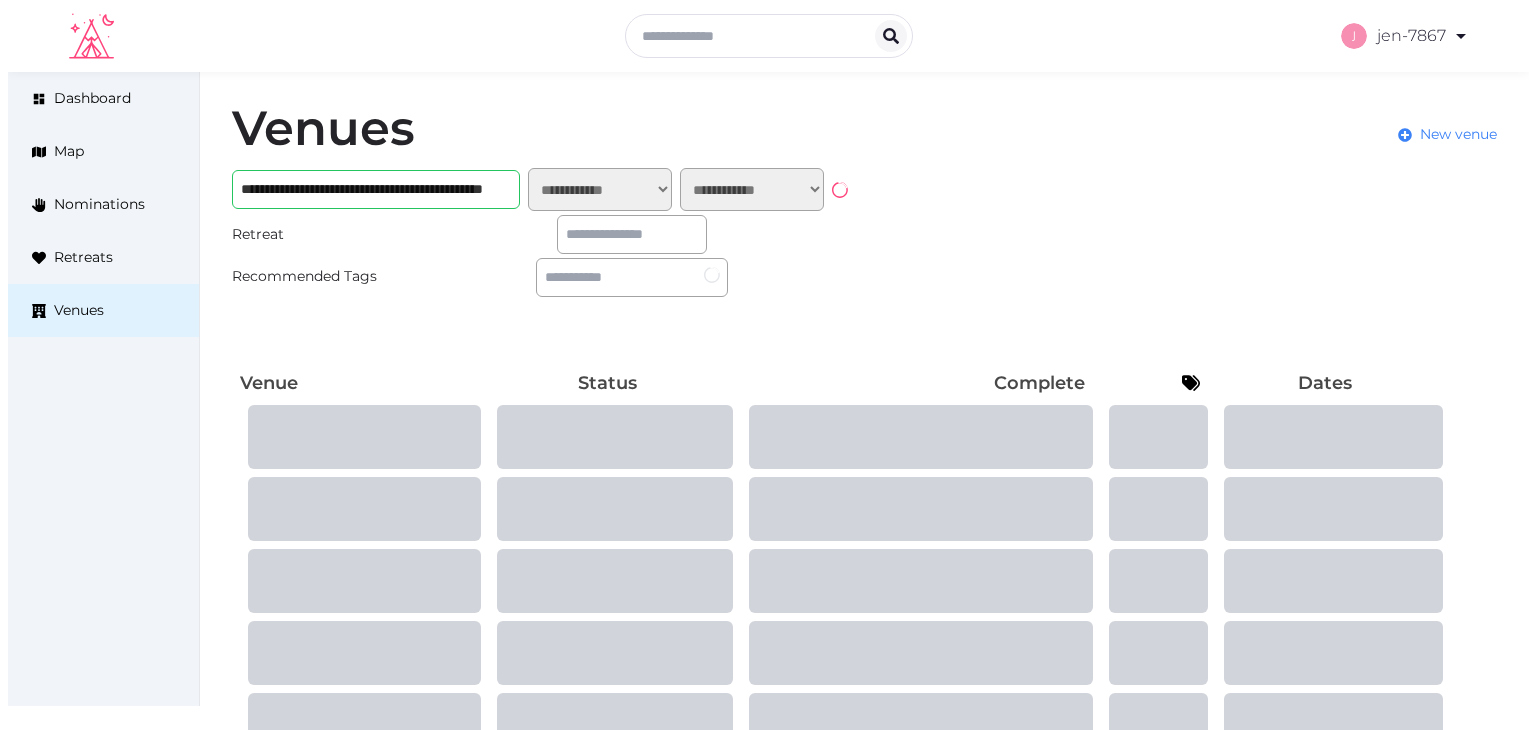 scroll, scrollTop: 0, scrollLeft: 0, axis: both 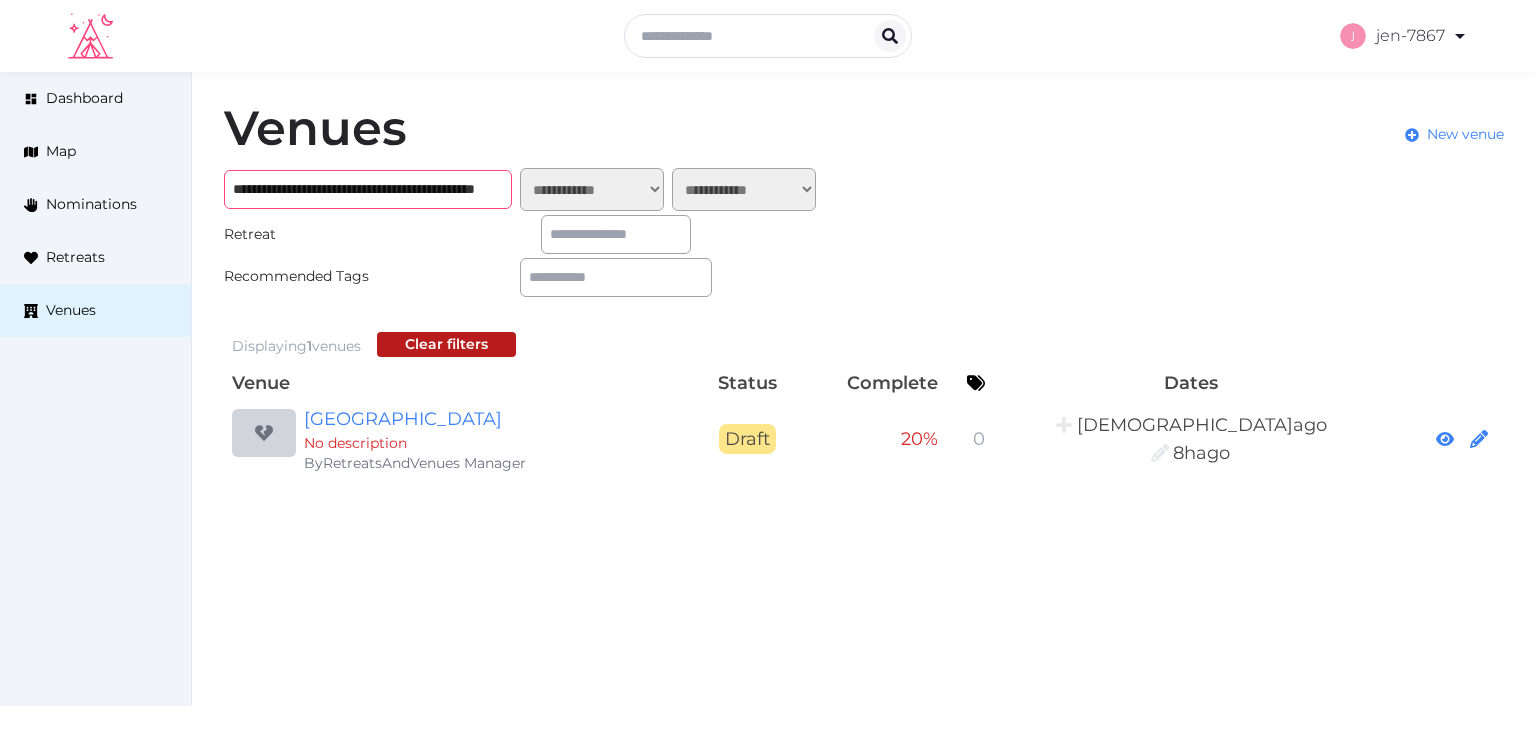 click on "**********" at bounding box center [368, 189] 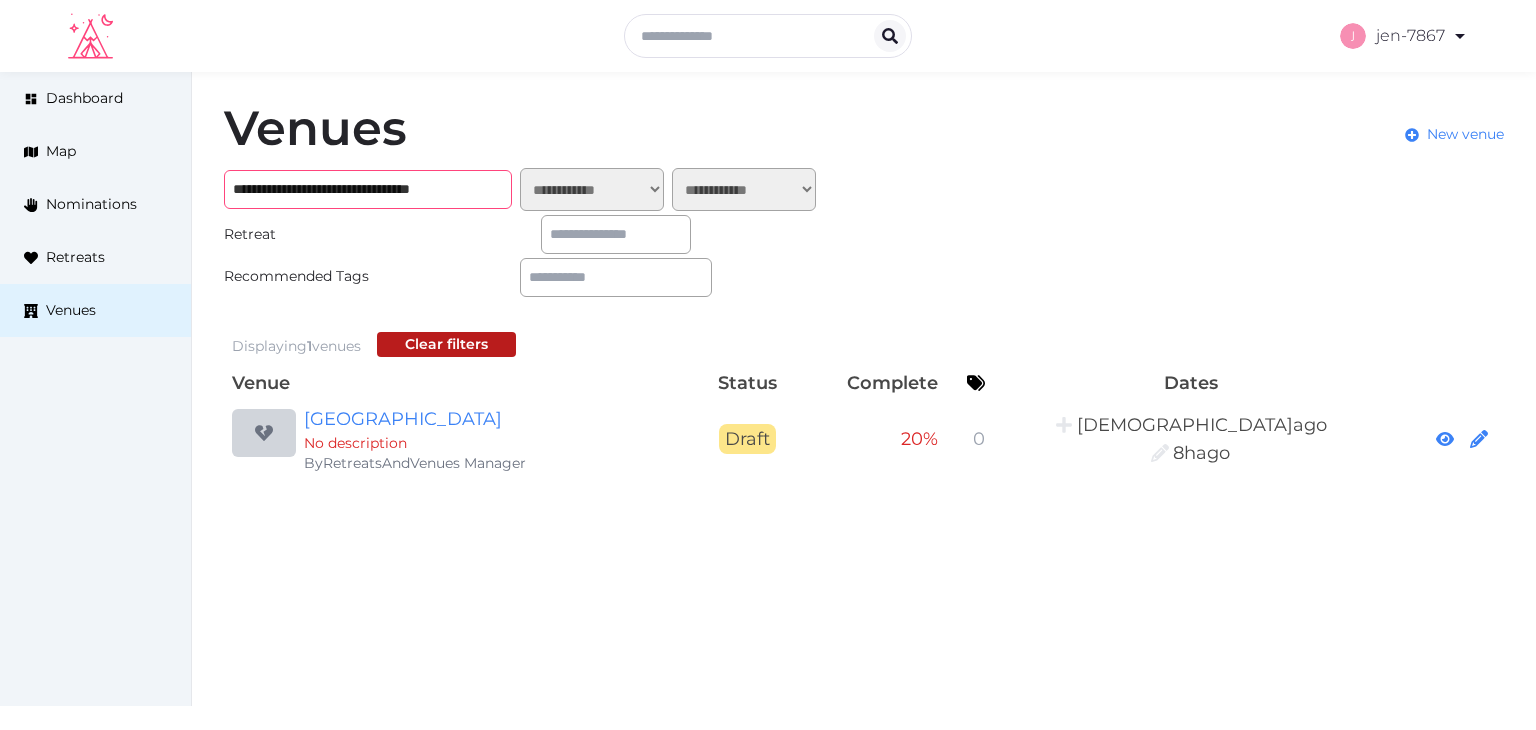 type on "**********" 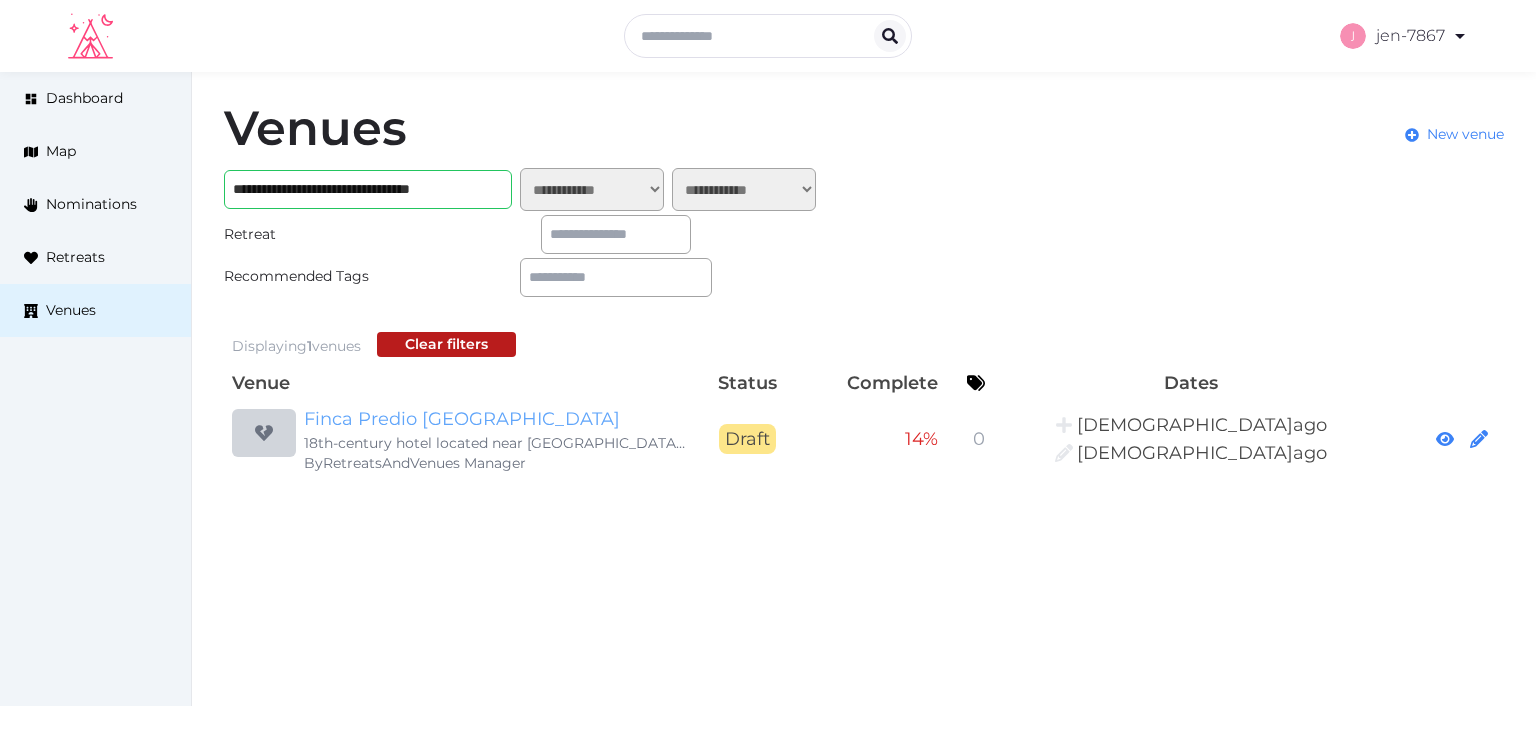 click on "Finca Predio [GEOGRAPHIC_DATA]" at bounding box center [496, 419] 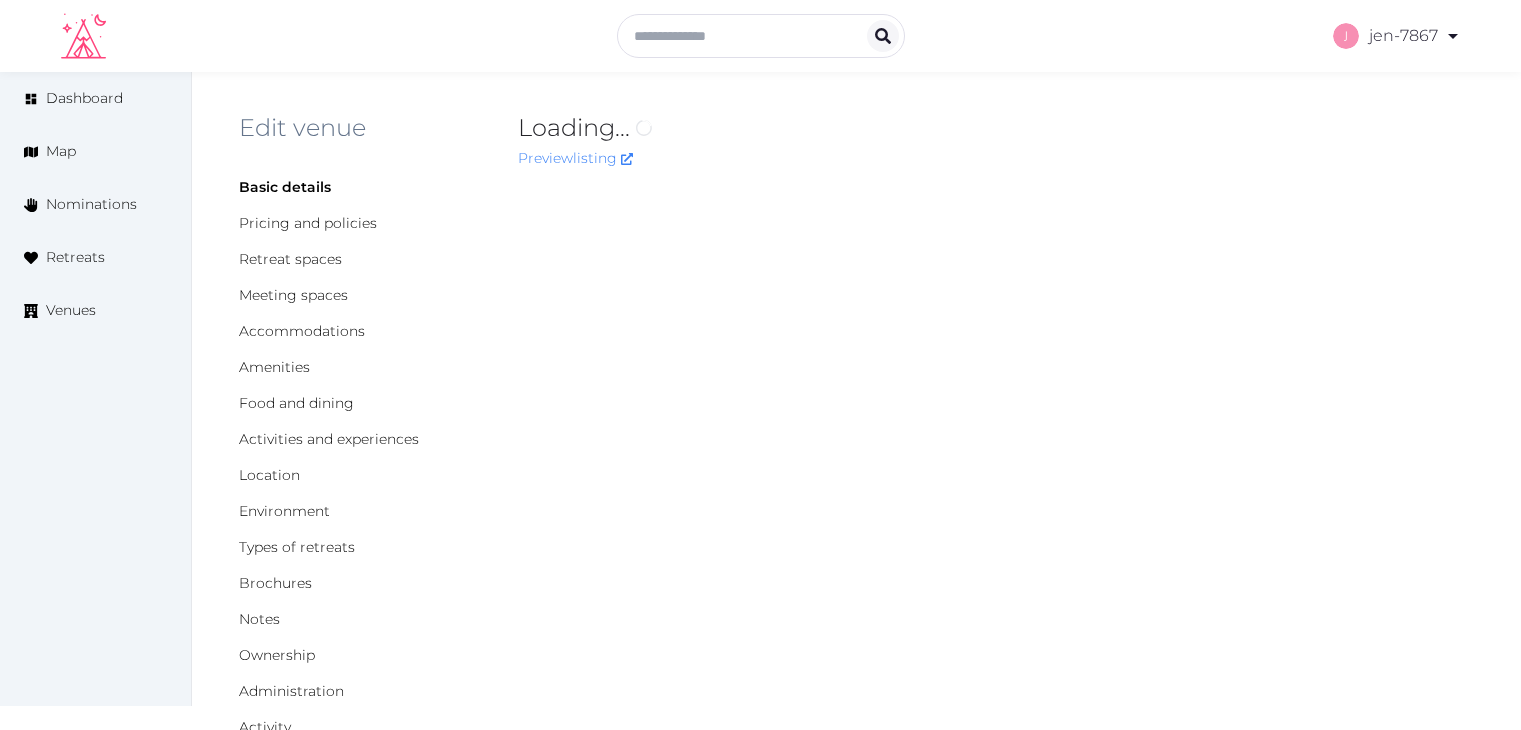 scroll, scrollTop: 0, scrollLeft: 0, axis: both 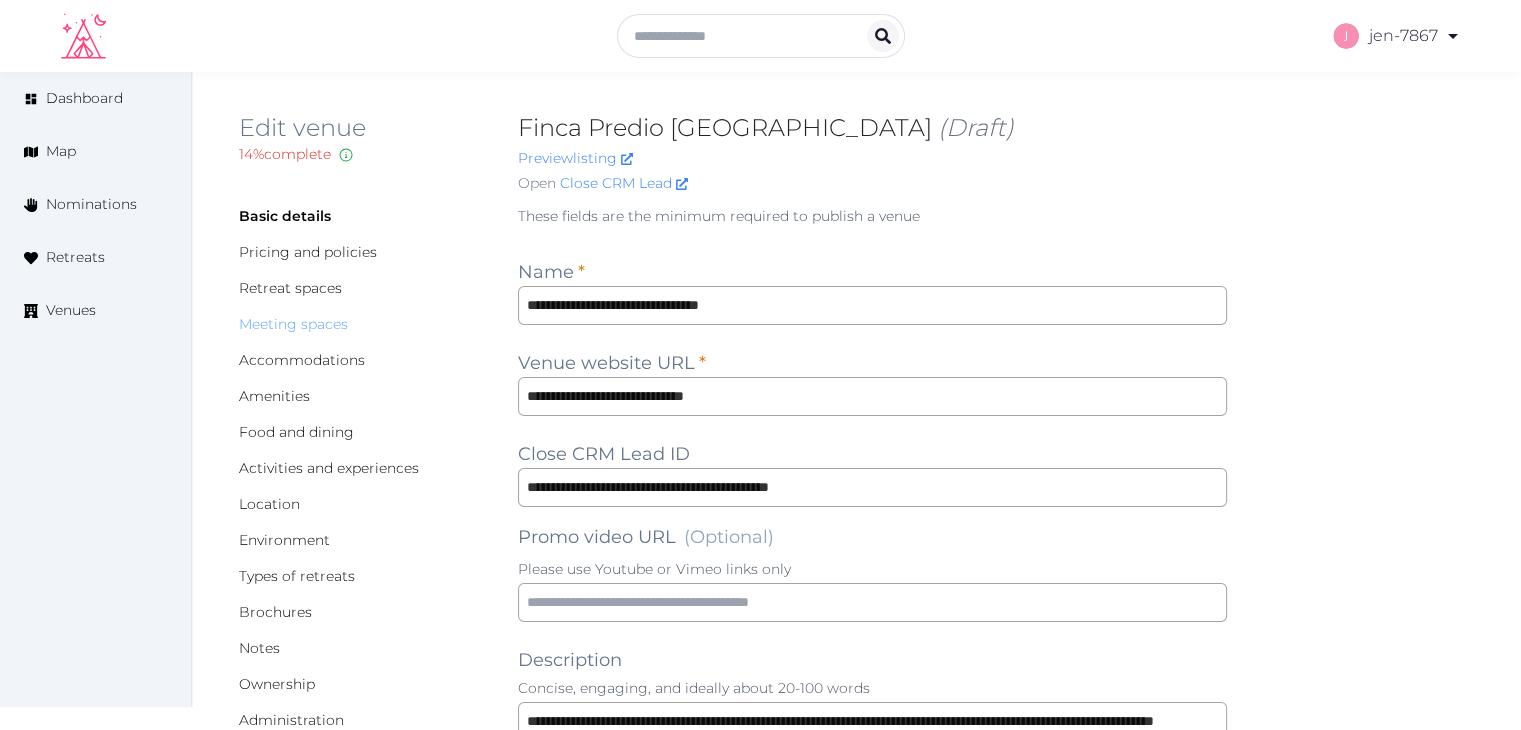 click on "Meeting spaces" at bounding box center (293, 324) 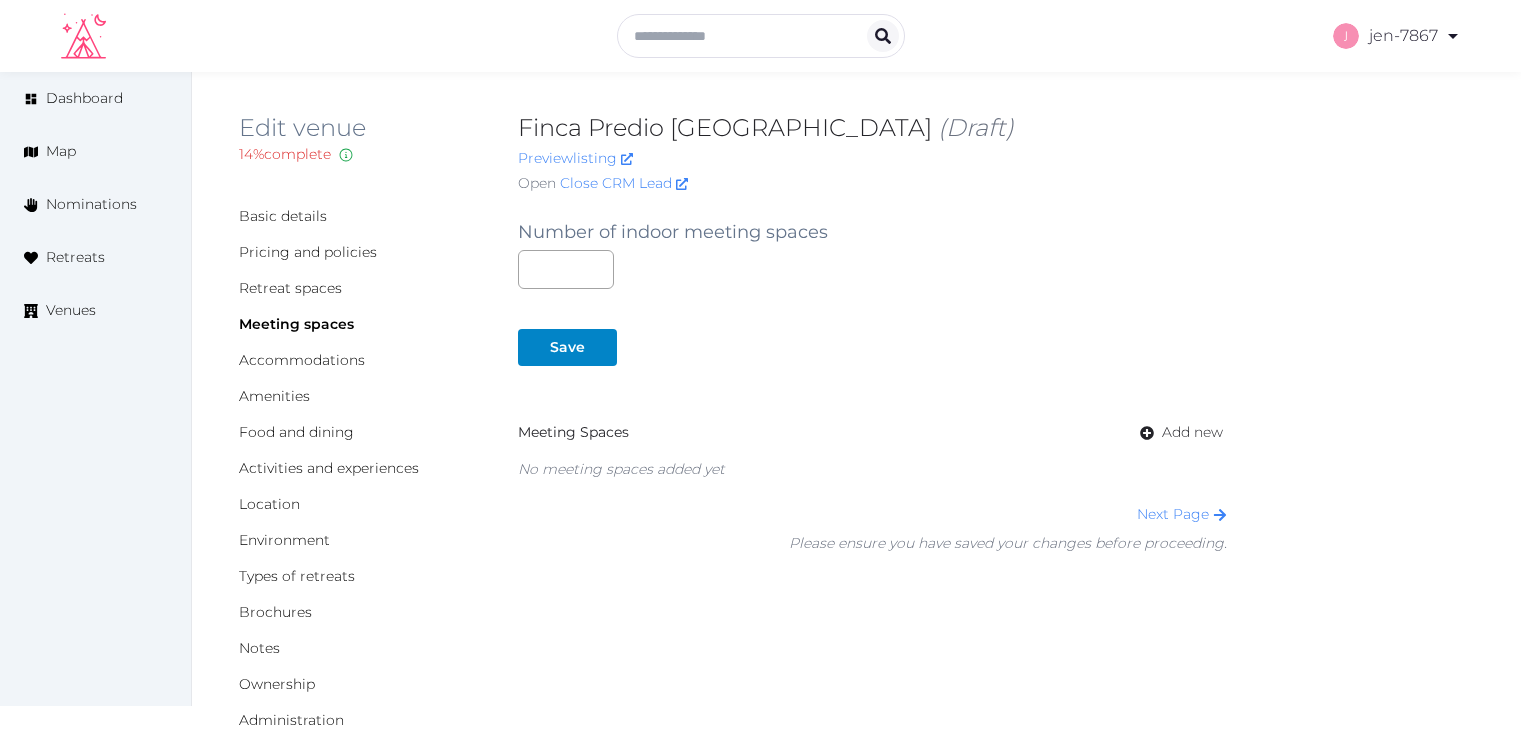 scroll, scrollTop: 0, scrollLeft: 0, axis: both 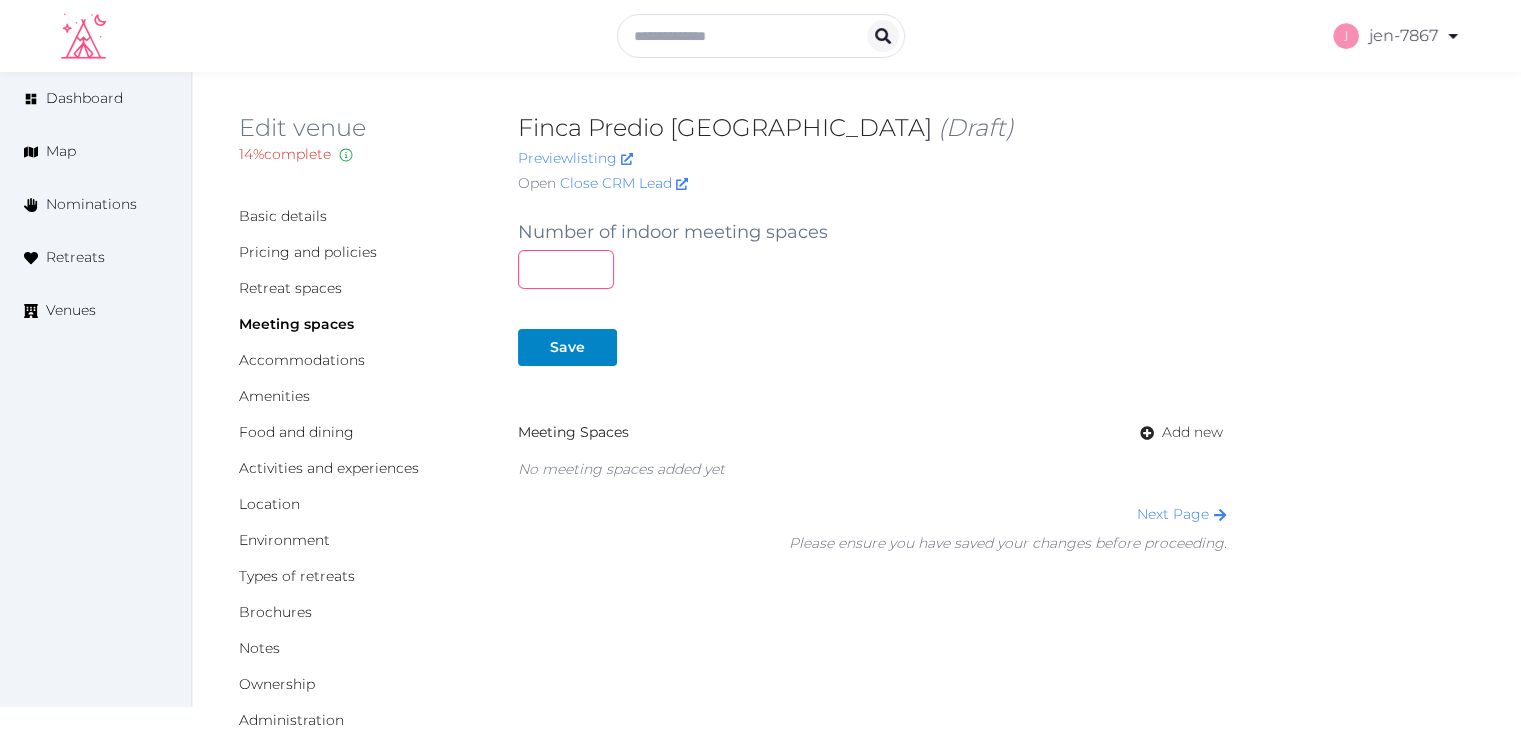 click at bounding box center (566, 269) 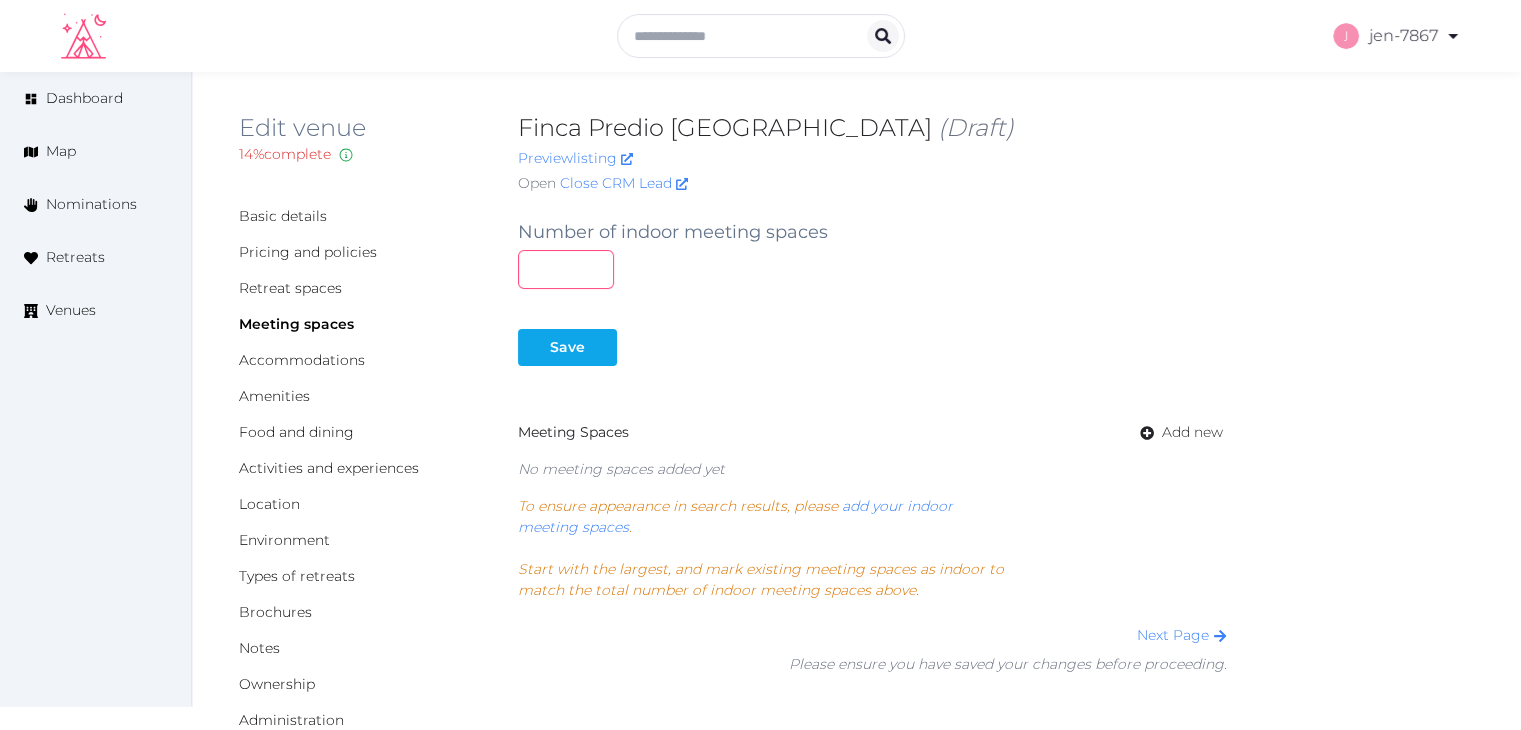 type on "*" 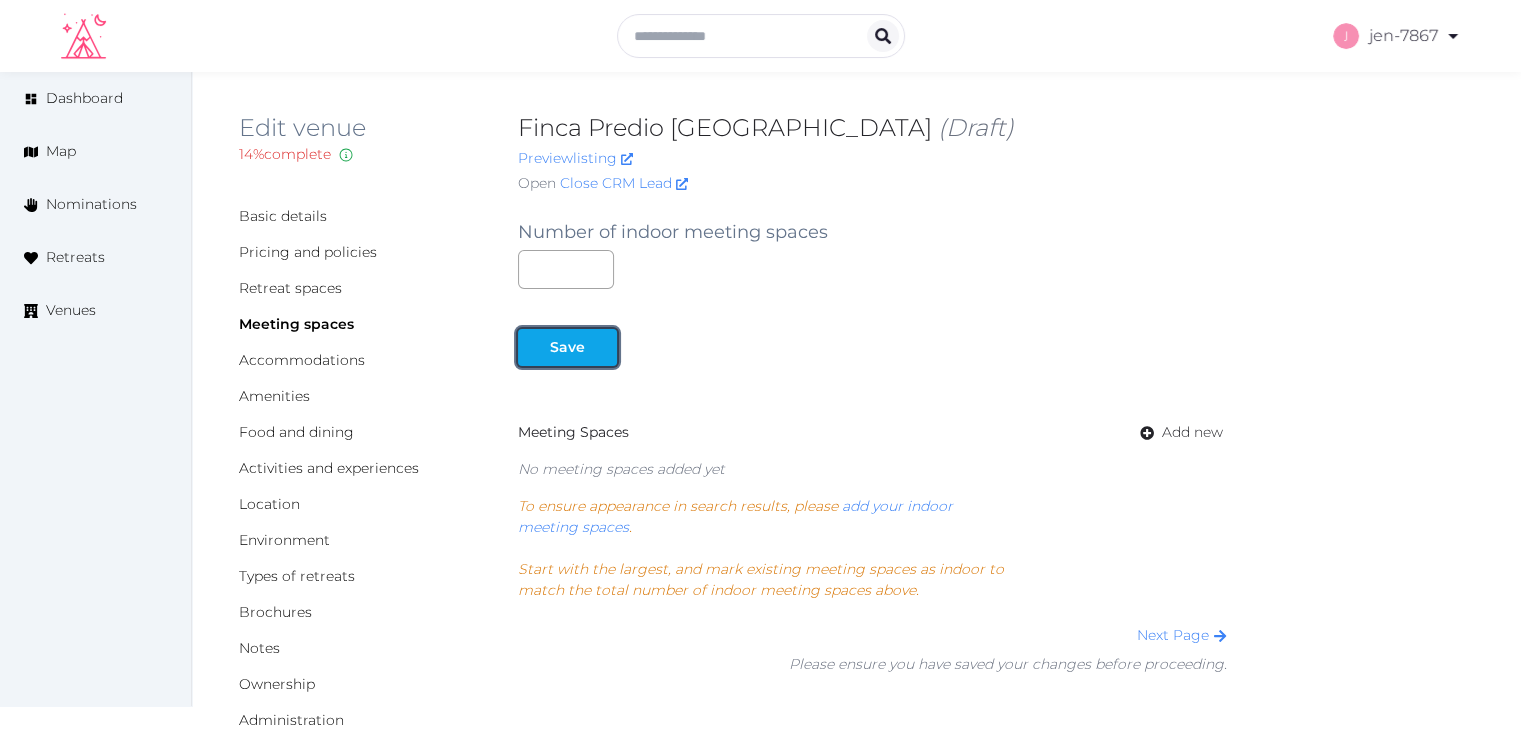 click on "Save" at bounding box center [567, 347] 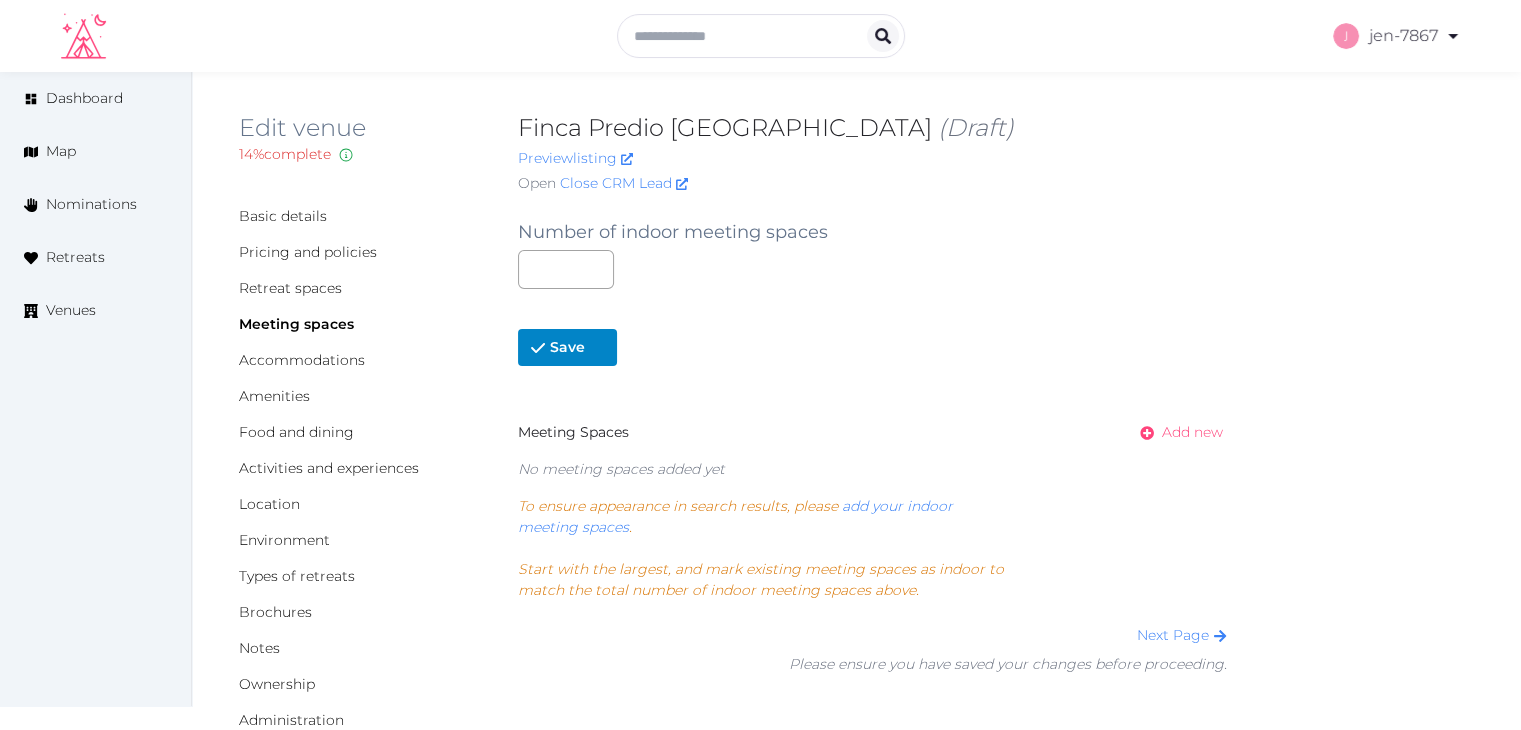 click on "Add new" at bounding box center (1192, 432) 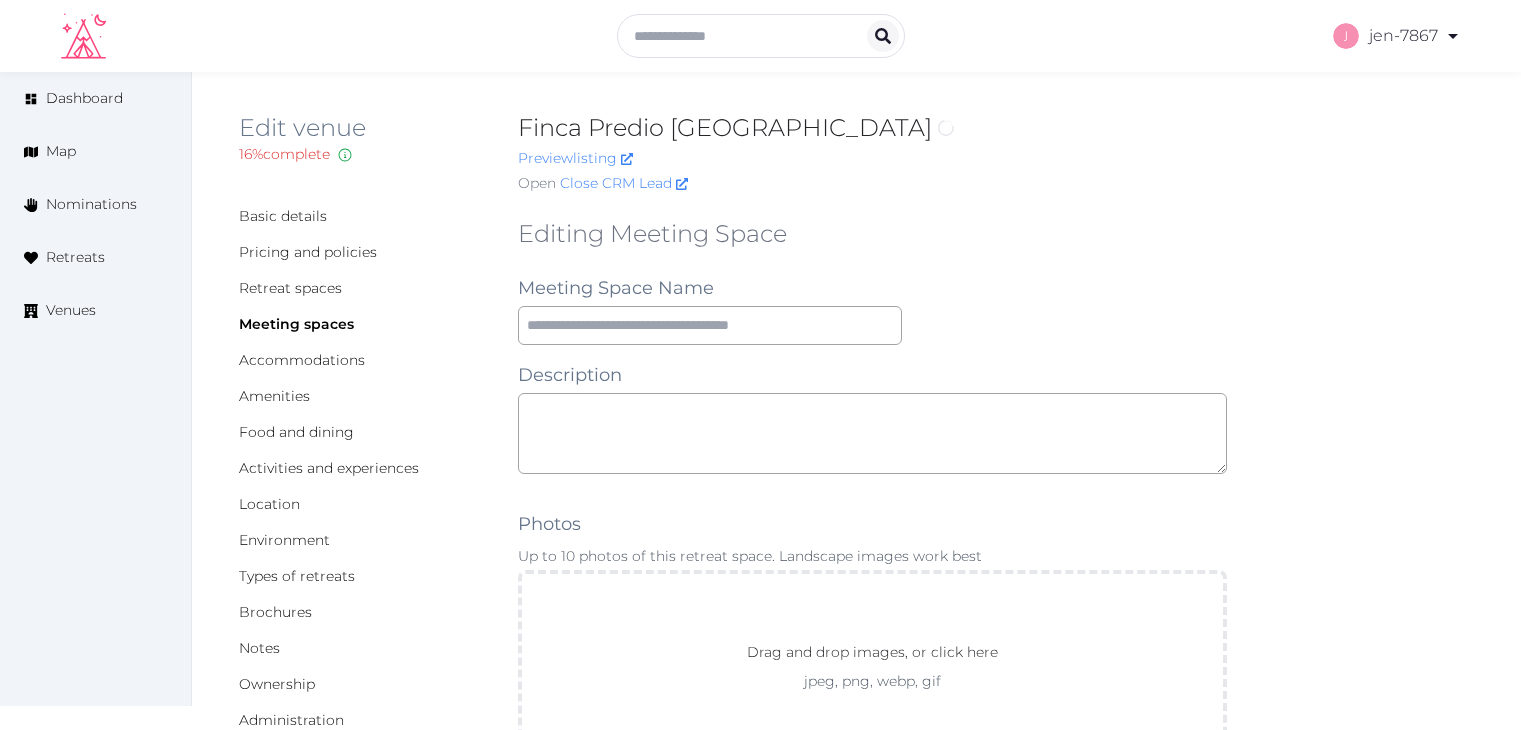 scroll, scrollTop: 0, scrollLeft: 0, axis: both 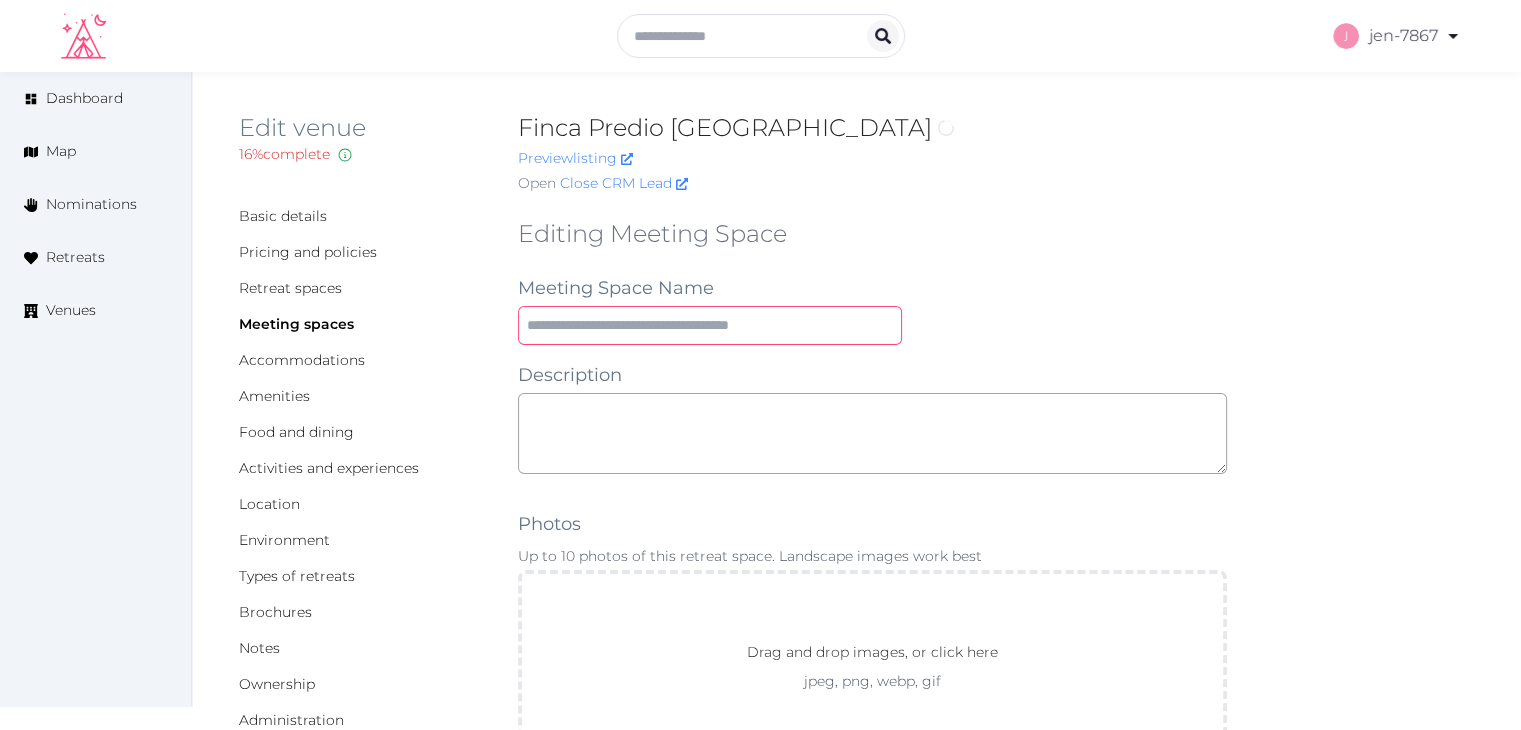 click at bounding box center [710, 325] 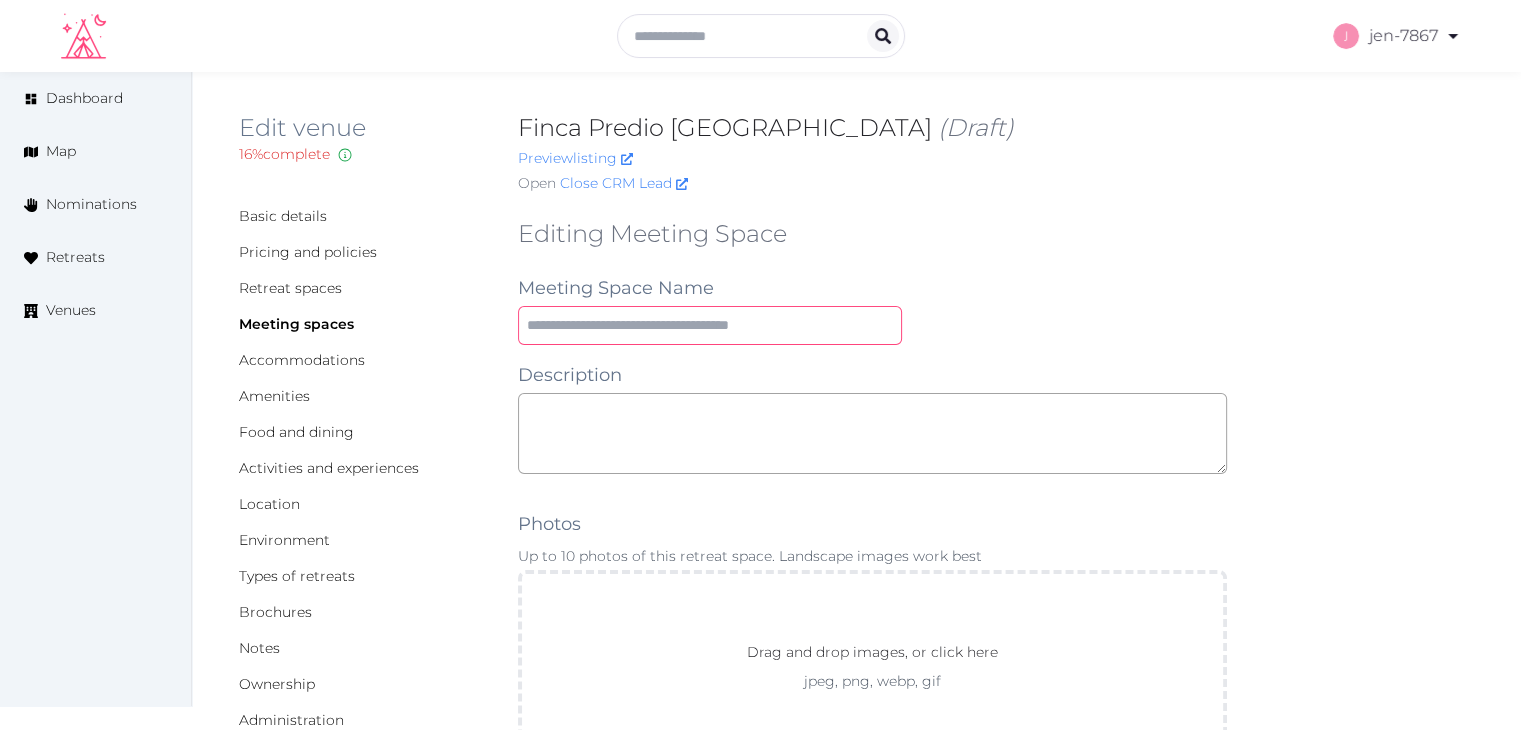 type on "**********" 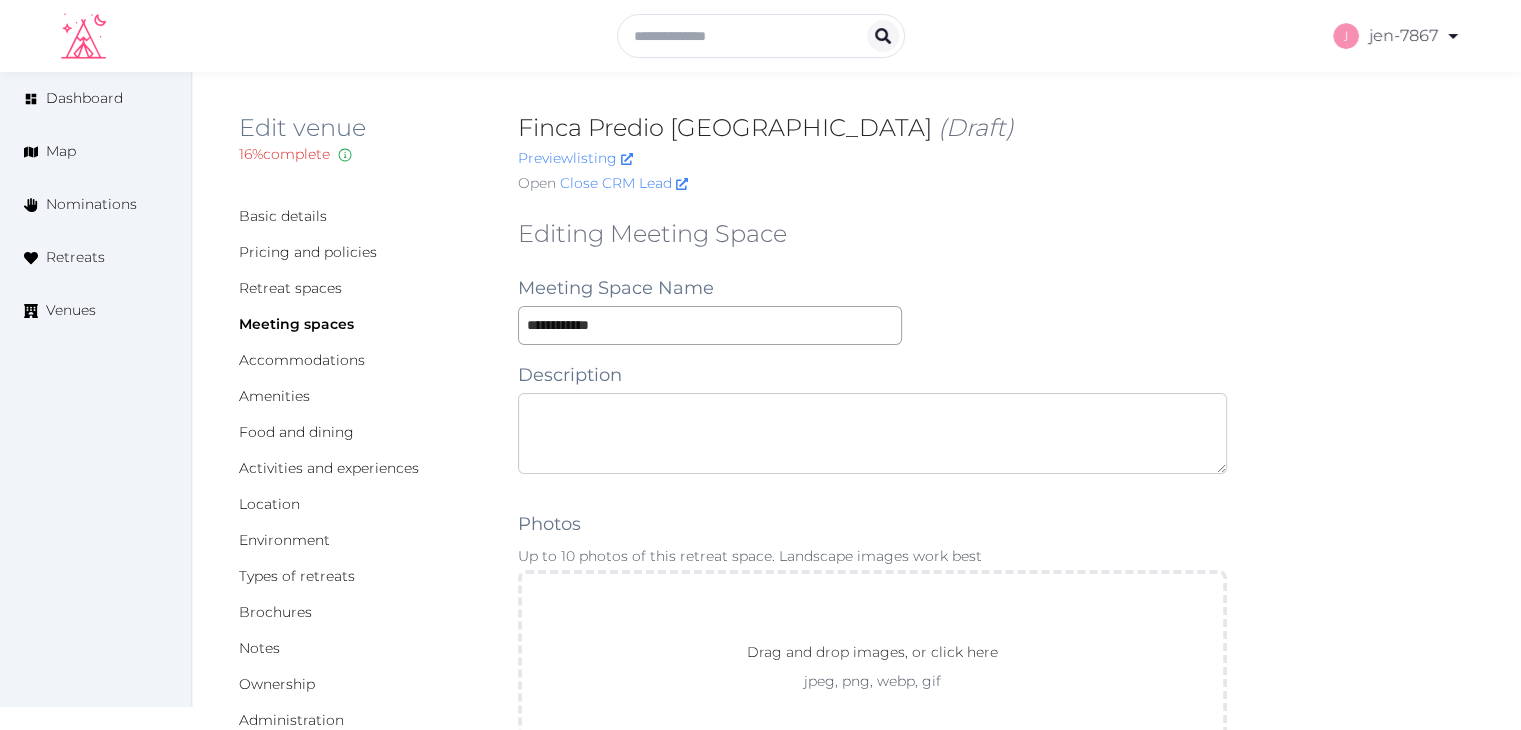 click at bounding box center (872, 433) 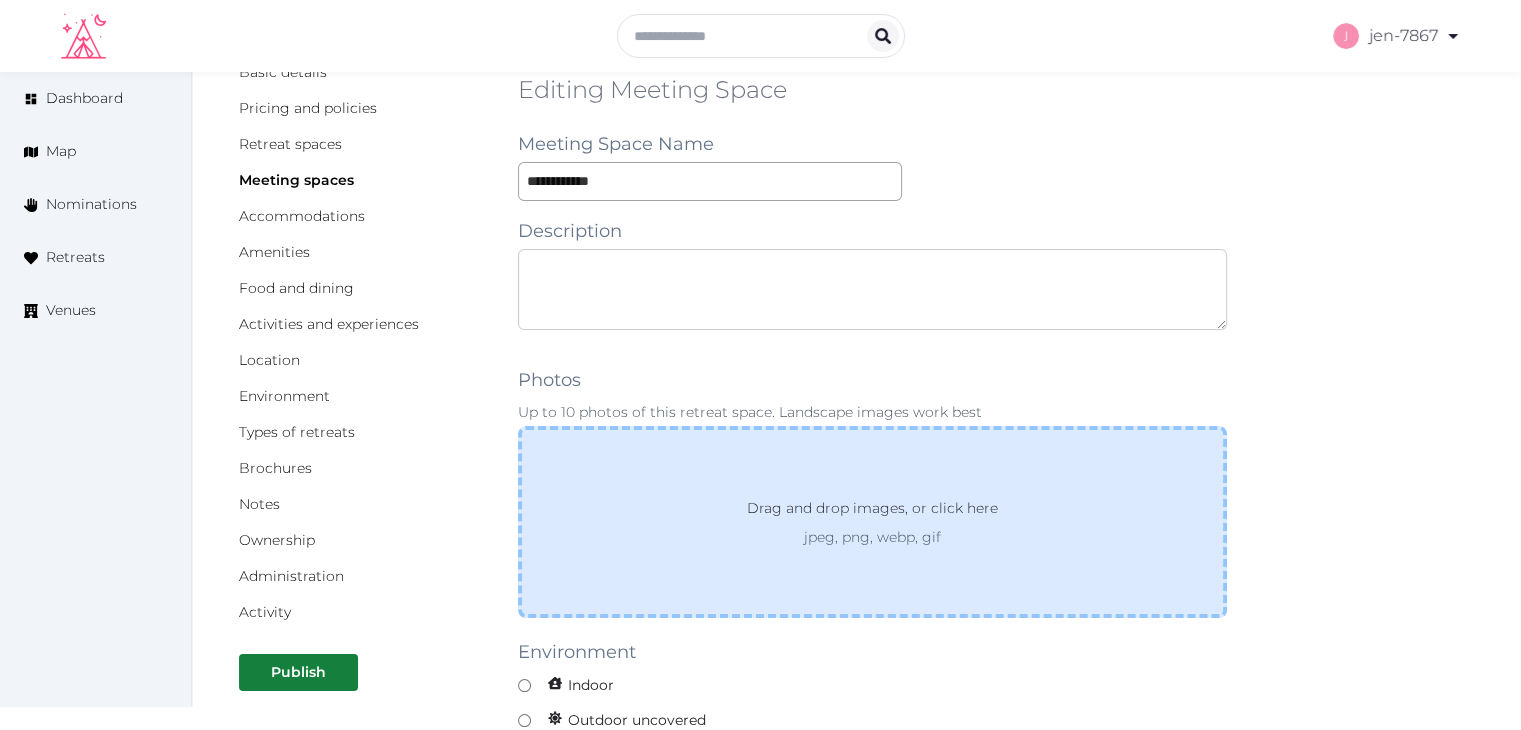scroll, scrollTop: 300, scrollLeft: 0, axis: vertical 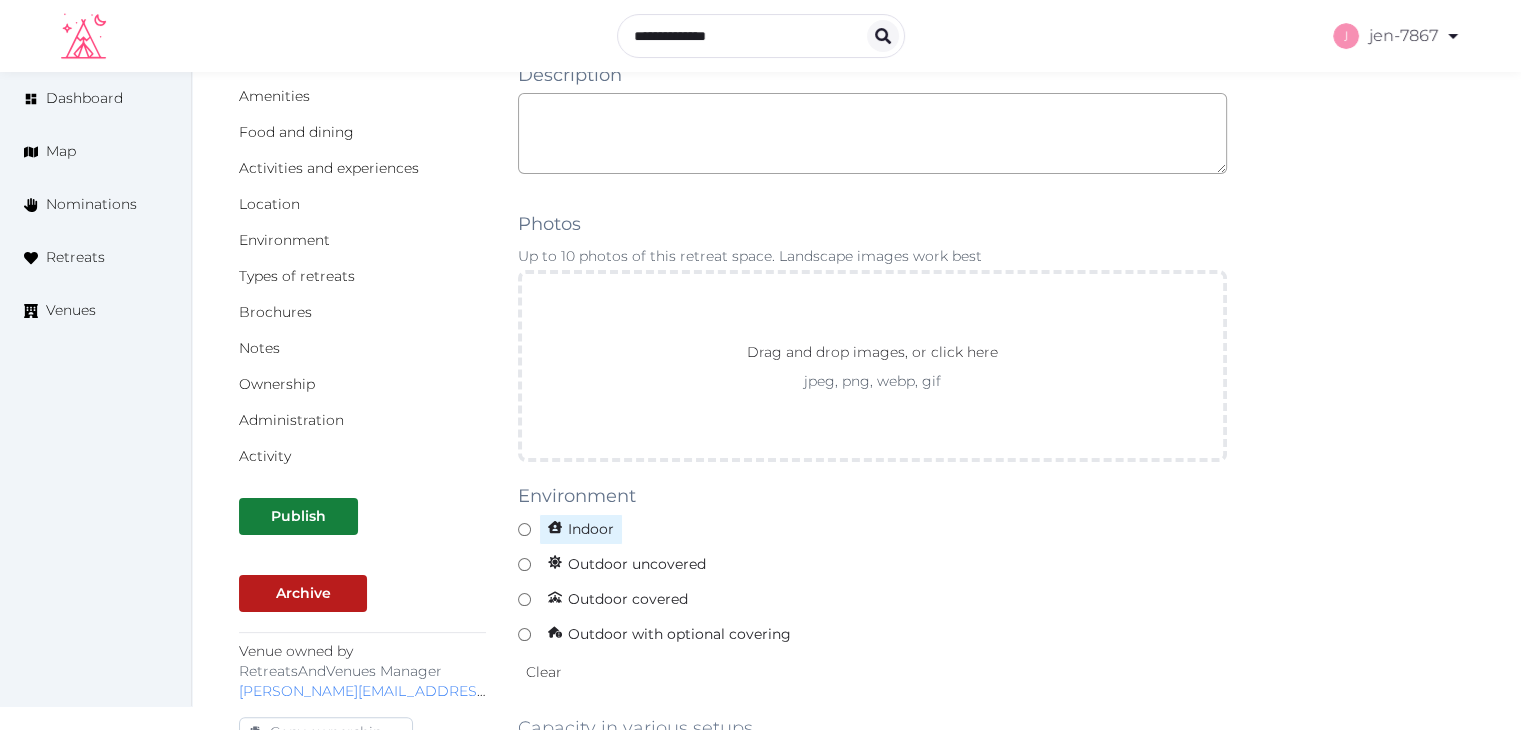click on "Indoor" at bounding box center [581, 529] 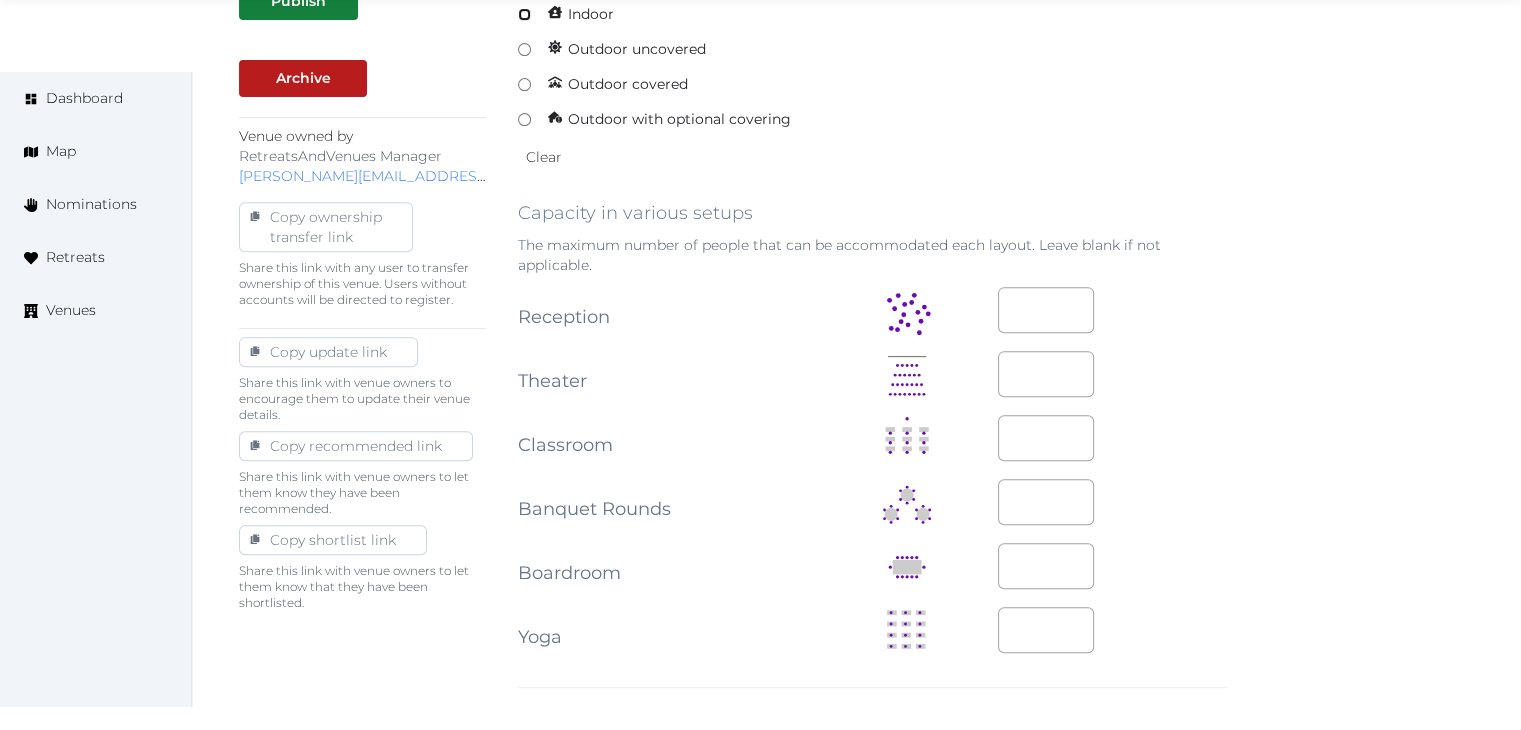 scroll, scrollTop: 900, scrollLeft: 0, axis: vertical 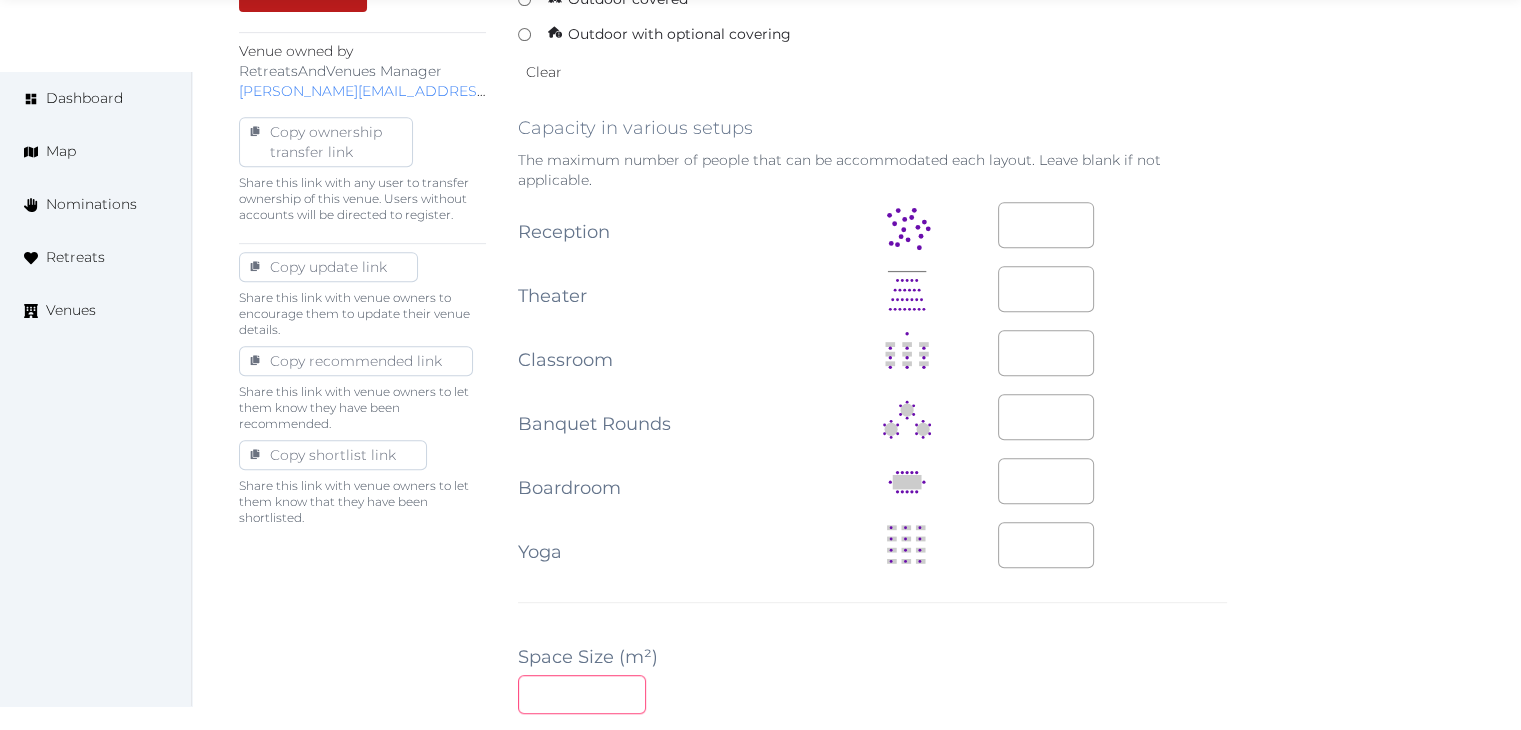click at bounding box center (582, 694) 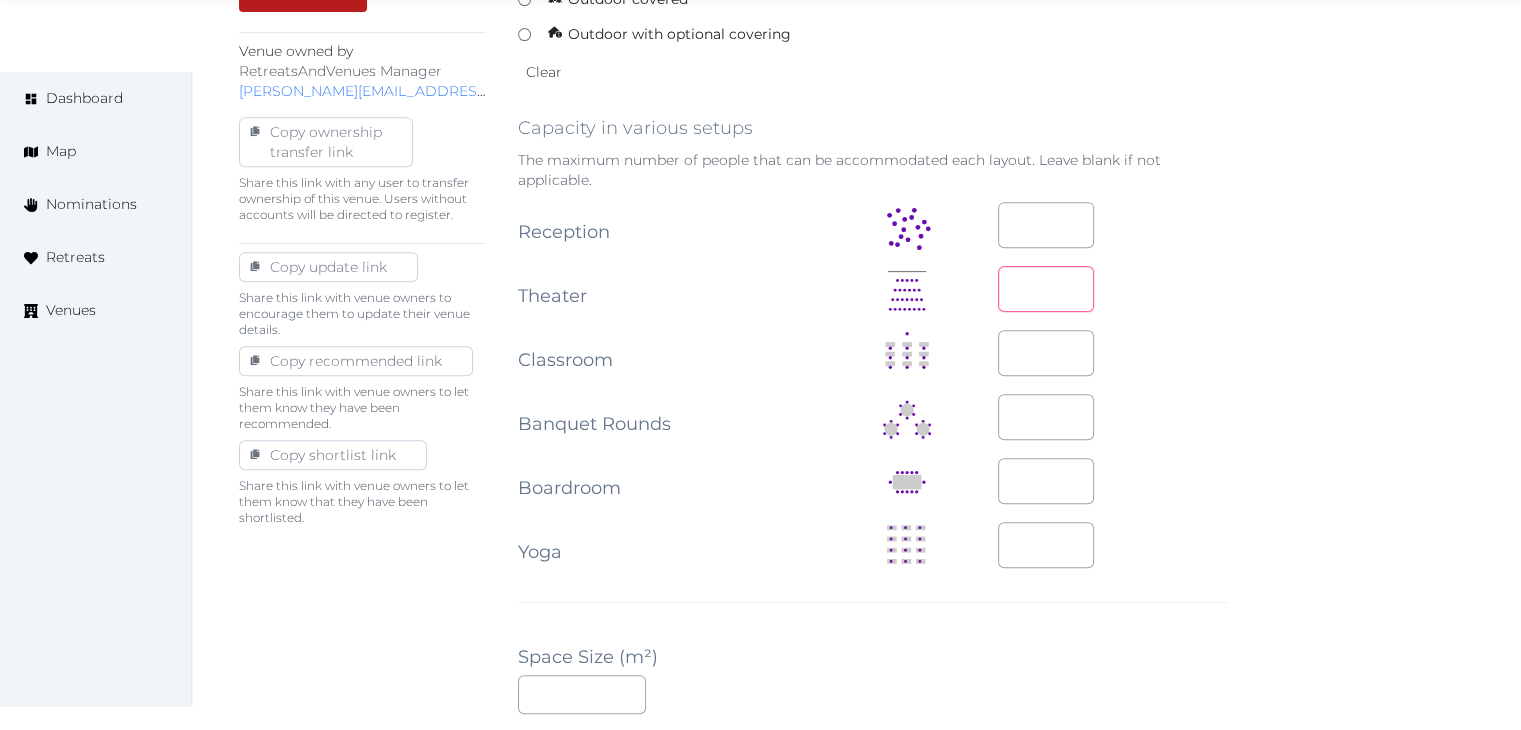 click at bounding box center [1046, 289] 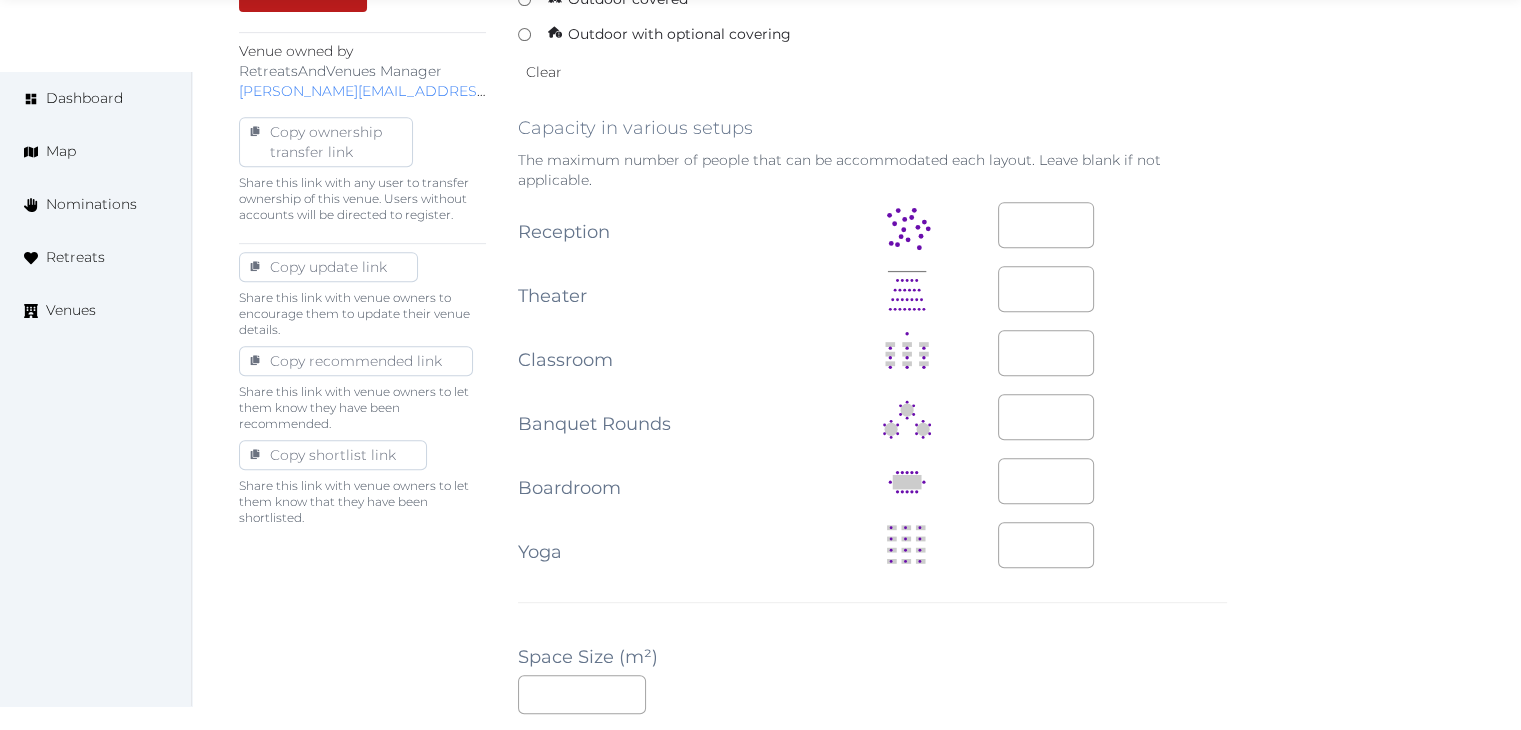 click on "**" at bounding box center (1112, 290) 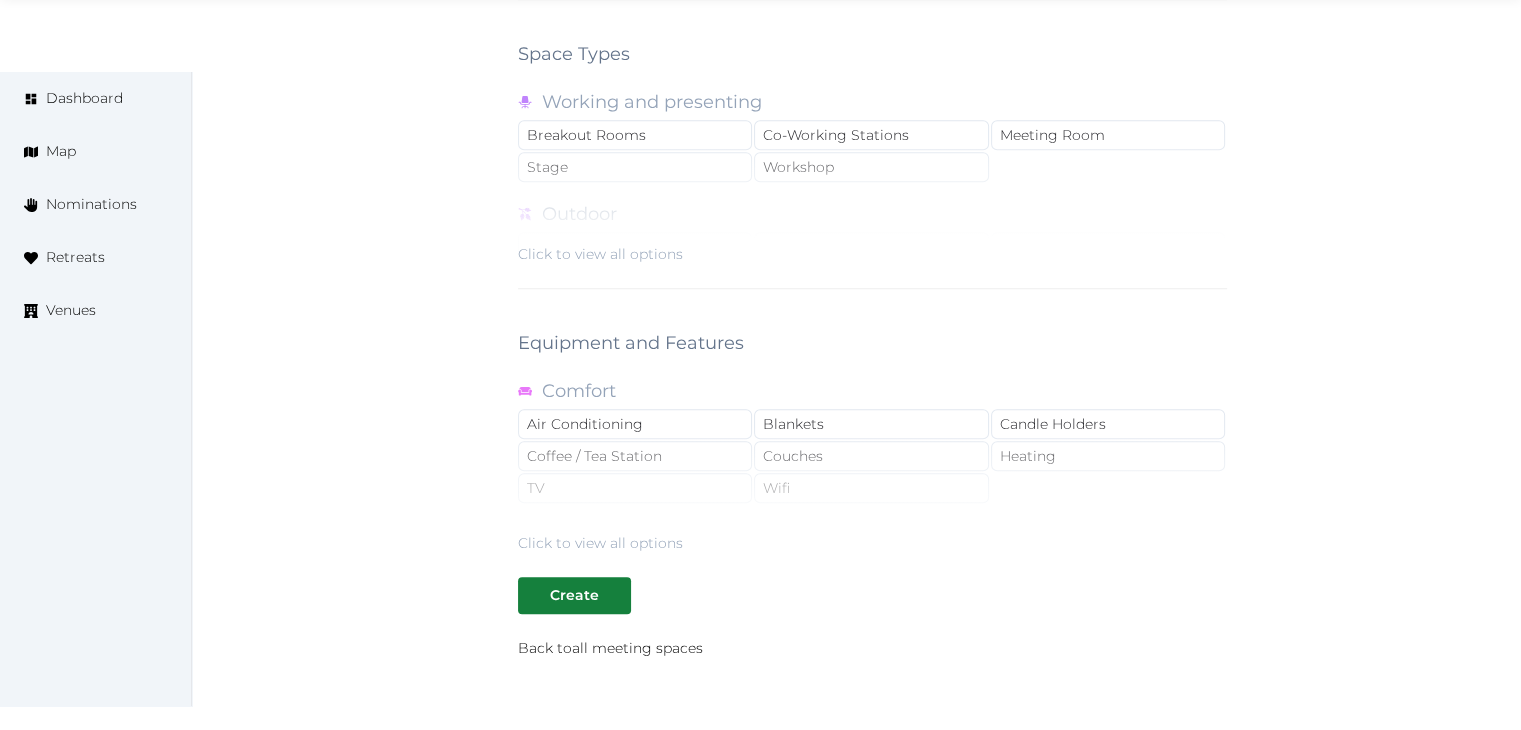 scroll, scrollTop: 1788, scrollLeft: 0, axis: vertical 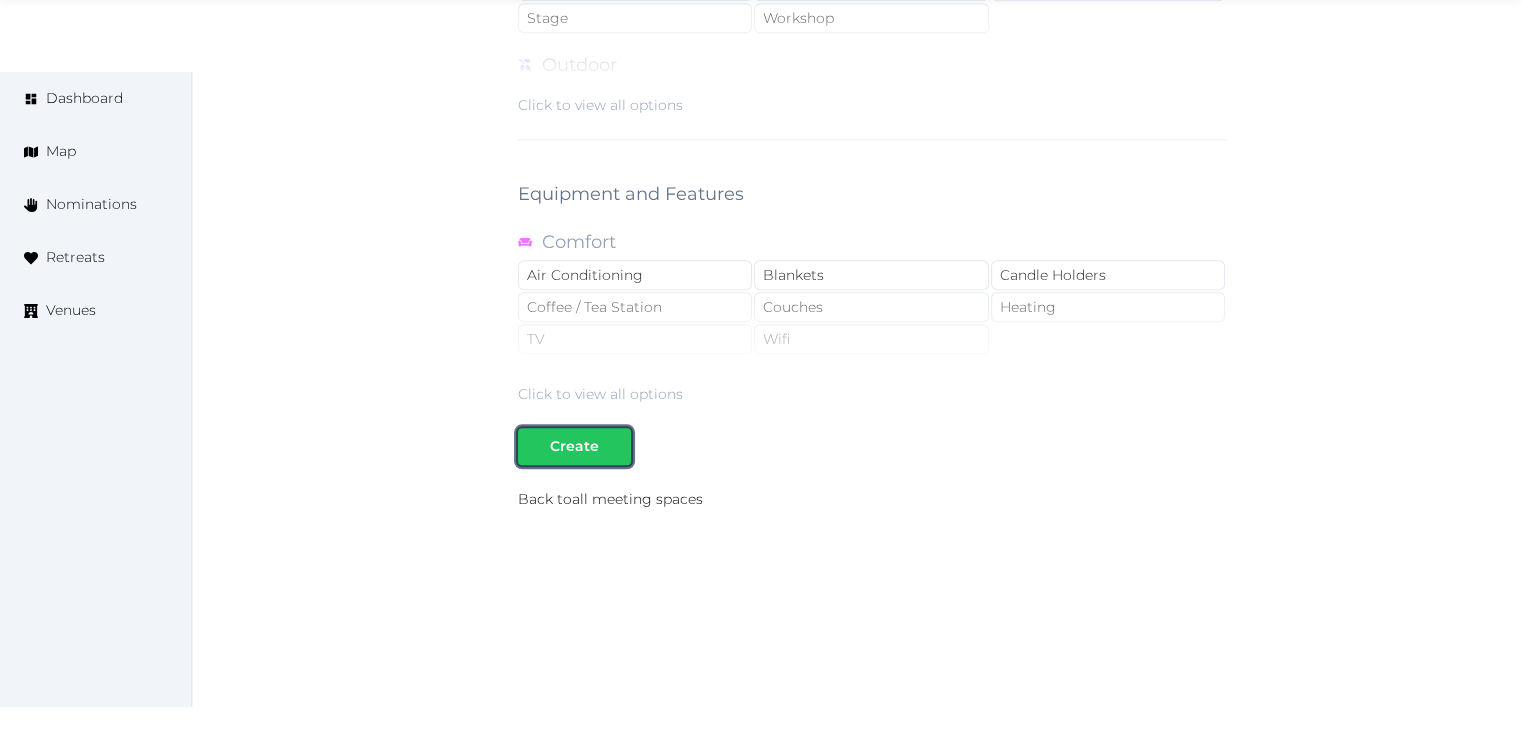 click on "Create" at bounding box center [574, 446] 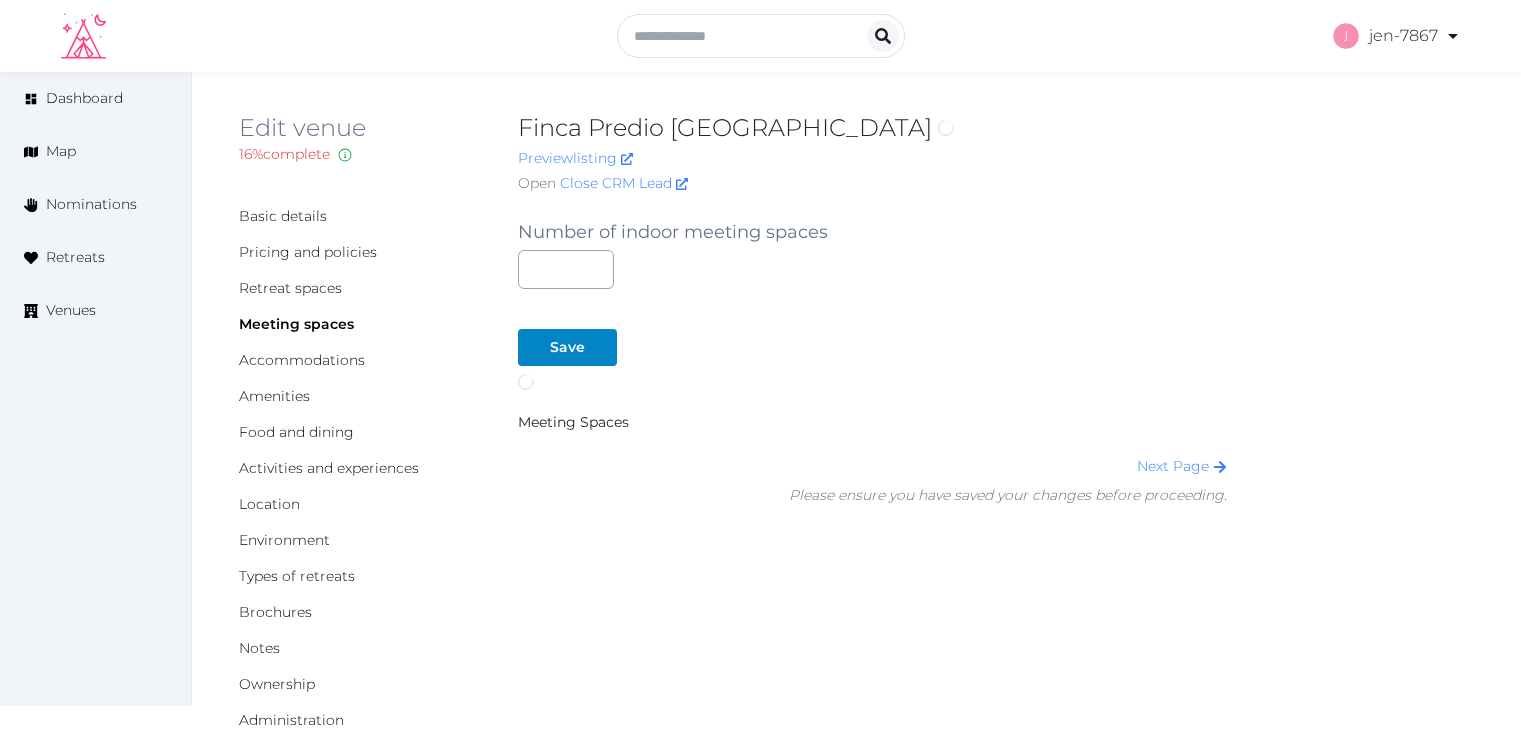 scroll, scrollTop: 0, scrollLeft: 0, axis: both 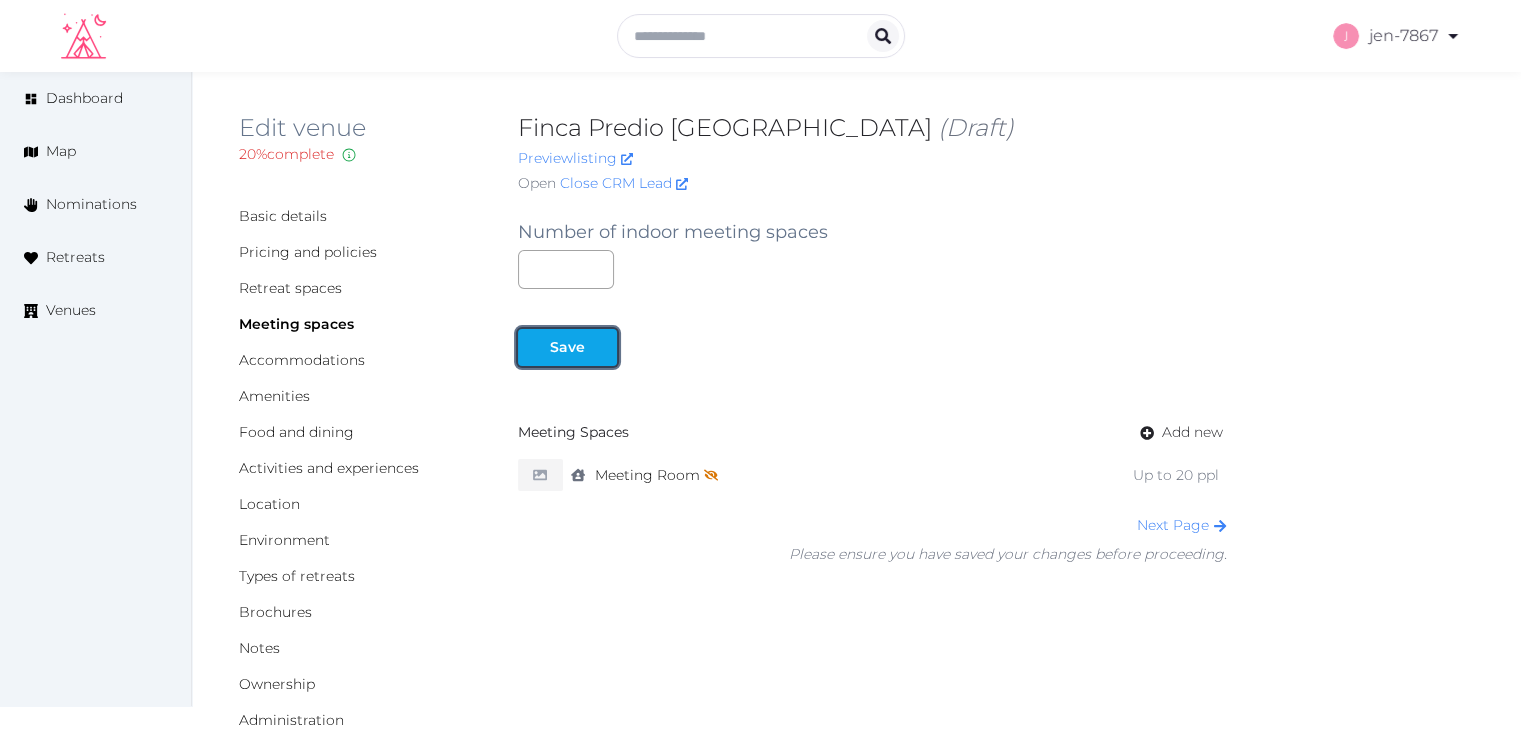 click on "Save" at bounding box center (567, 347) 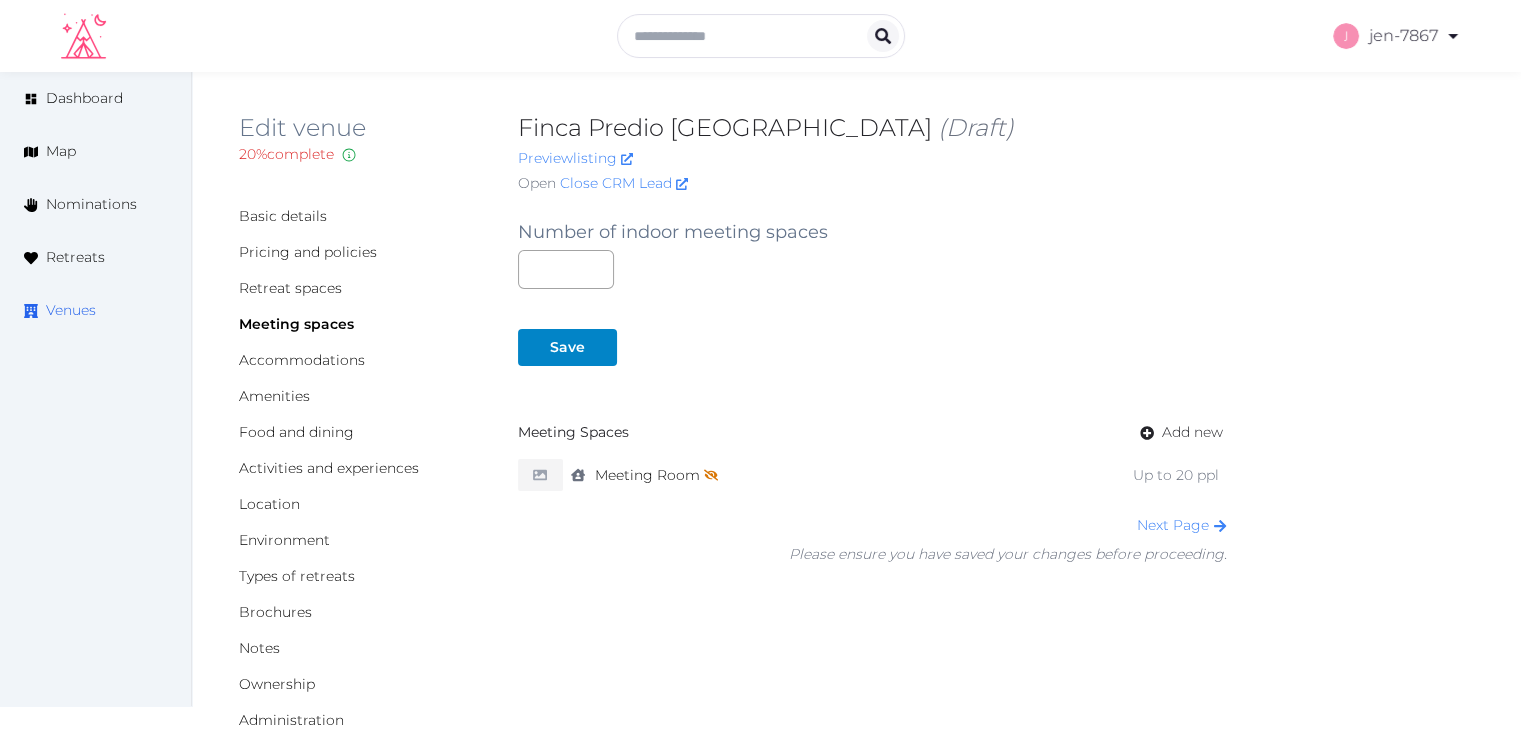 click on "Venues" at bounding box center (71, 310) 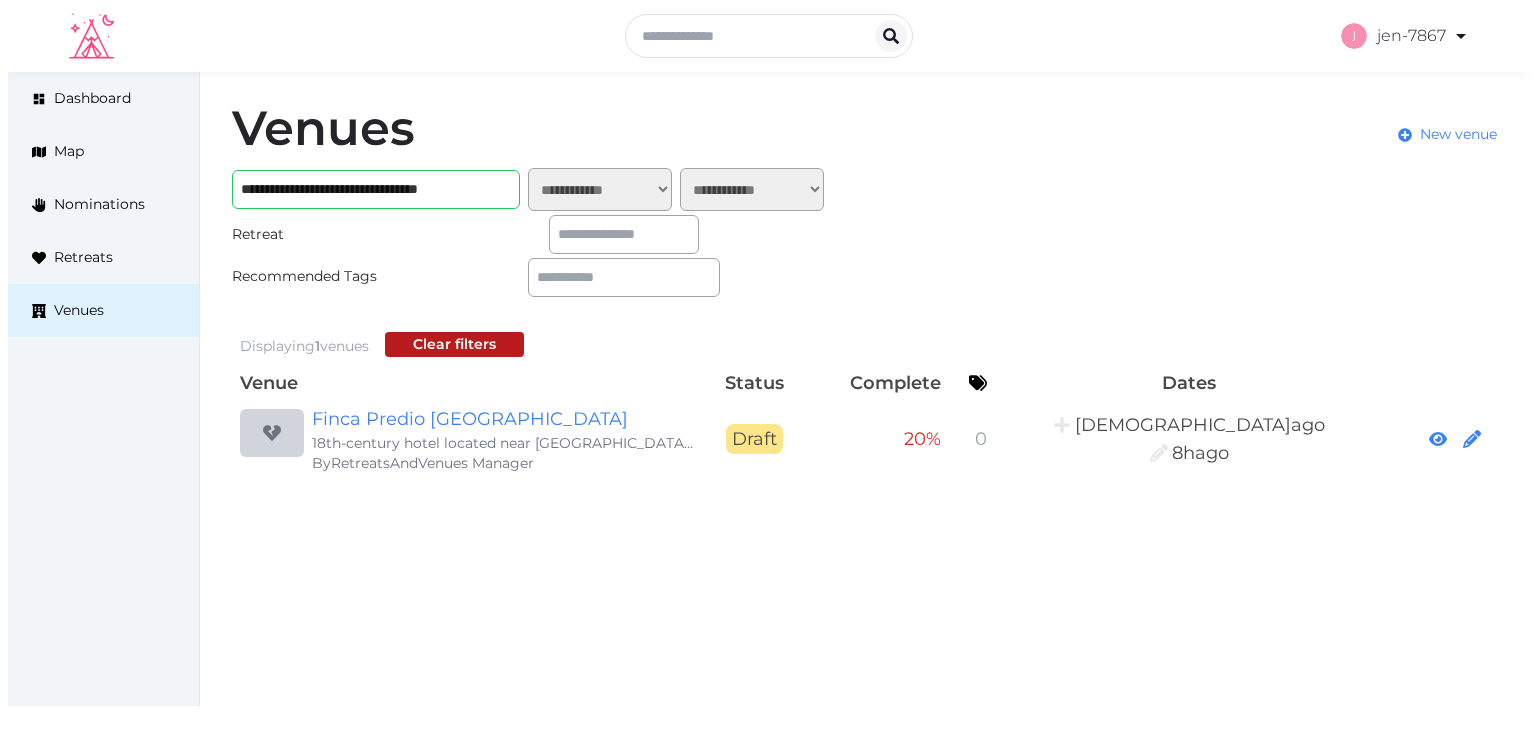 scroll, scrollTop: 0, scrollLeft: 0, axis: both 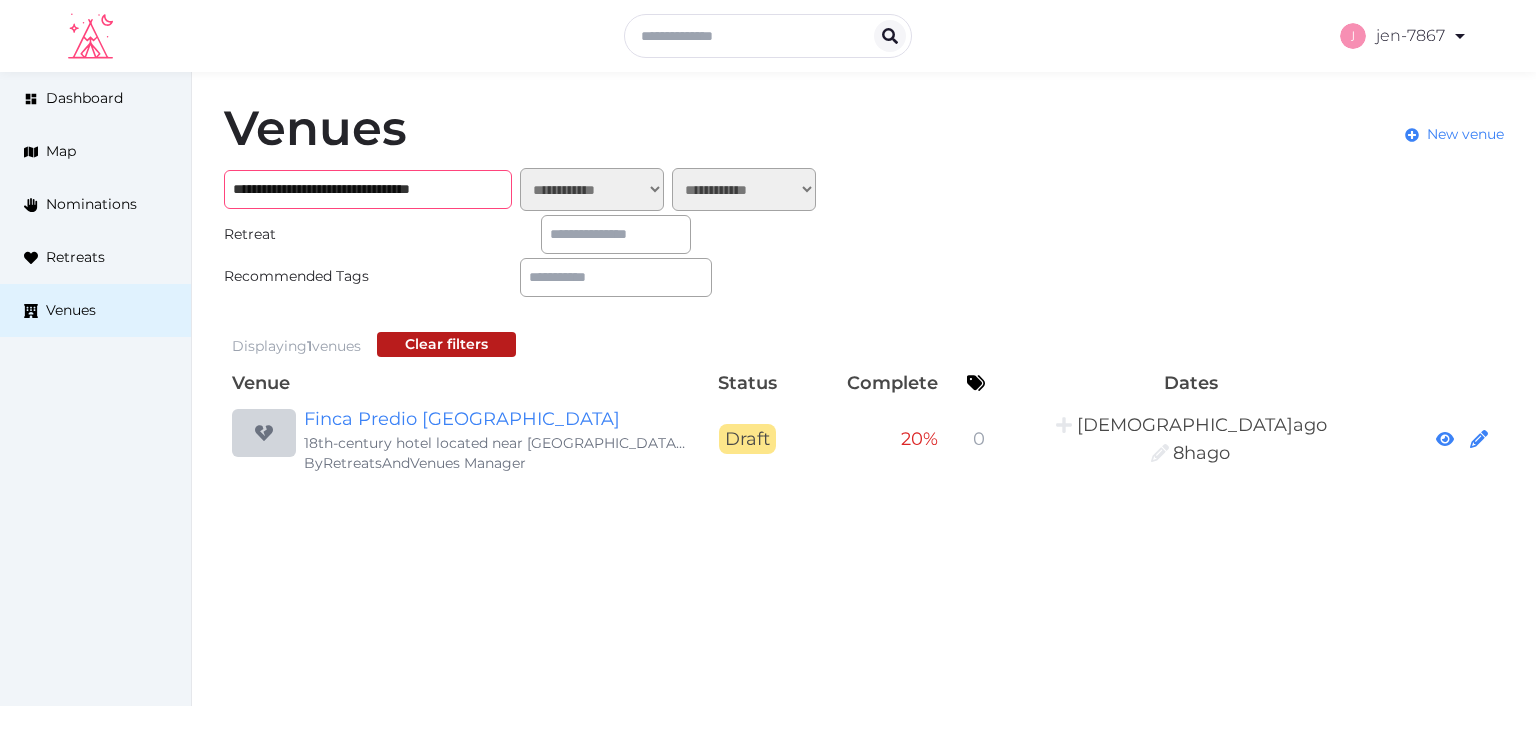 click on "**********" at bounding box center [368, 189] 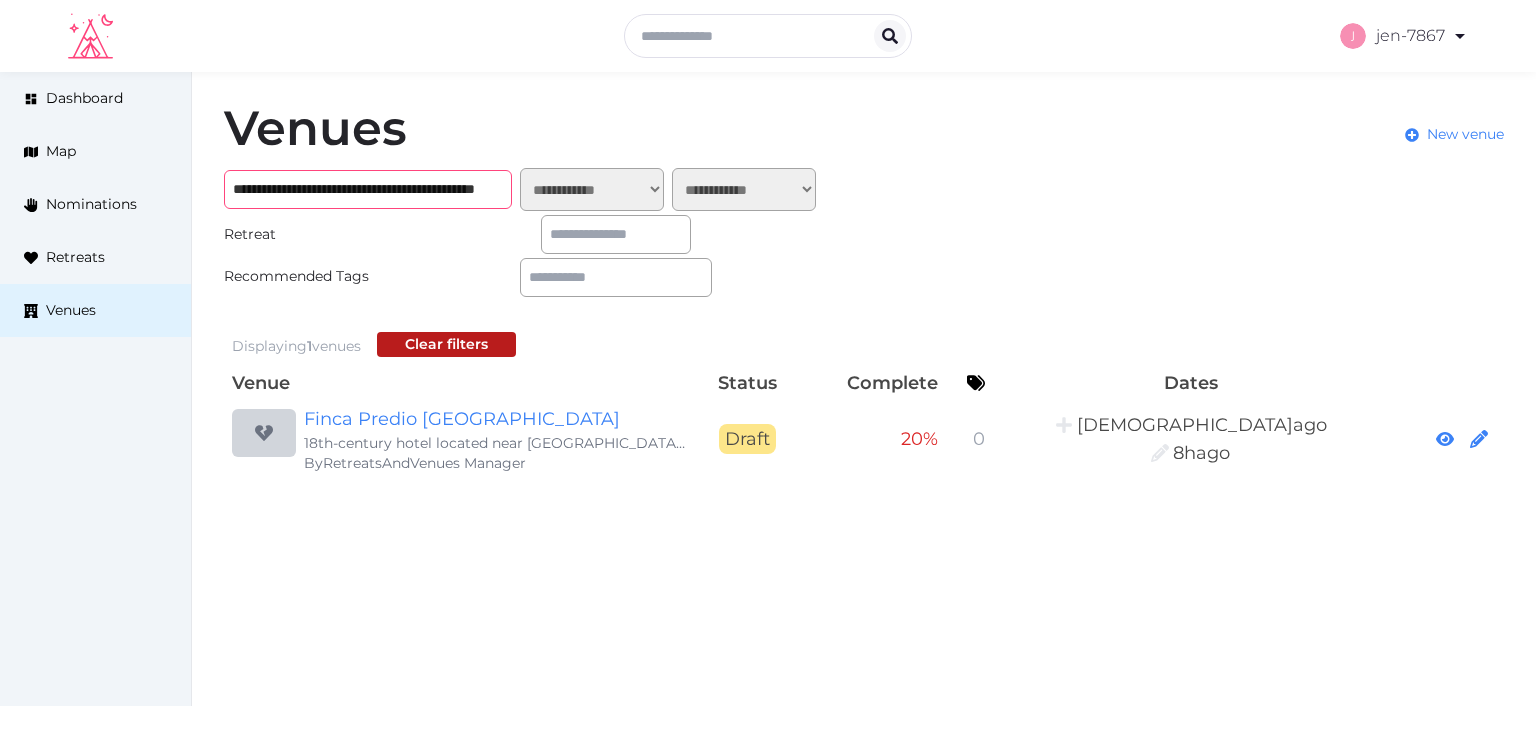 scroll, scrollTop: 0, scrollLeft: 164, axis: horizontal 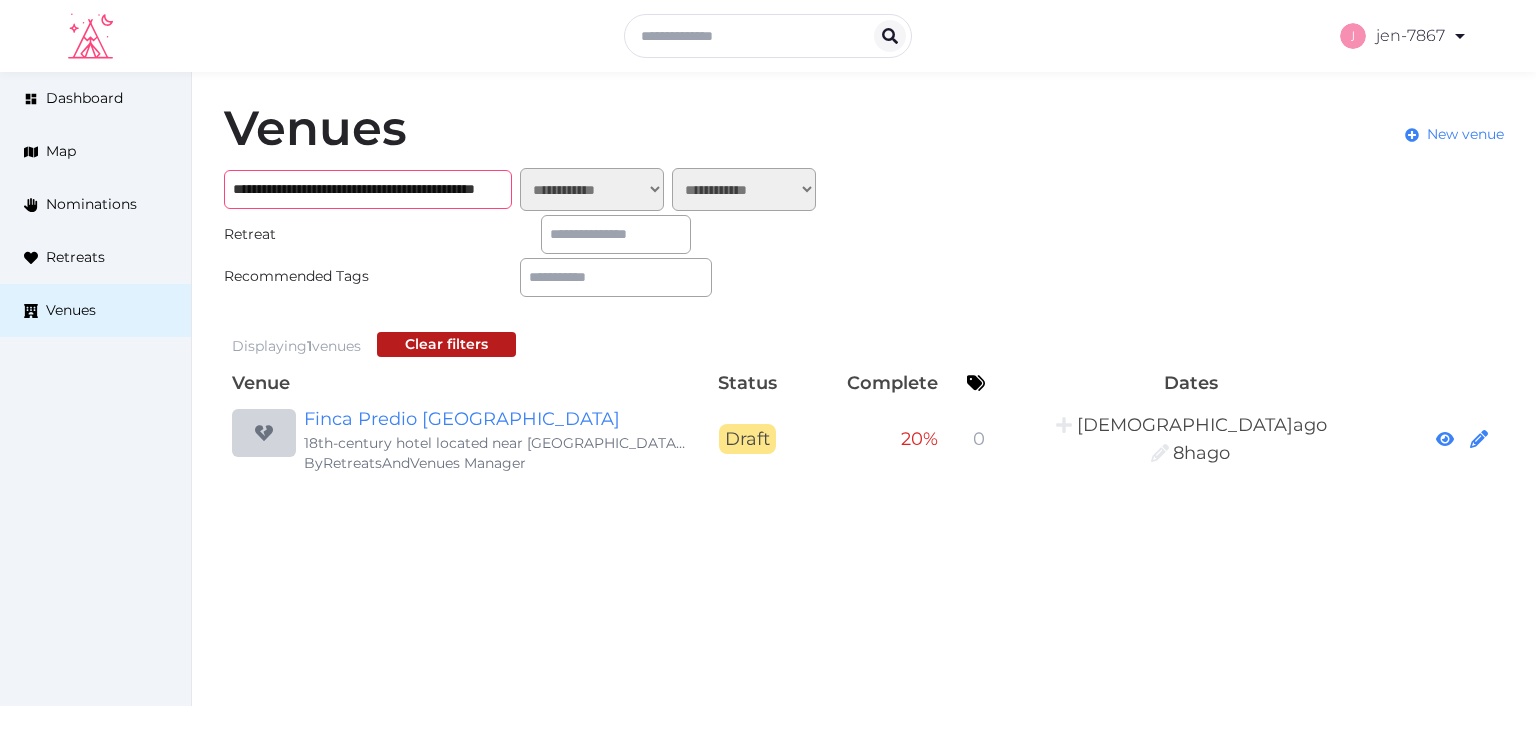 type on "**********" 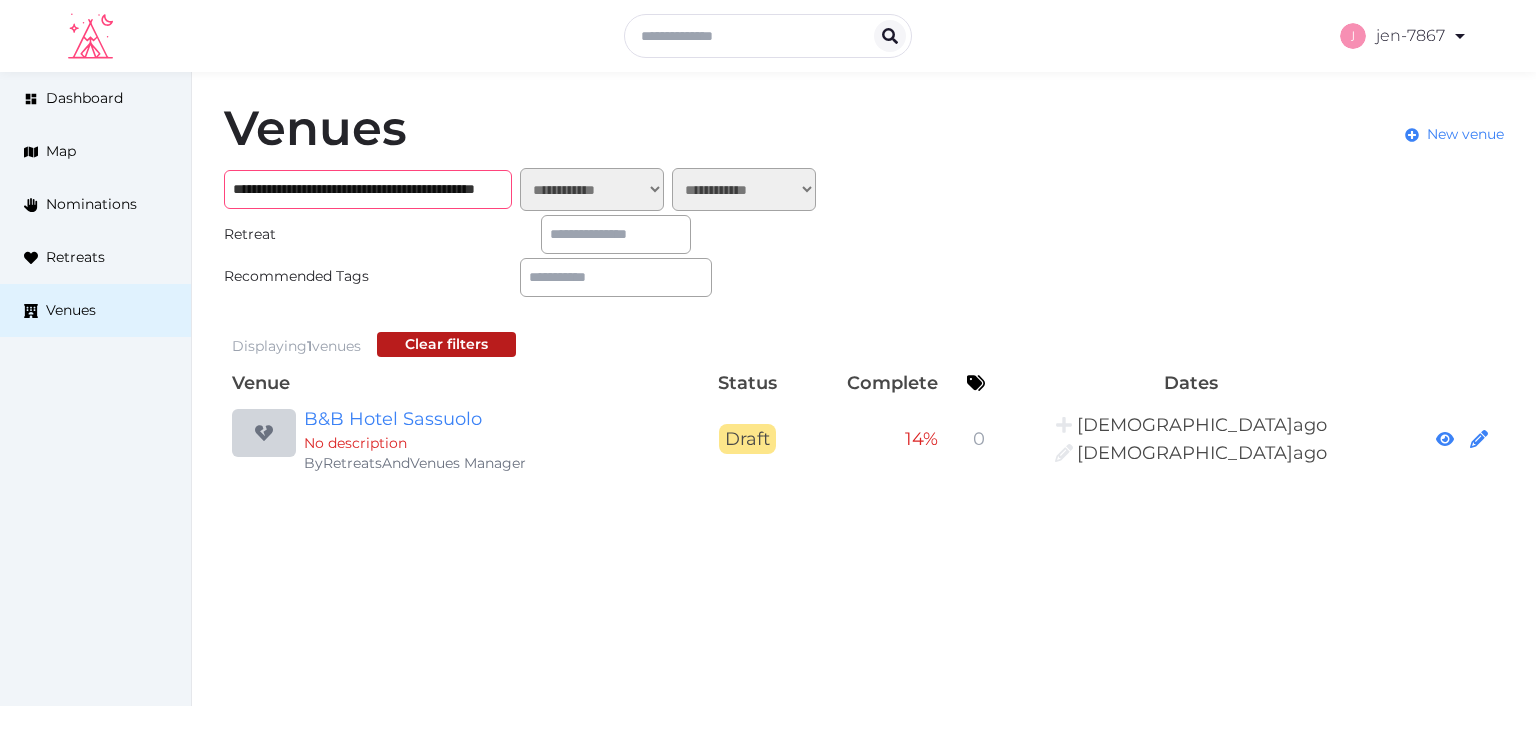 scroll, scrollTop: 0, scrollLeft: 0, axis: both 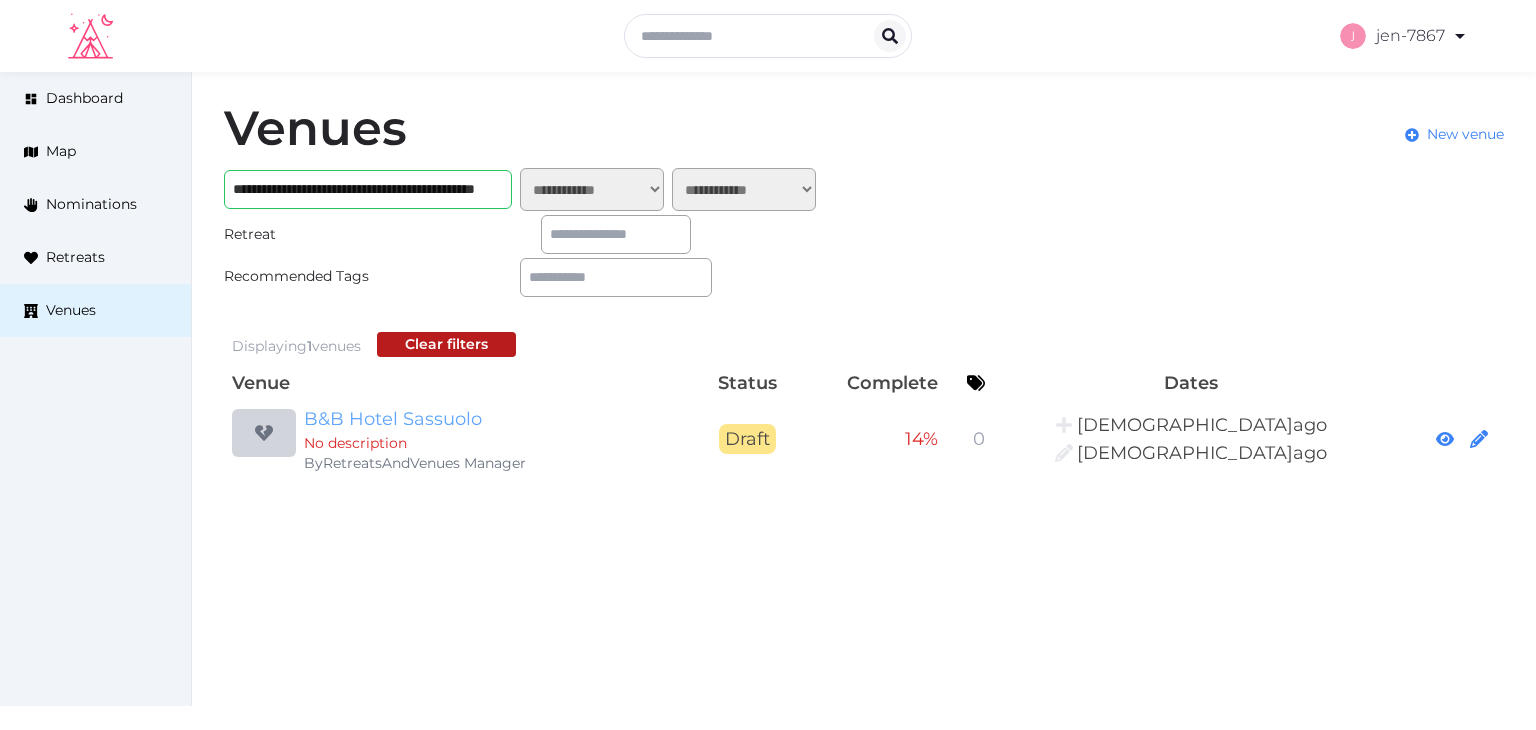 click on "B&B Hotel Sassuolo" at bounding box center [496, 419] 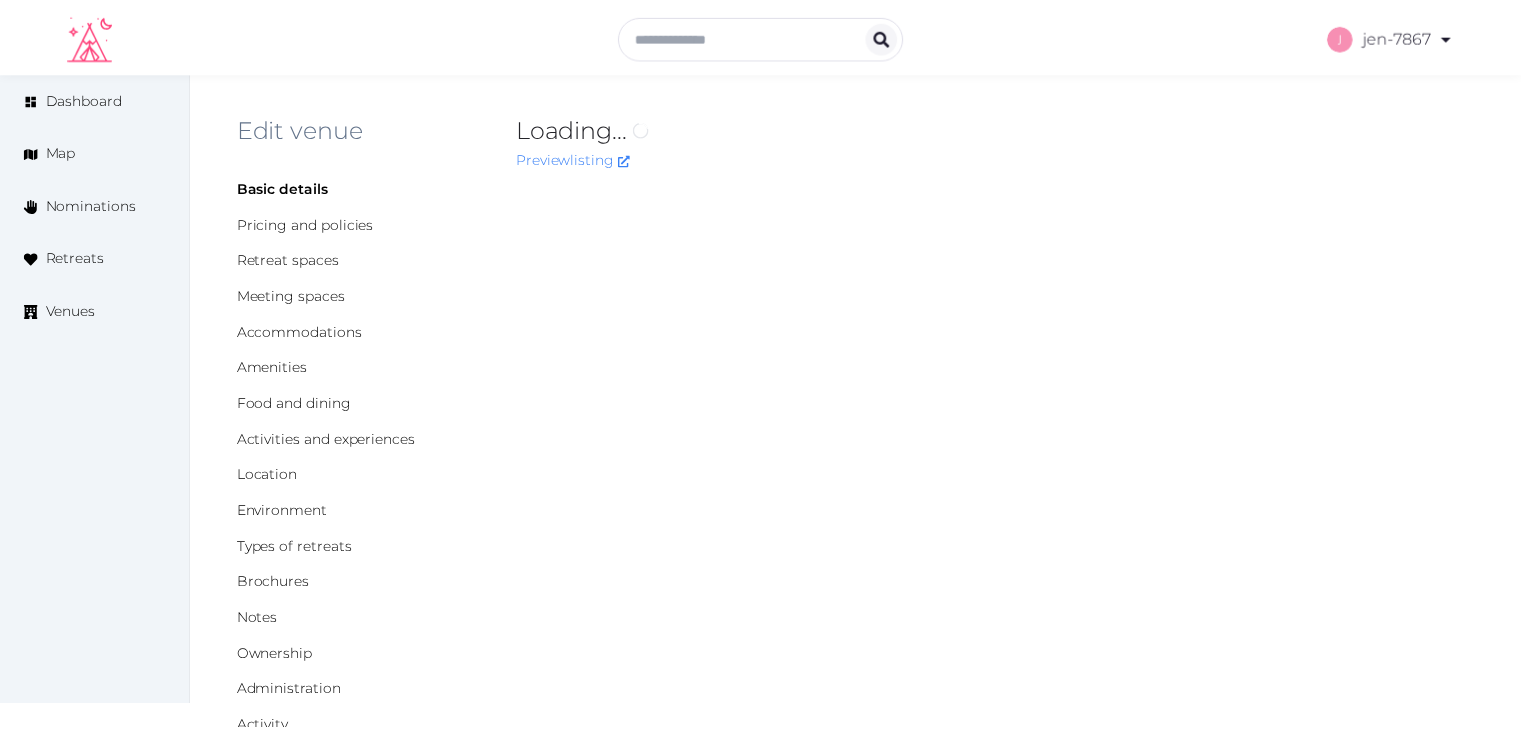 scroll, scrollTop: 0, scrollLeft: 0, axis: both 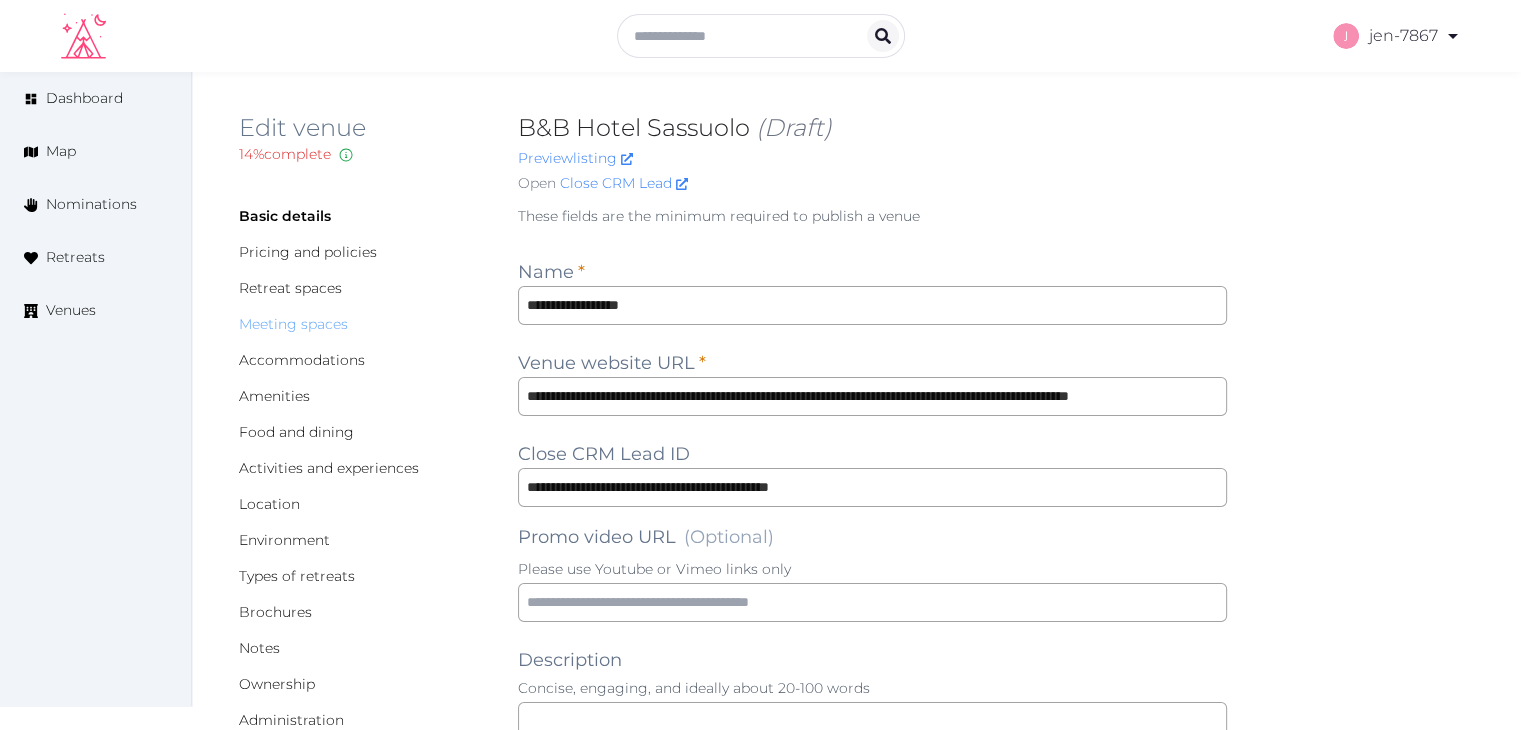 click on "Meeting spaces" at bounding box center [293, 324] 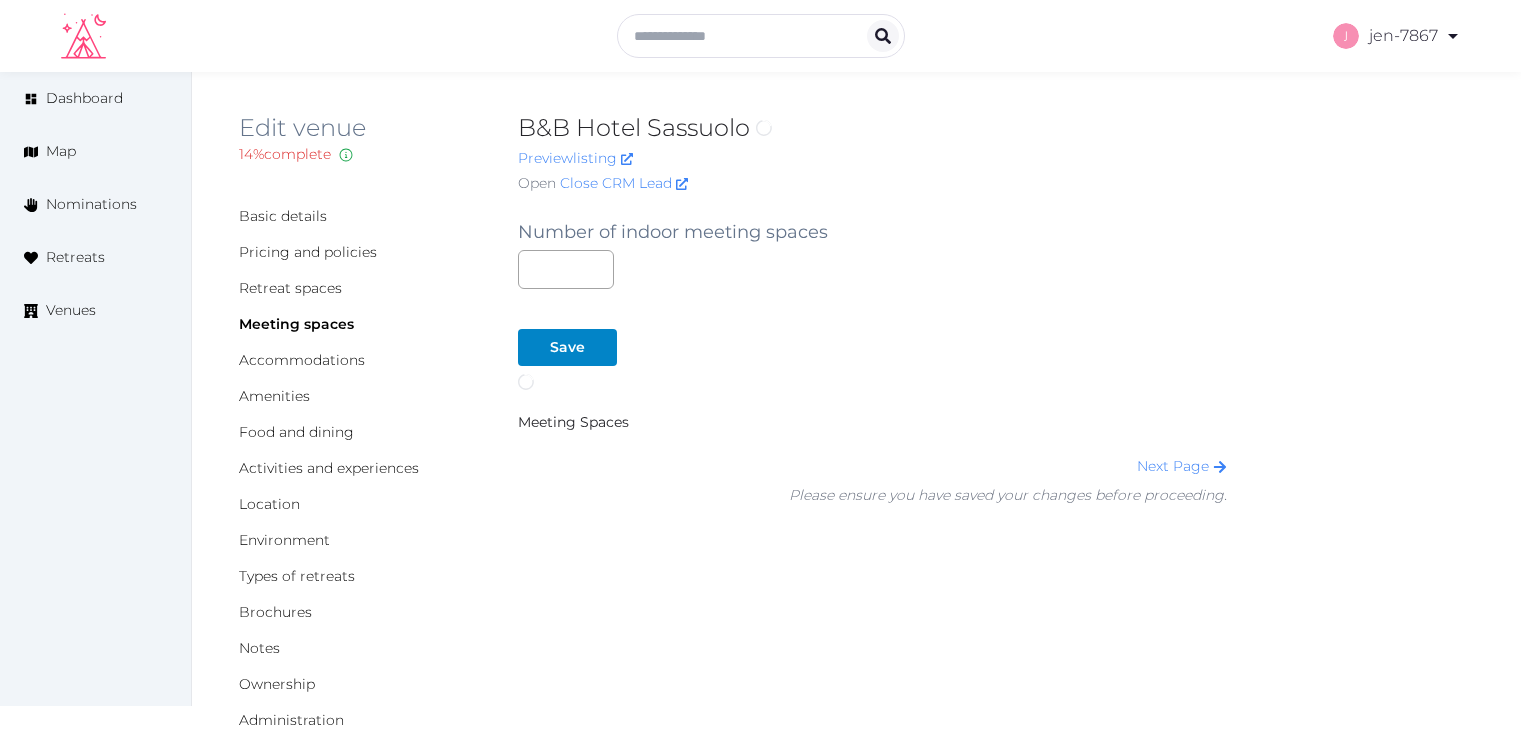 scroll, scrollTop: 0, scrollLeft: 0, axis: both 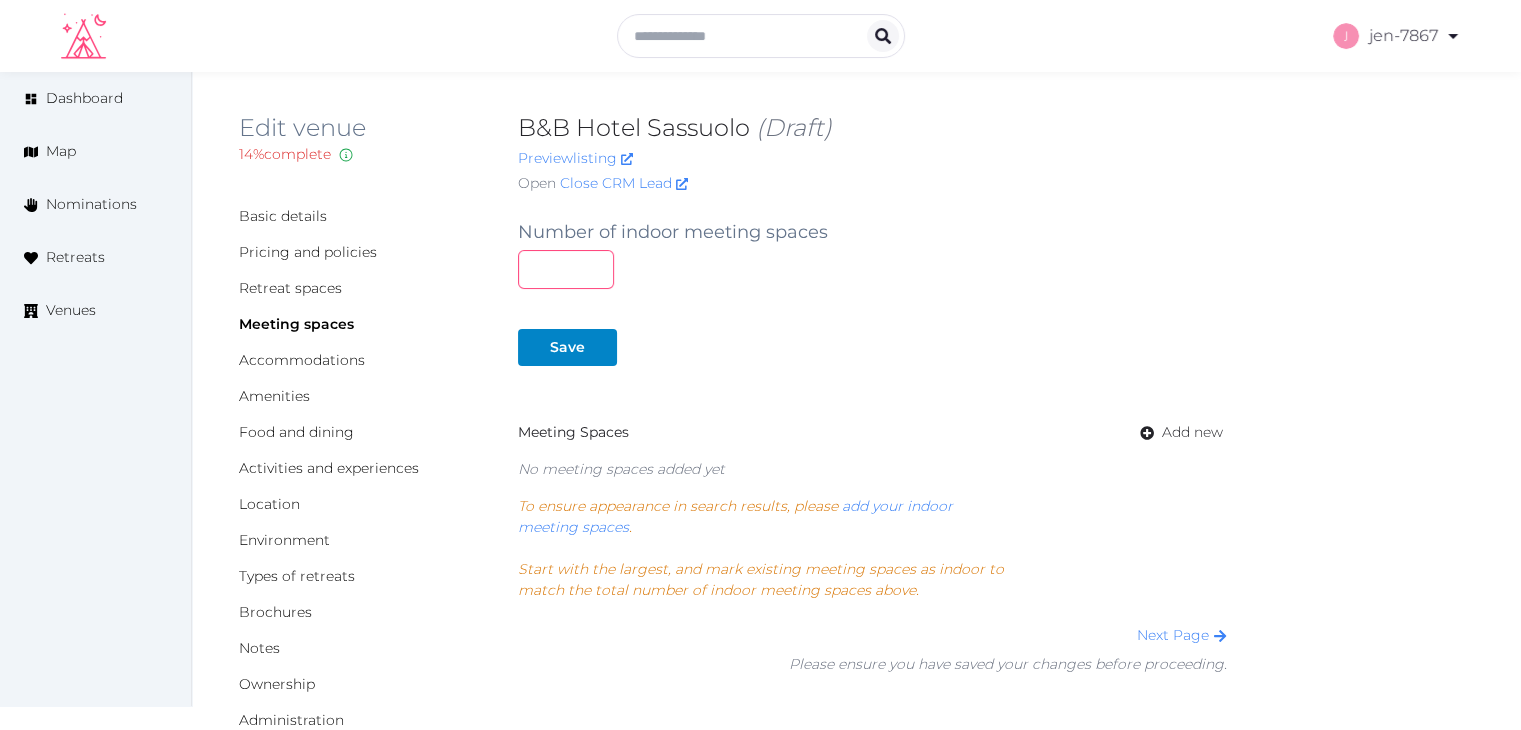 click on "Basic details Pricing and policies Retreat spaces Meeting spaces Accommodations Amenities Food and dining Activities and experiences Location Environment Types of retreats Brochures Notes Ownership Administration Activity Publish Visit   Basic details   to fill the minimum fields required to   publish Archive Venue owned by RetreatsAndVenues Manager [PERSON_NAME][EMAIL_ADDRESS][DOMAIN_NAME] Copy ownership transfer link Share this link with any user to transfer ownership of this venue. Users without accounts will be directed to register. Copy update link Share this link with venue owners to encourage them to update their venue details. Copy recommended link Share this link with venue owners to let them know they have been recommended. Copy shortlist link Share this link with venue owners to let them know that they have been shortlisted. Number of indoor meeting spaces * Save  Meeting Spaces Add new No meeting spaces added yet To ensure appearance in search results, please   add your indoor meeting spaces ." at bounding box center (856, 834) 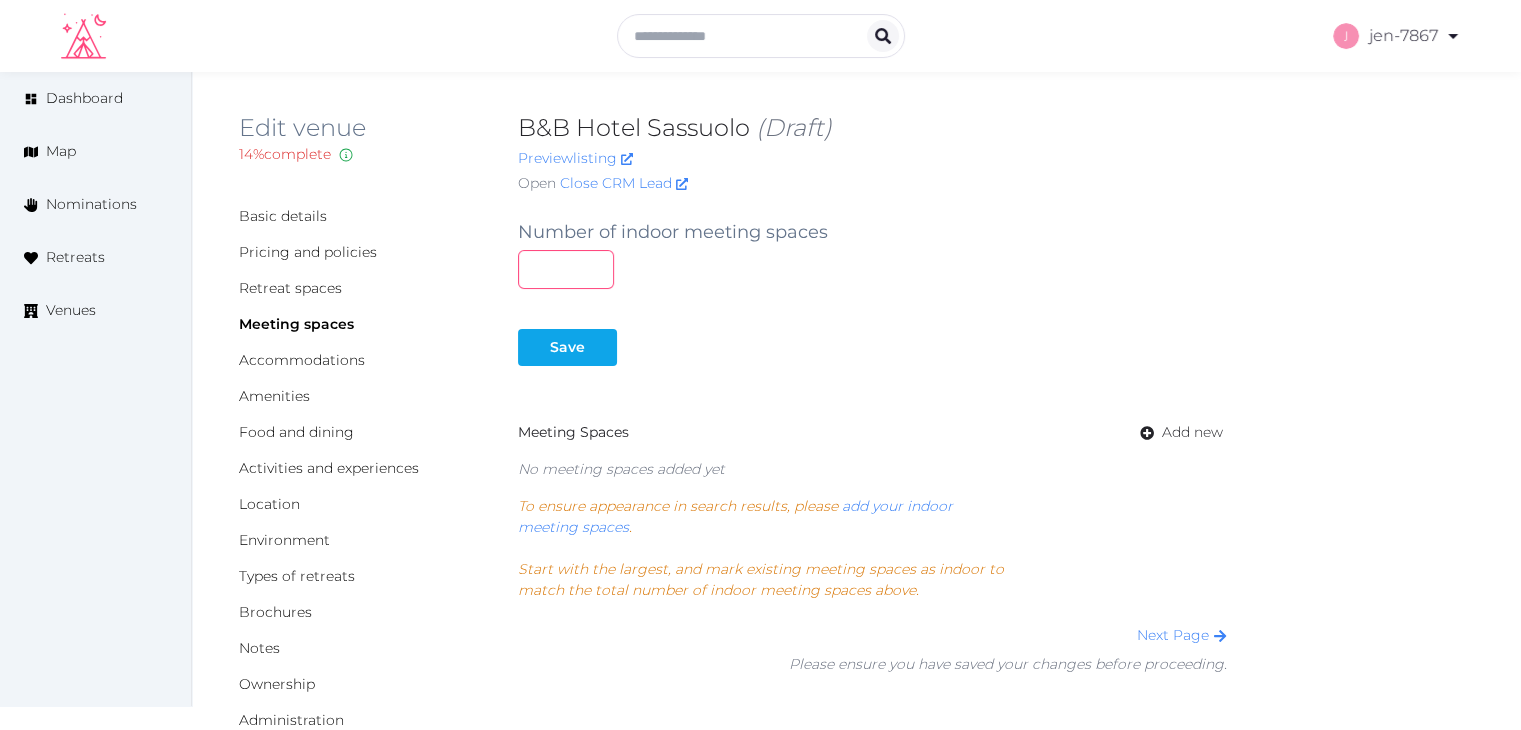 type on "*" 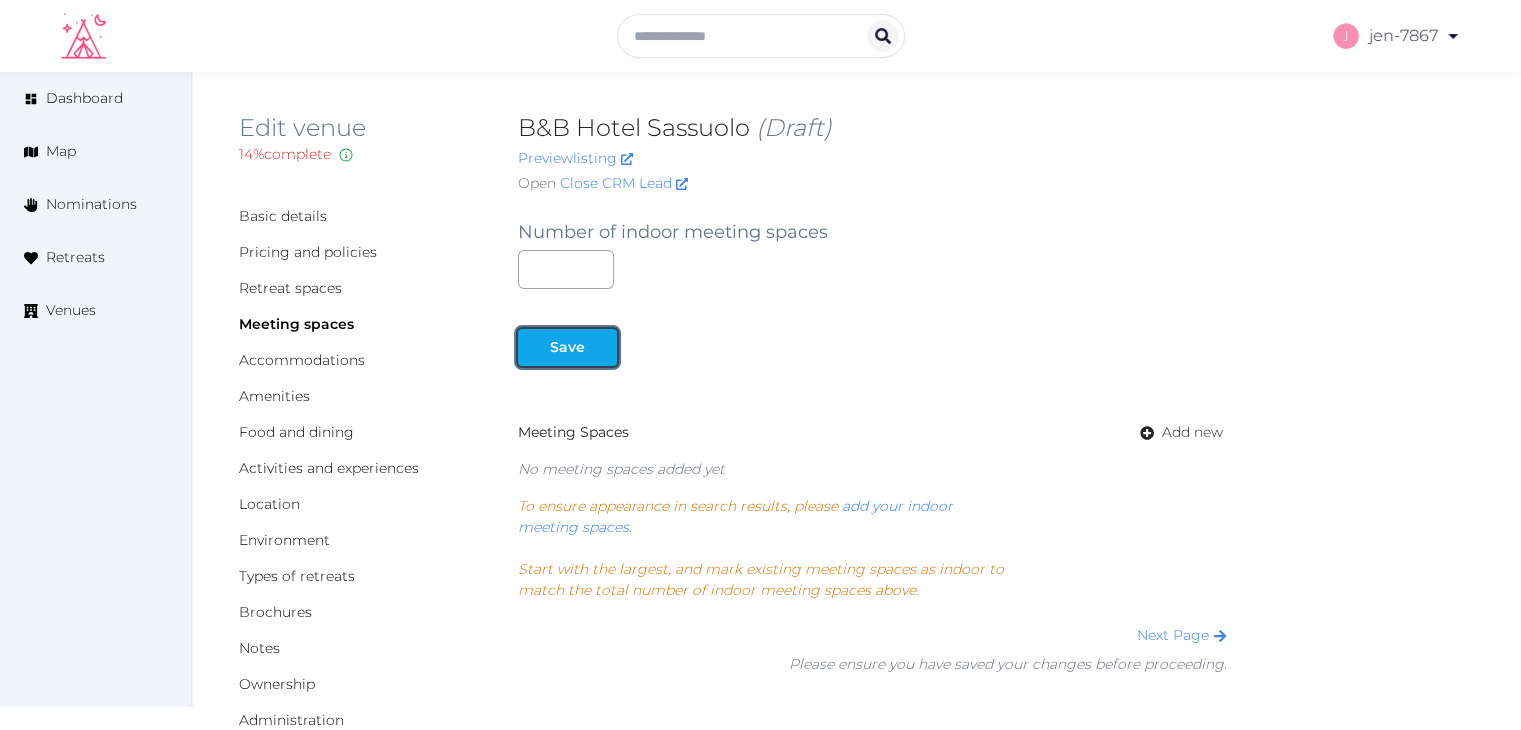 click on "Save" at bounding box center (567, 347) 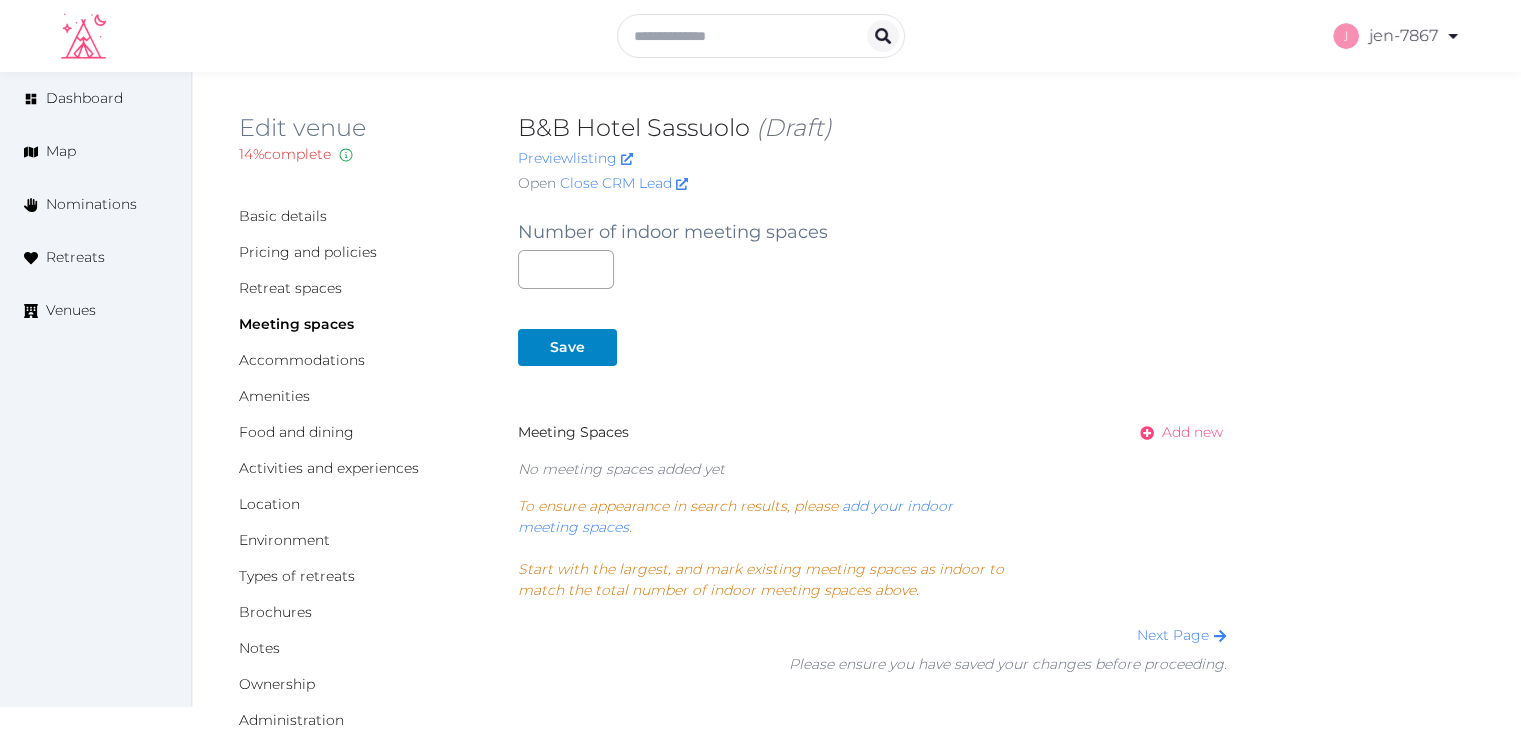 click on "Add new" at bounding box center (1192, 432) 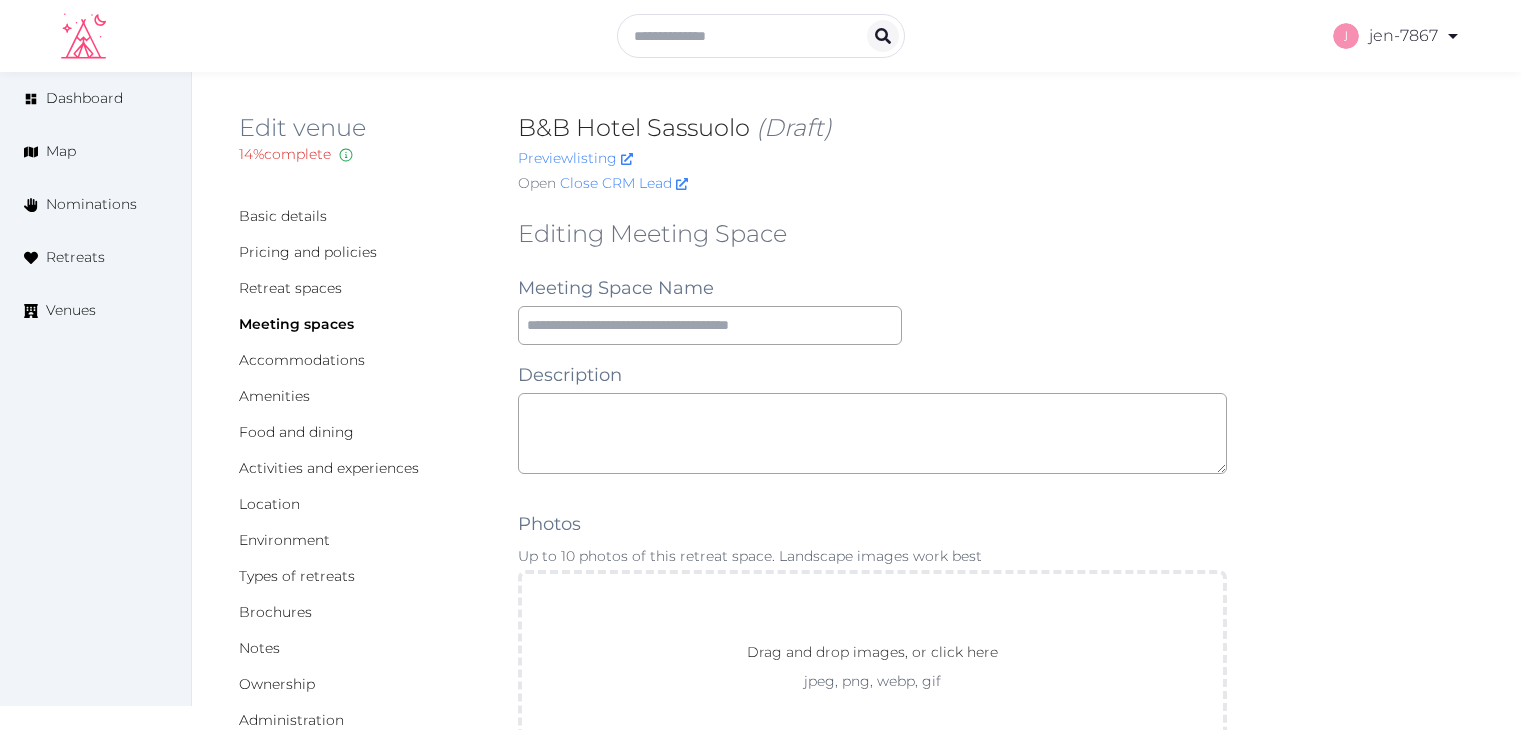 scroll, scrollTop: 0, scrollLeft: 0, axis: both 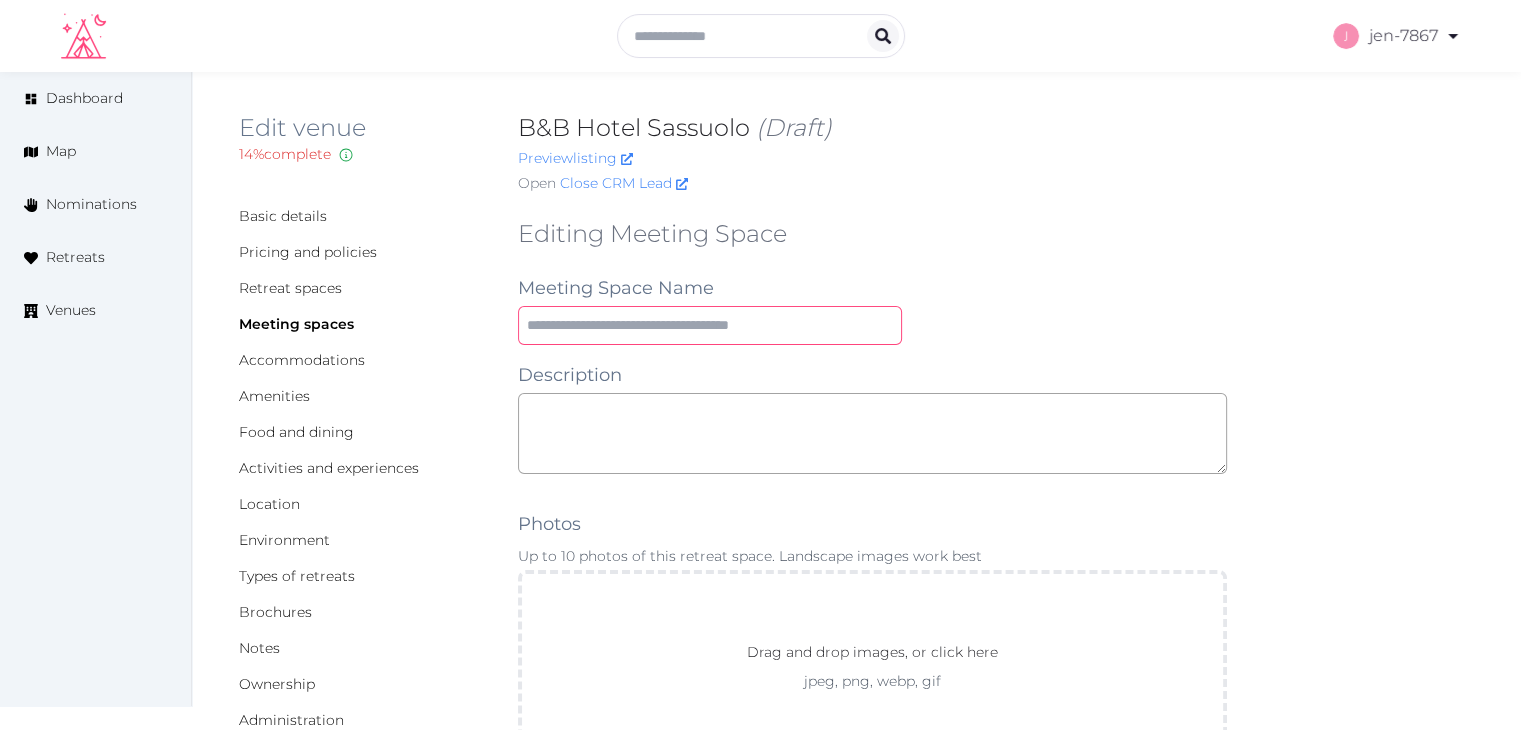 click at bounding box center [710, 325] 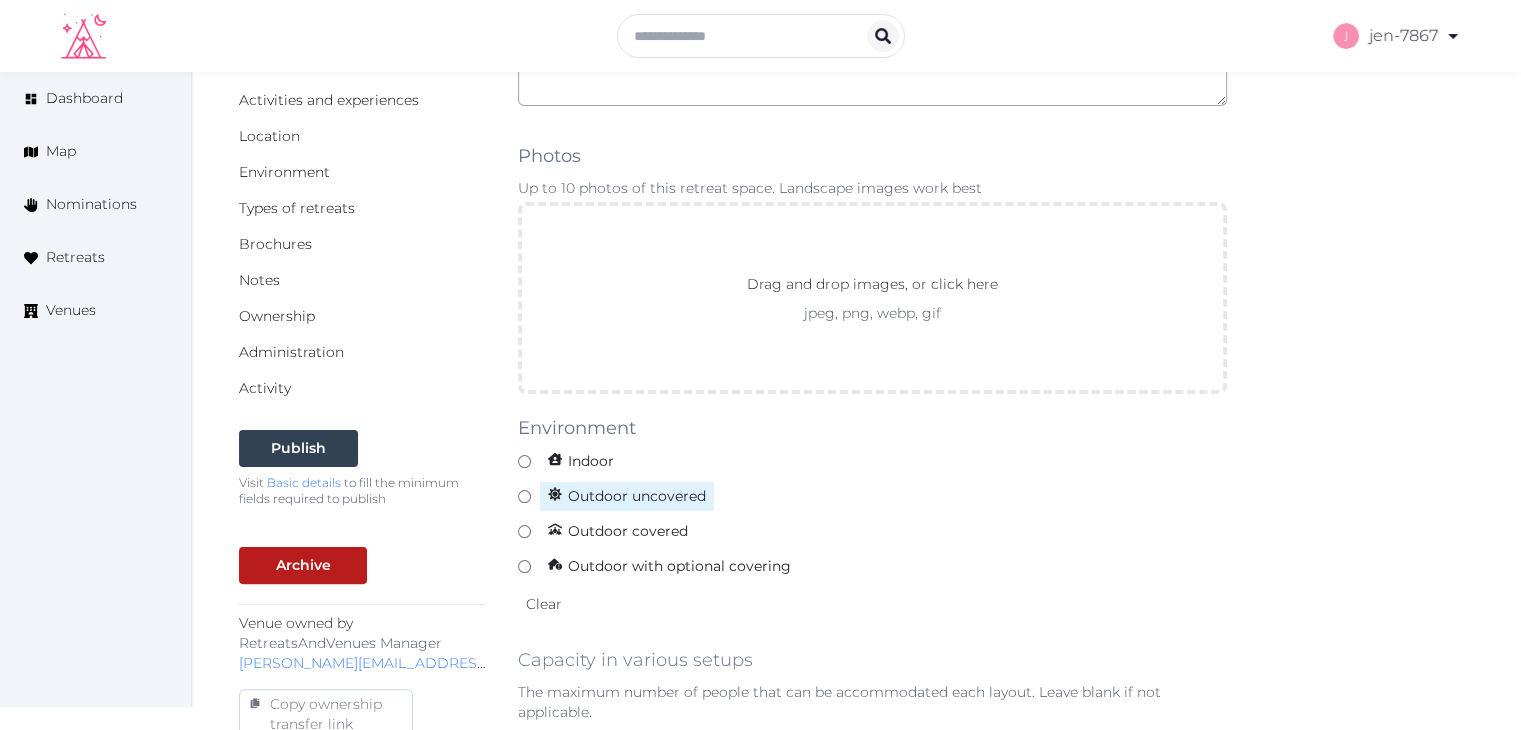 scroll, scrollTop: 400, scrollLeft: 0, axis: vertical 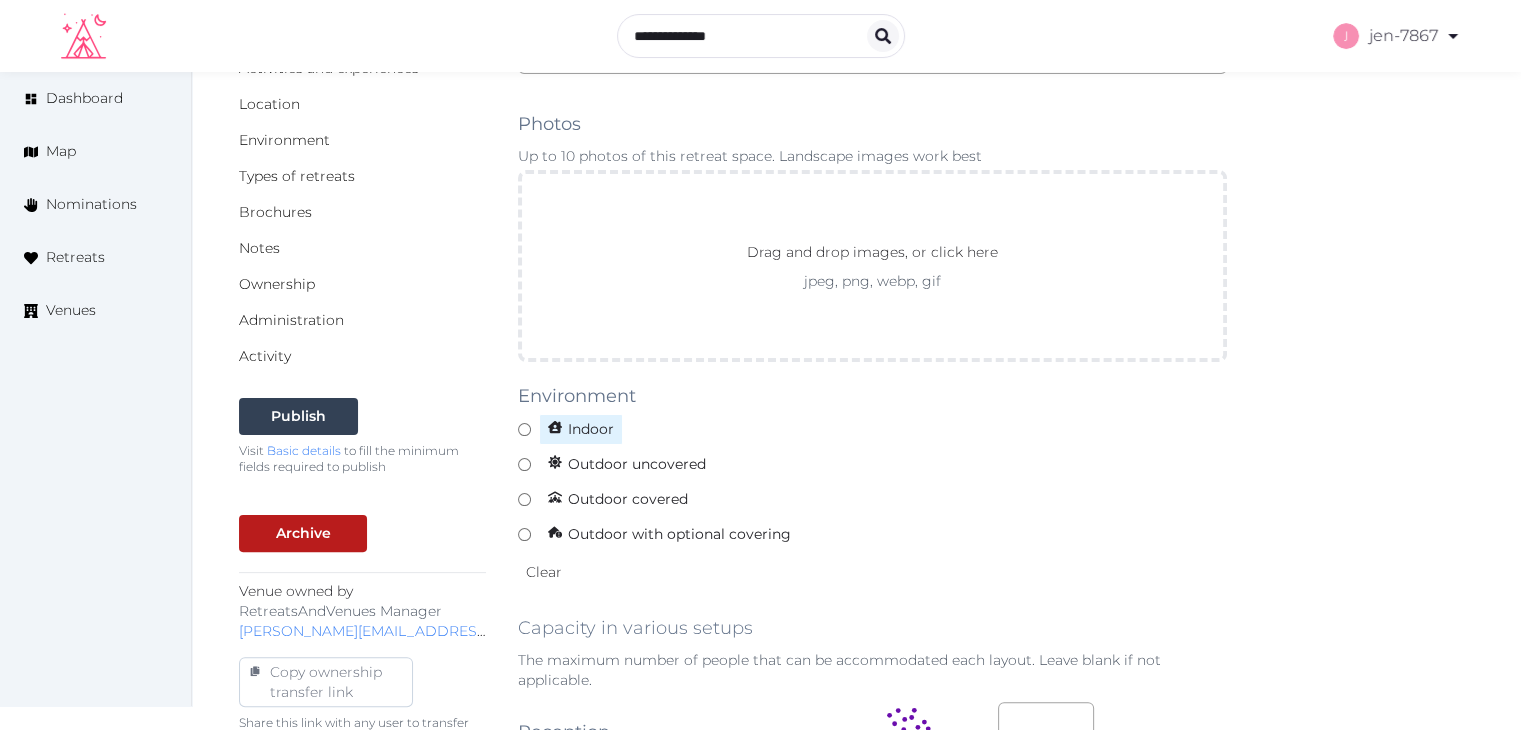 click on "Indoor" at bounding box center (581, 429) 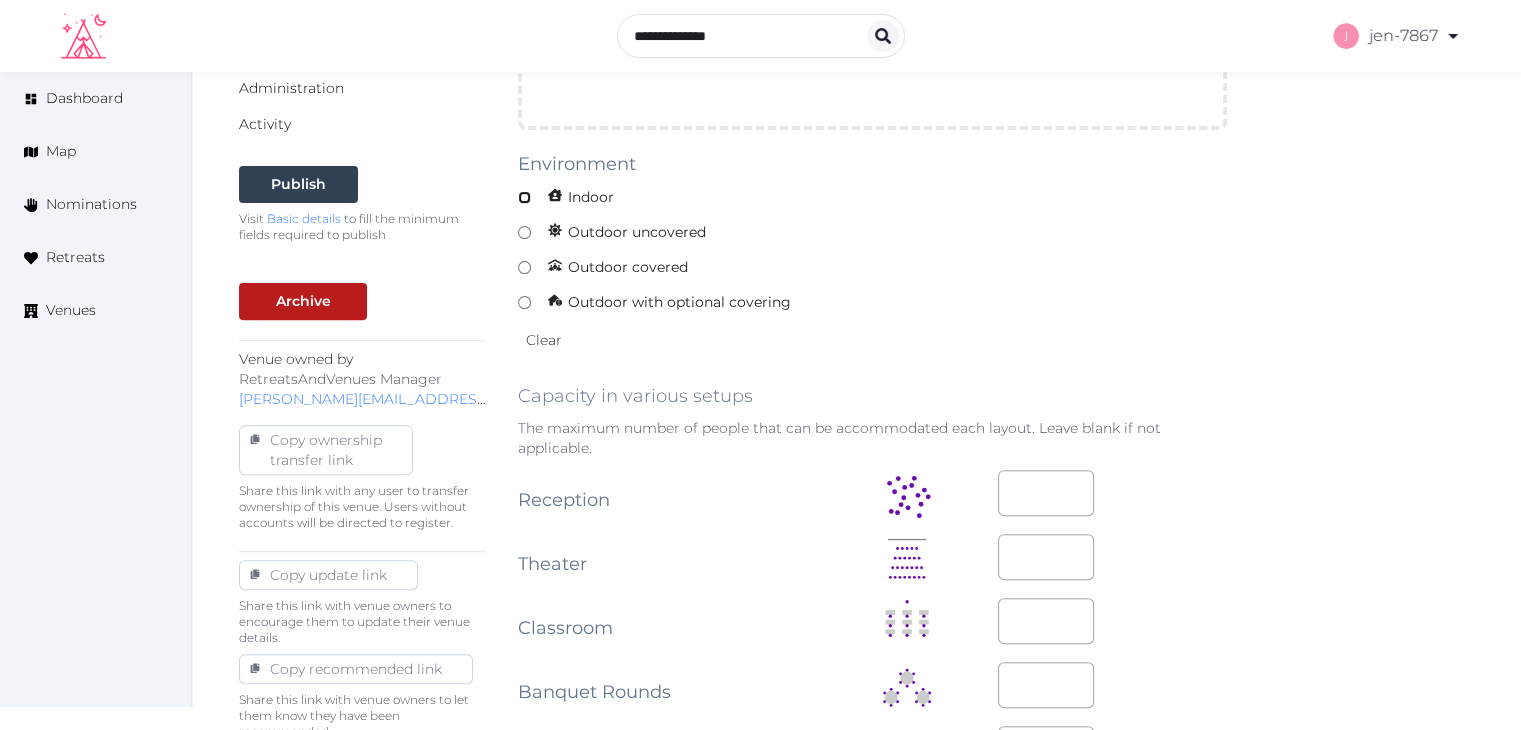 scroll, scrollTop: 700, scrollLeft: 0, axis: vertical 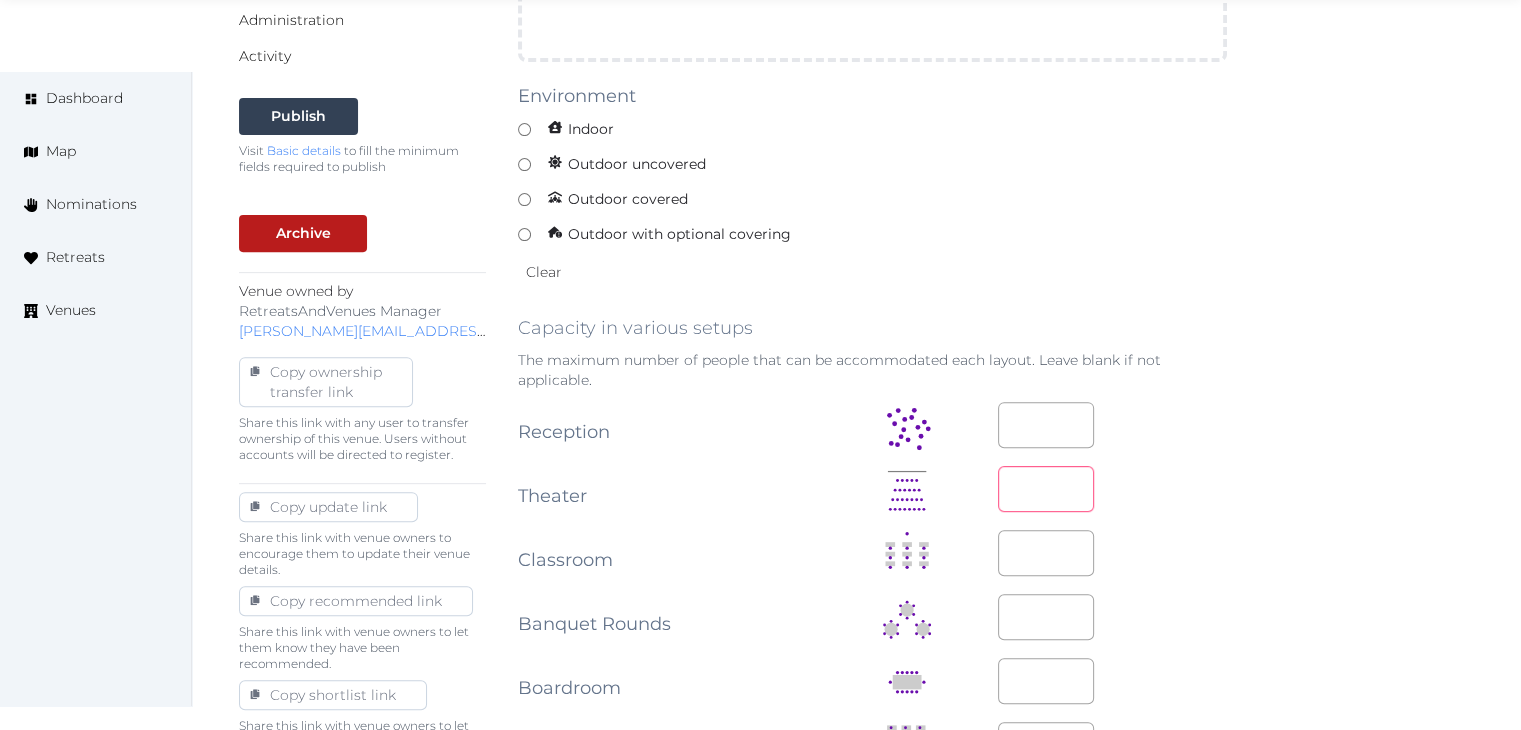 click at bounding box center [1046, 489] 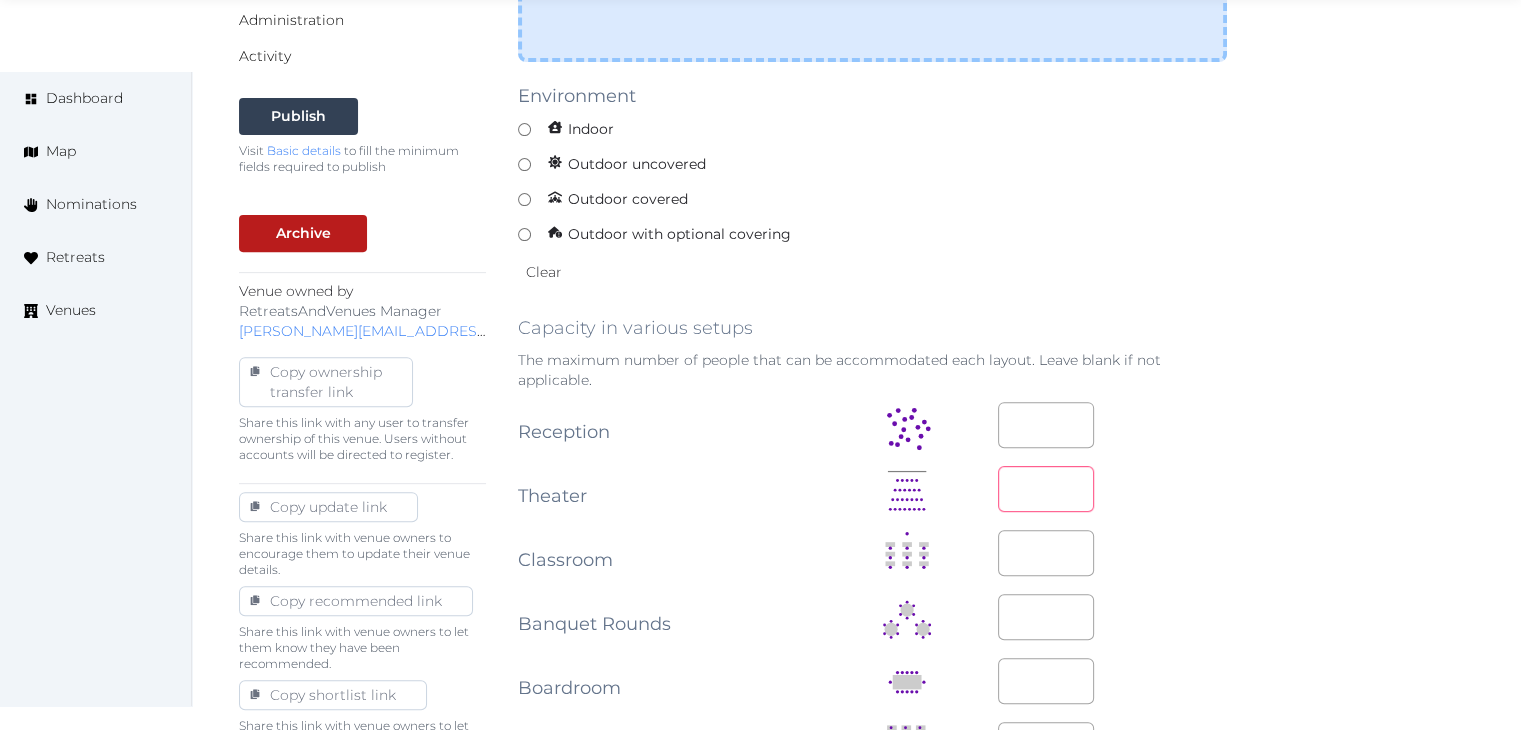 type on "**" 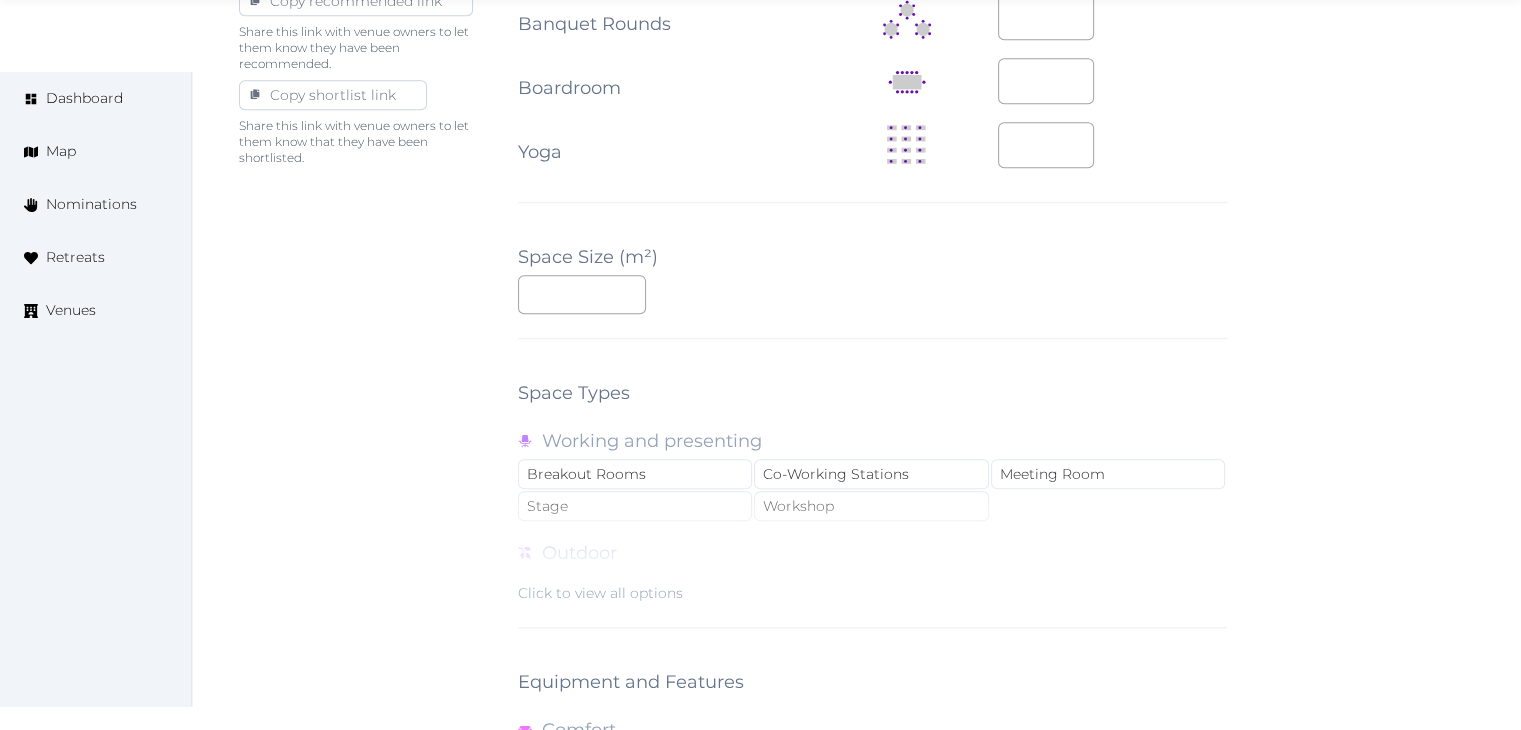 scroll, scrollTop: 1788, scrollLeft: 0, axis: vertical 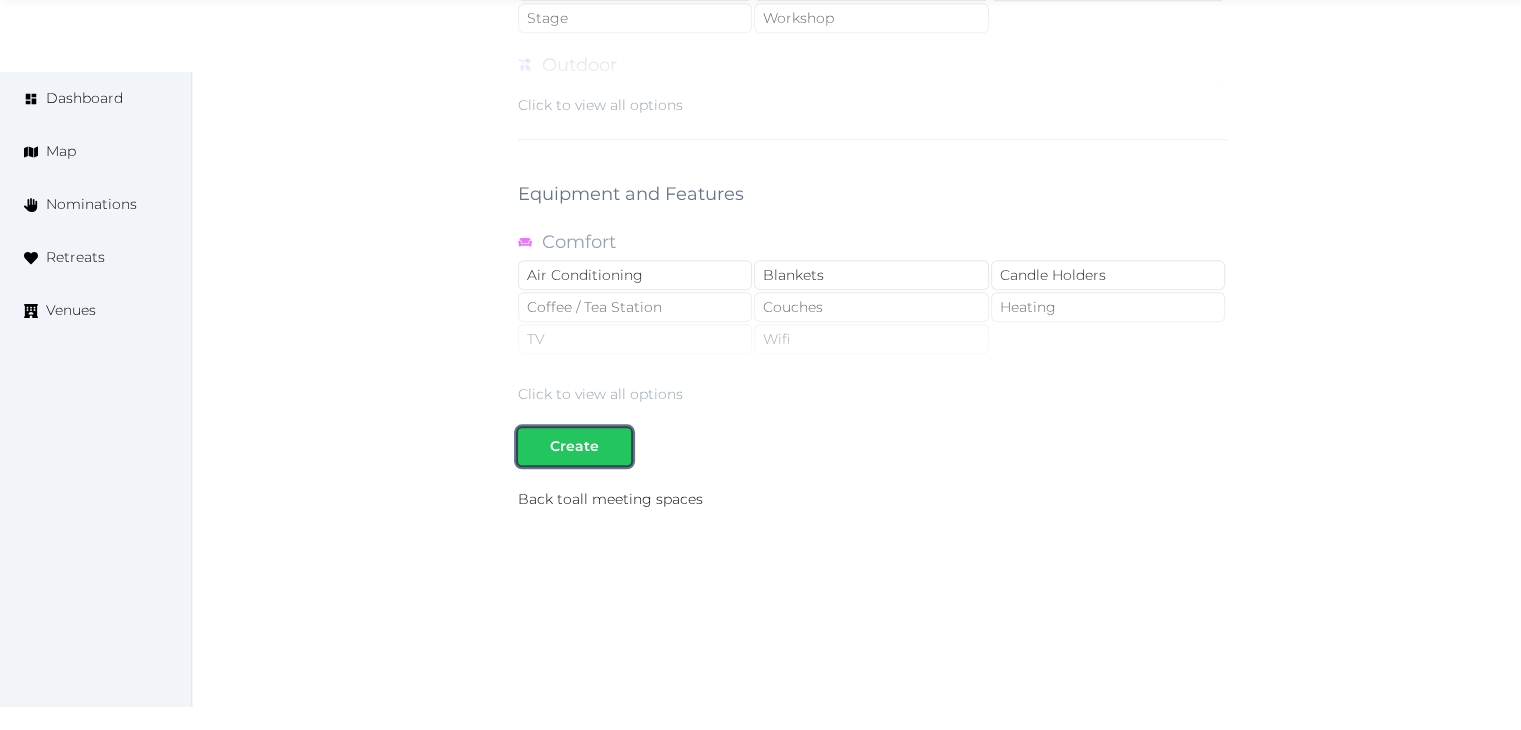 click at bounding box center (615, 446) 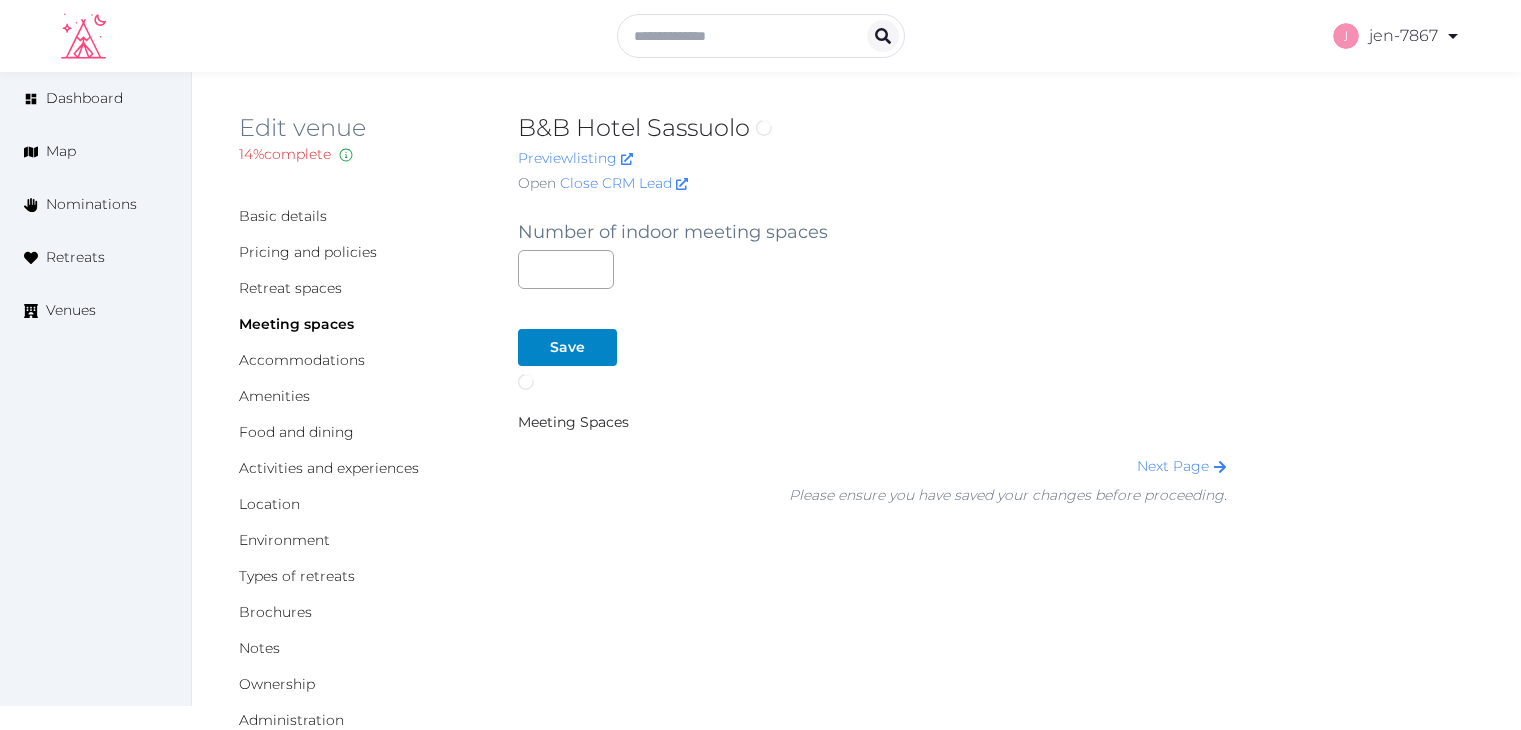 scroll, scrollTop: 0, scrollLeft: 0, axis: both 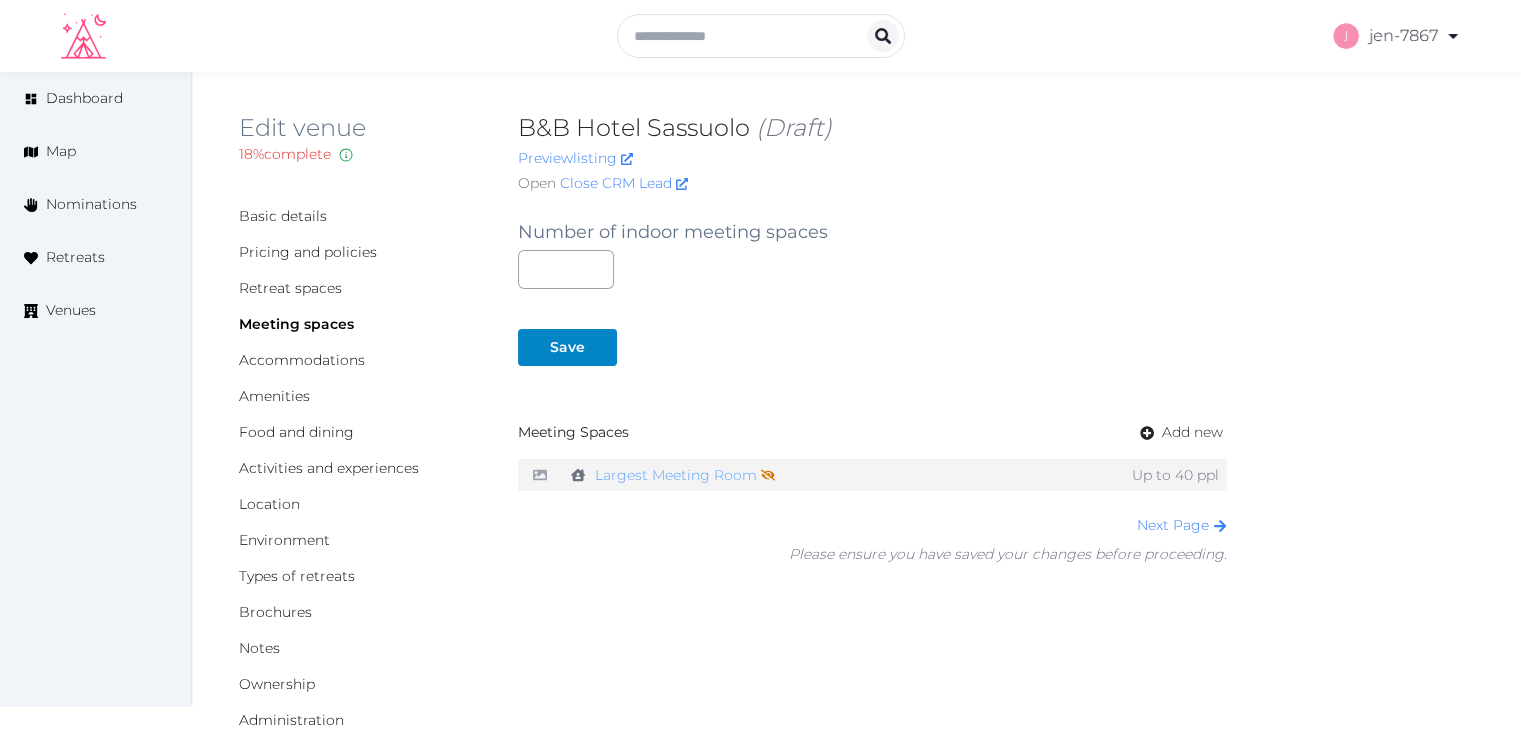 click on "Largest Meeting Room   Not shown on profile until a name, description, and photo are added." at bounding box center [685, 475] 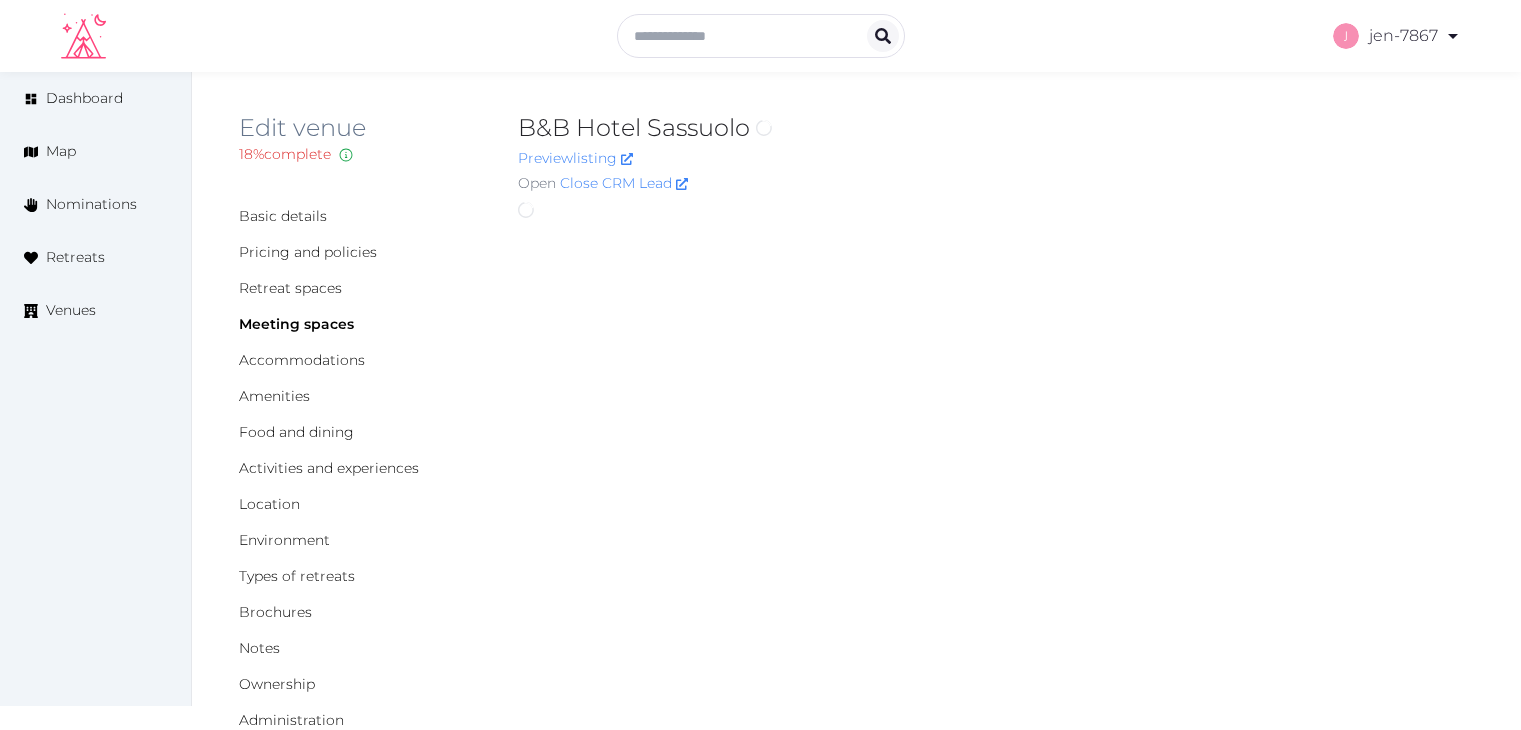 scroll, scrollTop: 0, scrollLeft: 0, axis: both 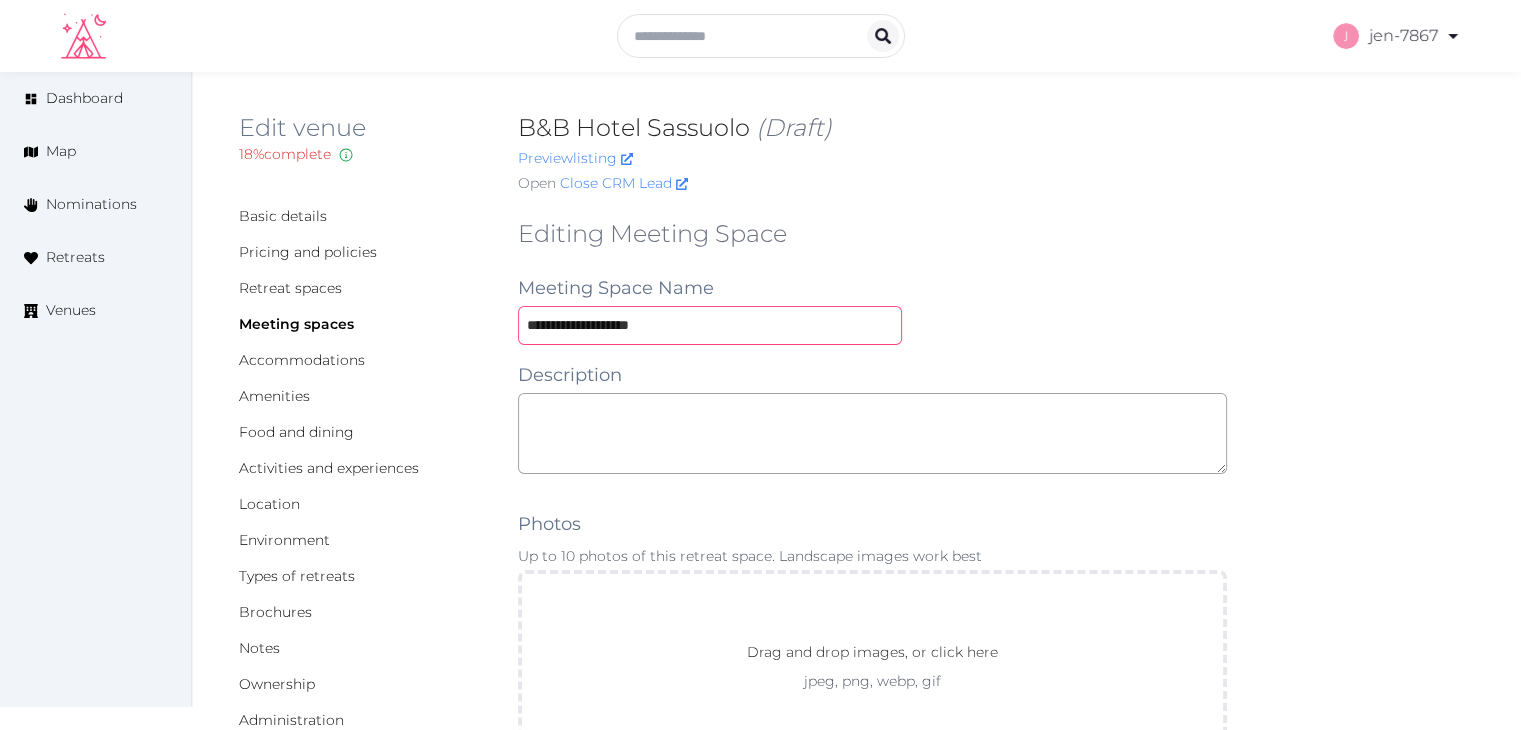 click on "**********" at bounding box center (710, 325) 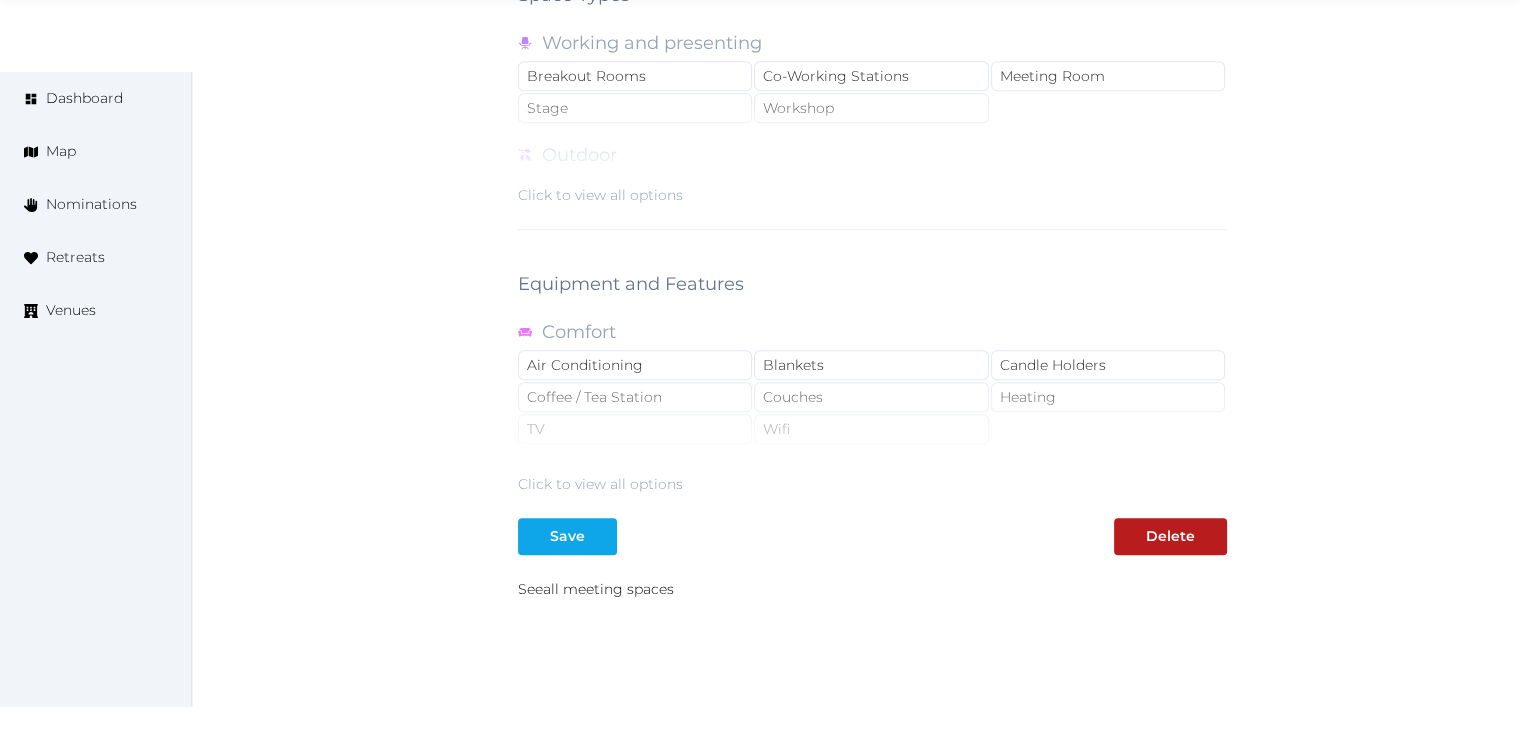 scroll, scrollTop: 1700, scrollLeft: 0, axis: vertical 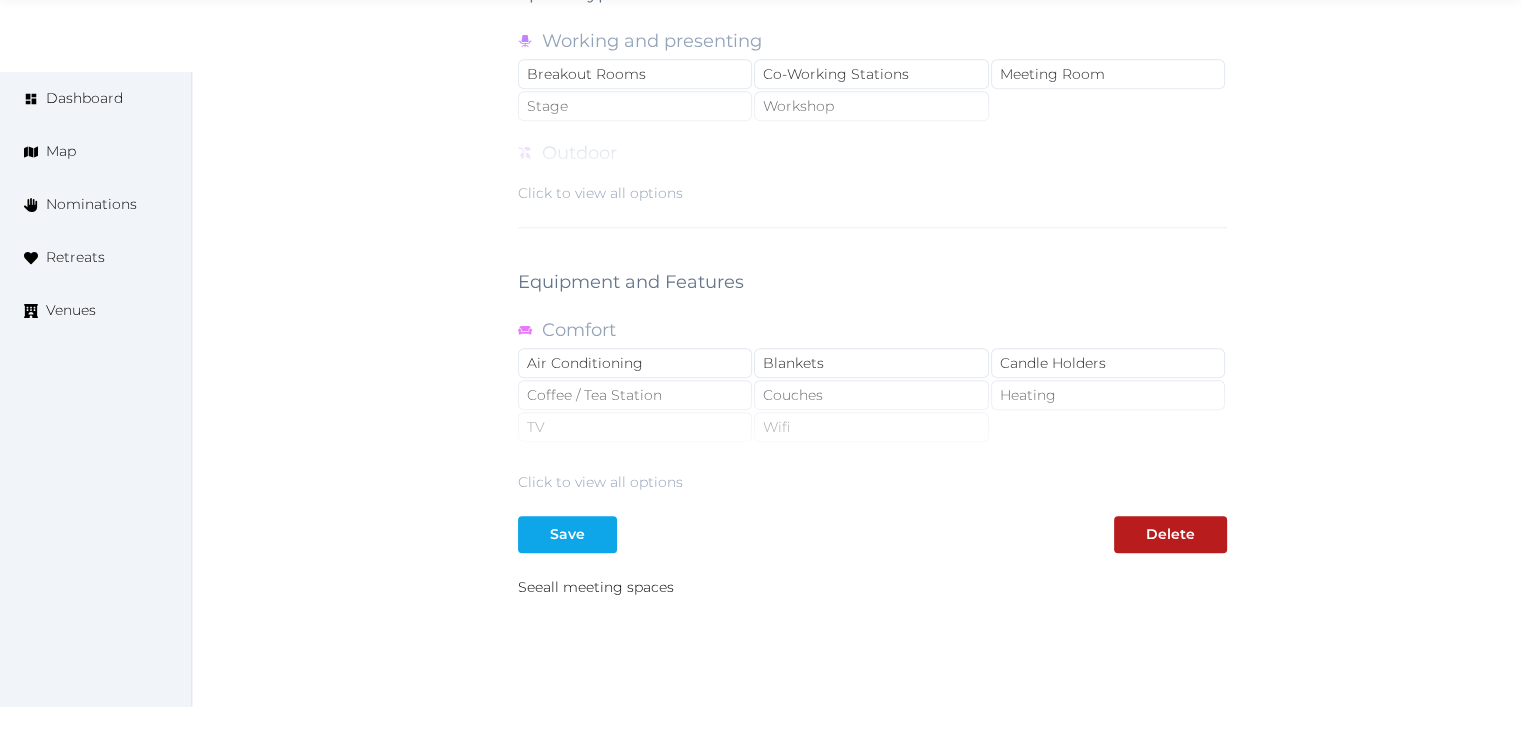 type on "**********" 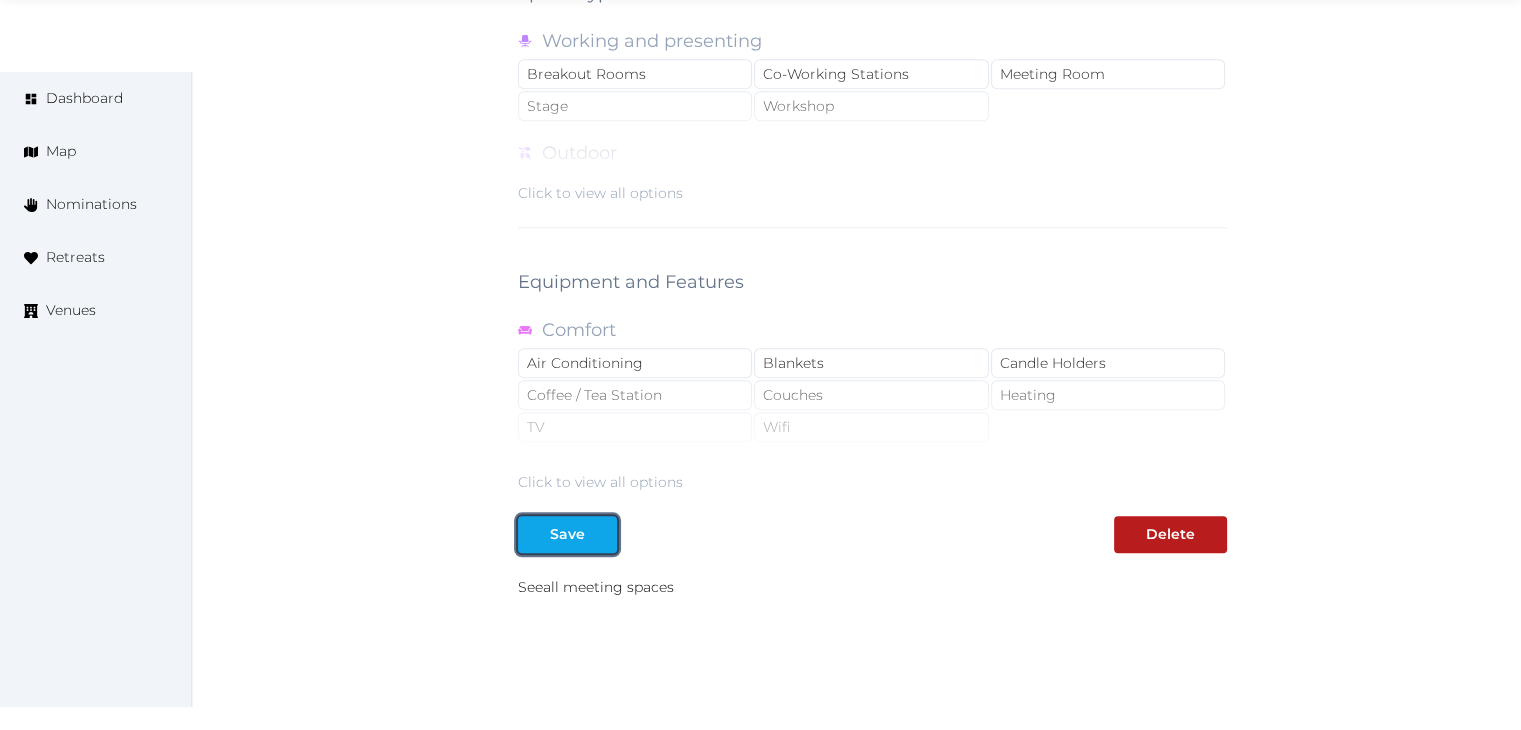 click on "Save" at bounding box center (567, 534) 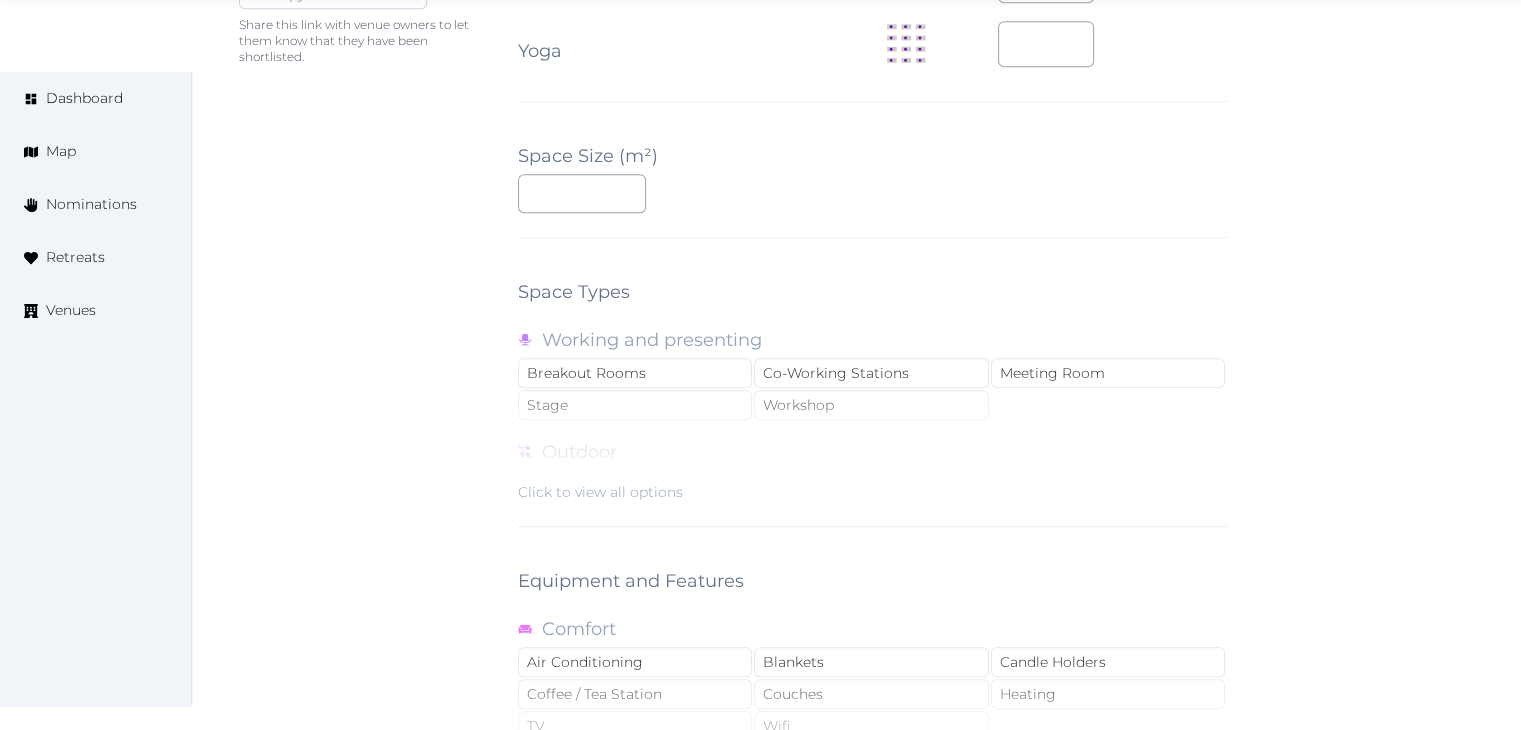 scroll, scrollTop: 1788, scrollLeft: 0, axis: vertical 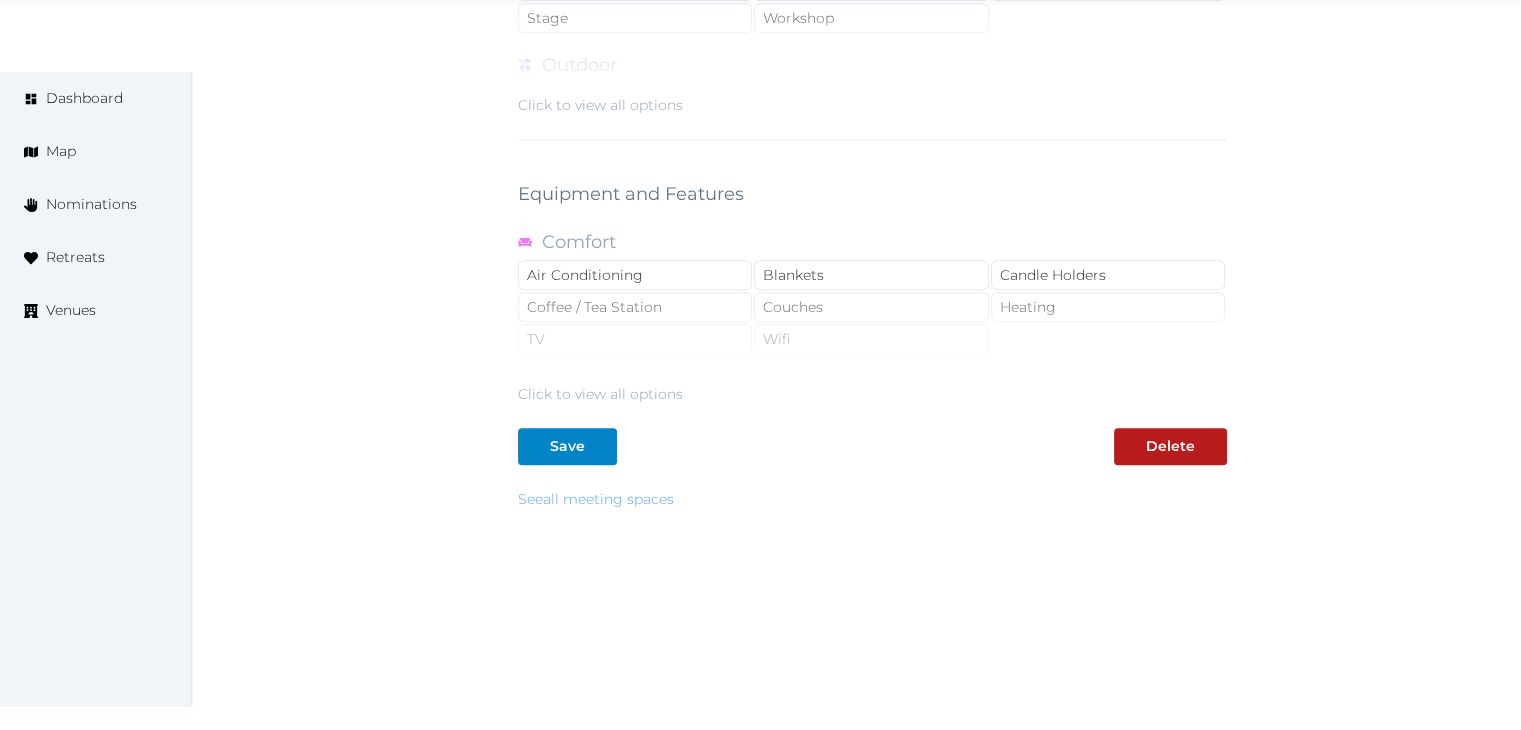 click on "See  all meeting spaces" at bounding box center [596, 499] 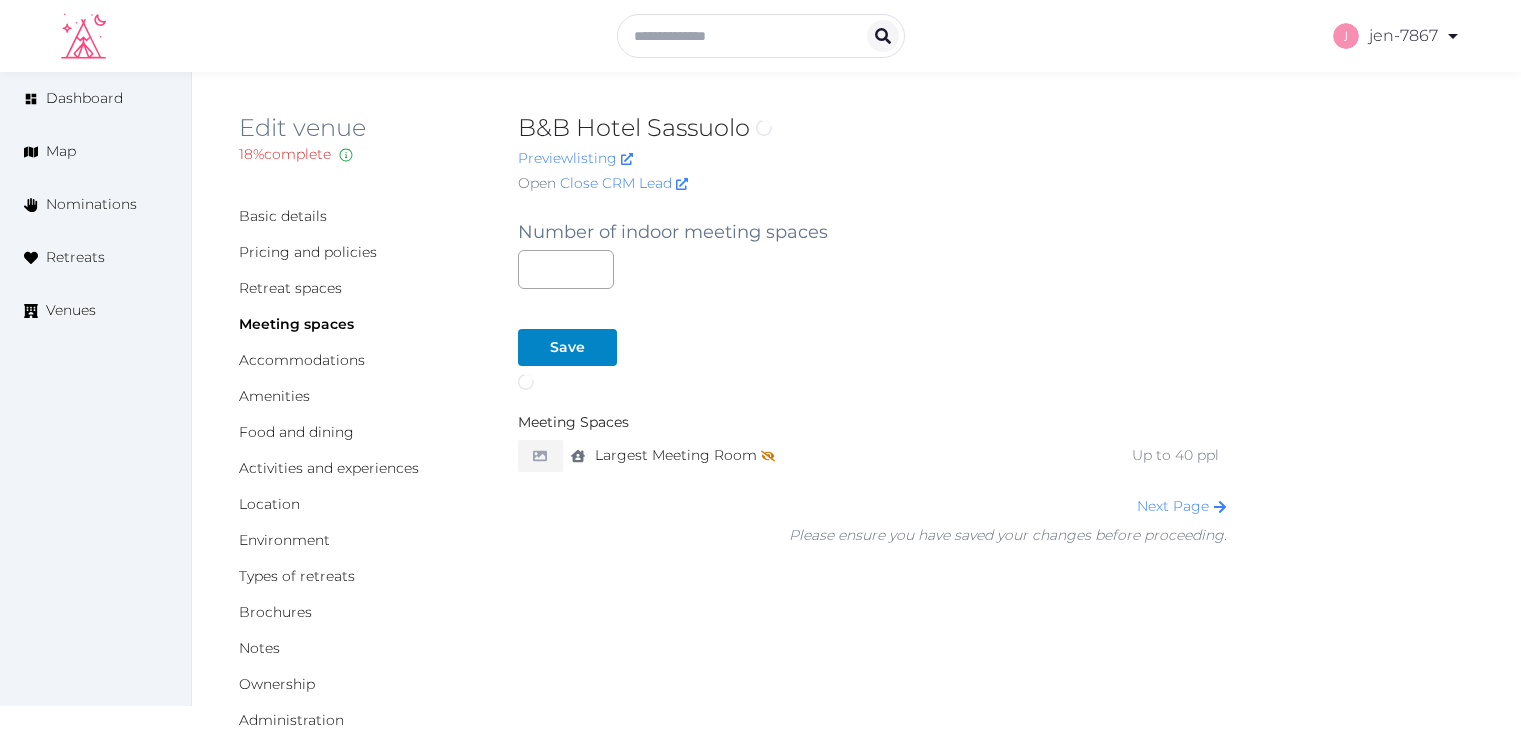 scroll, scrollTop: 0, scrollLeft: 0, axis: both 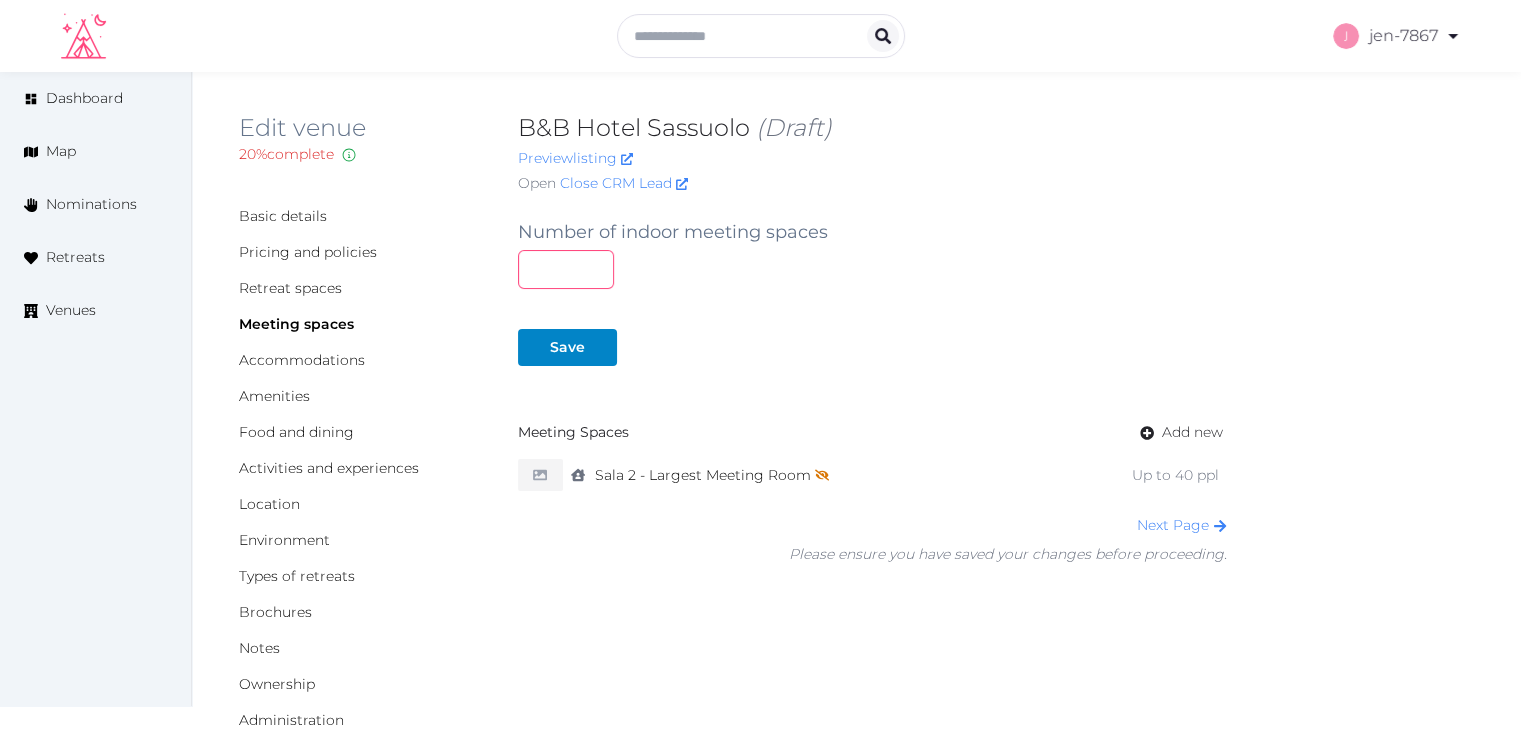 drag, startPoint x: 549, startPoint y: 264, endPoint x: 518, endPoint y: 259, distance: 31.400637 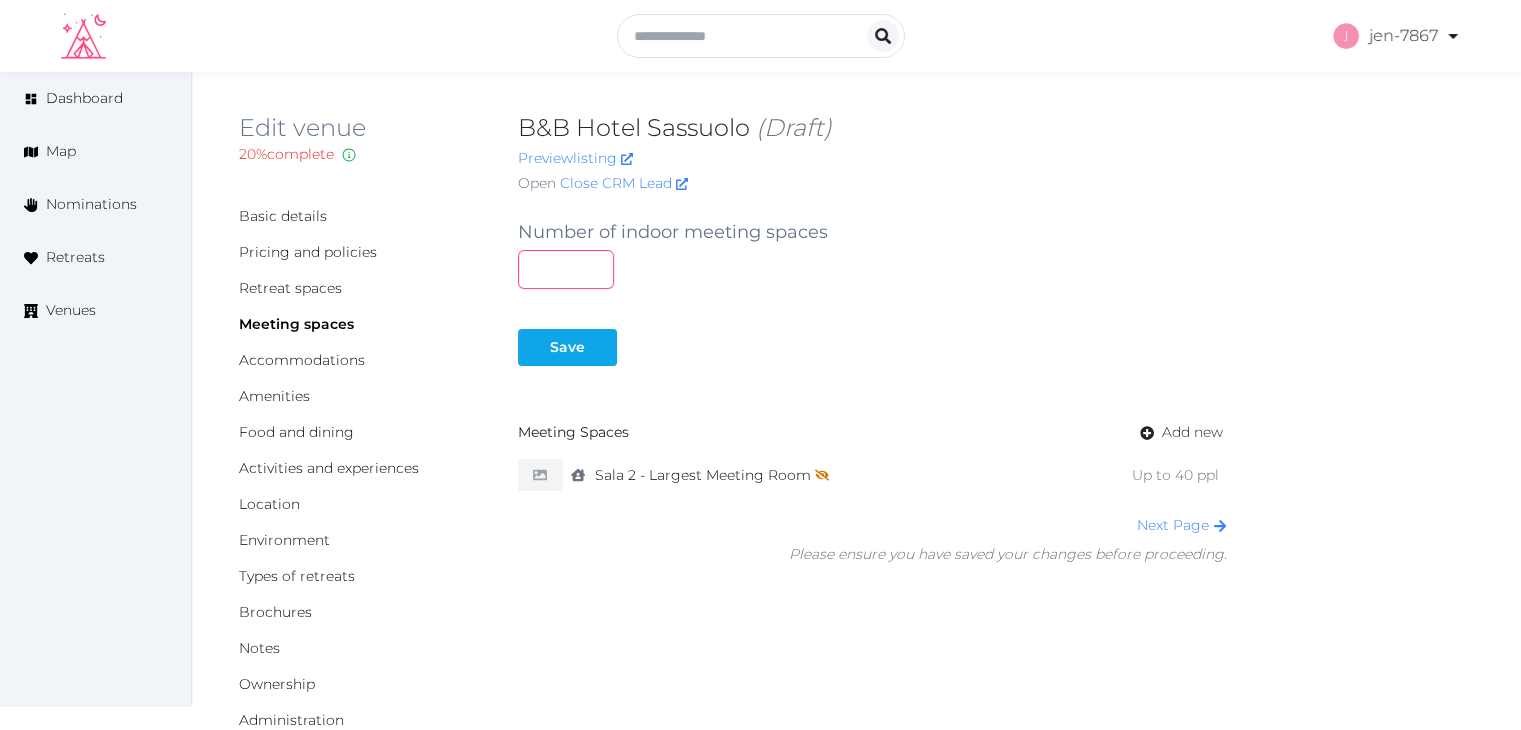 type on "*" 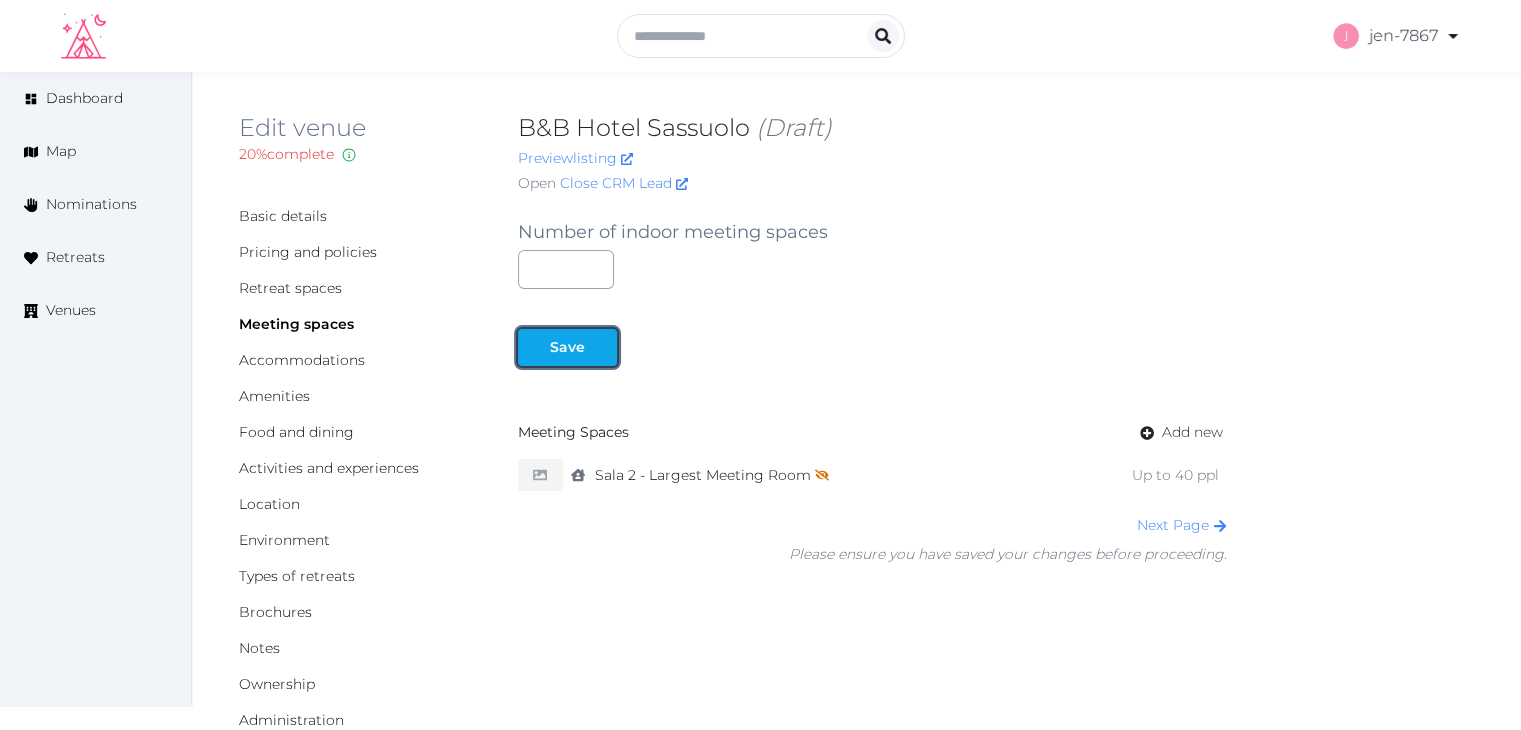 click at bounding box center [534, 347] 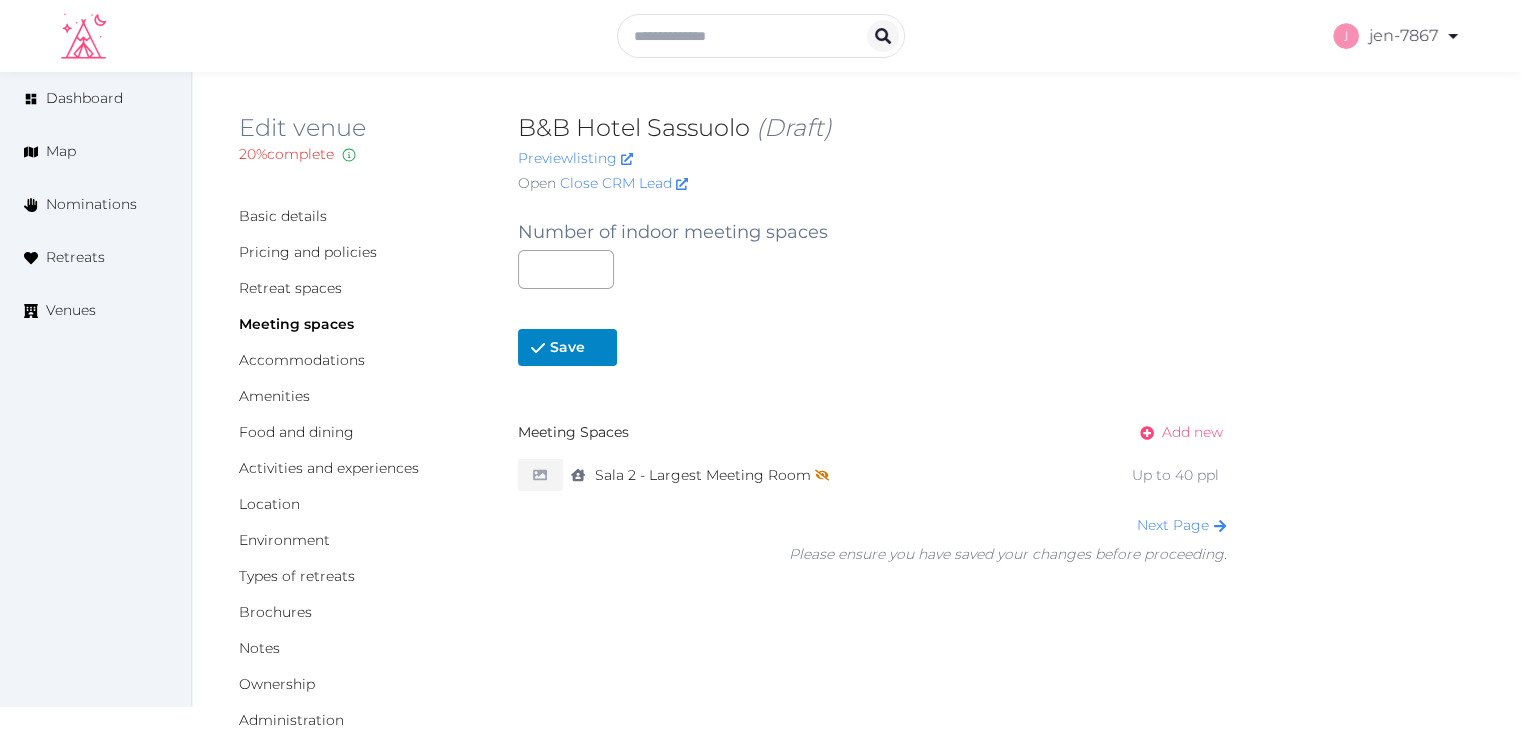 click on "Add new" at bounding box center (1192, 432) 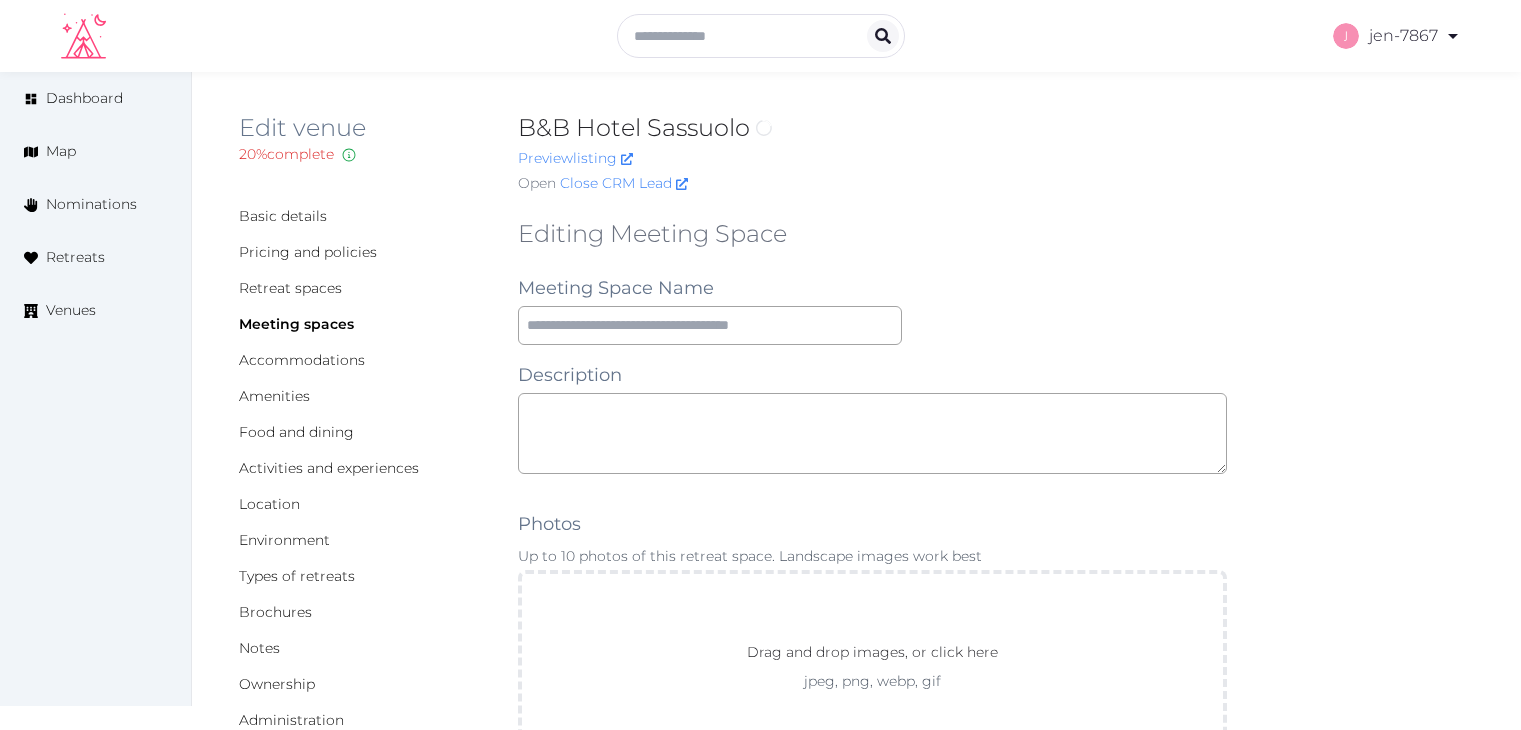 scroll, scrollTop: 0, scrollLeft: 0, axis: both 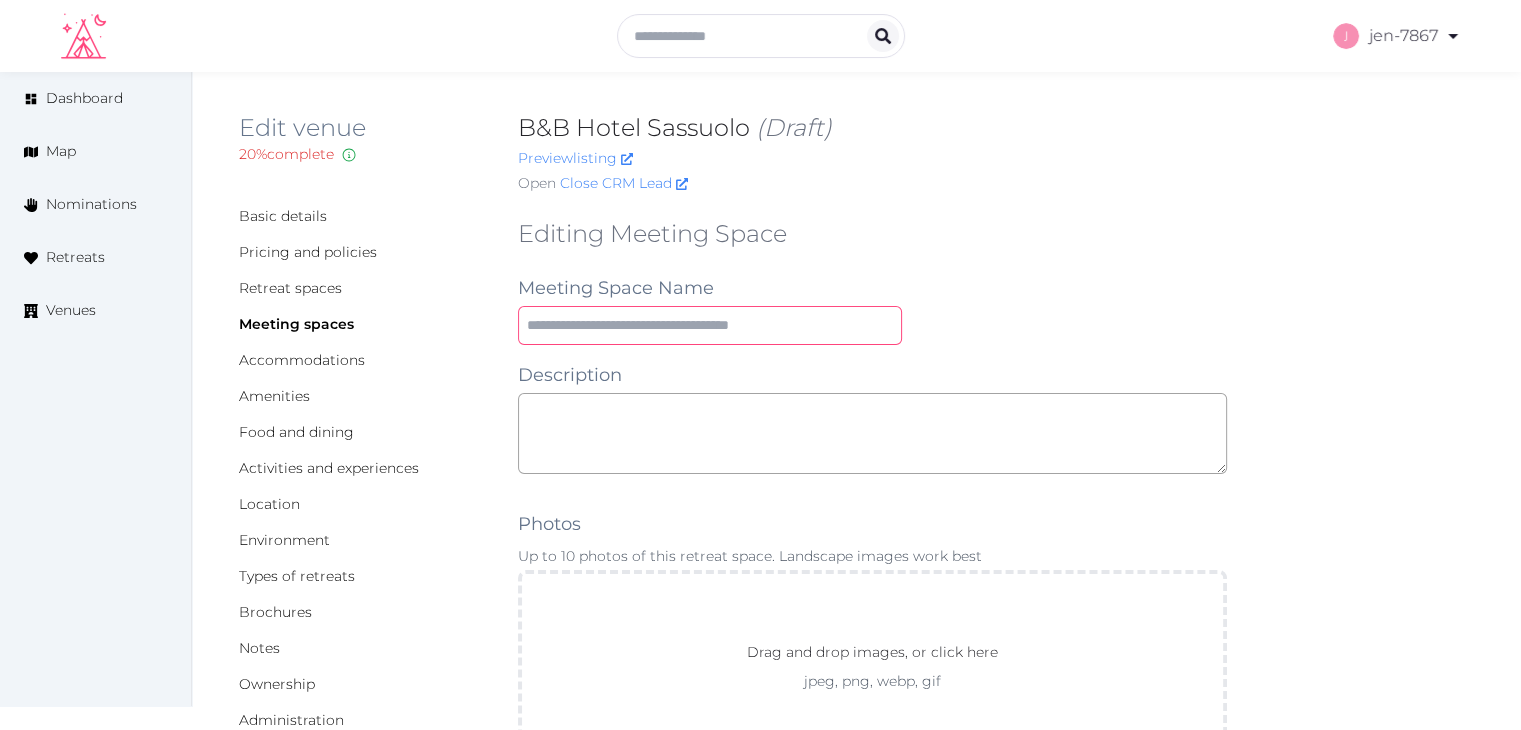 click at bounding box center [710, 325] 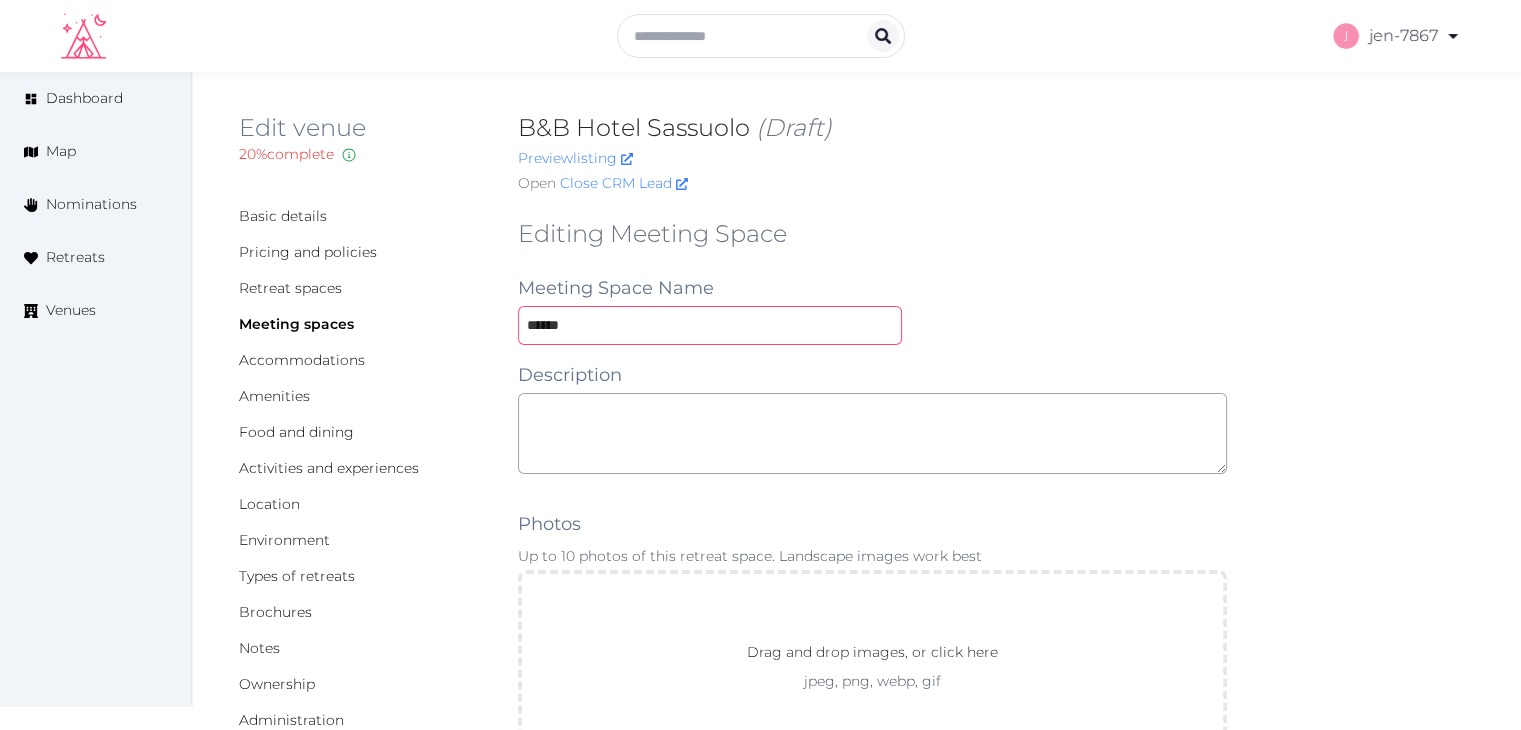 type on "******" 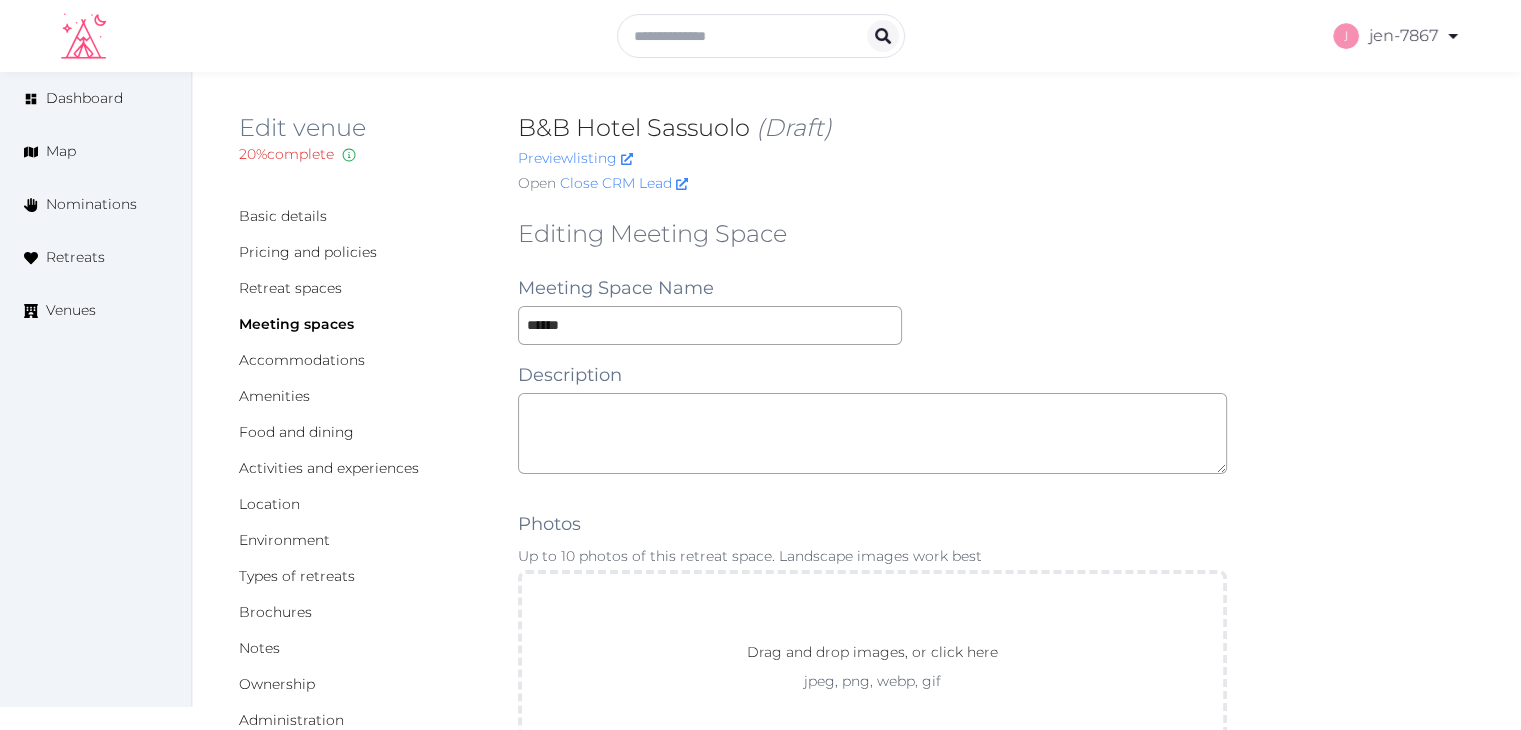 click on "Editing Meeting Space  Meeting Space Name ****** Description Photos Up to 10 photos of this retreat space. Landscape images work best Drag and drop images, or click here jpeg, png, webp, gif
To pick up a draggable item, press the space bar.
While dragging, use the arrow keys to move the item.
Press space again to drop the item in its new position, or press escape to cancel.
Environment Indoor Outdoor uncovered Outdoor covered Outdoor with optional covering Clear Capacity in various setups The maximum number of people that can be accommodated each layout. Leave blank if not applicable. Reception Theater Classroom Banquet Rounds Boardroom Yoga Space Size (m²) Space Types Working and presenting Breakout Rooms Co-Working Stations Meeting Room Stage Workshop Outdoor Beach Dance Floor Dining Area Fire Pit Grassy Area Kitchen Meditation Space Multi-Functional Living Area (w/ couches) Patio Outdoor Space Theatre Wedding Hall Yoga Space Indoor Dance Floor Dining Area Kitchen Theatre Meditation Space" at bounding box center (872, 1346) 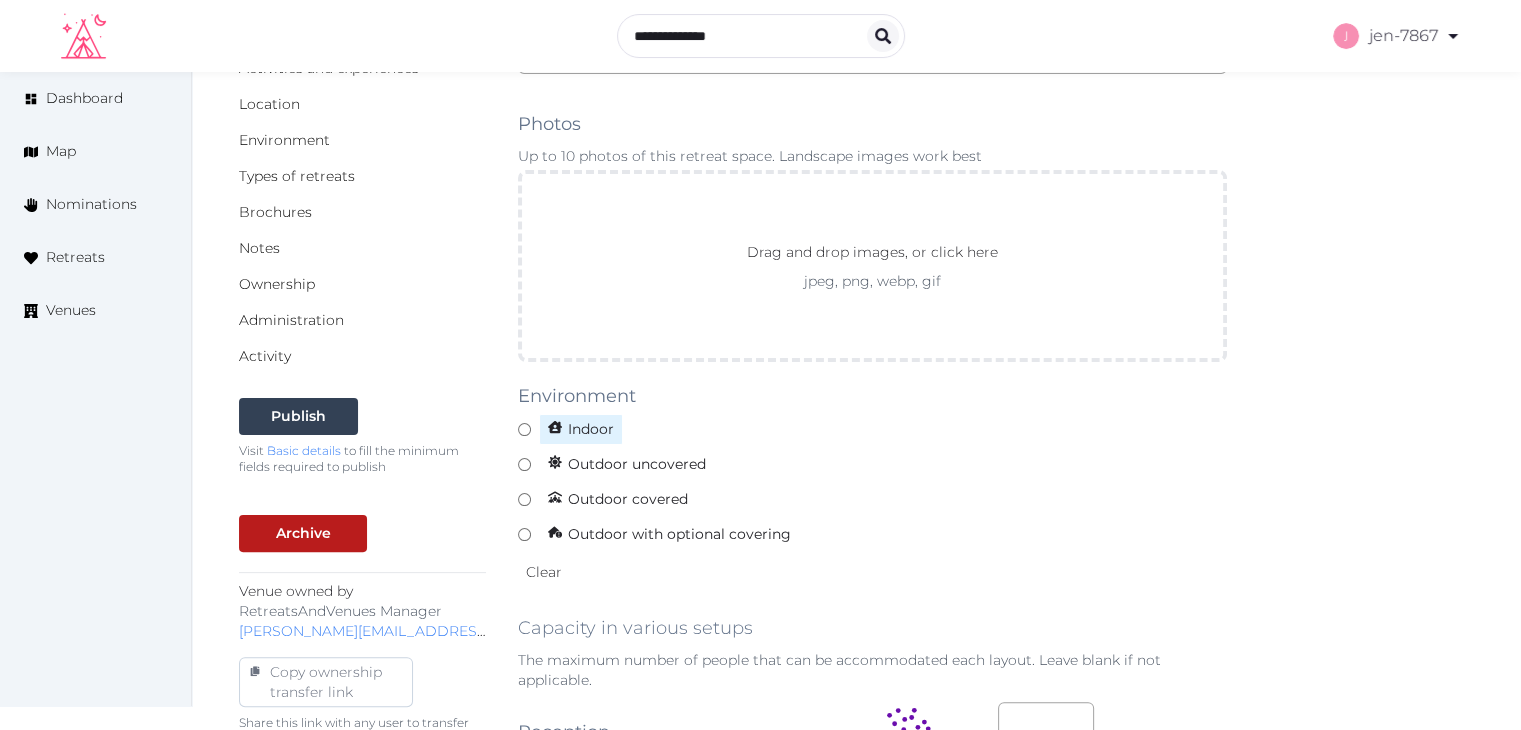 click on "Indoor" at bounding box center (581, 429) 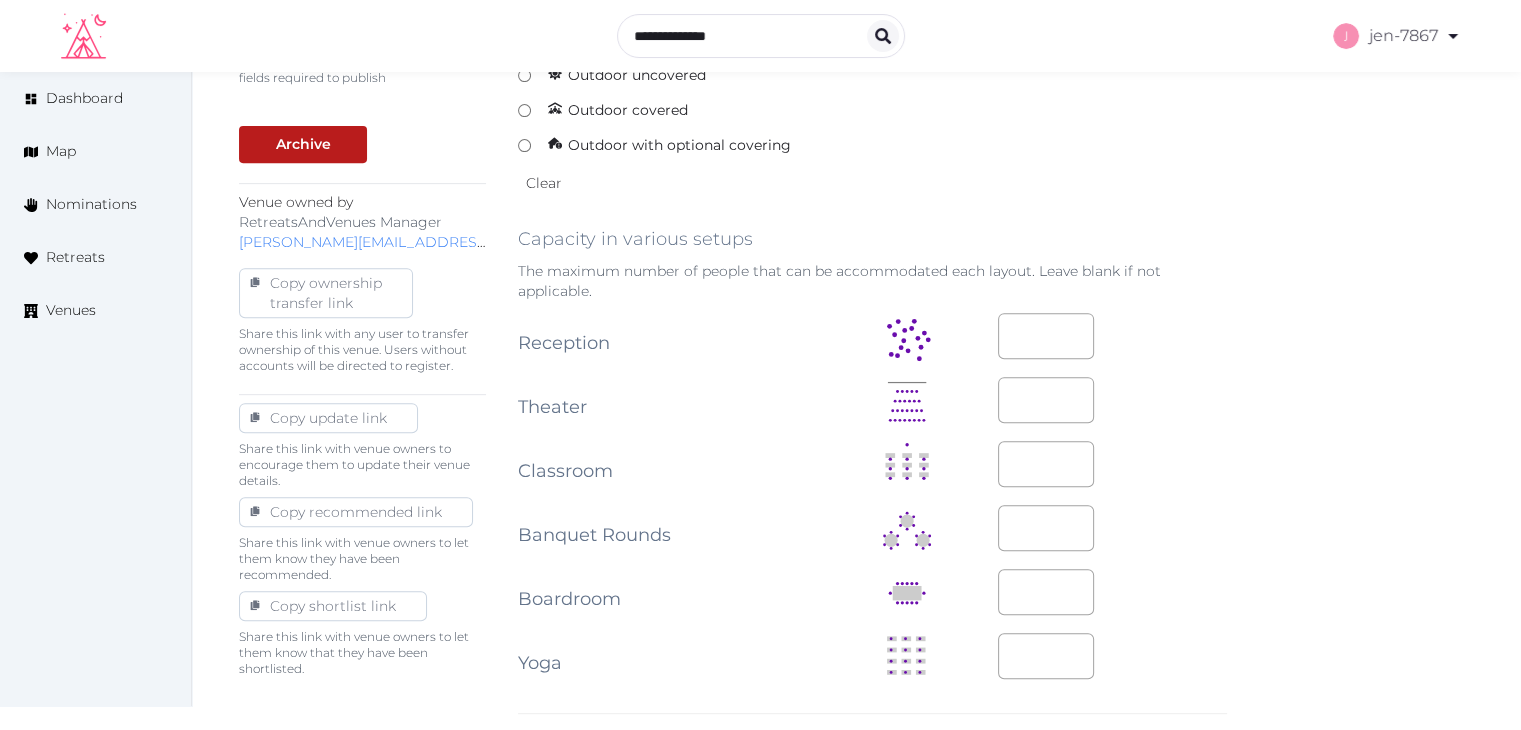 scroll, scrollTop: 800, scrollLeft: 0, axis: vertical 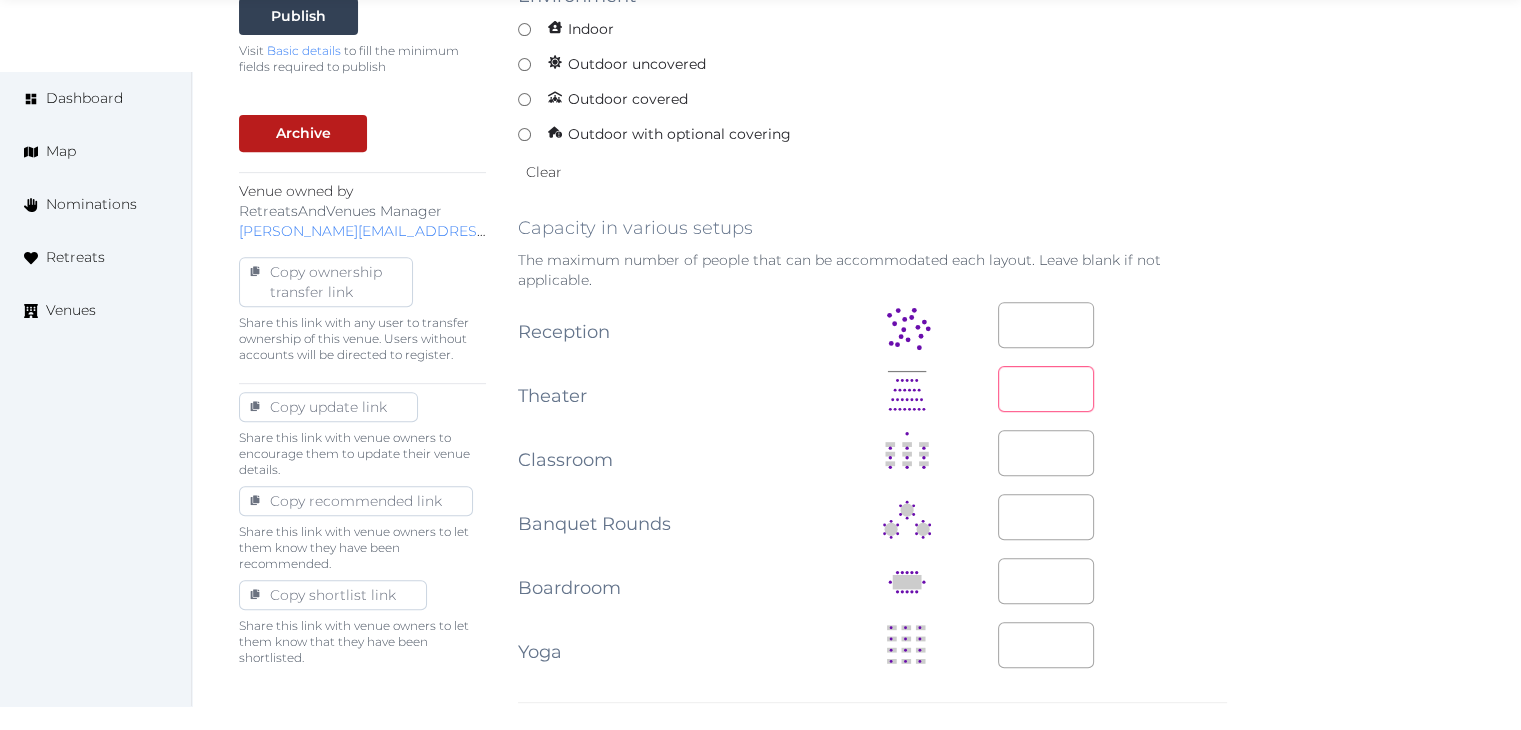 click at bounding box center (1046, 389) 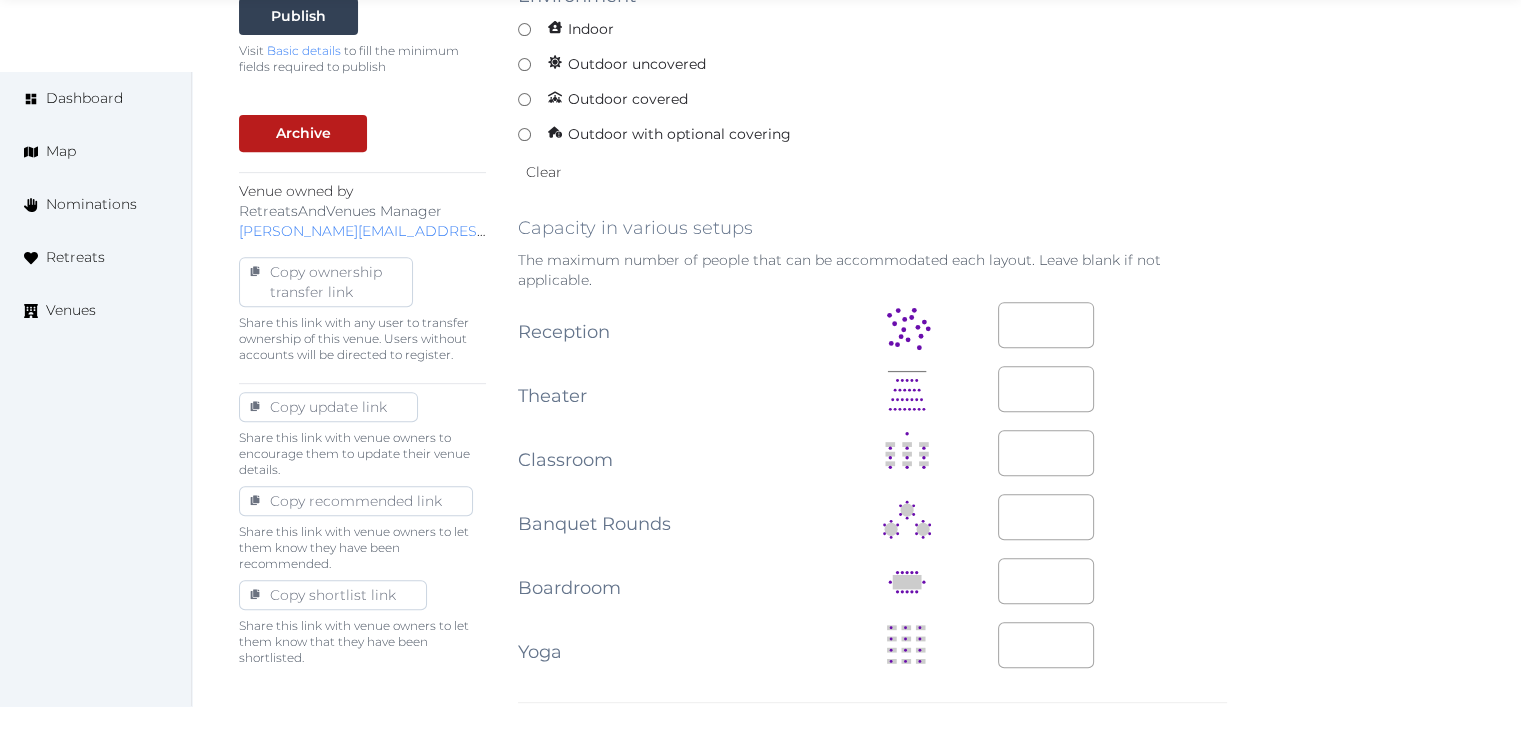 click at bounding box center (1112, 453) 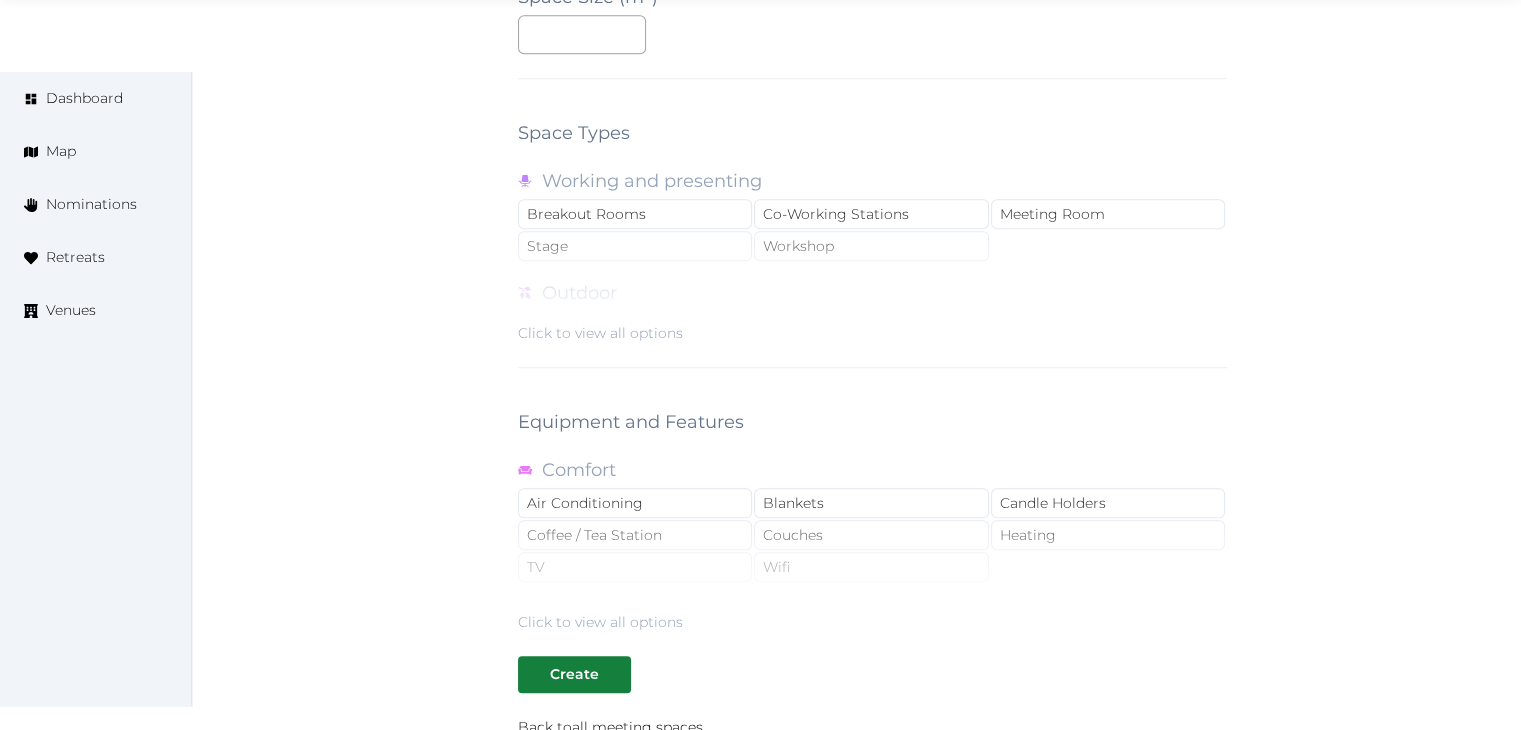 scroll, scrollTop: 1788, scrollLeft: 0, axis: vertical 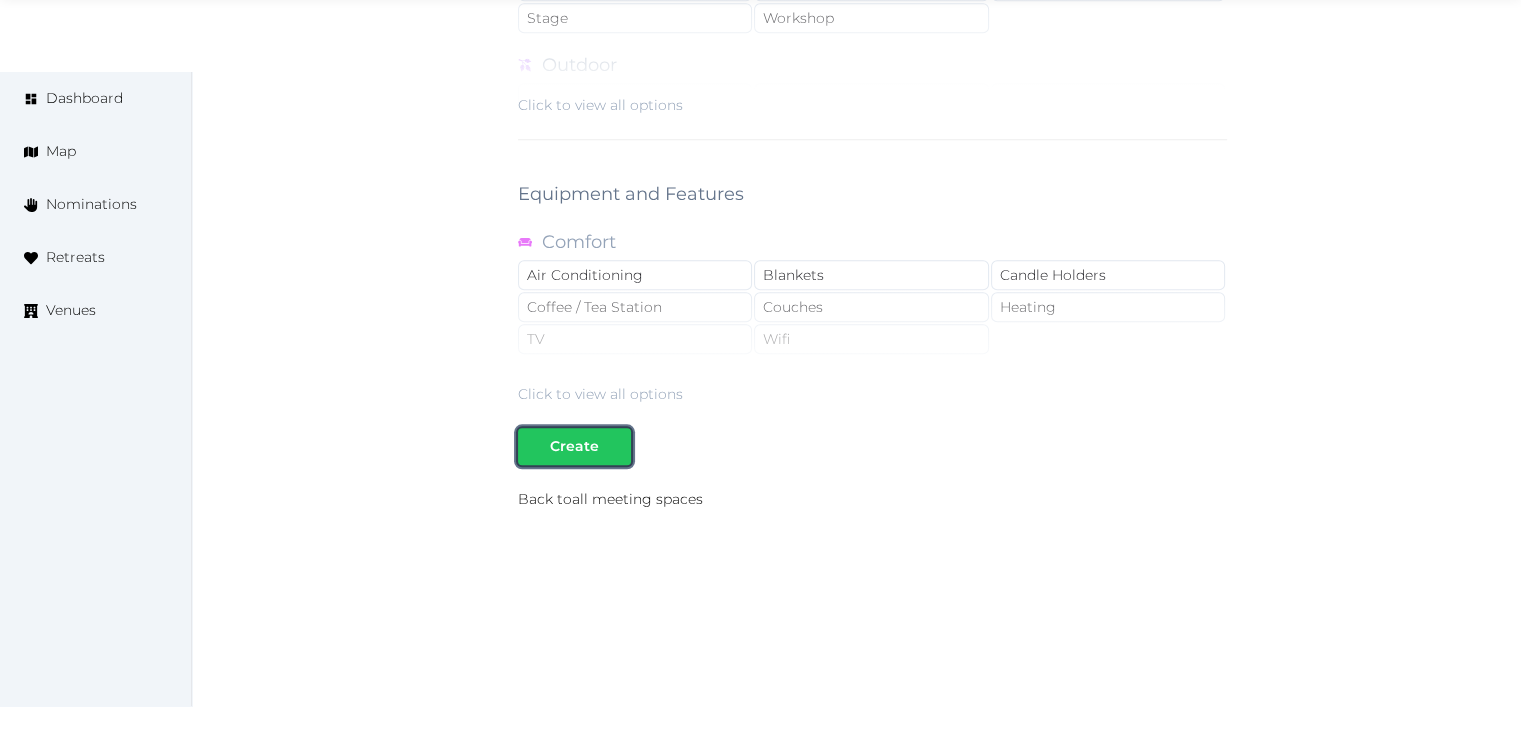 click on "Create" at bounding box center (574, 446) 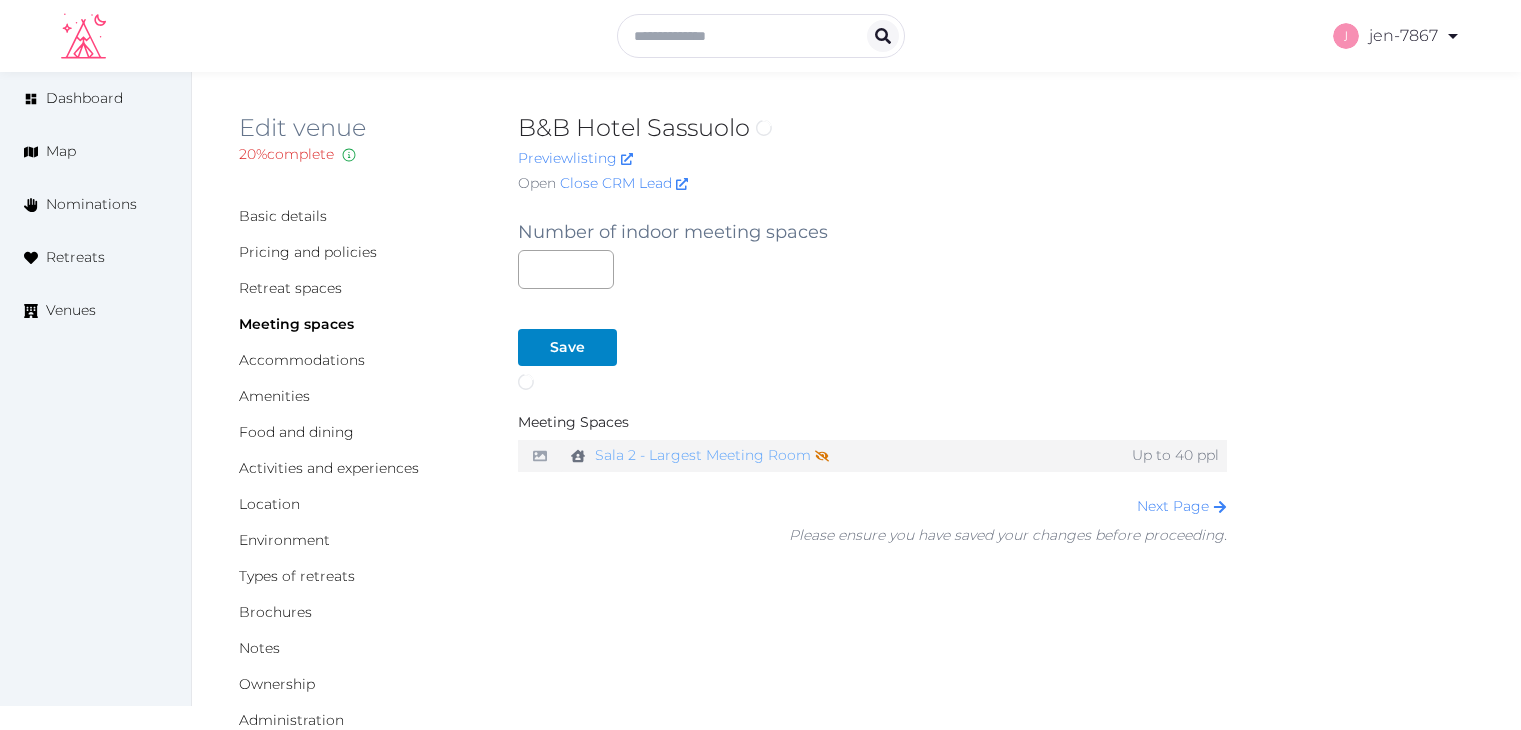 scroll, scrollTop: 0, scrollLeft: 0, axis: both 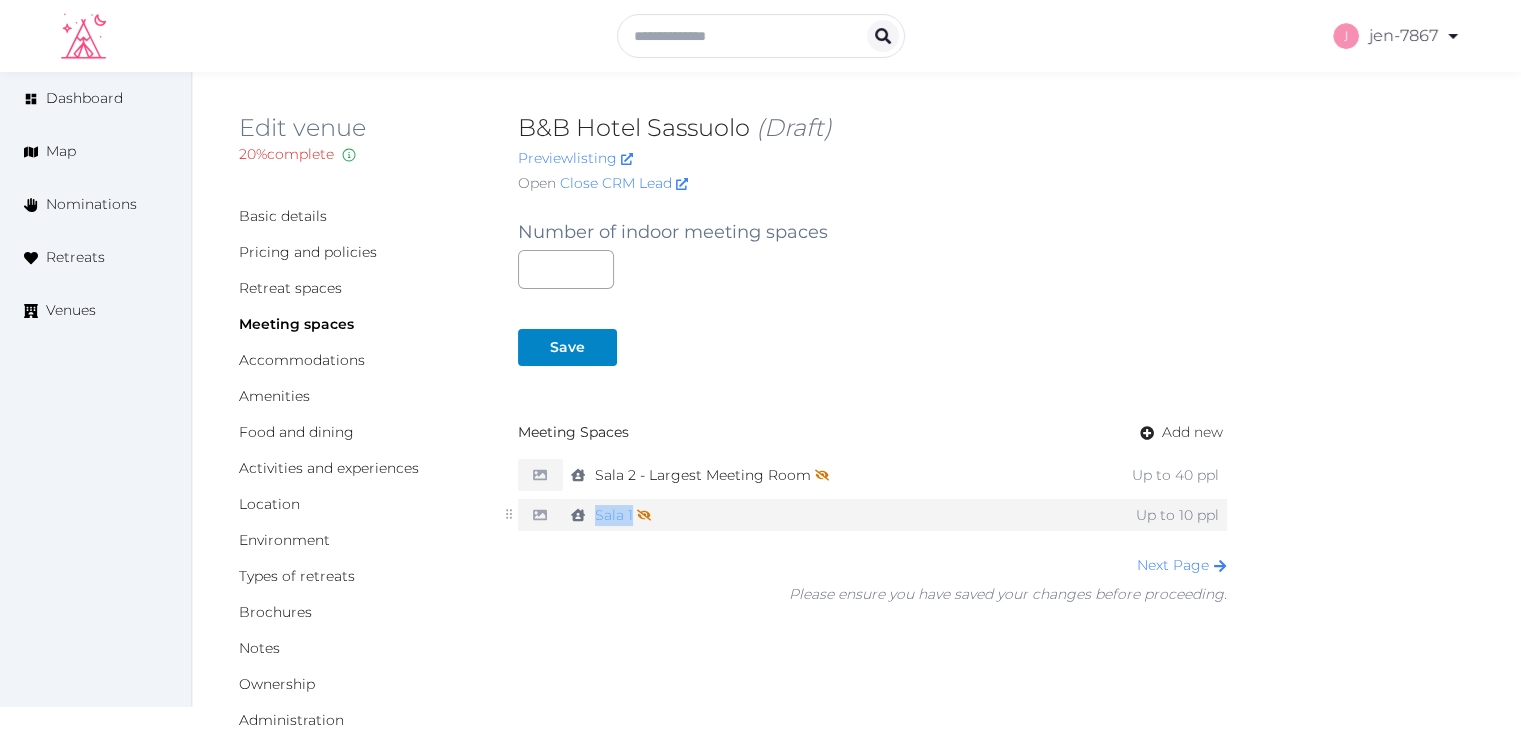 drag, startPoint x: 590, startPoint y: 522, endPoint x: 635, endPoint y: 524, distance: 45.044422 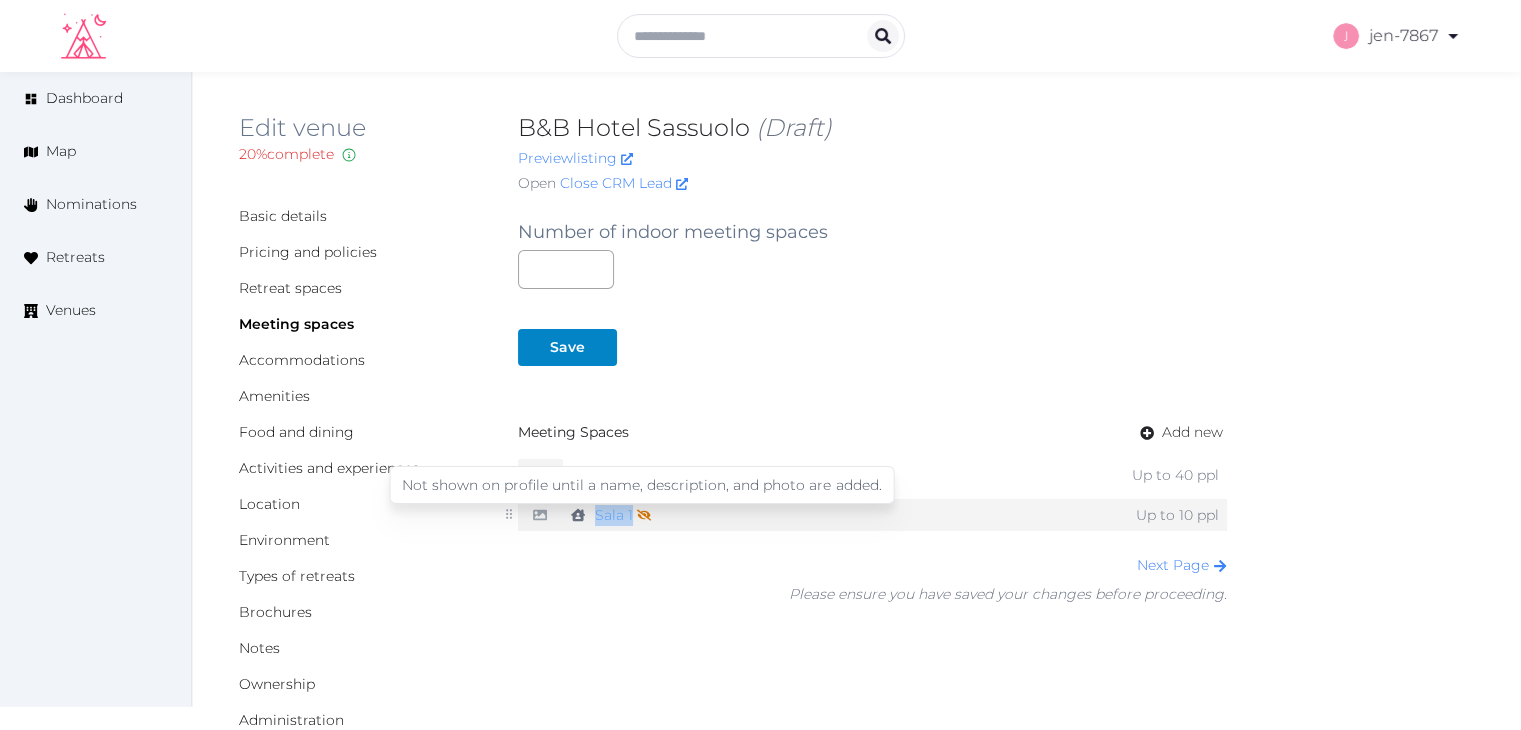 copy on "Sala 1" 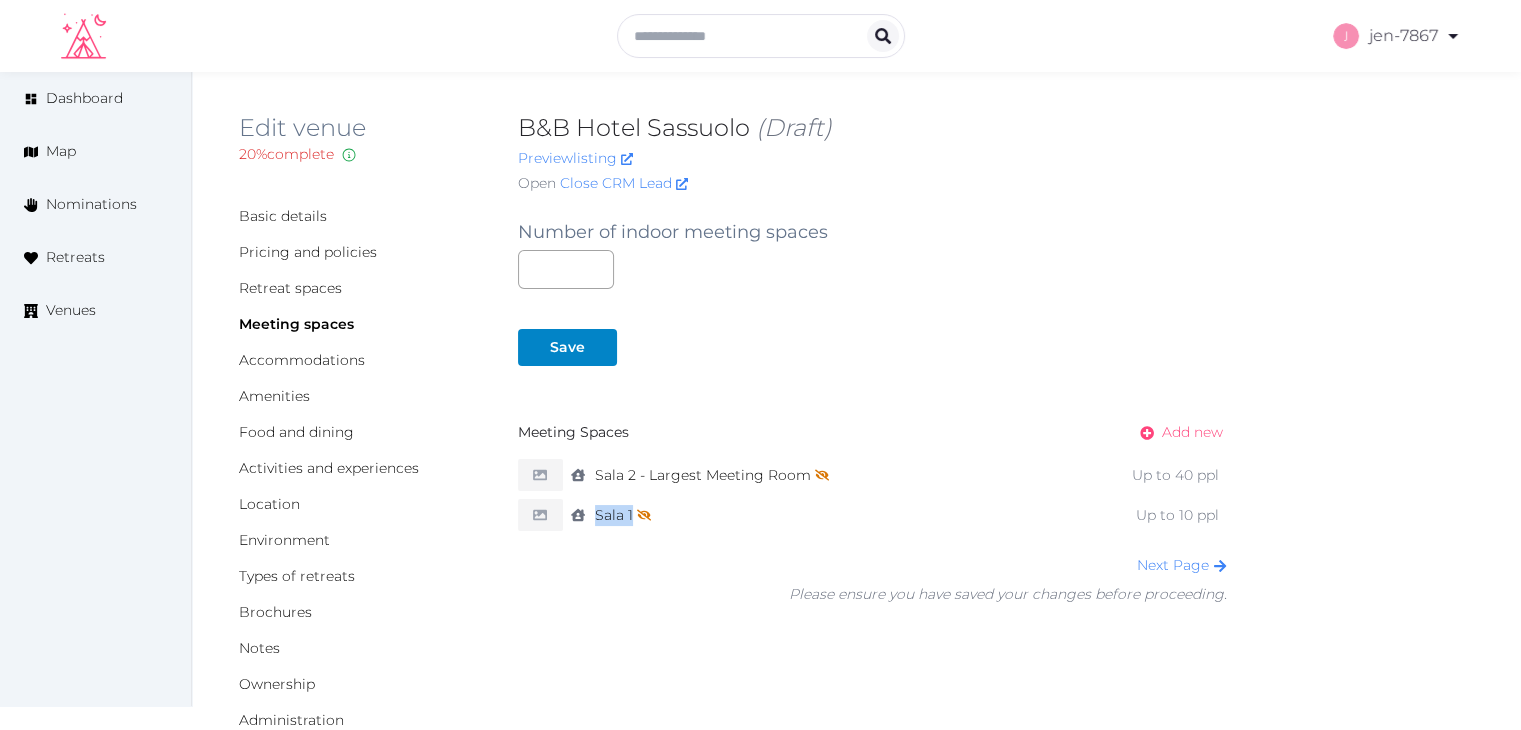 click on "Add new" at bounding box center (1192, 432) 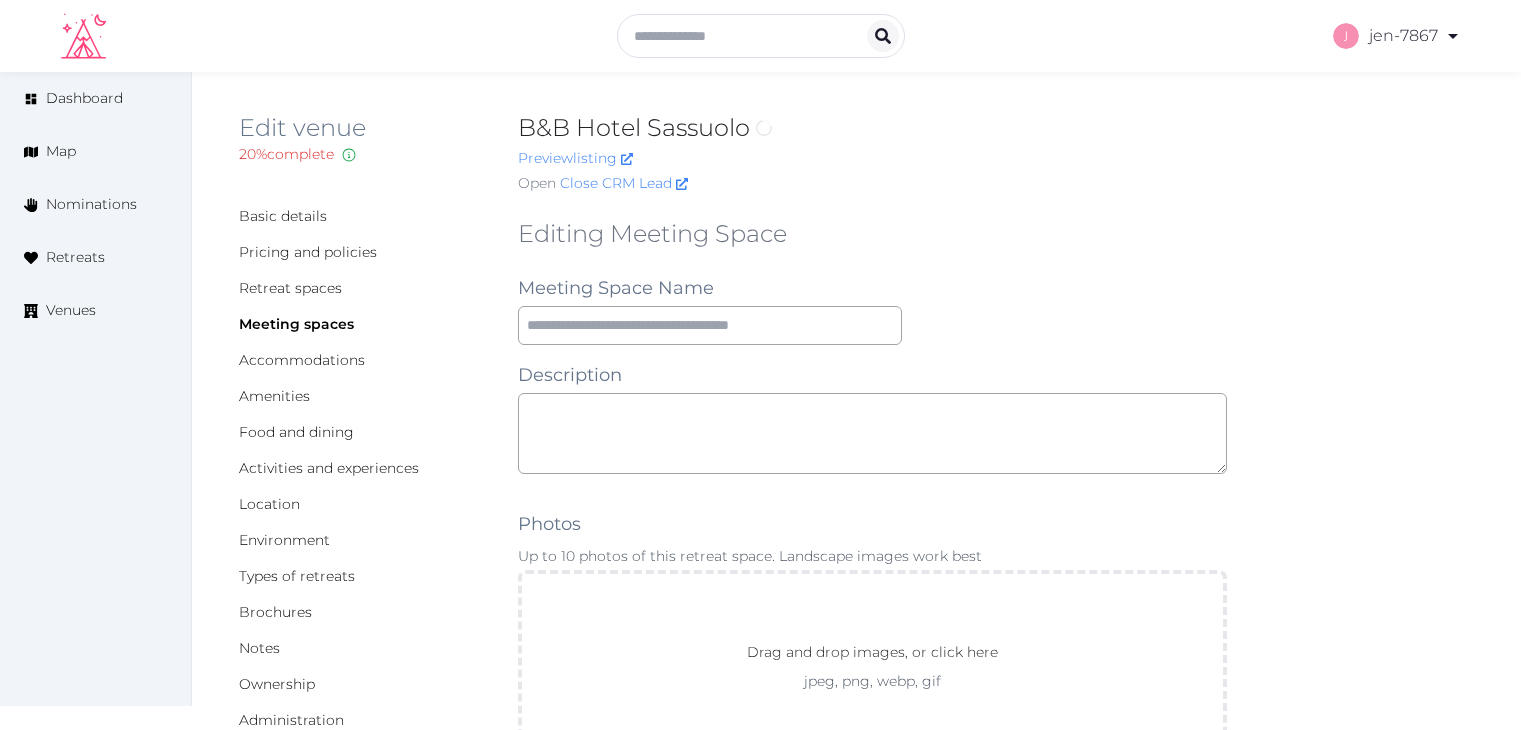 scroll, scrollTop: 0, scrollLeft: 0, axis: both 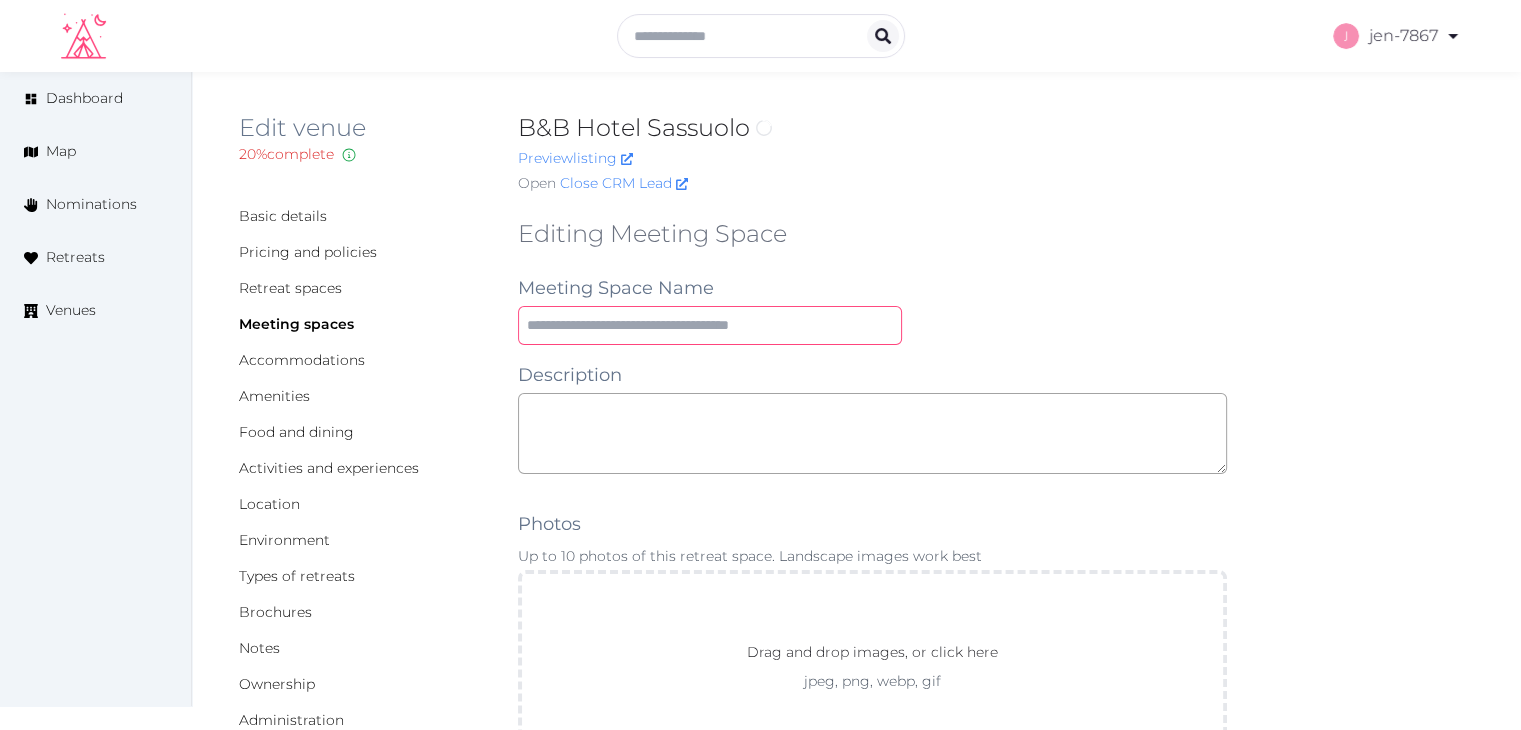 click at bounding box center (710, 325) 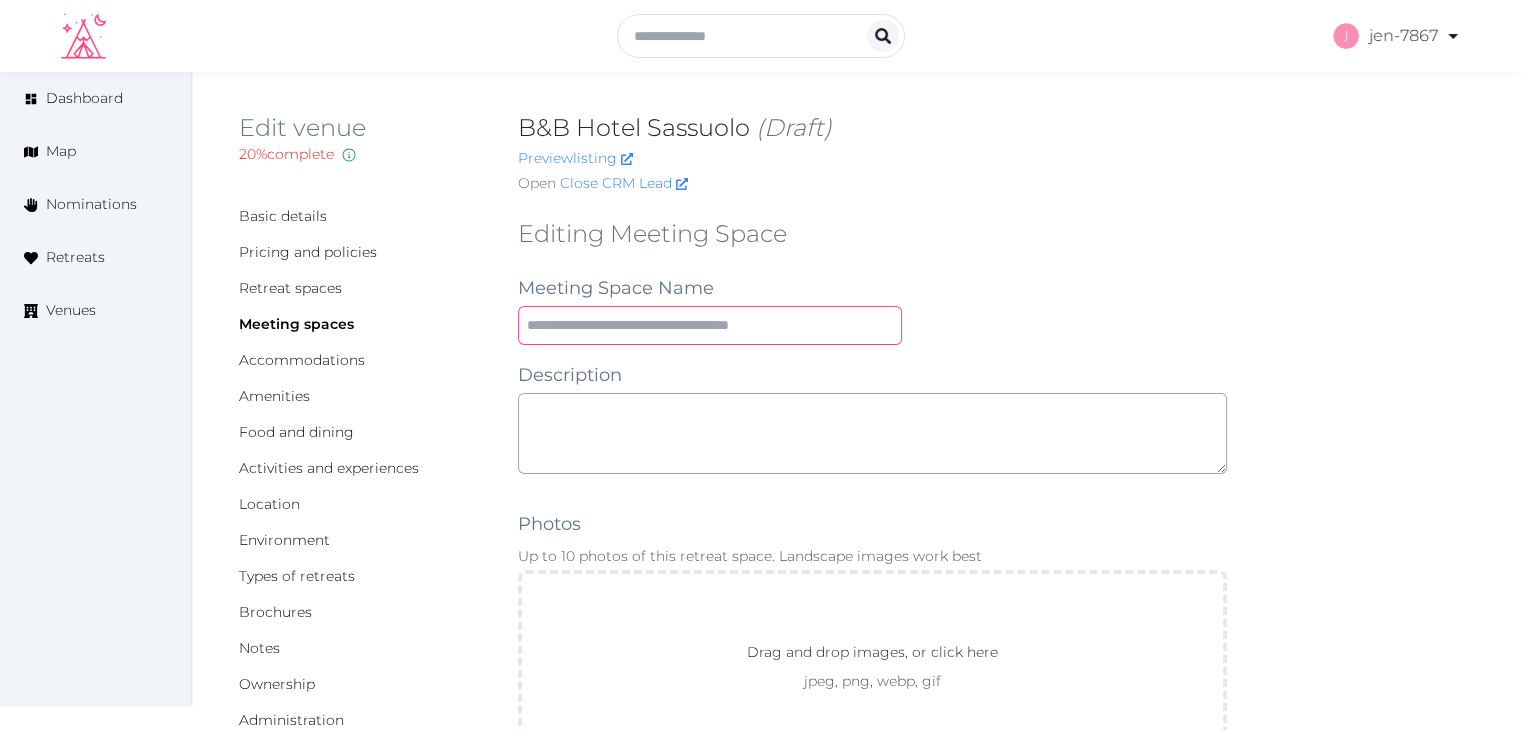 paste on "******" 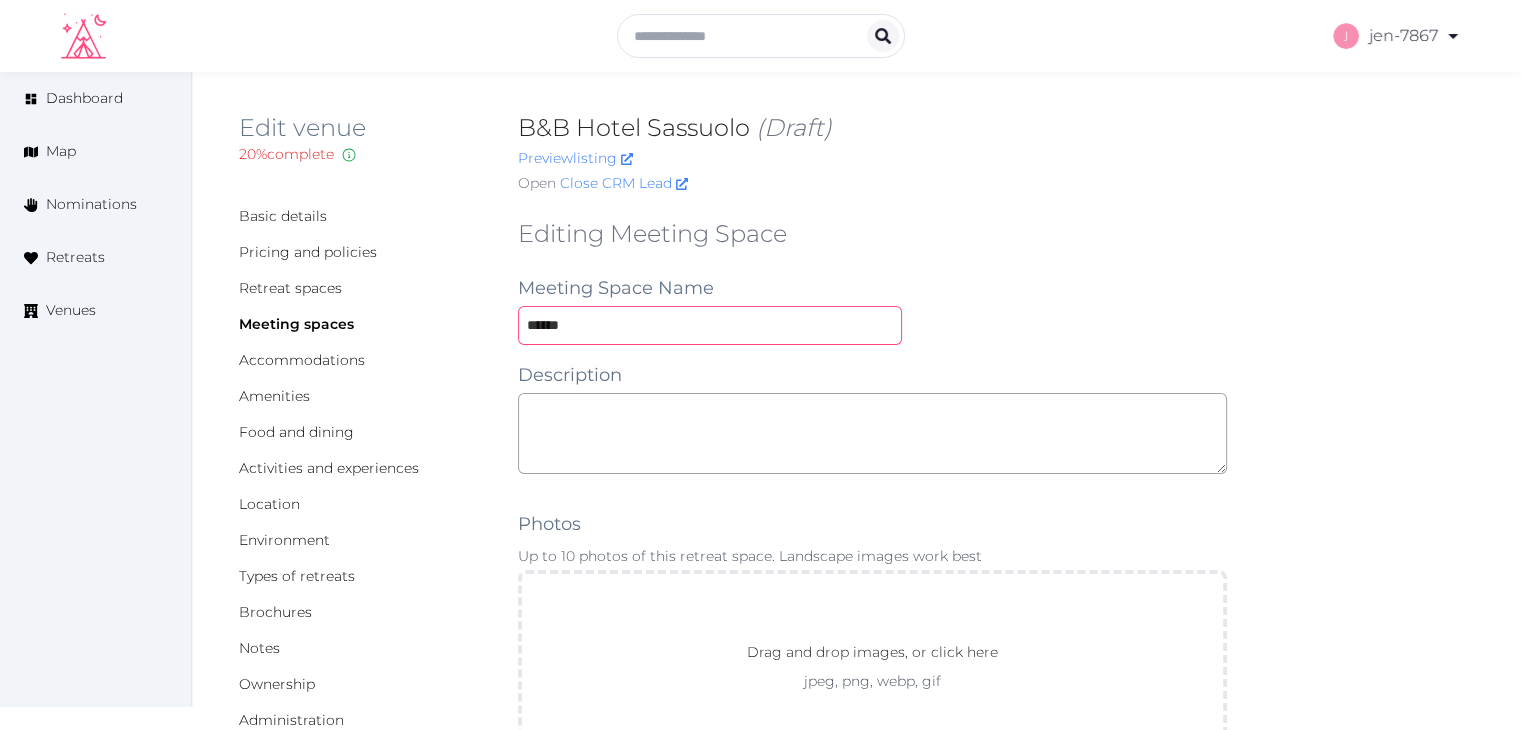 type on "******" 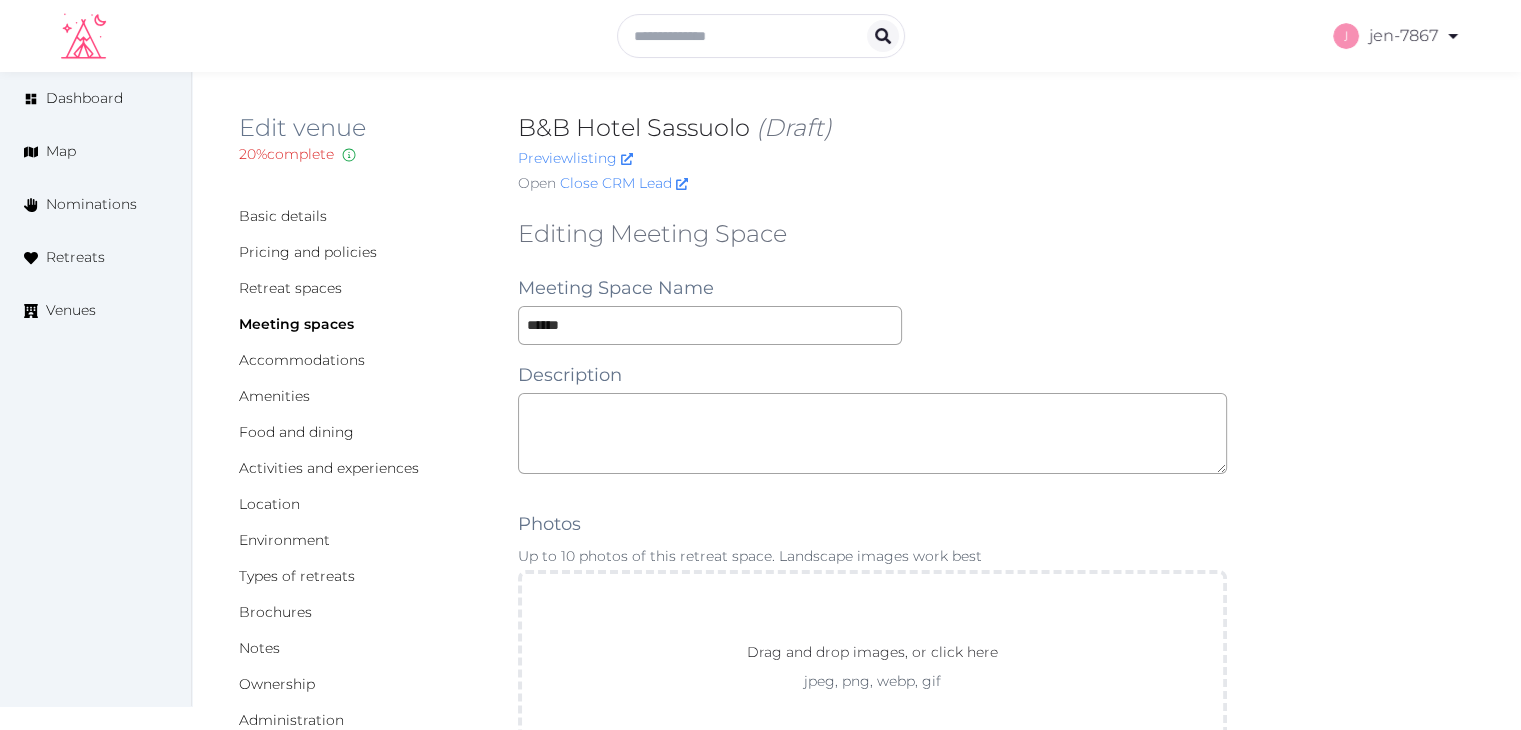 click on "Editing Meeting Space  Meeting Space Name ****** Description Photos Up to 10 photos of this retreat space. Landscape images work best Drag and drop images, or click here jpeg, png, webp, gif
To pick up a draggable item, press the space bar.
While dragging, use the arrow keys to move the item.
Press space again to drop the item in its new position, or press escape to cancel.
Environment Indoor Outdoor uncovered Outdoor covered Outdoor with optional covering Clear Capacity in various setups The maximum number of people that can be accommodated each layout. Leave blank if not applicable. Reception Theater Classroom Banquet Rounds Boardroom Yoga Space Size (m²) Space Types Working and presenting Breakout Rooms Co-Working Stations Meeting Room Stage Workshop Outdoor Beach Dance Floor Dining Area Fire Pit Grassy Area Kitchen Meditation Space Multi-Functional Living Area (w/ couches) Patio Outdoor Space Theatre Wedding Hall Yoga Space Indoor Dance Floor Dining Area Kitchen Theatre Meditation Space" at bounding box center (872, 1346) 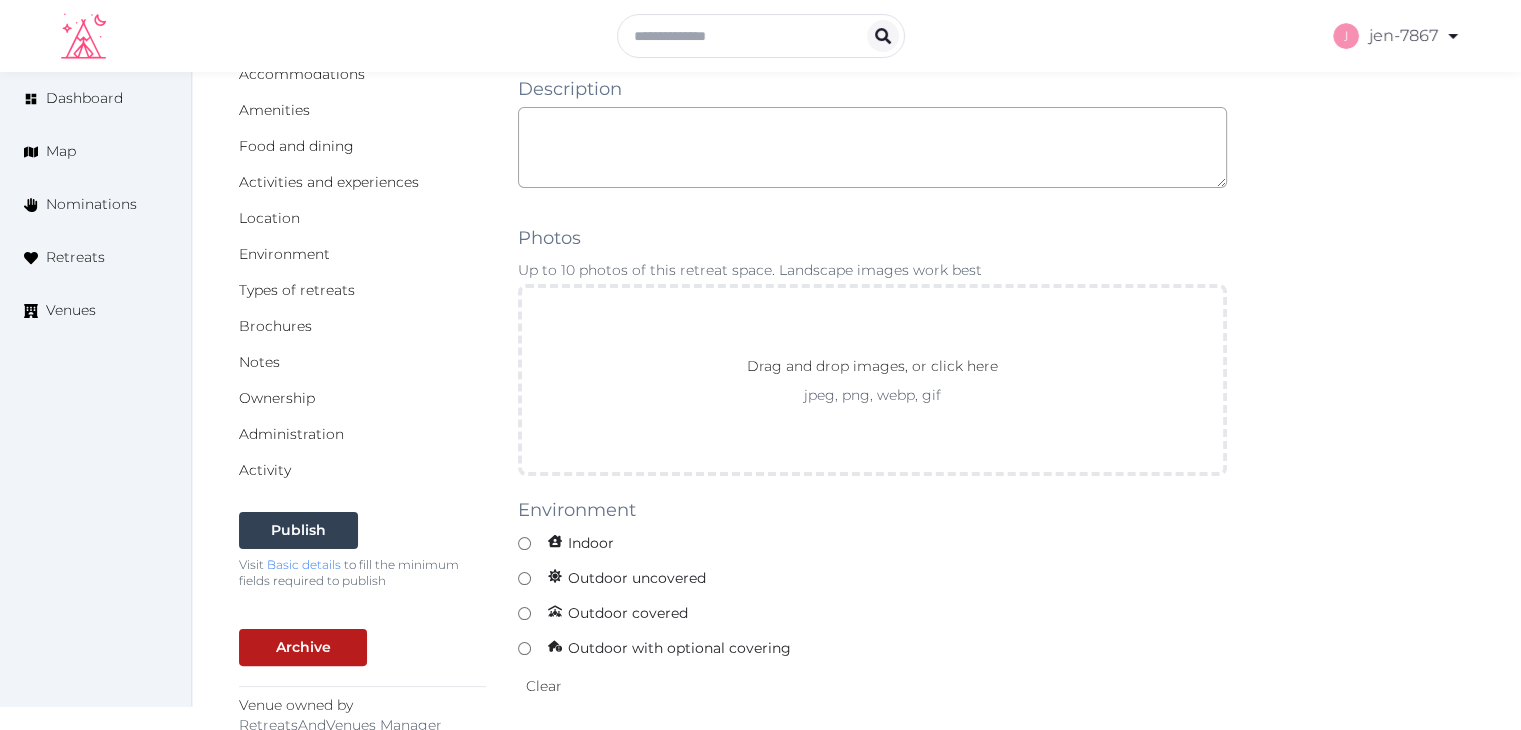 scroll, scrollTop: 900, scrollLeft: 0, axis: vertical 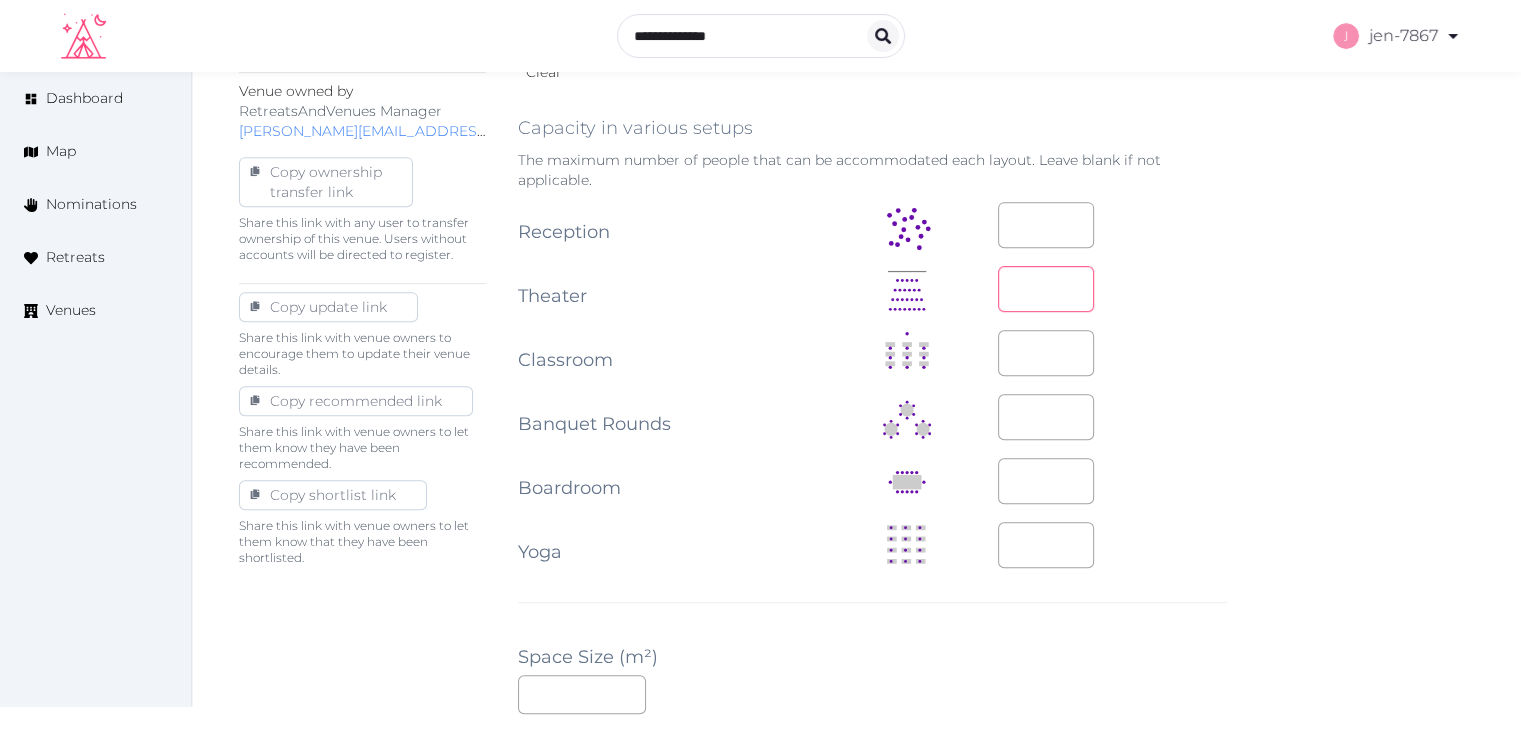 click at bounding box center [1046, 289] 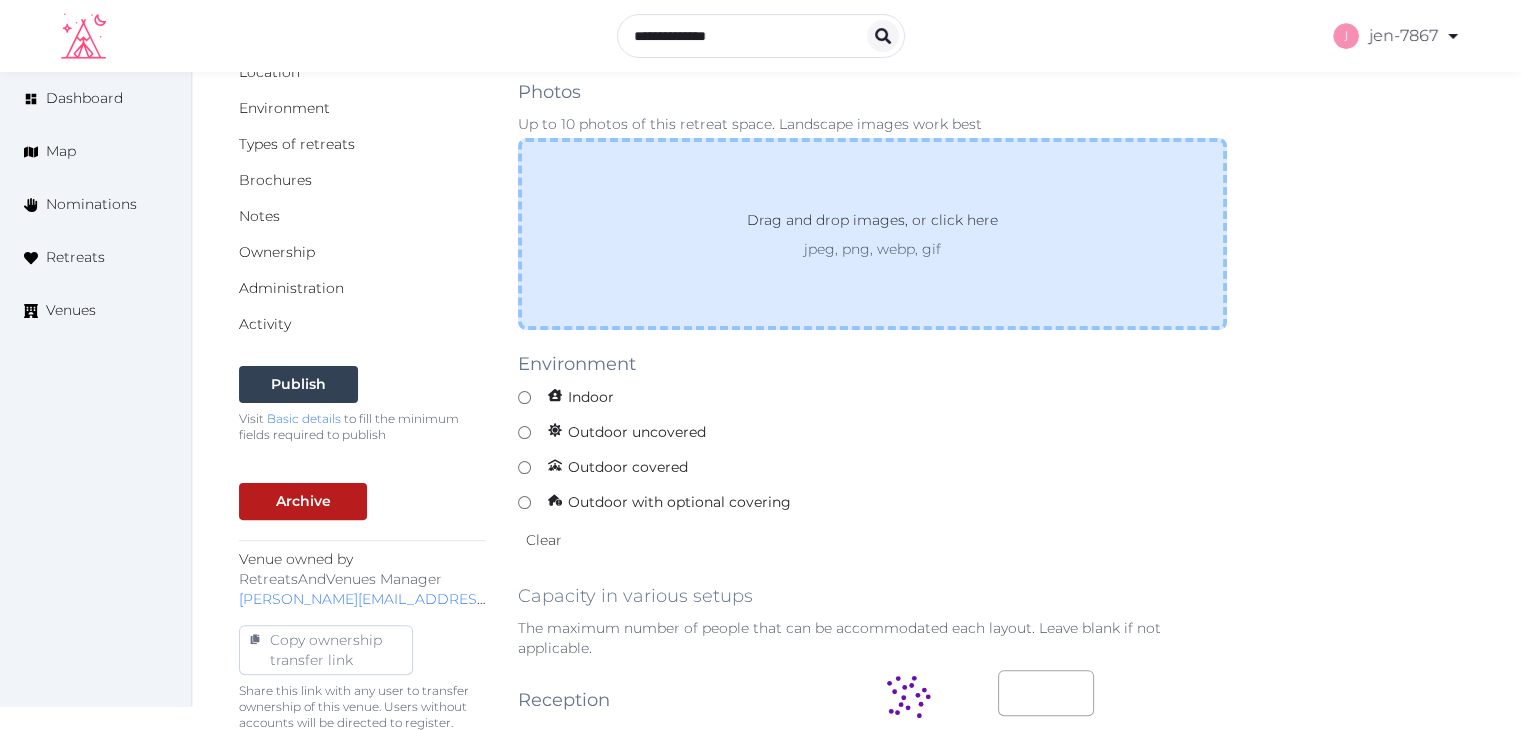 scroll, scrollTop: 400, scrollLeft: 0, axis: vertical 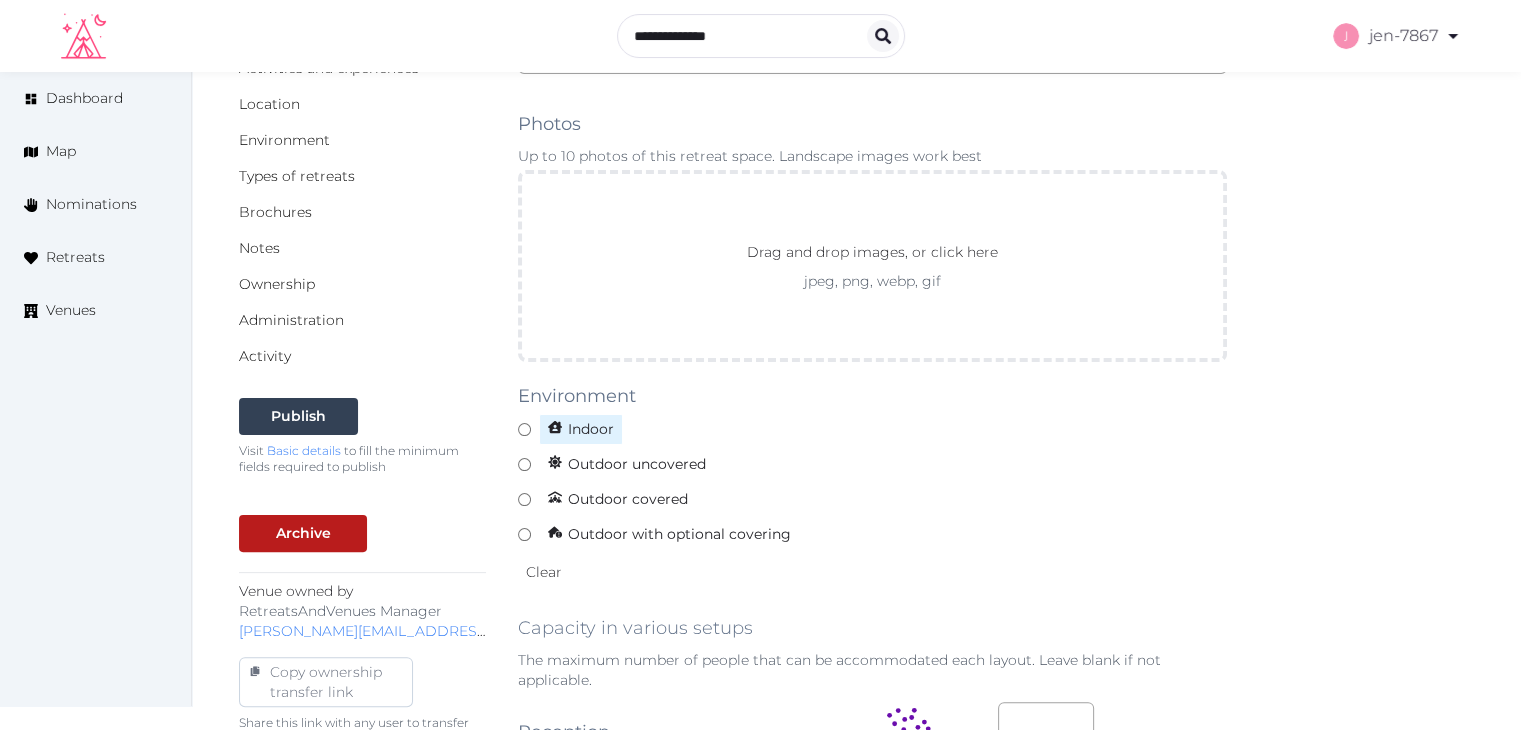 type on "**" 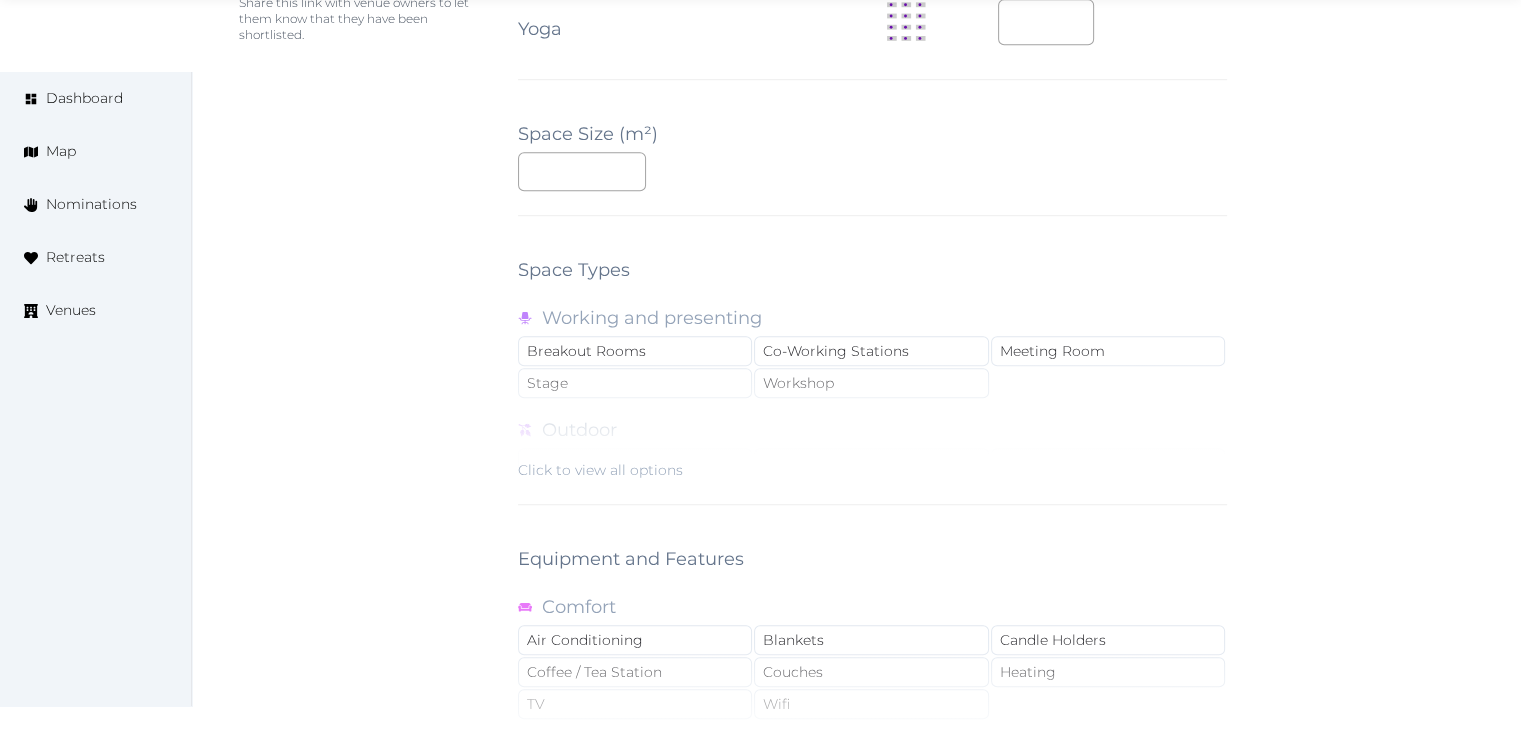 scroll, scrollTop: 1600, scrollLeft: 0, axis: vertical 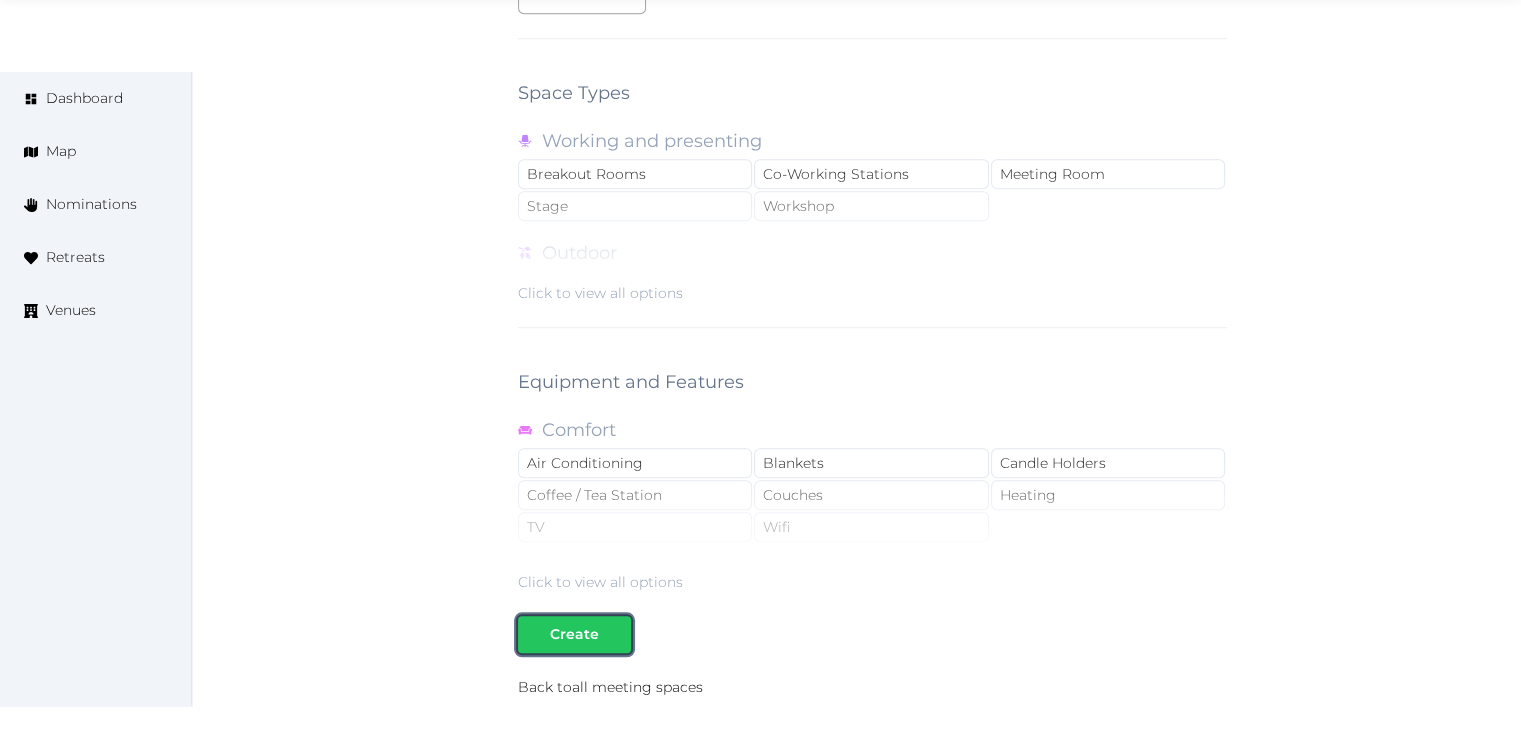 click on "Create" at bounding box center (574, 634) 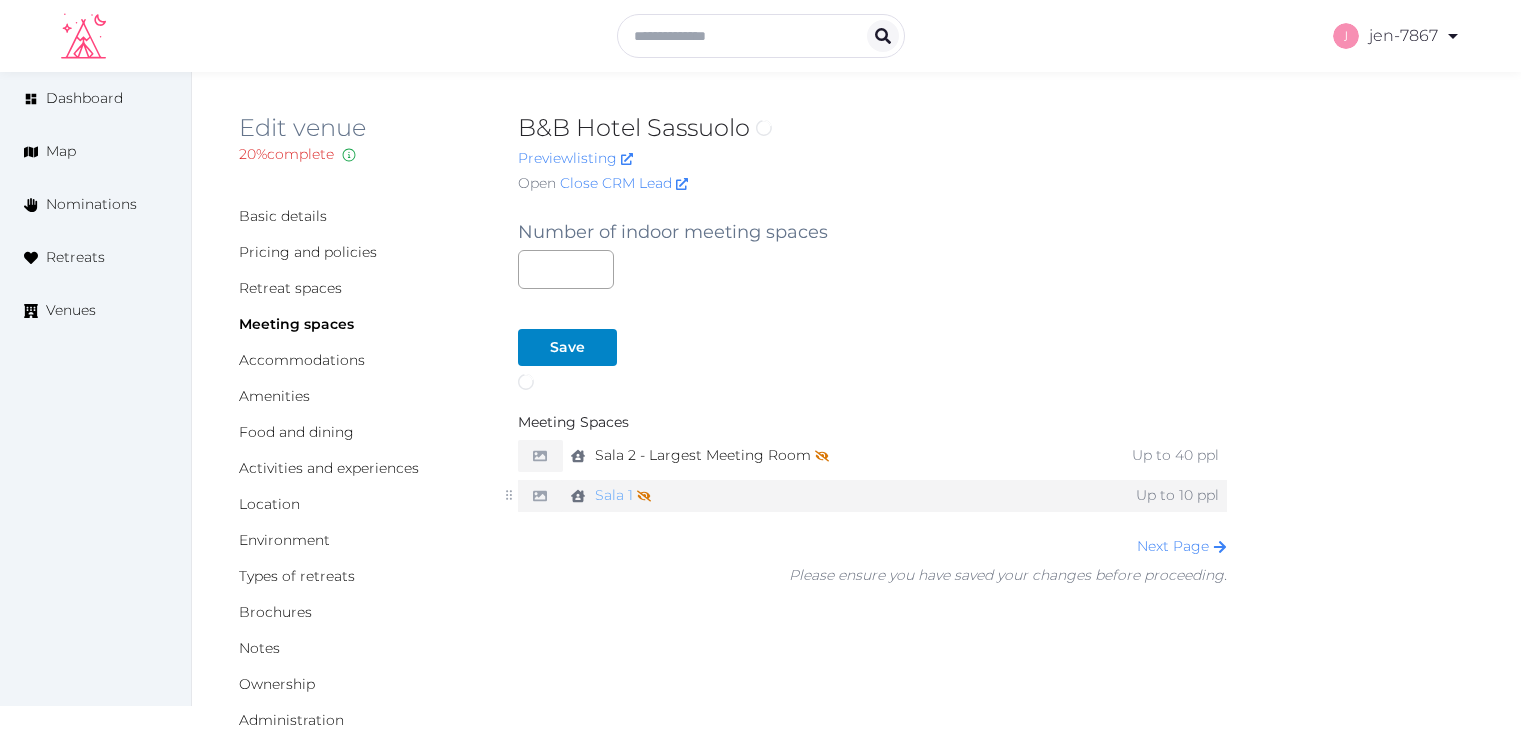 scroll, scrollTop: 0, scrollLeft: 0, axis: both 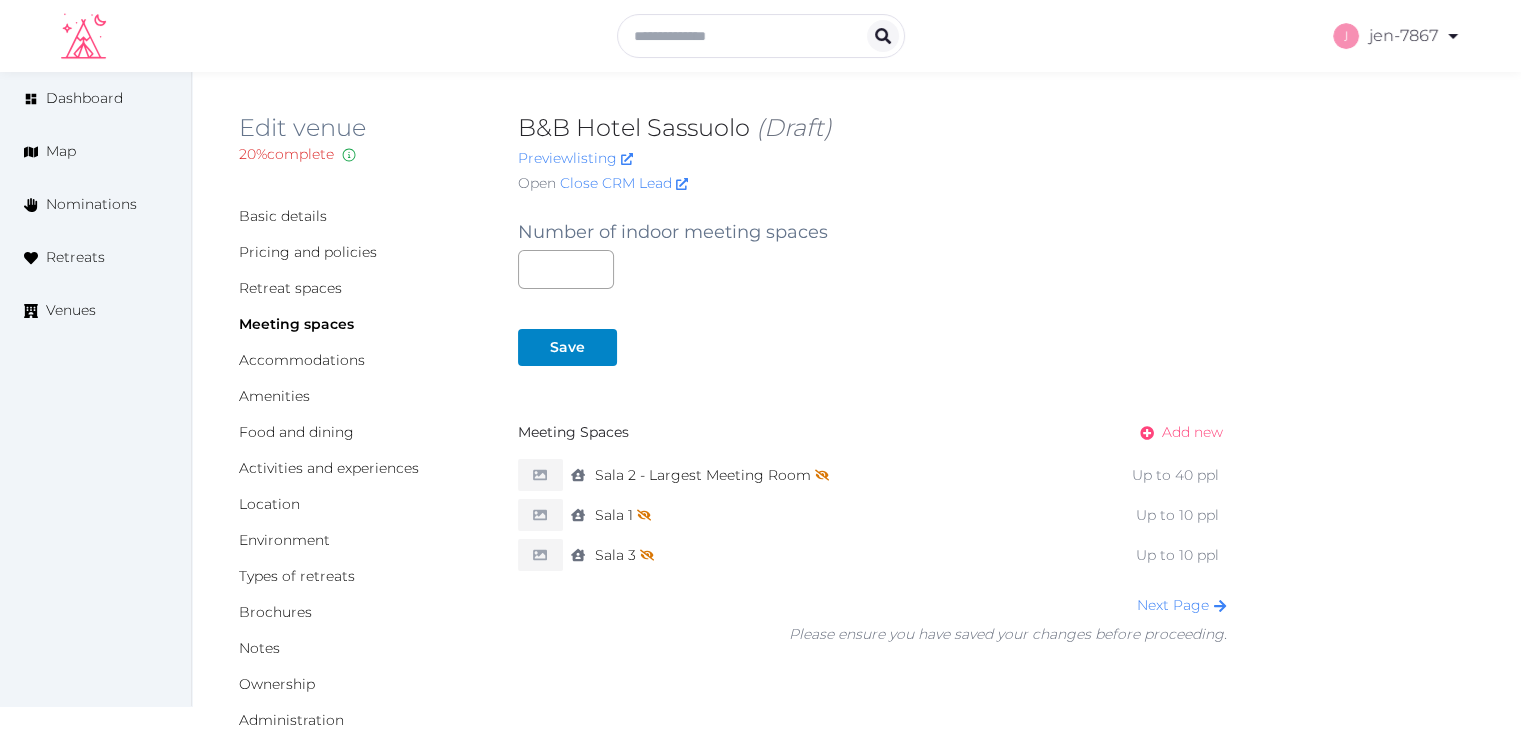 click on "Add new" at bounding box center [1192, 432] 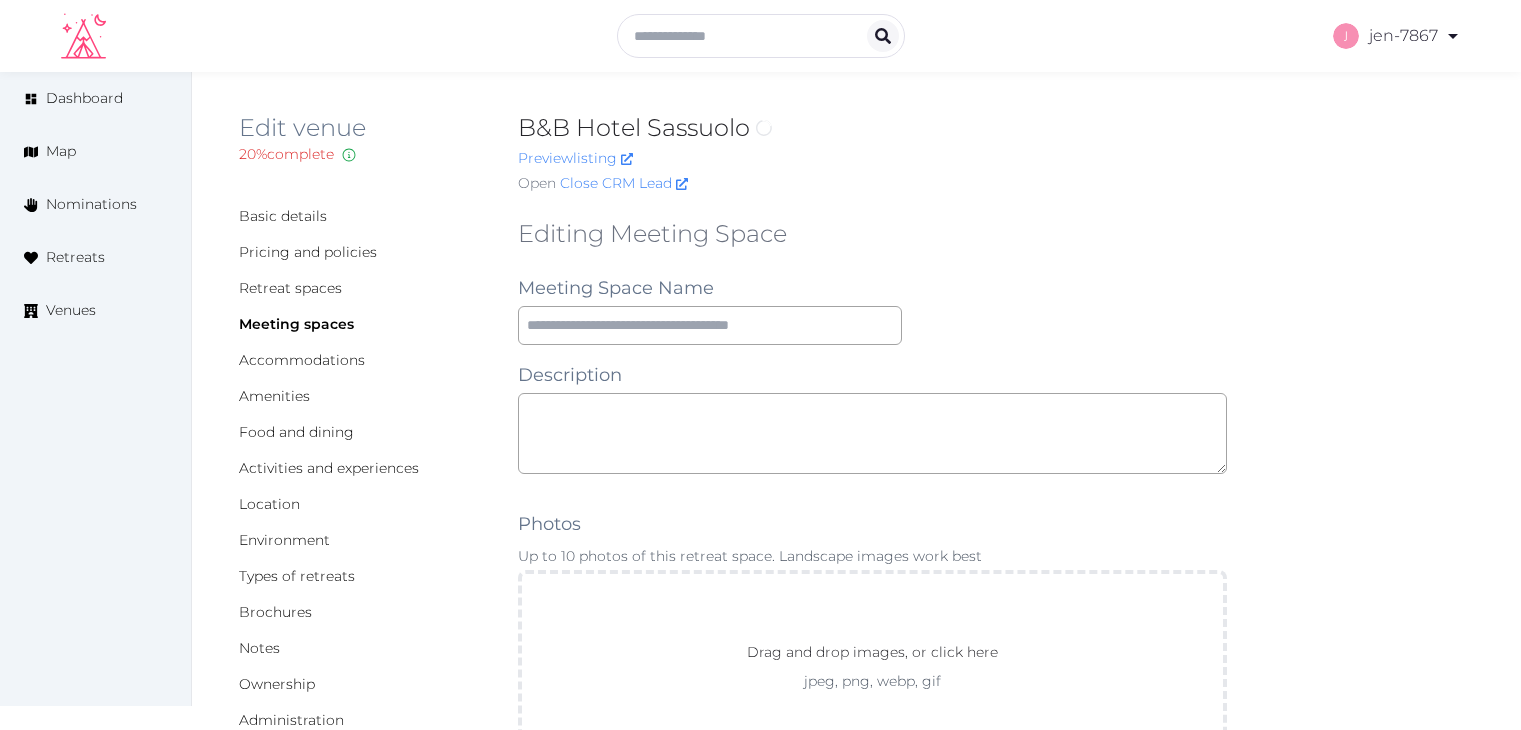 scroll, scrollTop: 0, scrollLeft: 0, axis: both 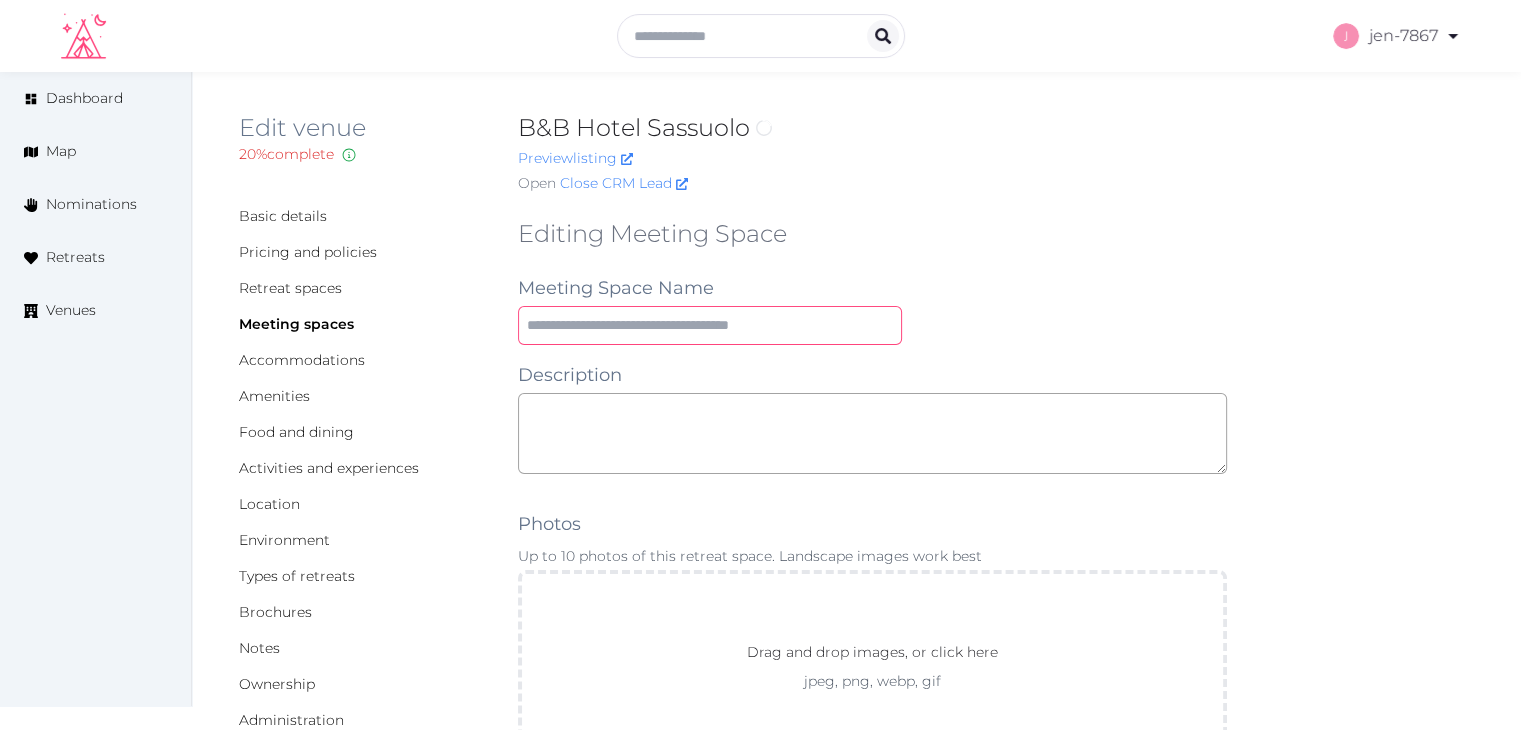 click at bounding box center [710, 325] 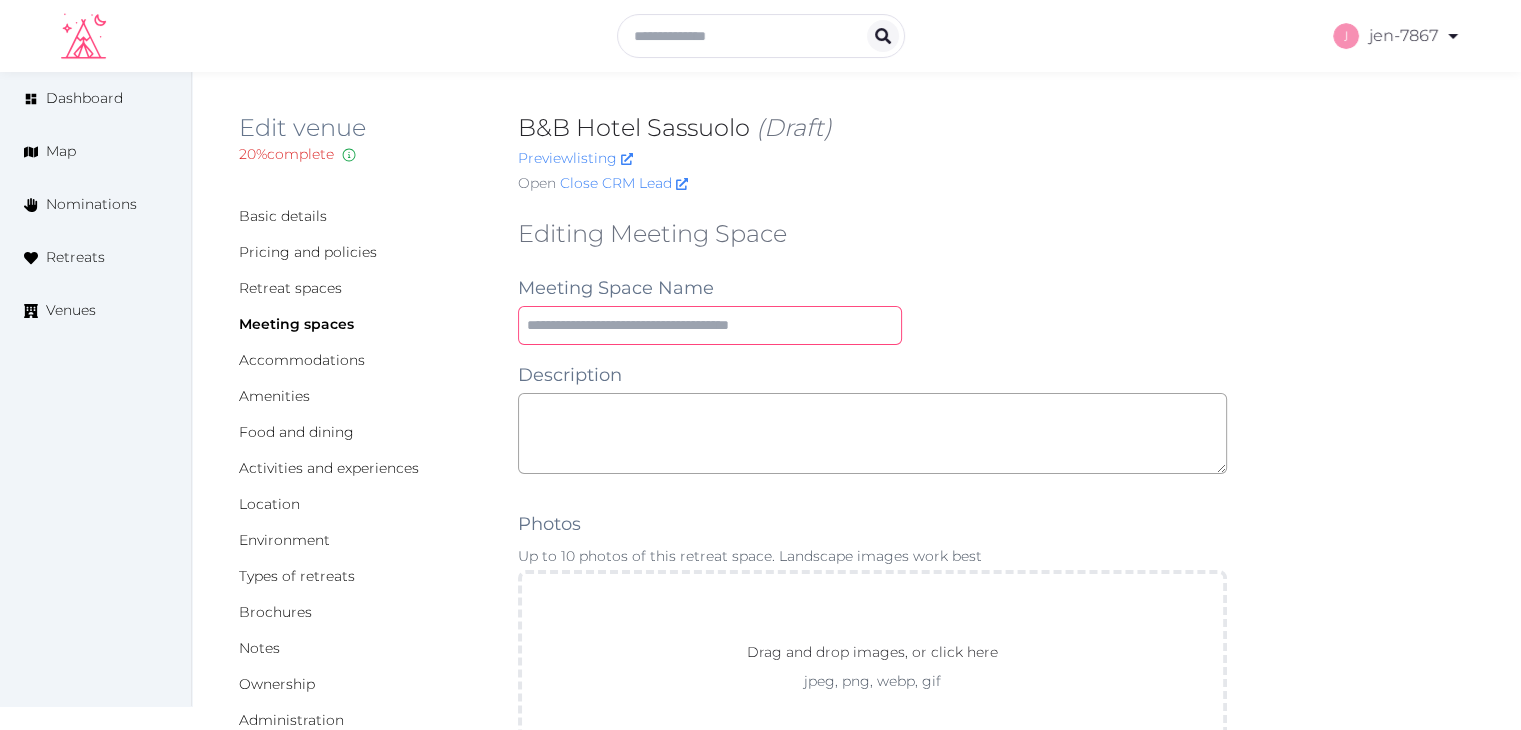 paste on "******" 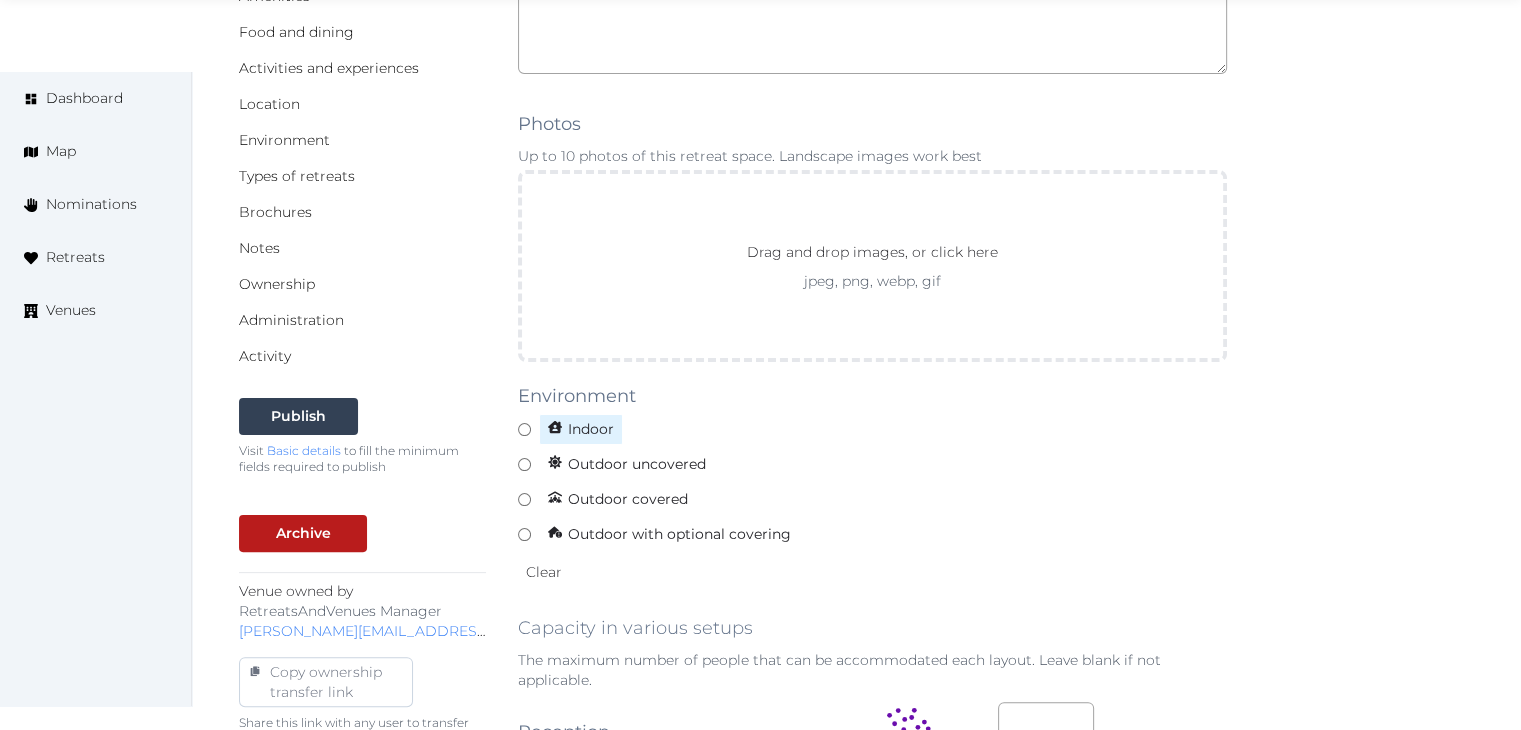 type on "******" 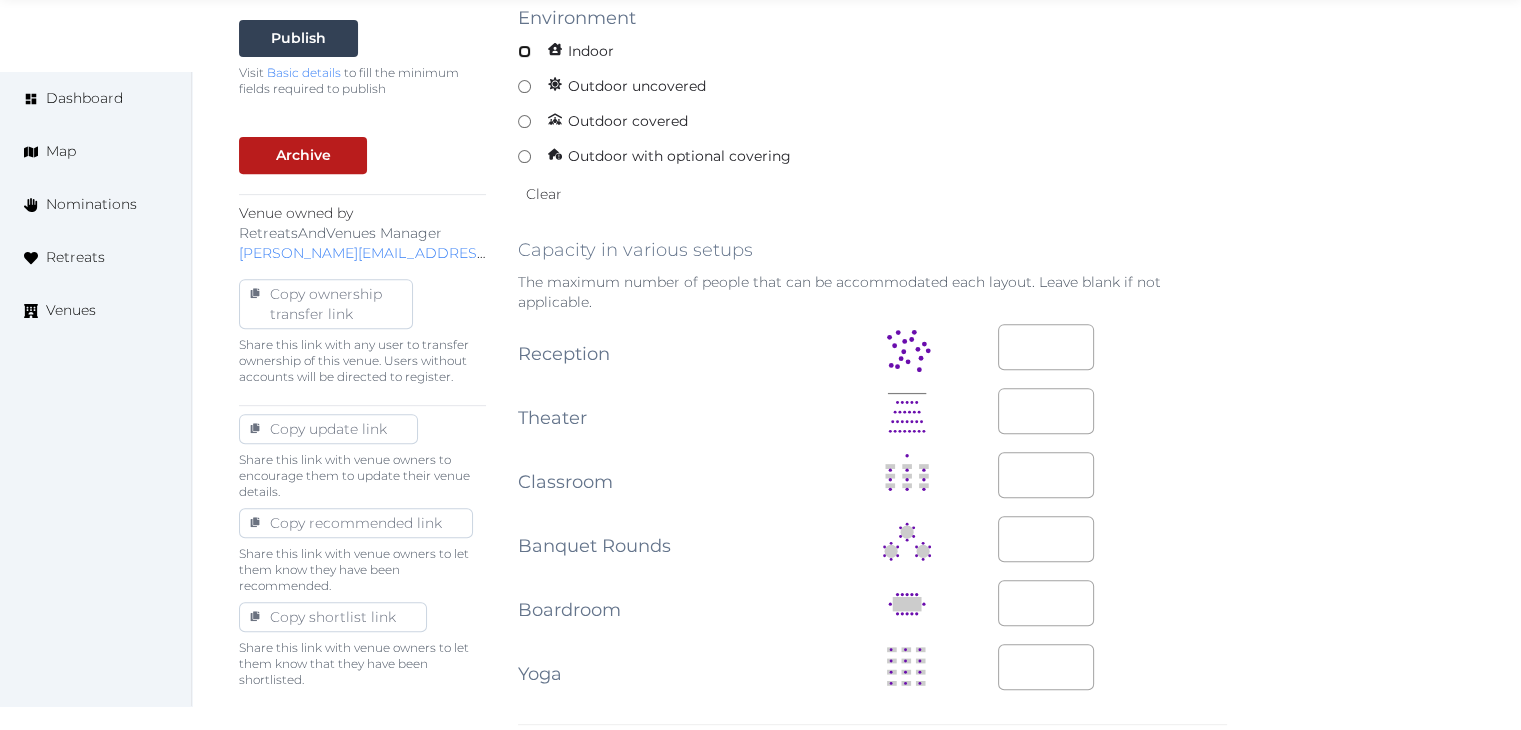 scroll, scrollTop: 800, scrollLeft: 0, axis: vertical 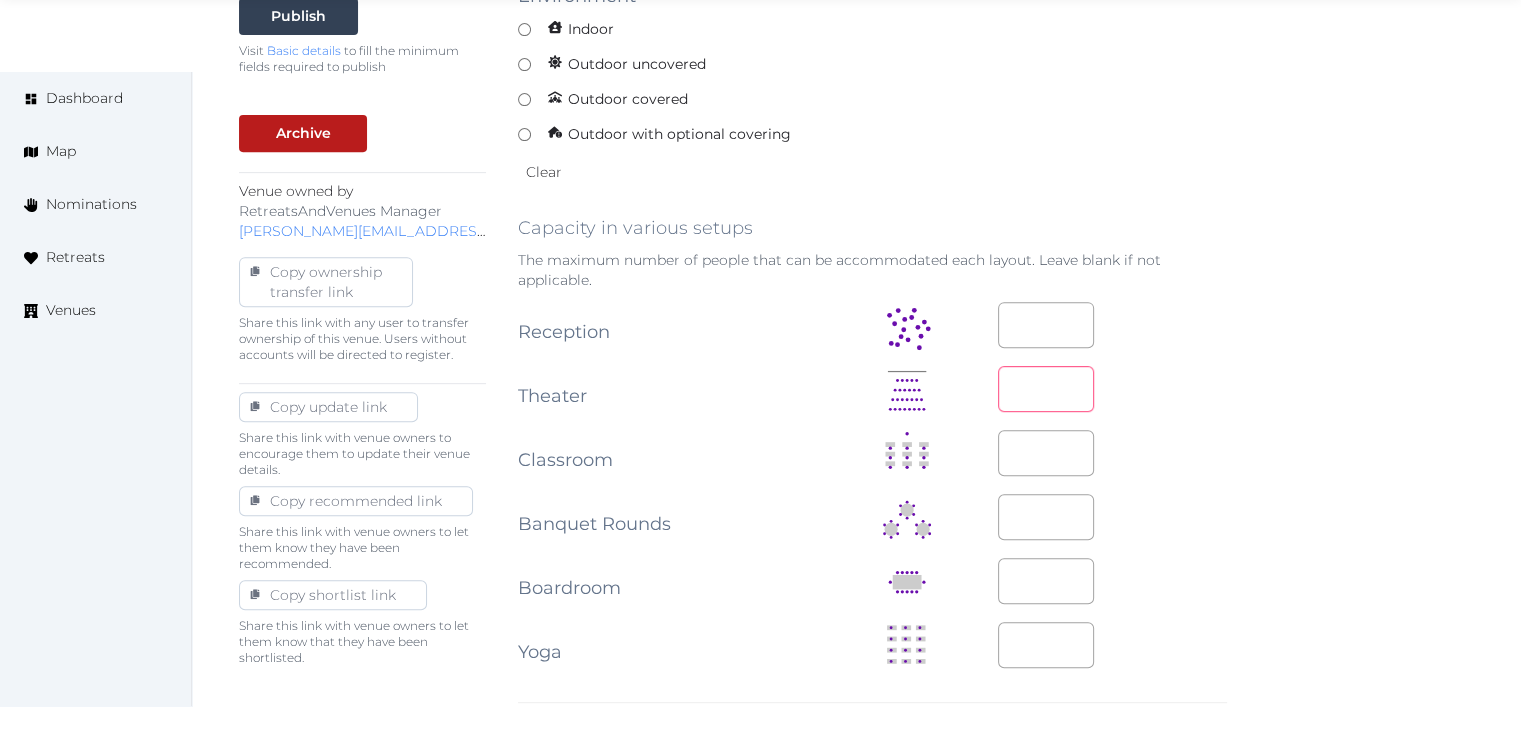 click at bounding box center [1046, 389] 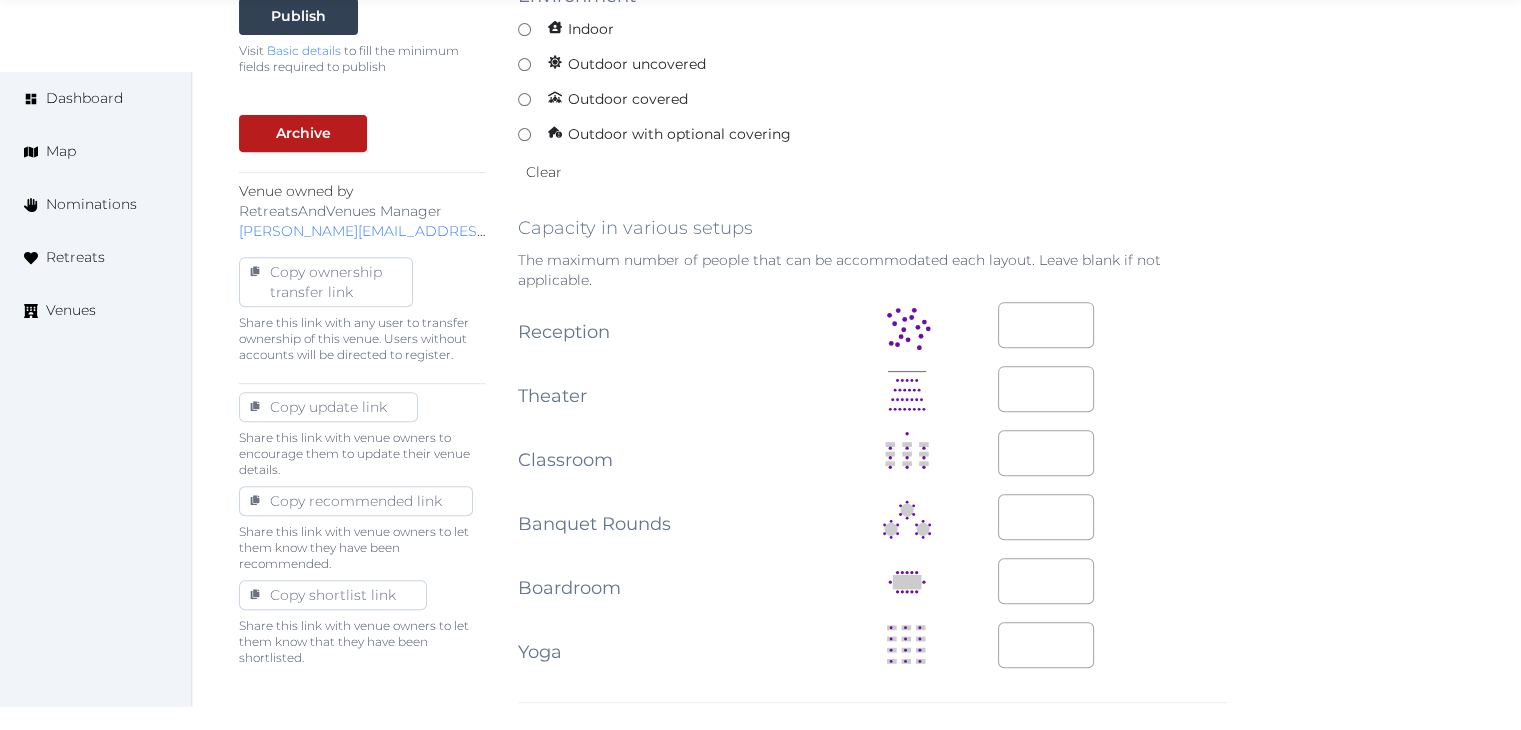 click on "Basic details Pricing and policies Retreat spaces Meeting spaces Accommodations Amenities Food and dining Activities and experiences Location Environment Types of retreats Brochures Notes Ownership Administration Activity Publish Visit   Basic details   to fill the minimum fields required to   publish Archive Venue owned by RetreatsAndVenues Manager c.o.r.e.y.sanford@retreatsandvenues.com Copy ownership transfer link Share this link with any user to transfer ownership of this venue. Users without accounts will be directed to register. Copy update link Share this link with venue owners to encourage them to update their venue details. Copy recommended link Share this link with venue owners to let them know they have been recommended. Copy shortlist link Share this link with venue owners to let them know that they have been shortlisted. Editing Meeting Space  Meeting Space Name ****** Description Photos Up to 10 photos of this retreat space. Landscape images work best Drag and drop images, or click here Indoor" at bounding box center (856, 546) 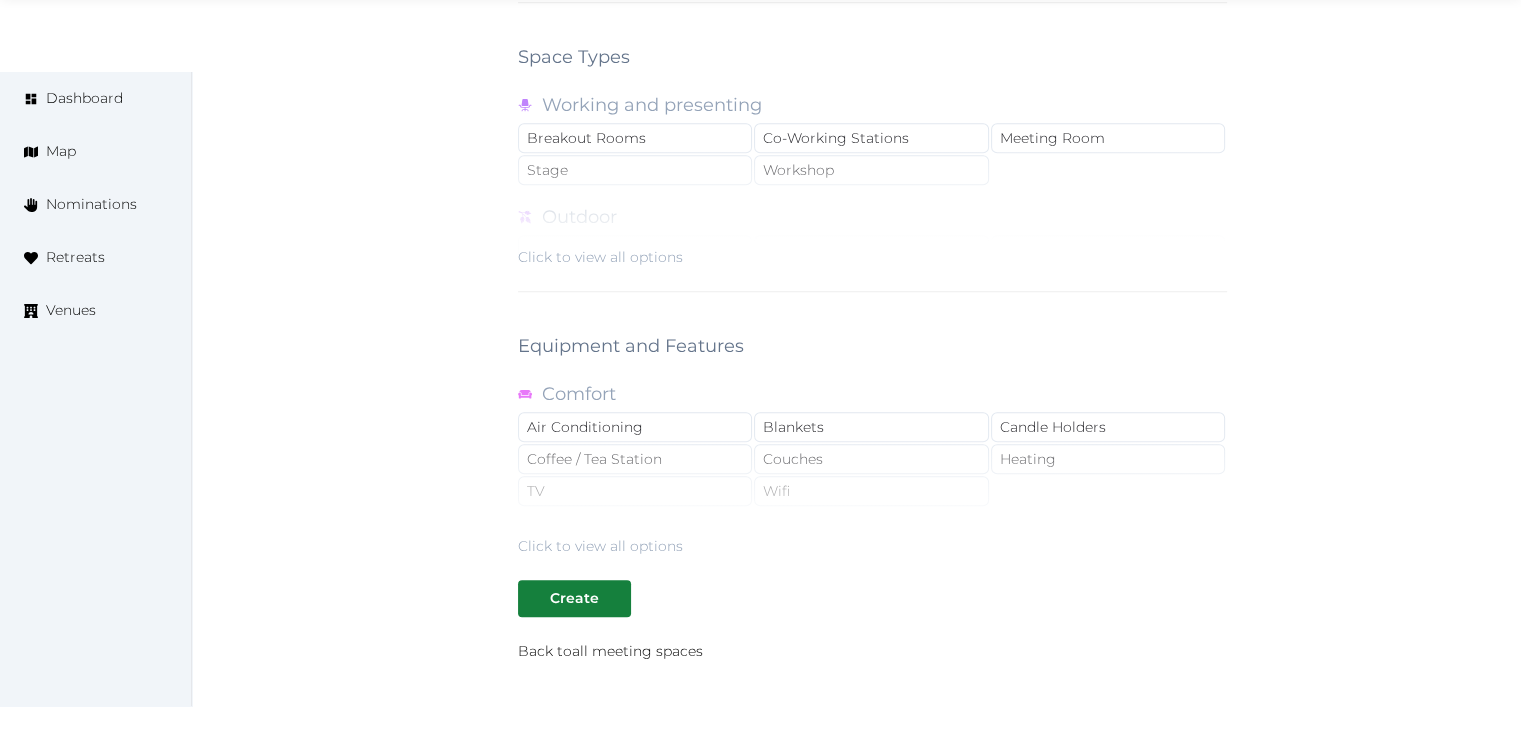 scroll, scrollTop: 1788, scrollLeft: 0, axis: vertical 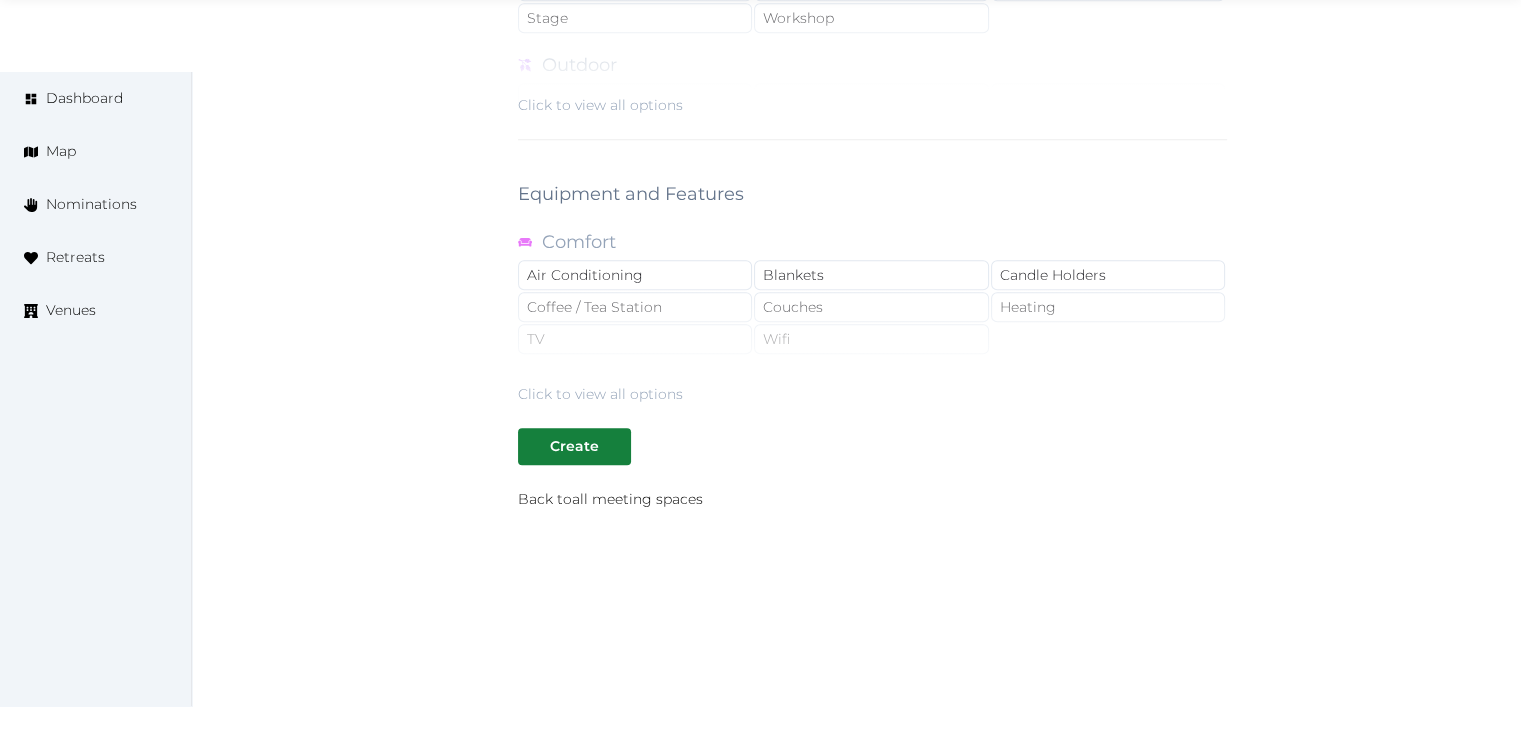 click on "Editing Meeting Space  Meeting Space Name ****** Description Photos Up to 10 photos of this retreat space. Landscape images work best Drag and drop images, or click here jpeg, png, webp, gif
To pick up a draggable item, press the space bar.
While dragging, use the arrow keys to move the item.
Press space again to drop the item in its new position, or press escape to cancel.
Environment Indoor Outdoor uncovered Outdoor covered Outdoor with optional covering Clear Capacity in various setups The maximum number of people that can be accommodated each layout. Leave blank if not applicable. Reception Theater ** Classroom Banquet Rounds Boardroom Yoga Space Size (m²) Space Types Working and presenting Breakout Rooms Co-Working Stations Meeting Room Stage Workshop Outdoor Beach Dance Floor Dining Area Fire Pit Grassy Area Kitchen Meditation Space Multi-Functional Living Area (w/ couches) Patio Outdoor Space Theatre Wedding Hall Yoga Space Indoor Dance Floor Dining Area Kitchen Theatre Wedding Hall TV" at bounding box center (872, -442) 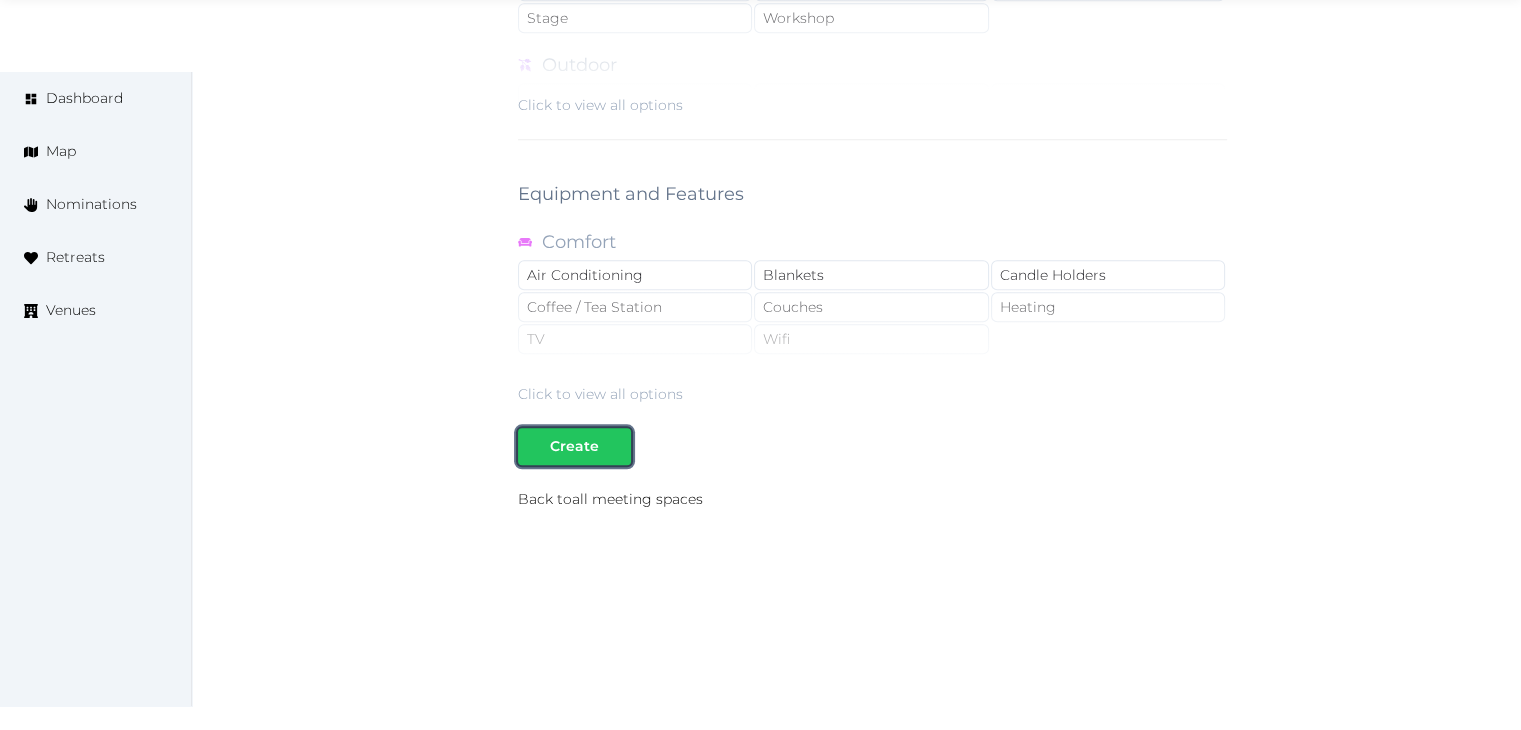 click on "Create" at bounding box center (574, 446) 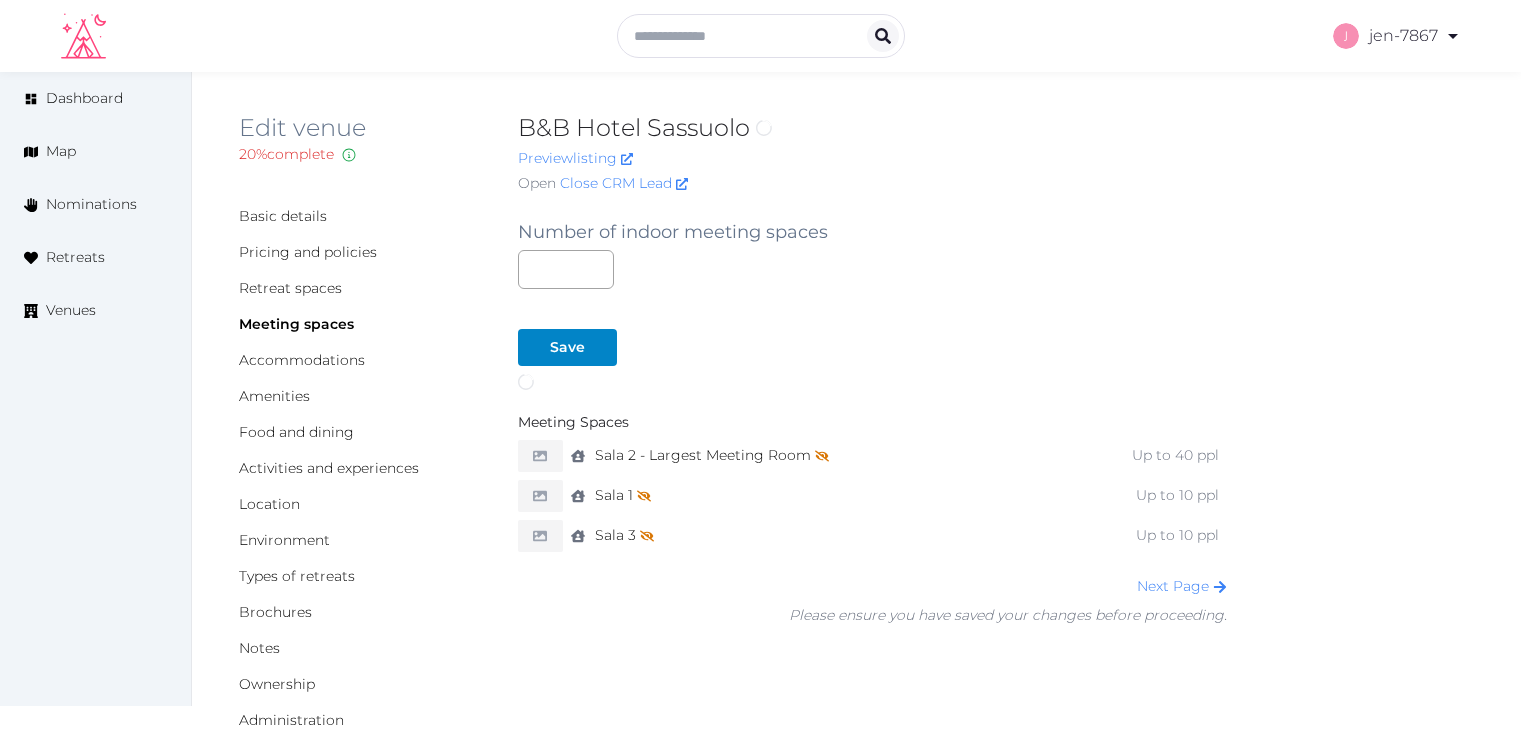 scroll, scrollTop: 0, scrollLeft: 0, axis: both 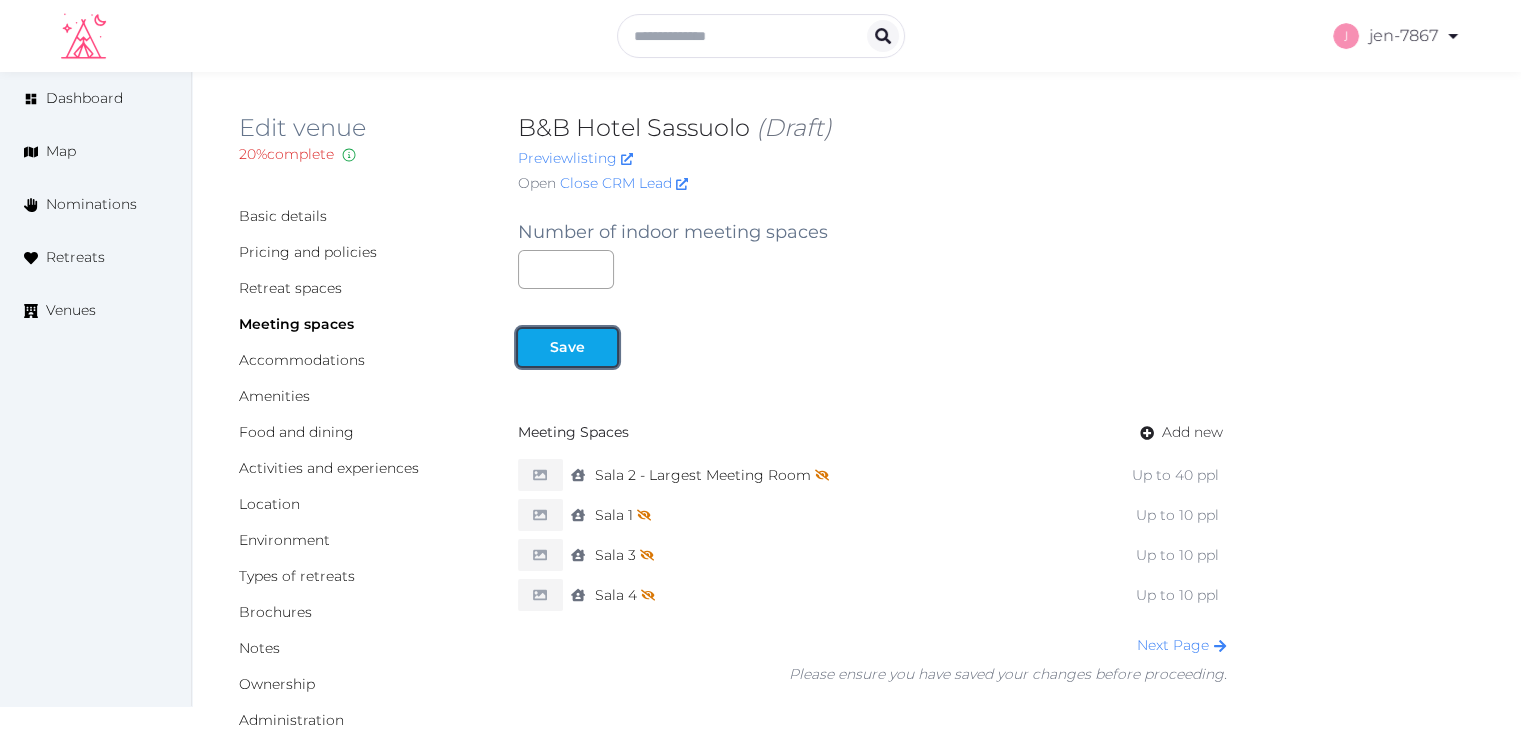 click on "Save" at bounding box center (567, 347) 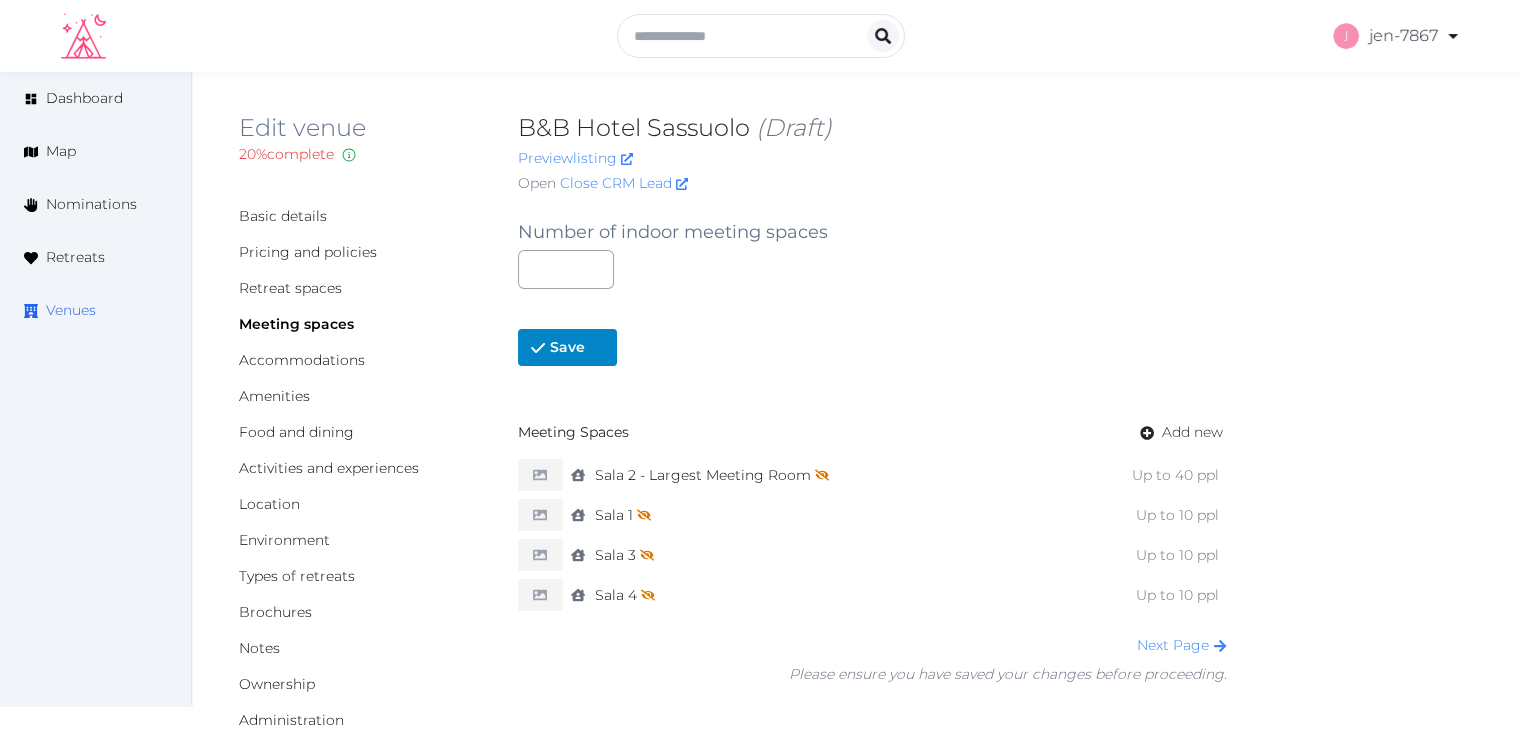 click on "Venues" at bounding box center [71, 310] 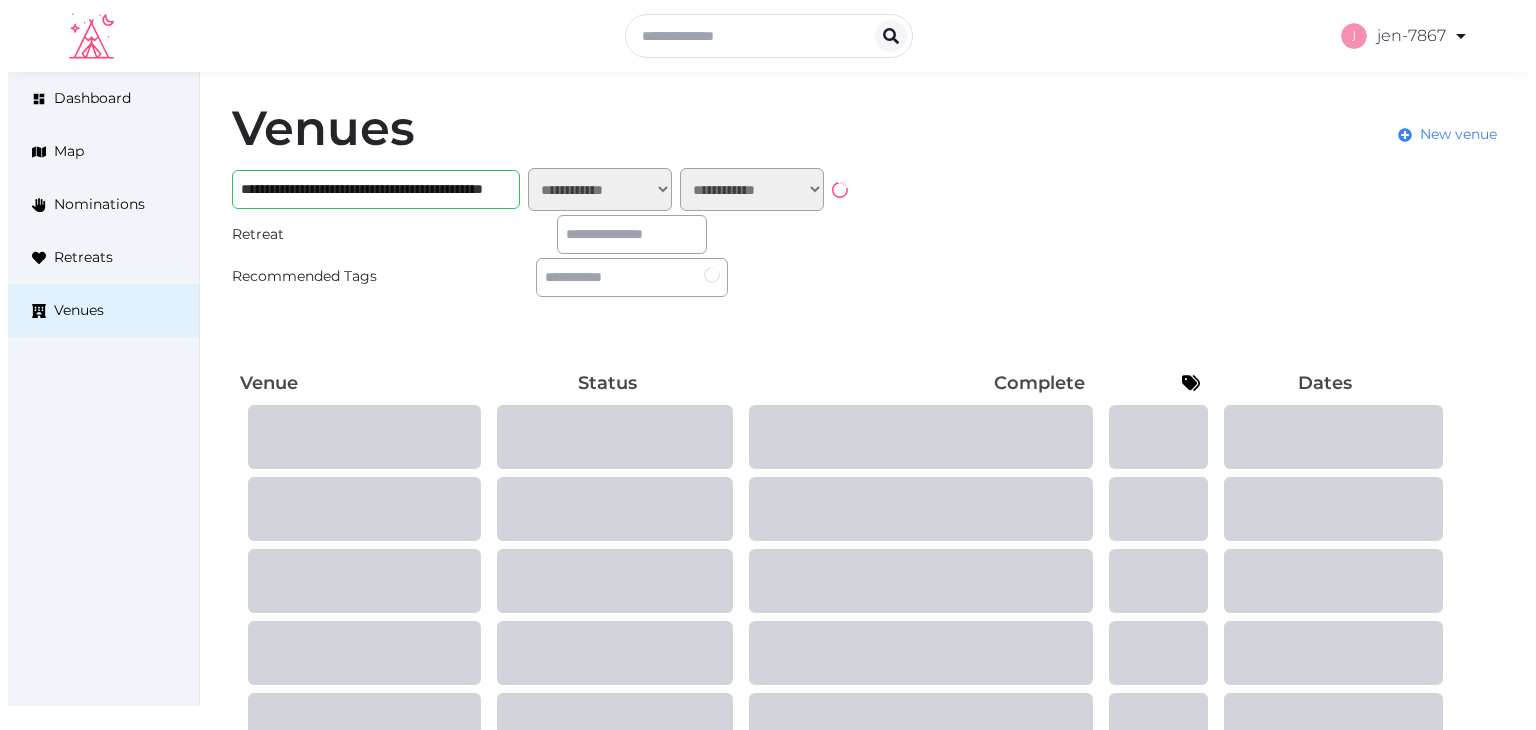 scroll, scrollTop: 0, scrollLeft: 0, axis: both 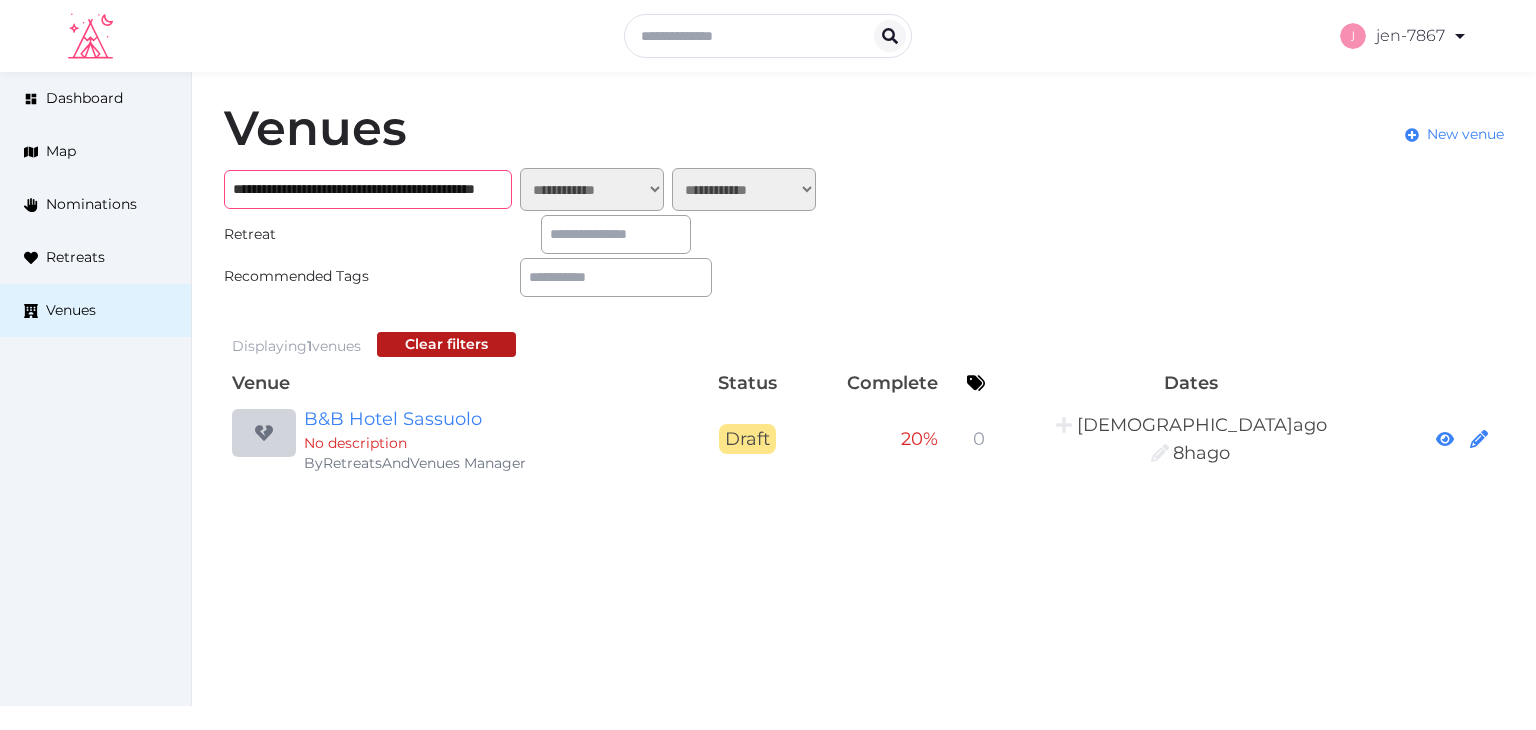 click on "**********" at bounding box center (368, 189) 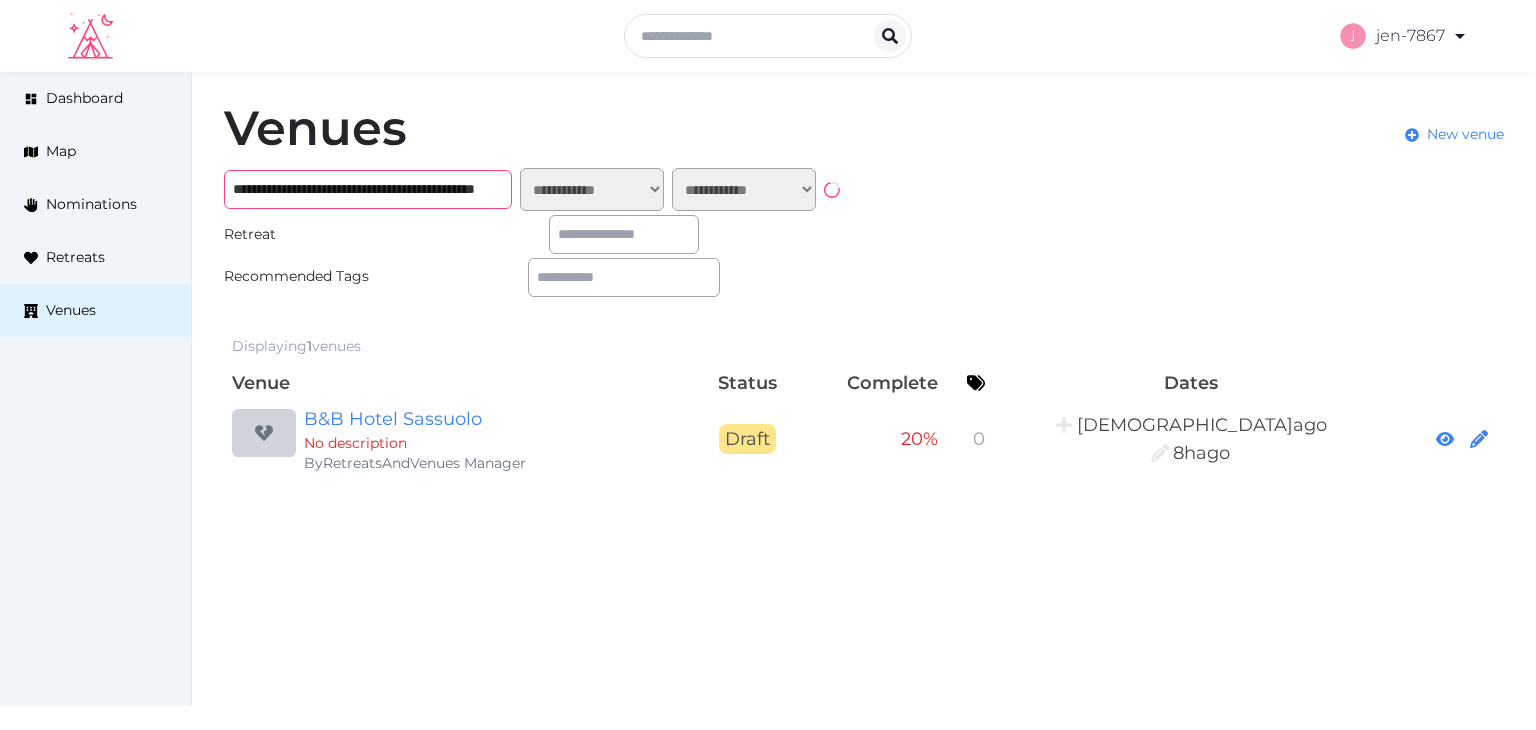 type on "**********" 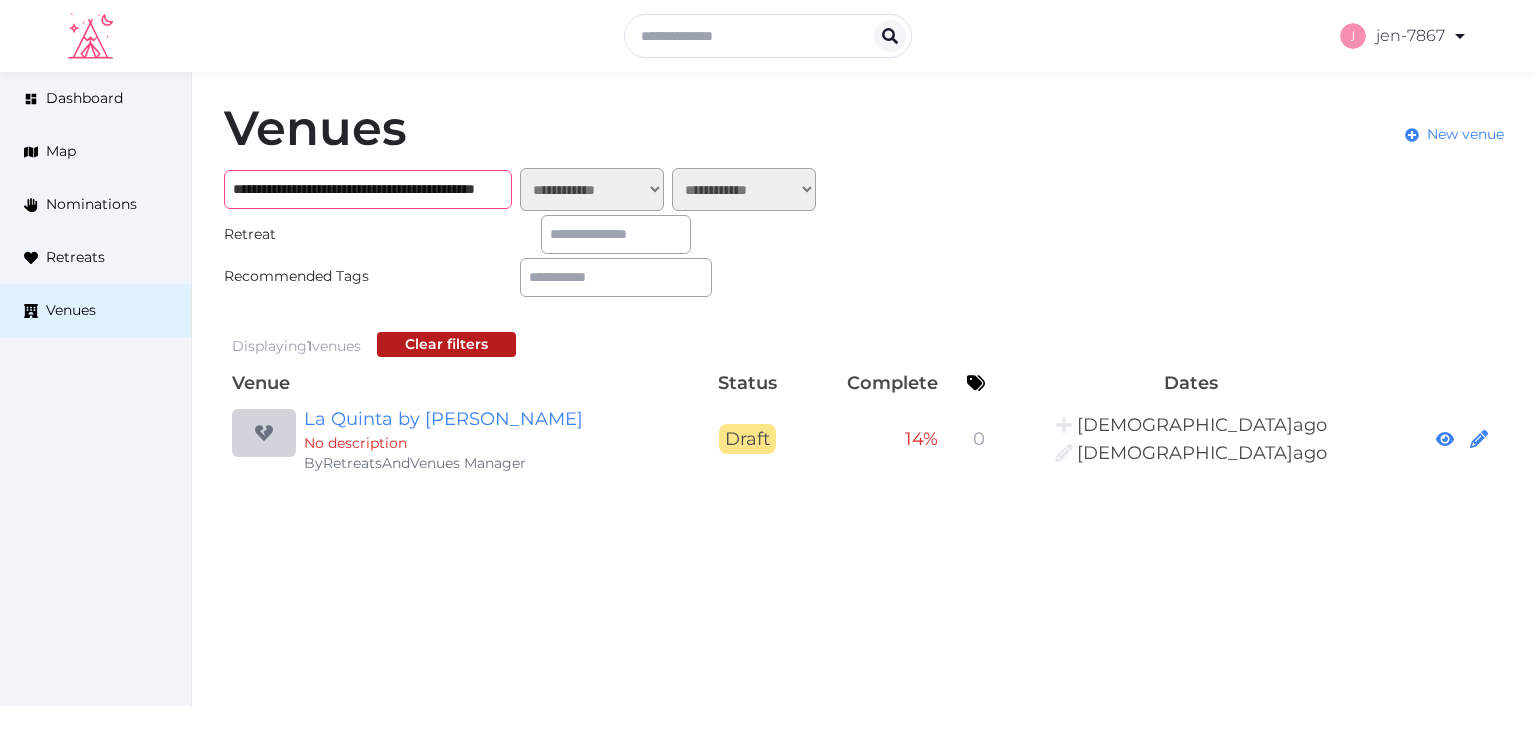 scroll, scrollTop: 0, scrollLeft: 0, axis: both 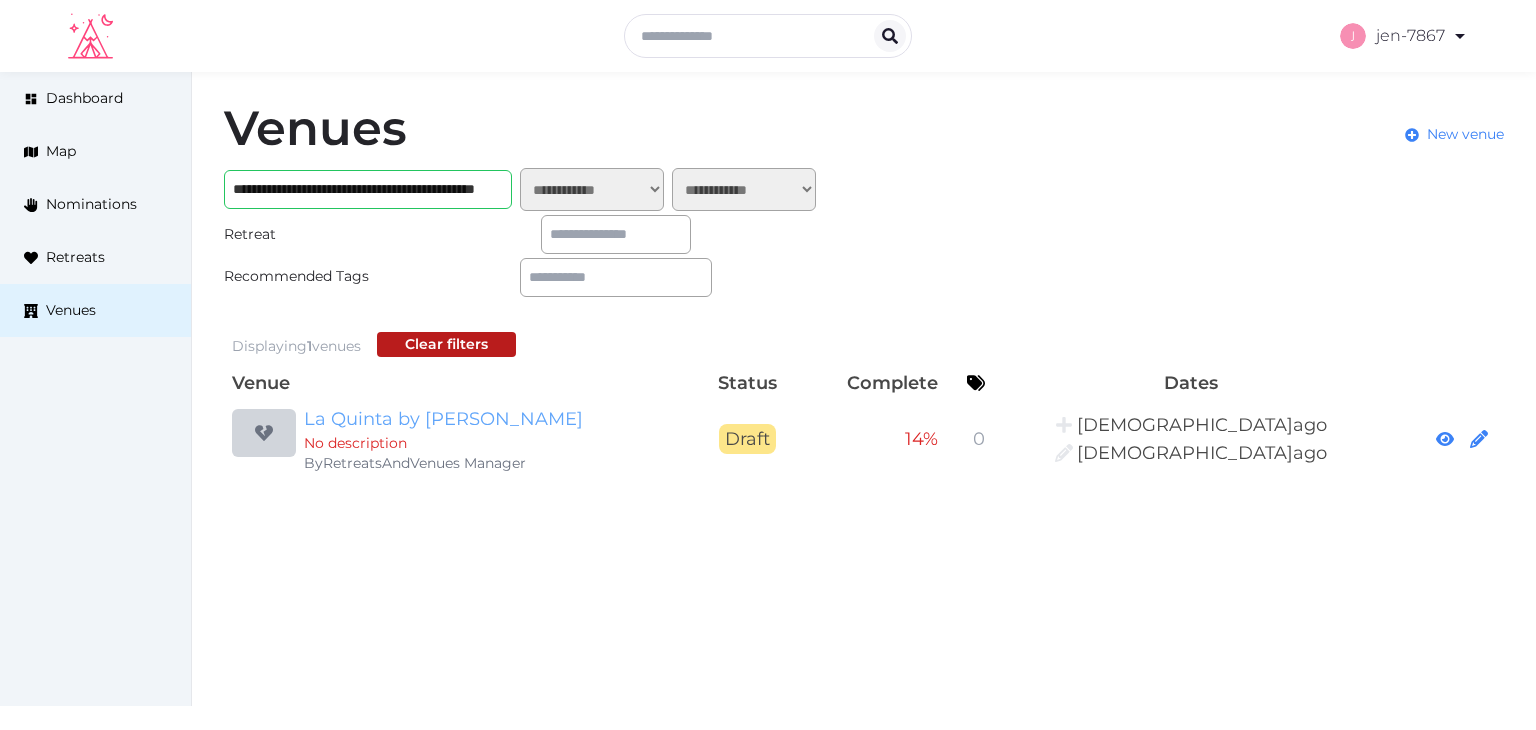 click on "La Quinta by [PERSON_NAME]" at bounding box center [496, 419] 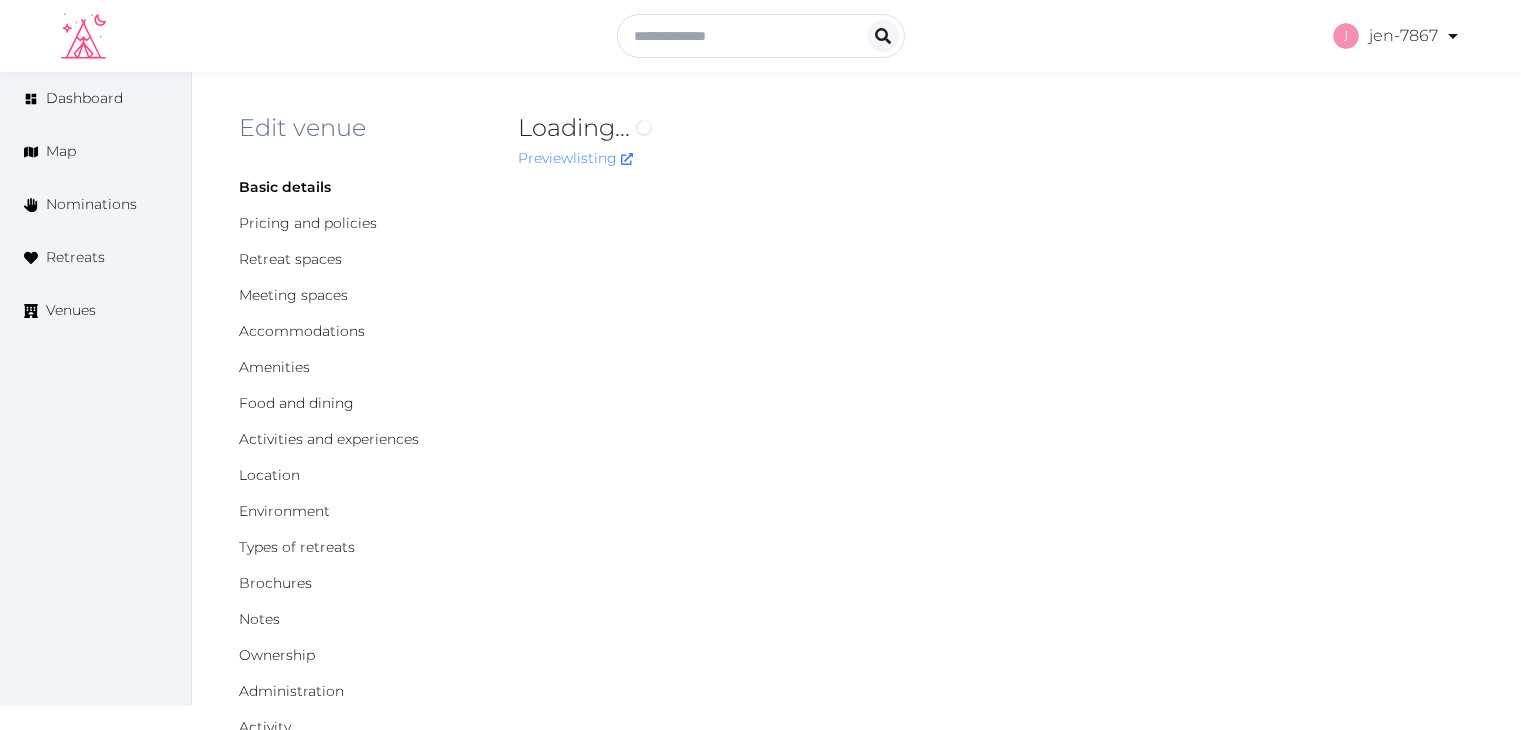 scroll, scrollTop: 0, scrollLeft: 0, axis: both 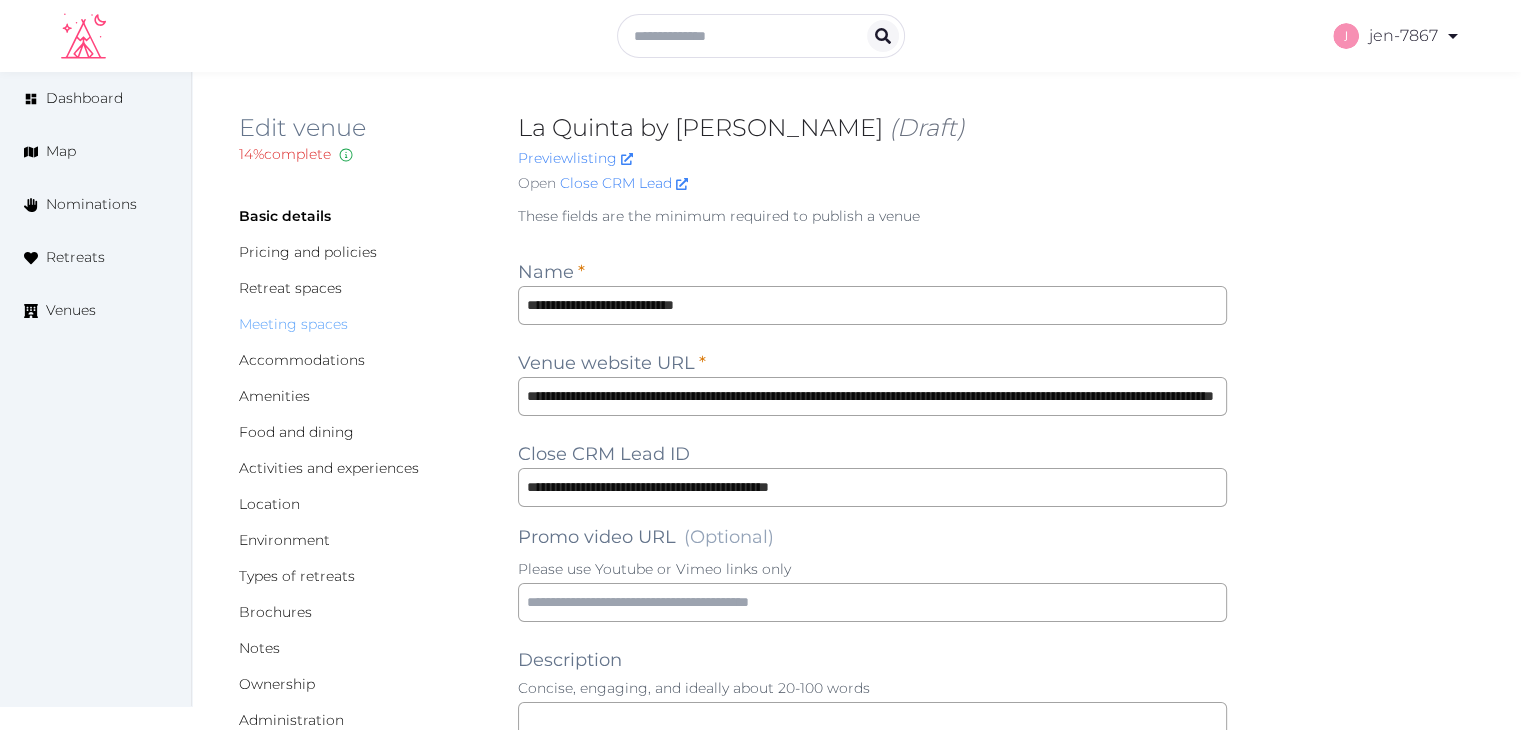 click on "Meeting spaces" at bounding box center (293, 324) 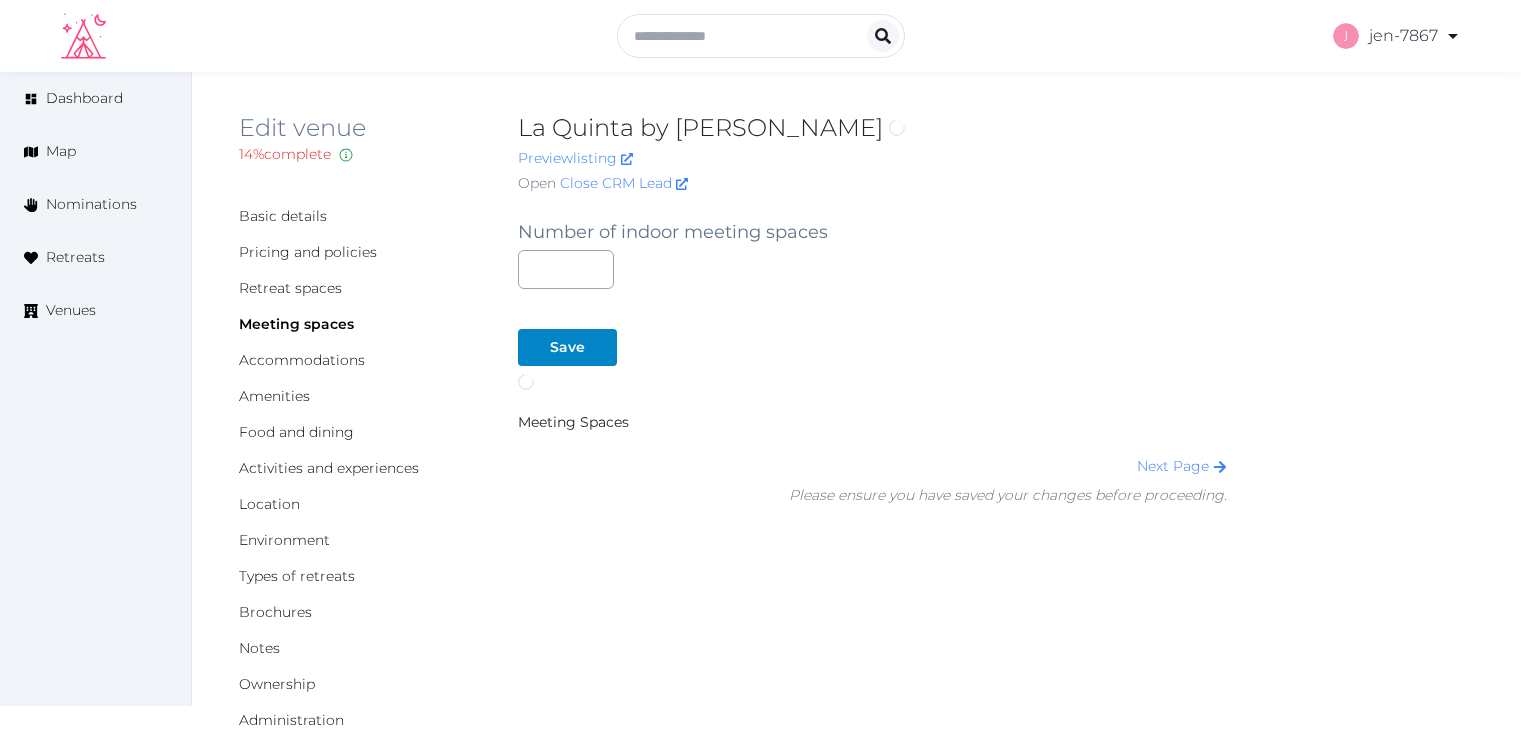 scroll, scrollTop: 0, scrollLeft: 0, axis: both 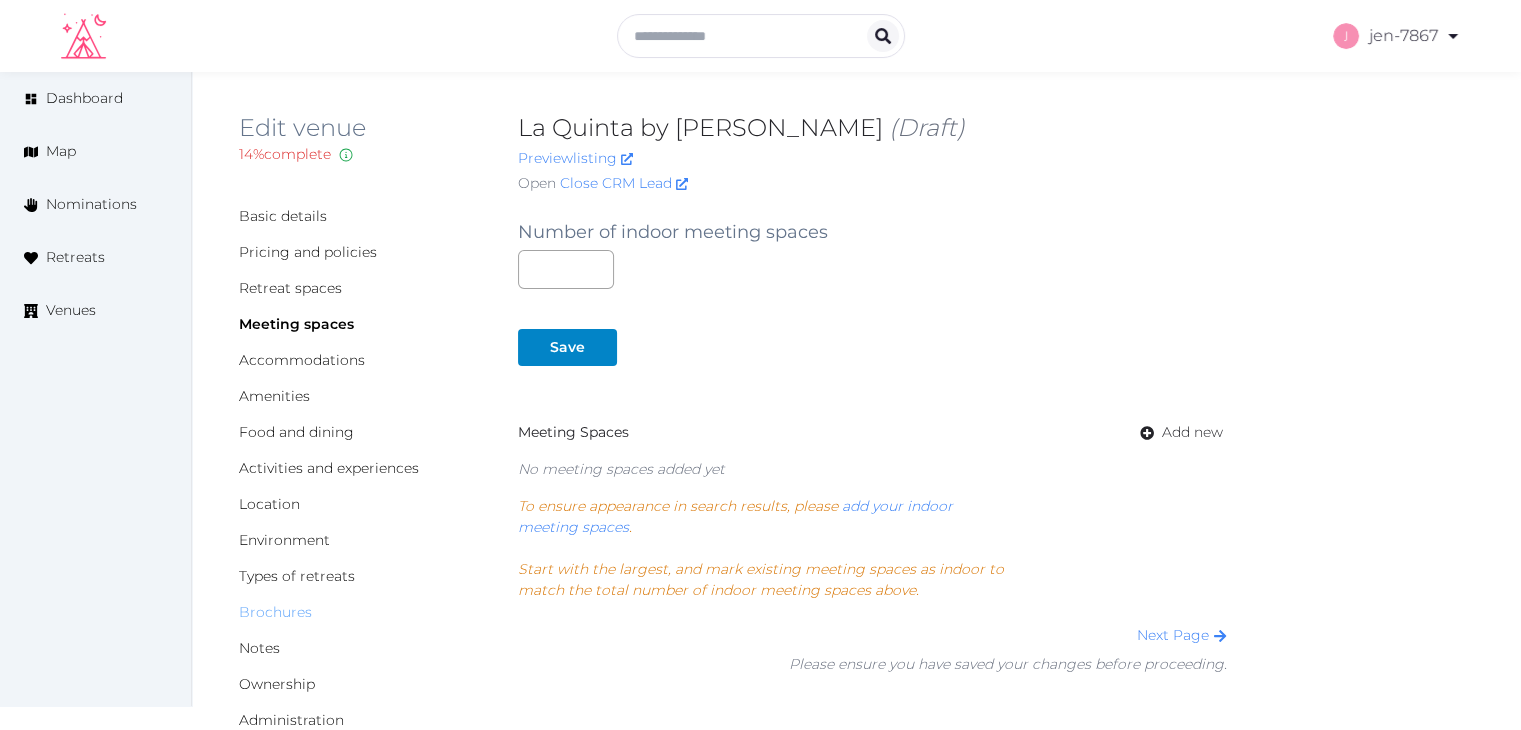 click on "Brochures" at bounding box center [275, 612] 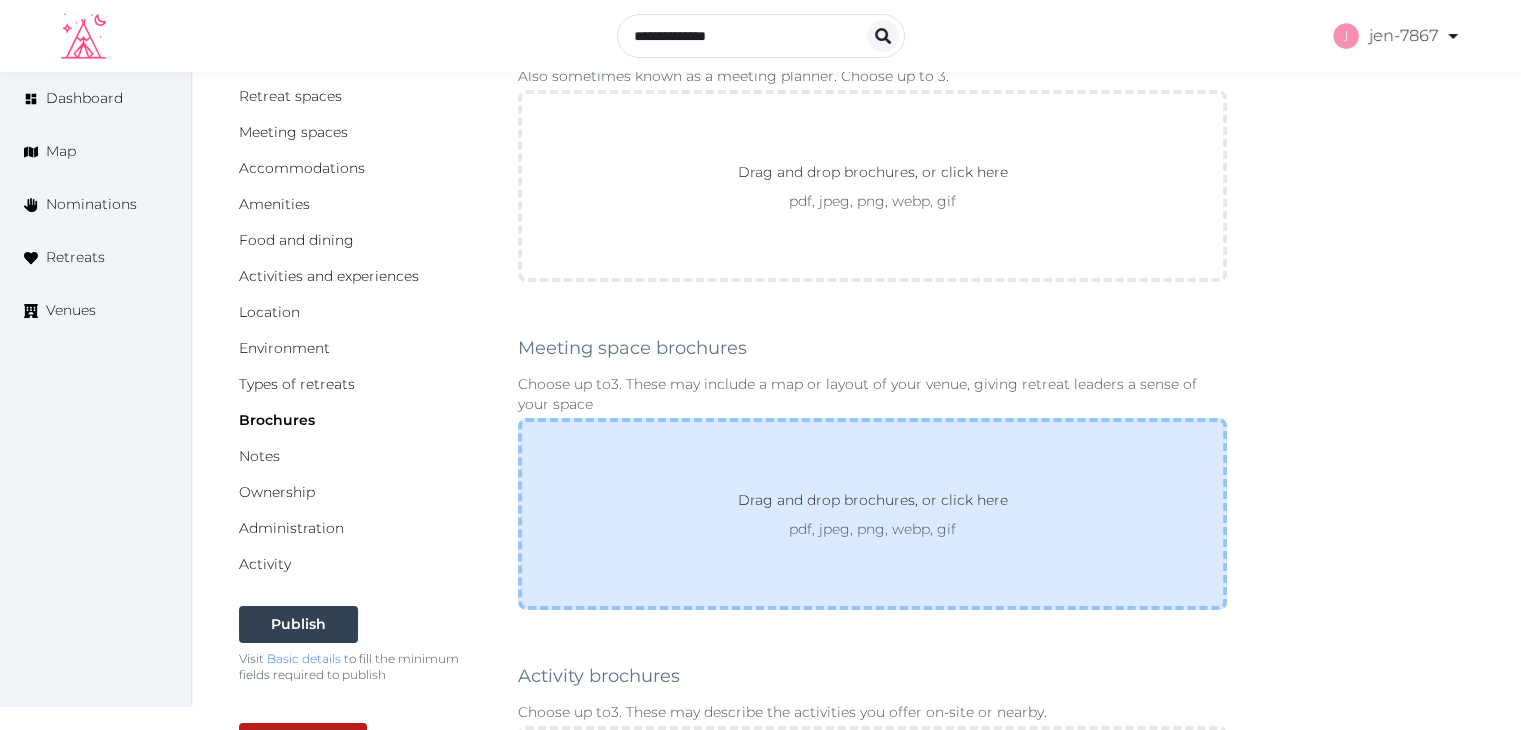 scroll, scrollTop: 200, scrollLeft: 0, axis: vertical 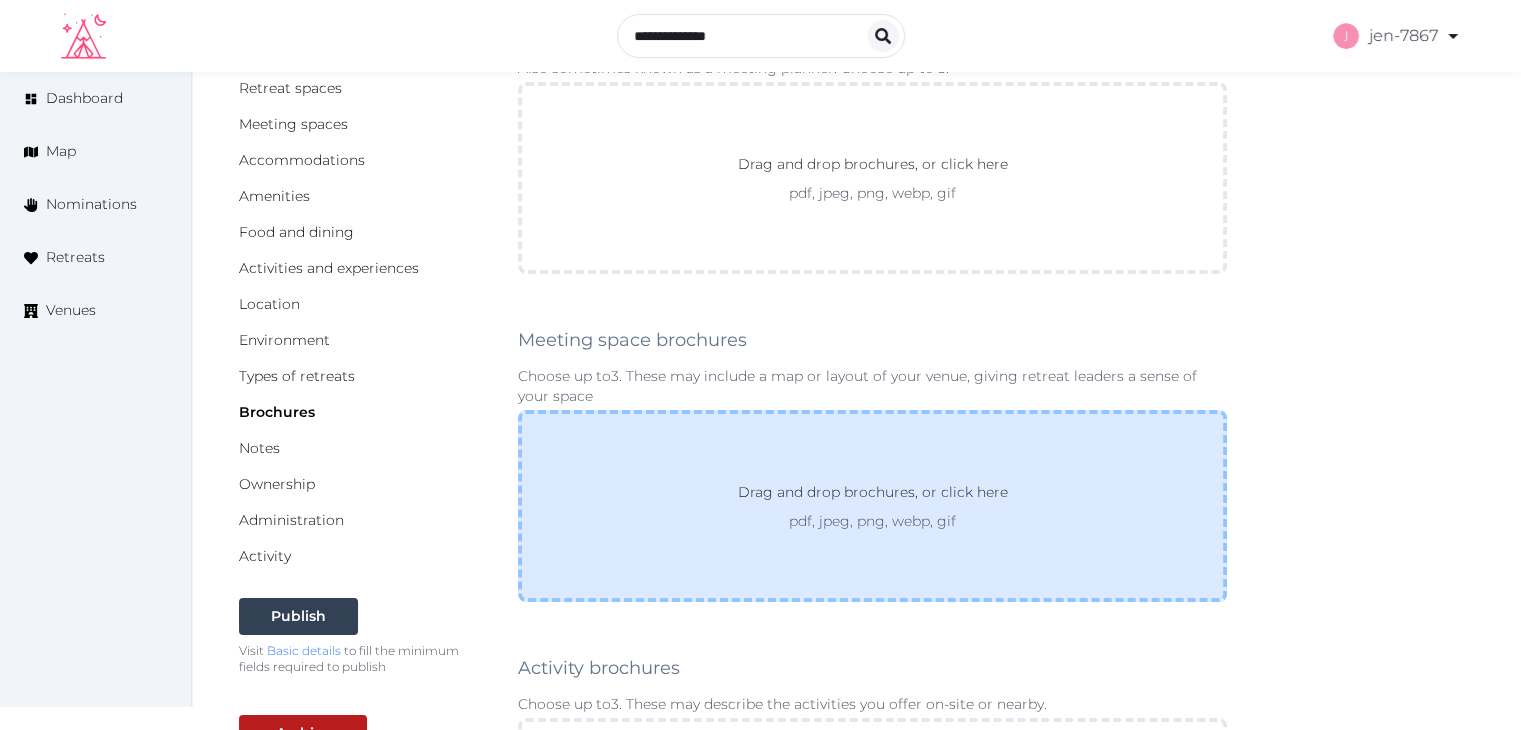 click on "Drag and drop brochures, or click here pdf, jpeg, png, webp, gif" at bounding box center (872, 506) 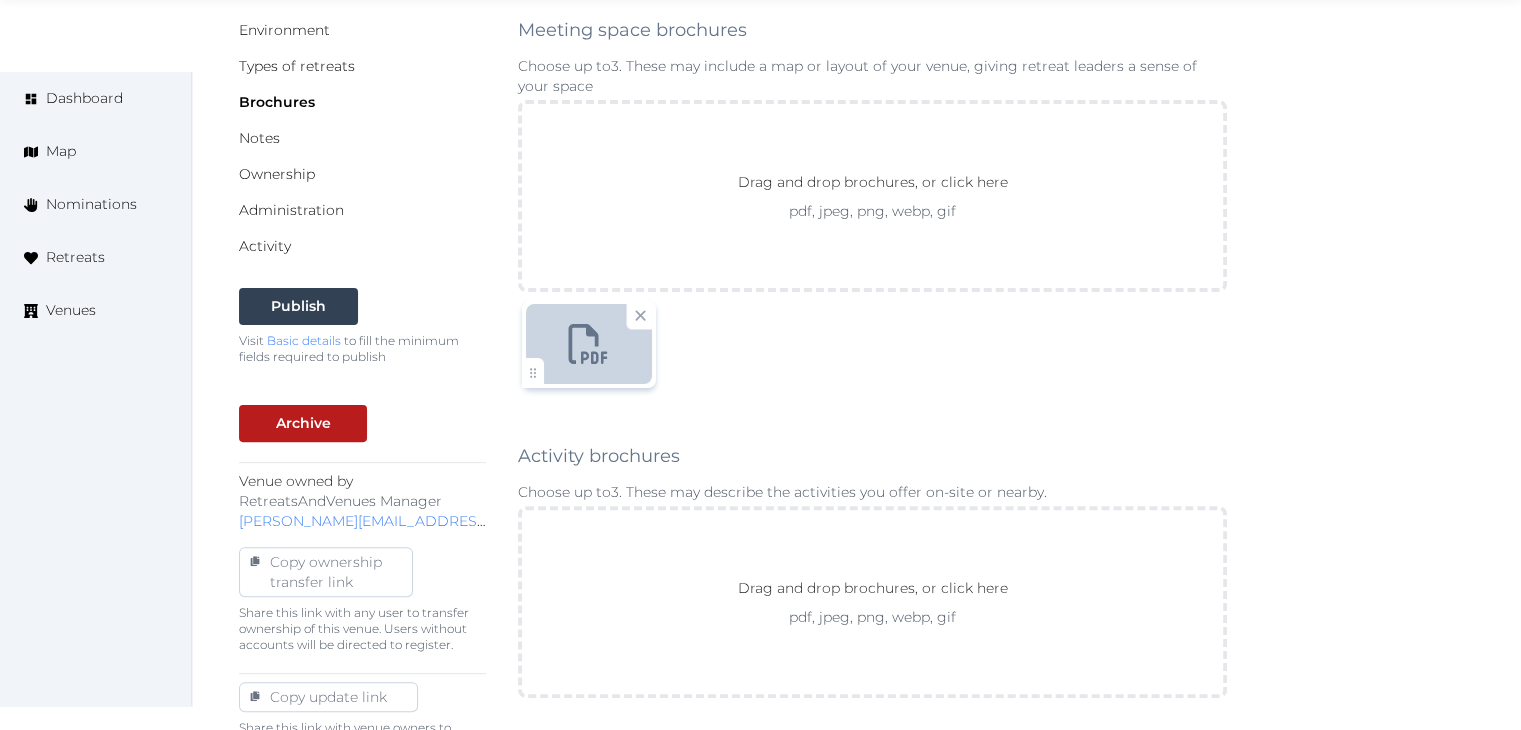 scroll, scrollTop: 900, scrollLeft: 0, axis: vertical 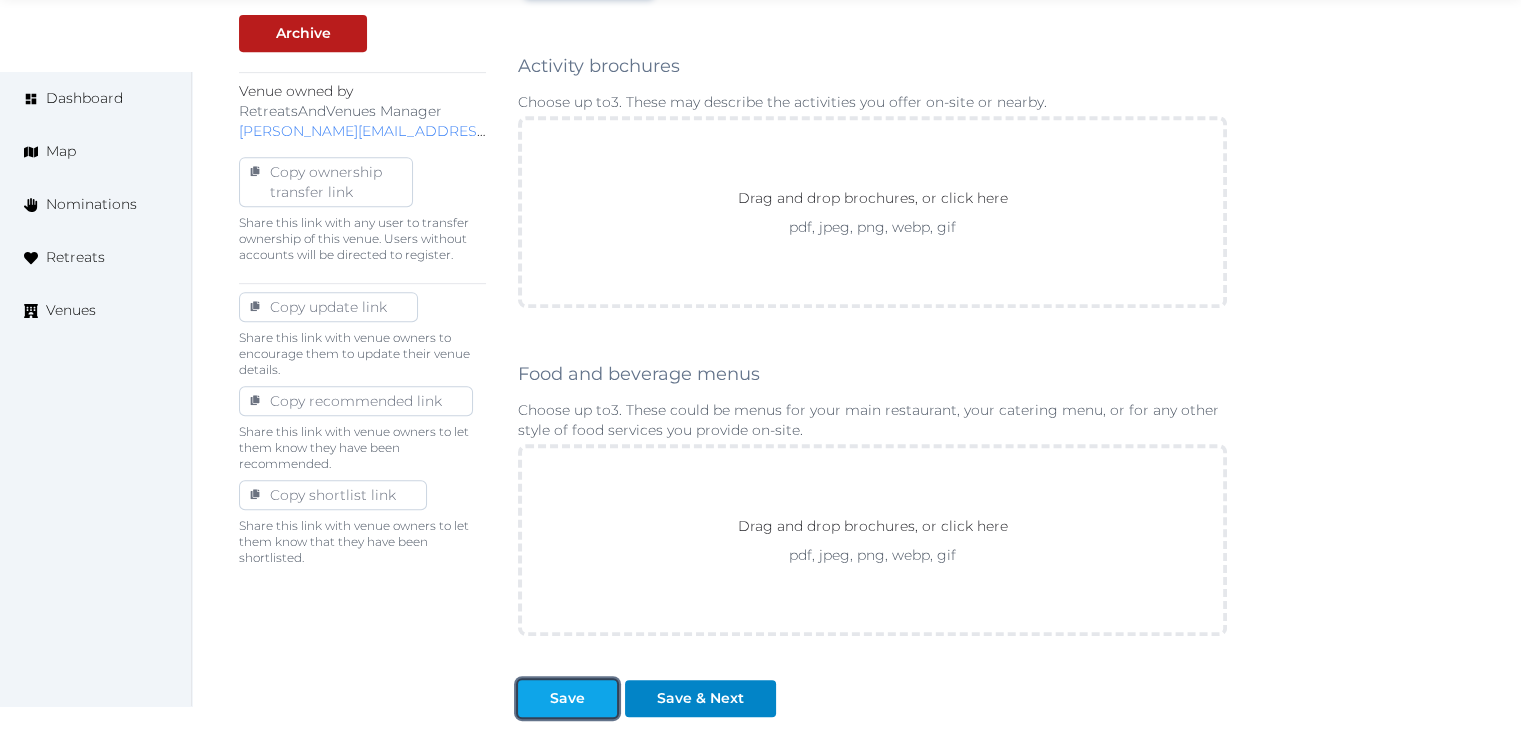 click on "Save" at bounding box center (567, 698) 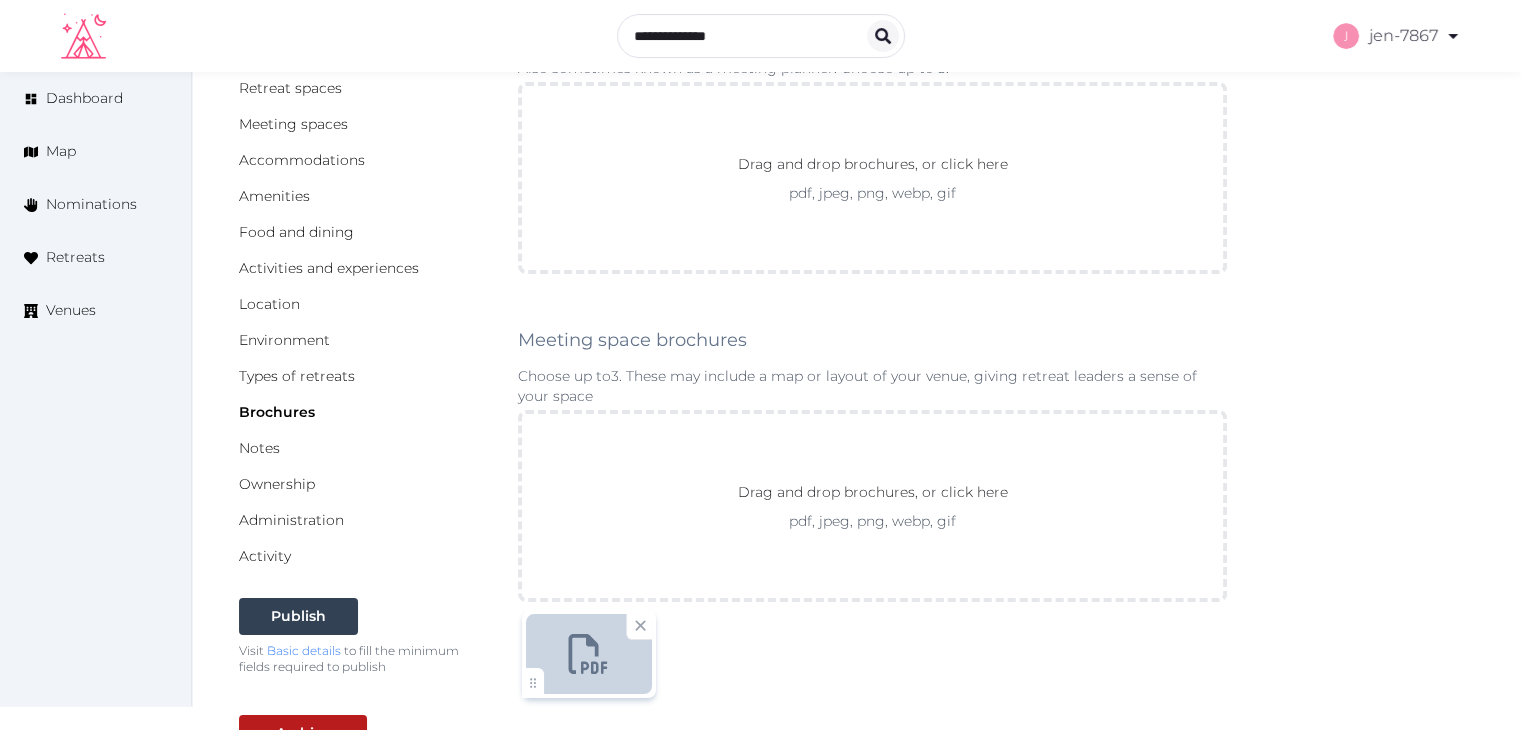 scroll, scrollTop: 0, scrollLeft: 0, axis: both 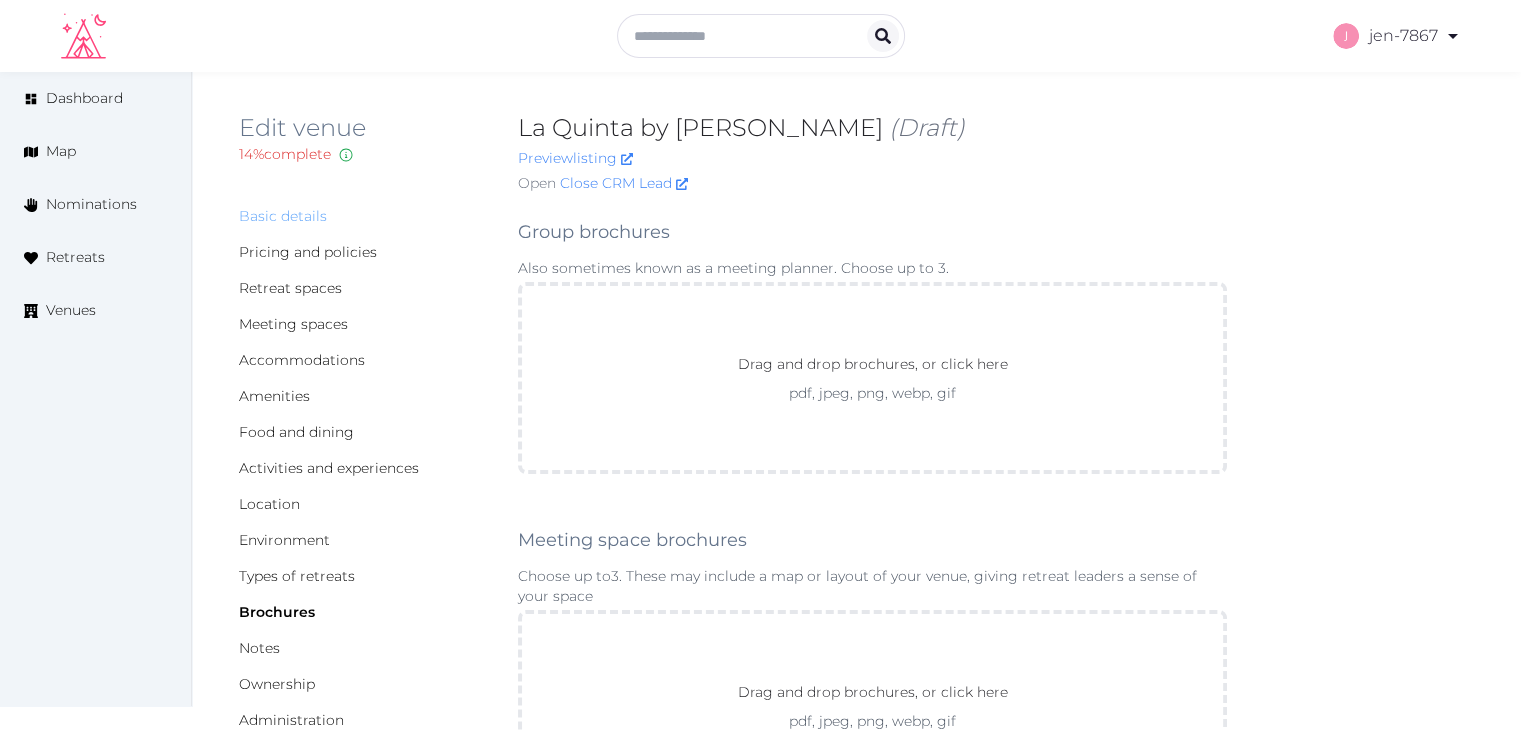 click on "Basic details" at bounding box center (283, 216) 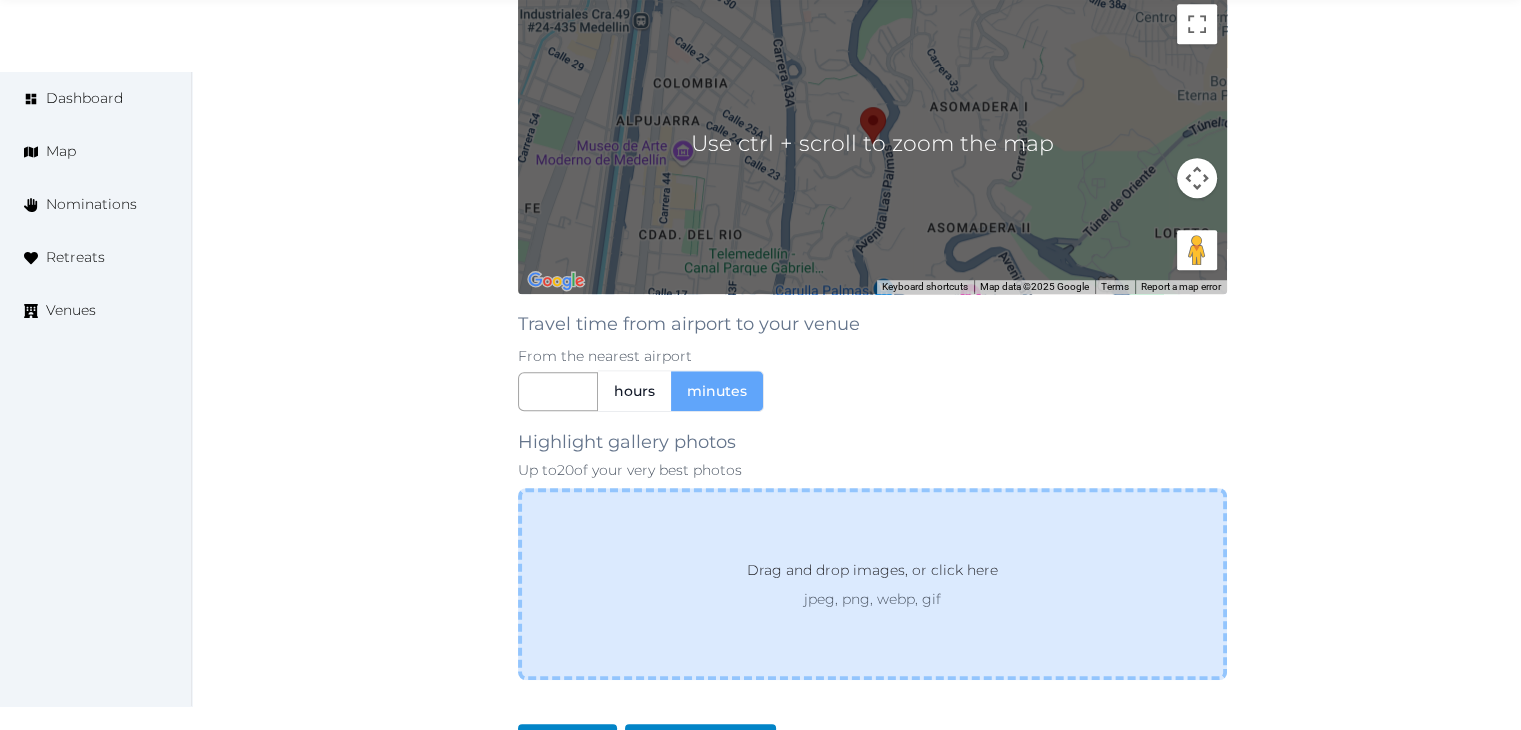 scroll, scrollTop: 1760, scrollLeft: 0, axis: vertical 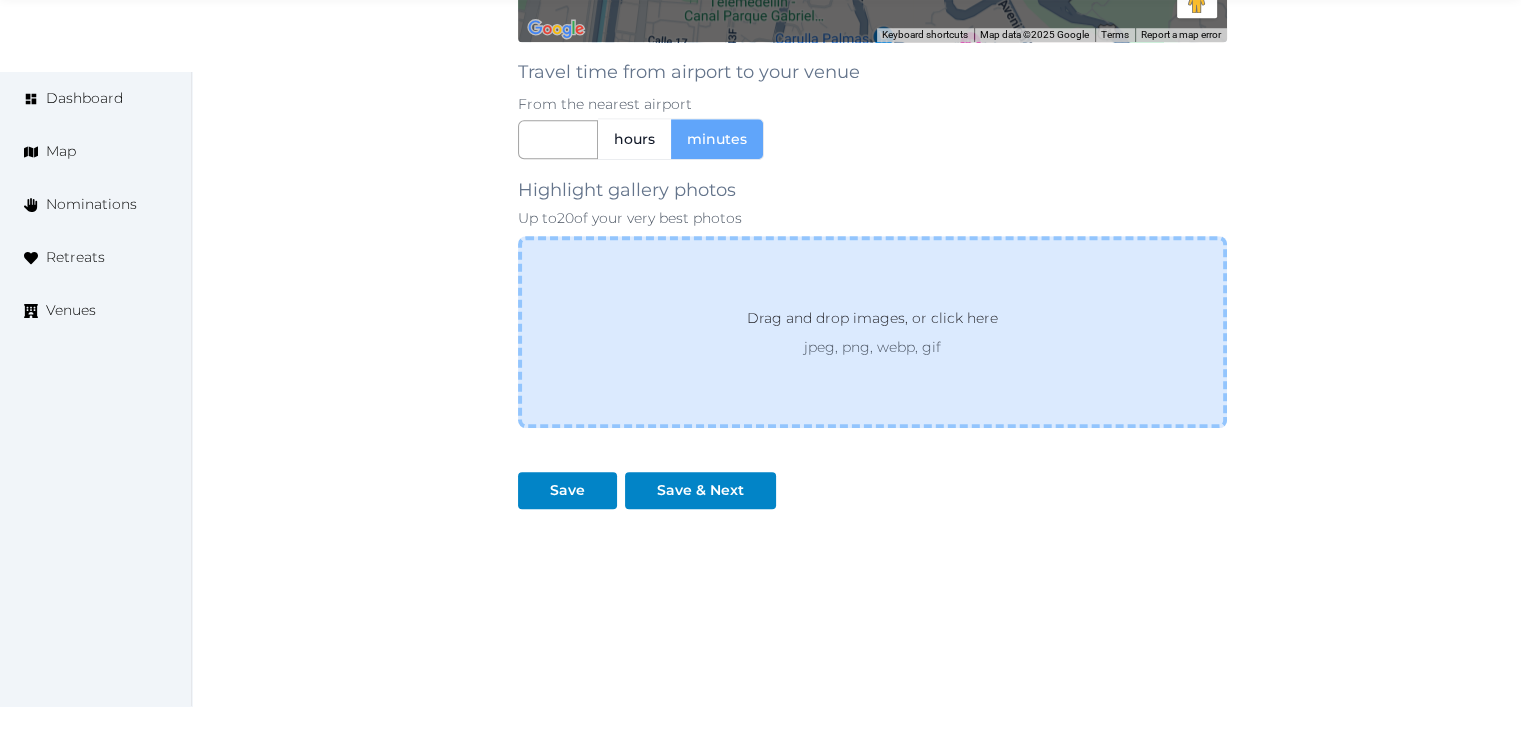 click on "Drag and drop images, or click here" at bounding box center (872, 322) 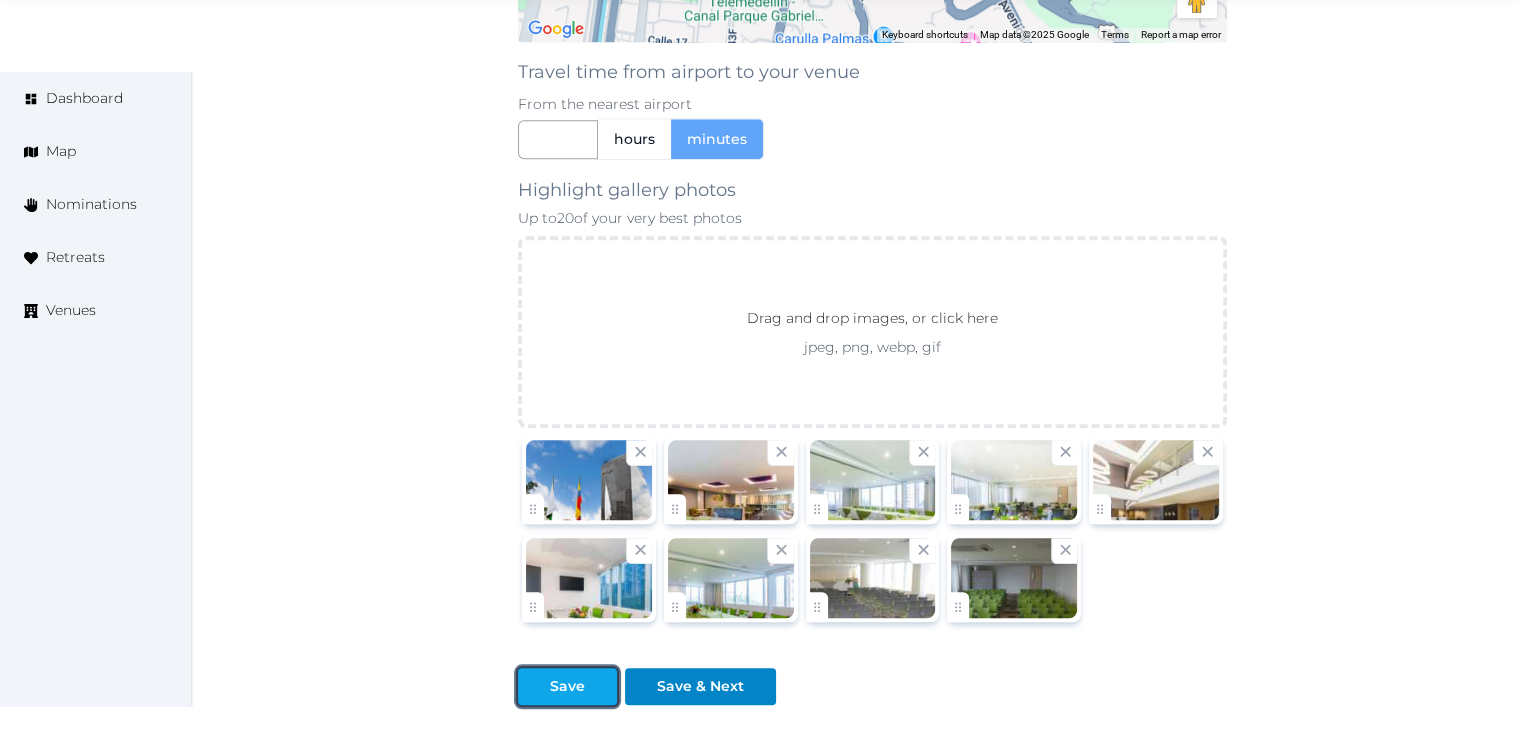 click on "Save" at bounding box center [567, 686] 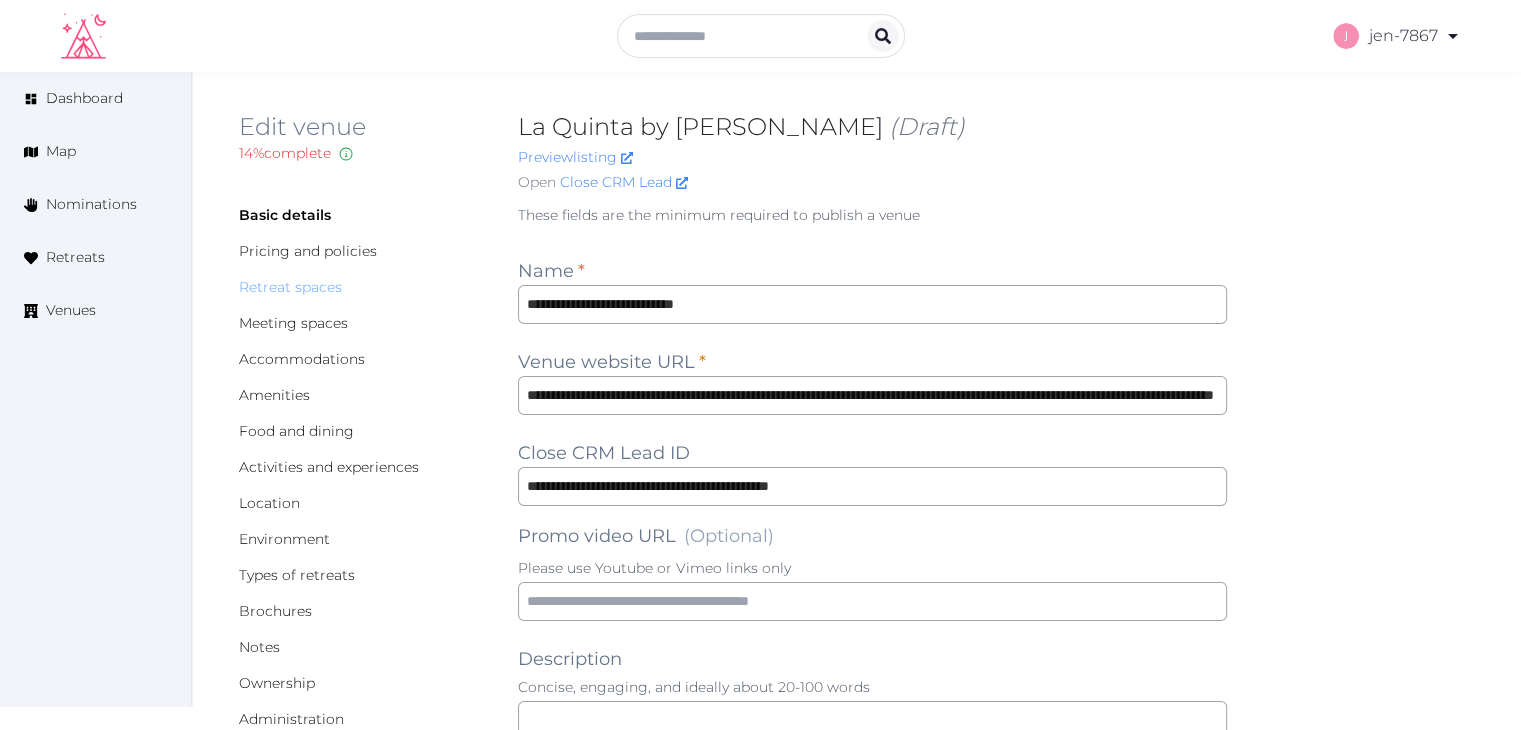 scroll, scrollTop: 0, scrollLeft: 0, axis: both 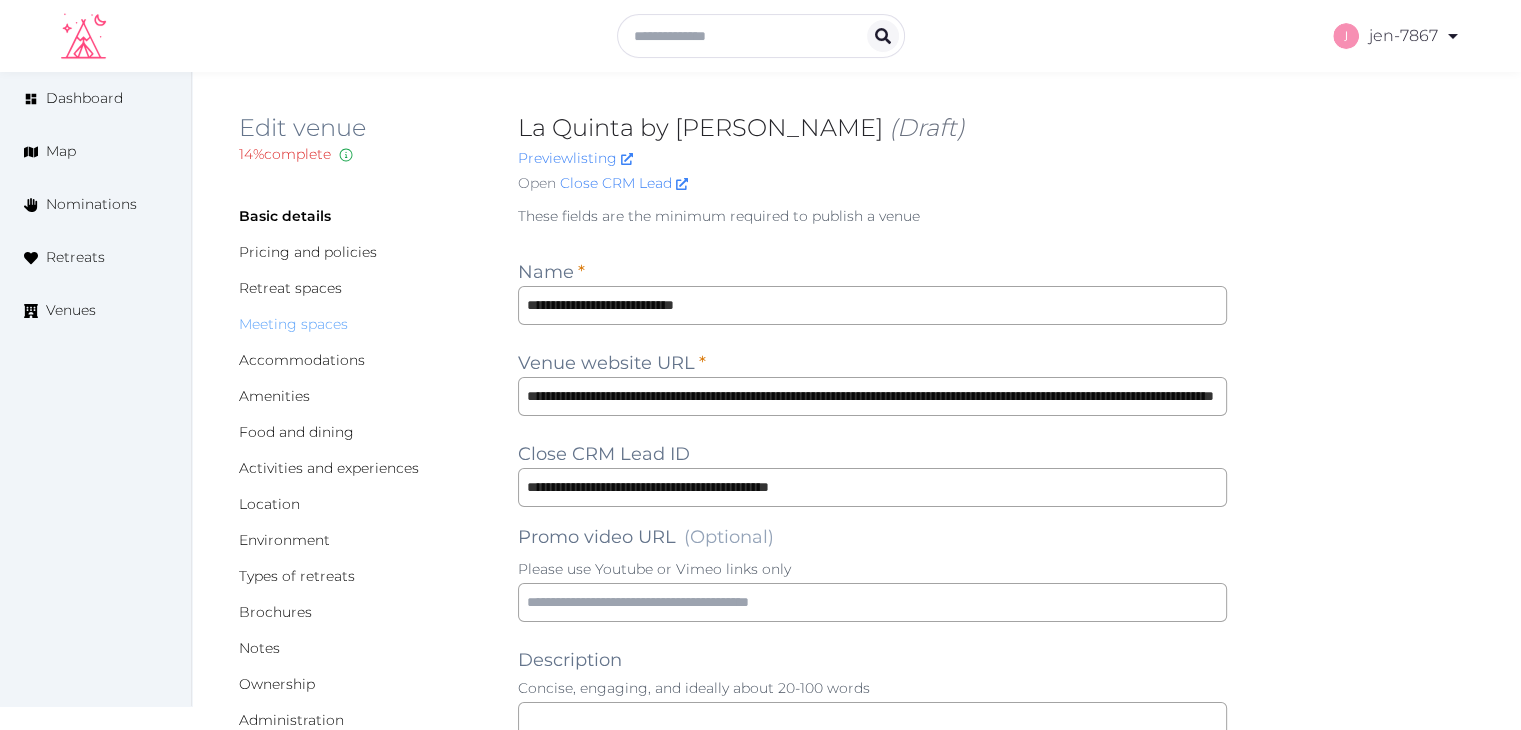 click on "Meeting spaces" at bounding box center (293, 324) 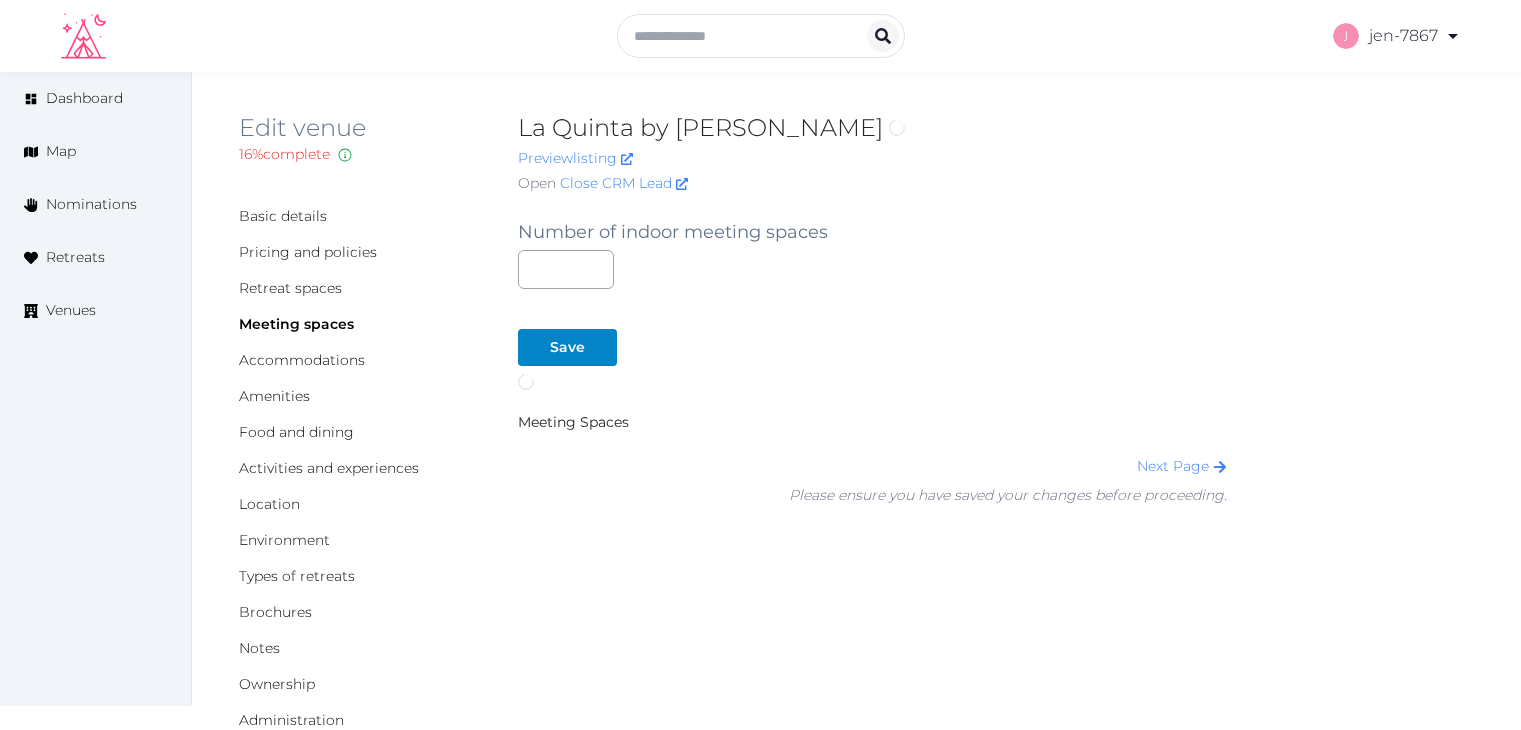 scroll, scrollTop: 0, scrollLeft: 0, axis: both 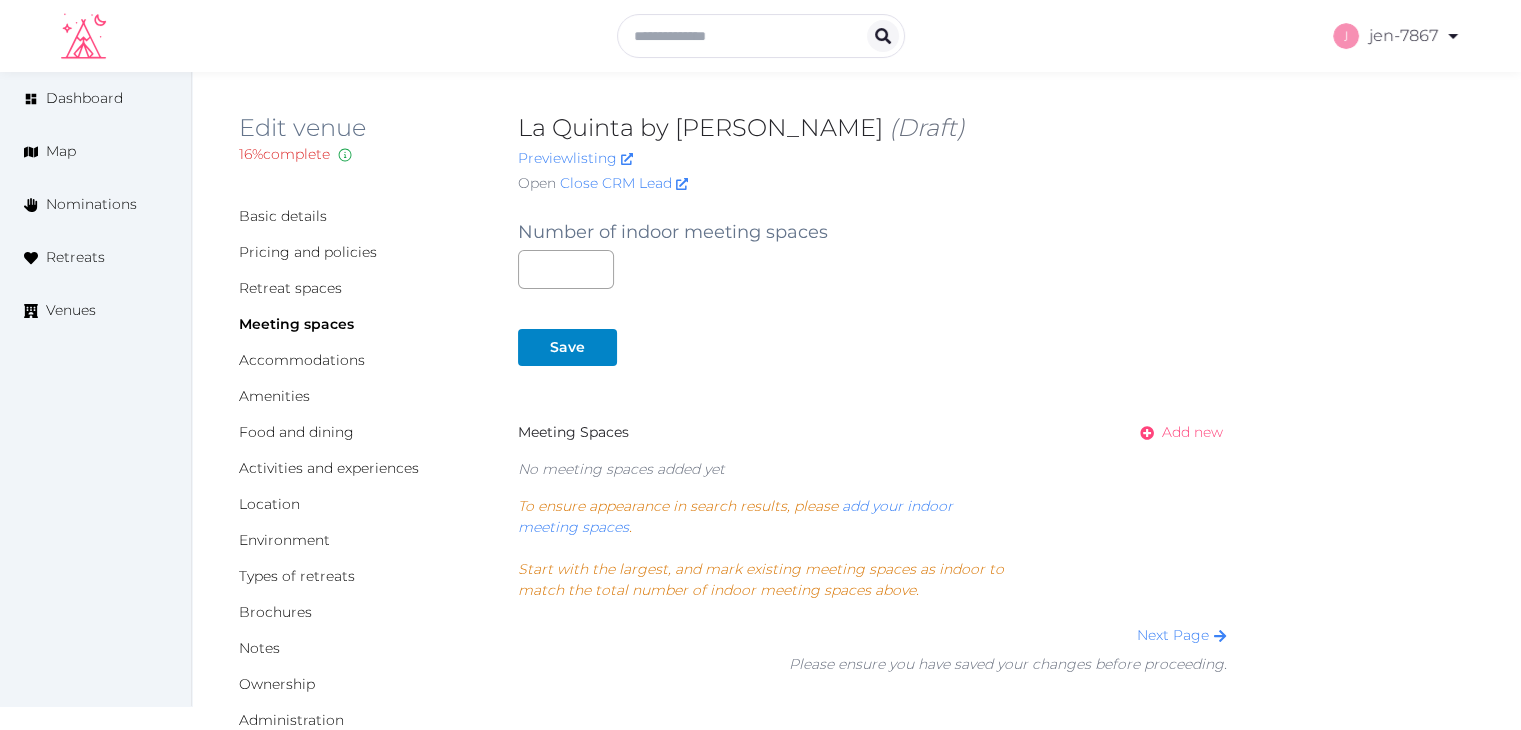 click on "Add new" at bounding box center [1192, 432] 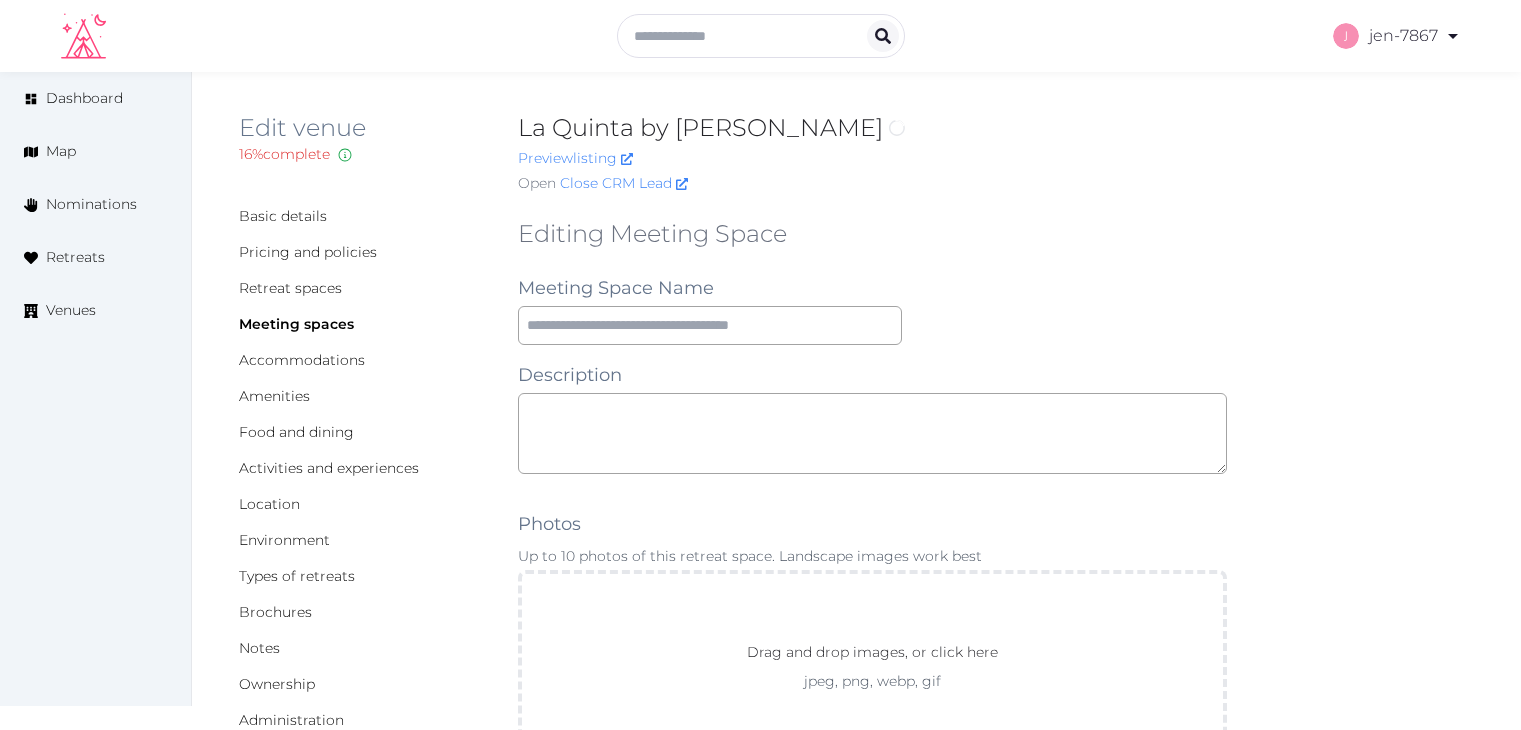 scroll, scrollTop: 0, scrollLeft: 0, axis: both 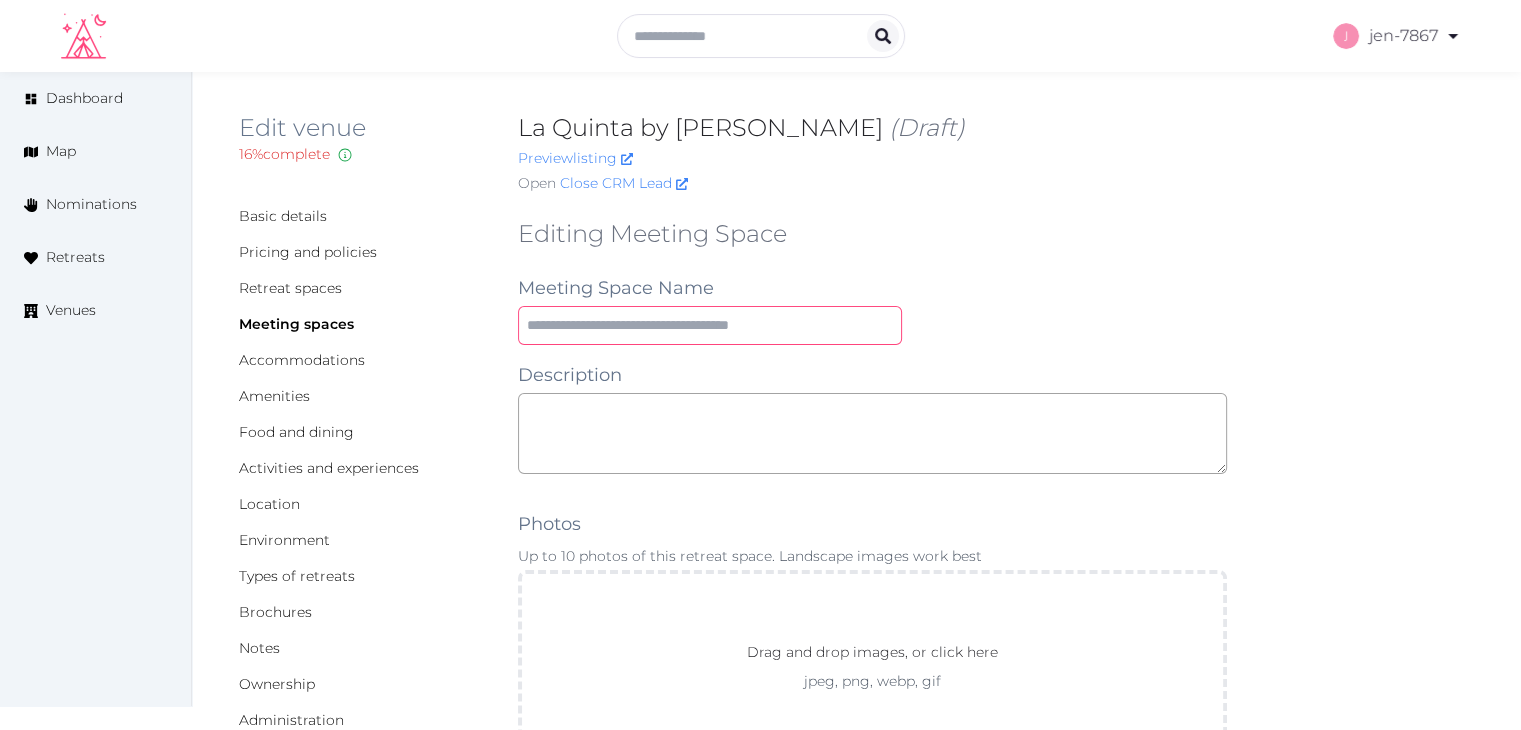 click at bounding box center (710, 325) 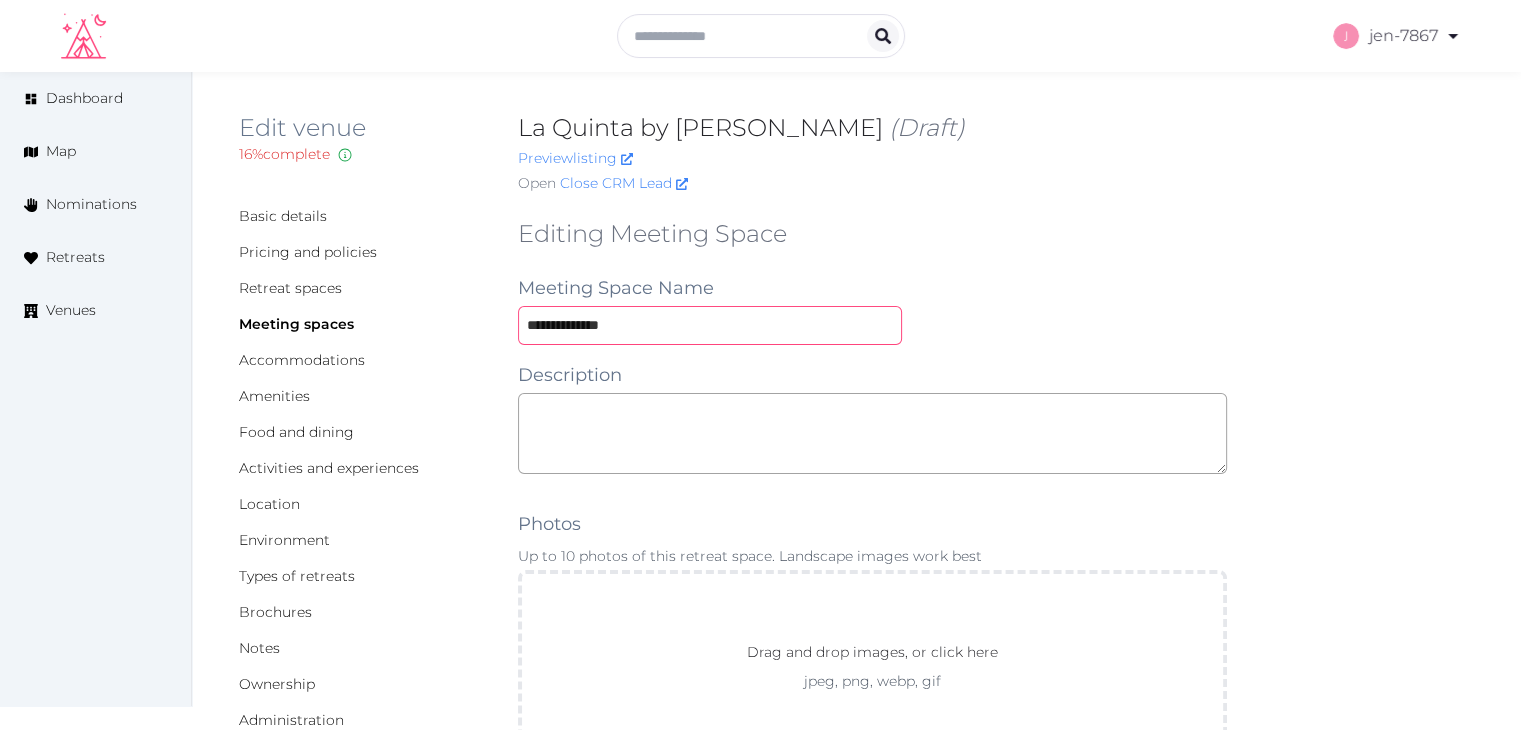type on "**********" 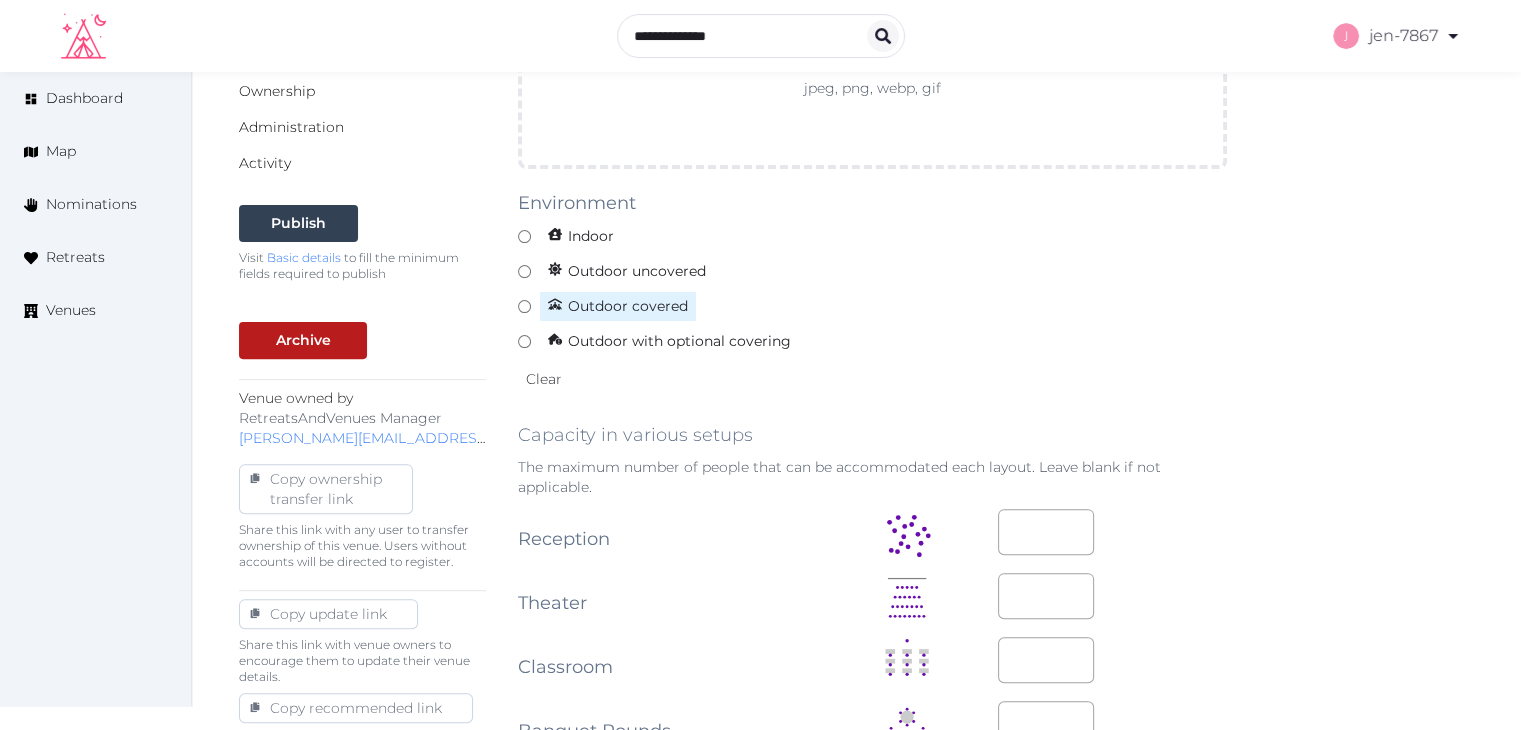 scroll, scrollTop: 600, scrollLeft: 0, axis: vertical 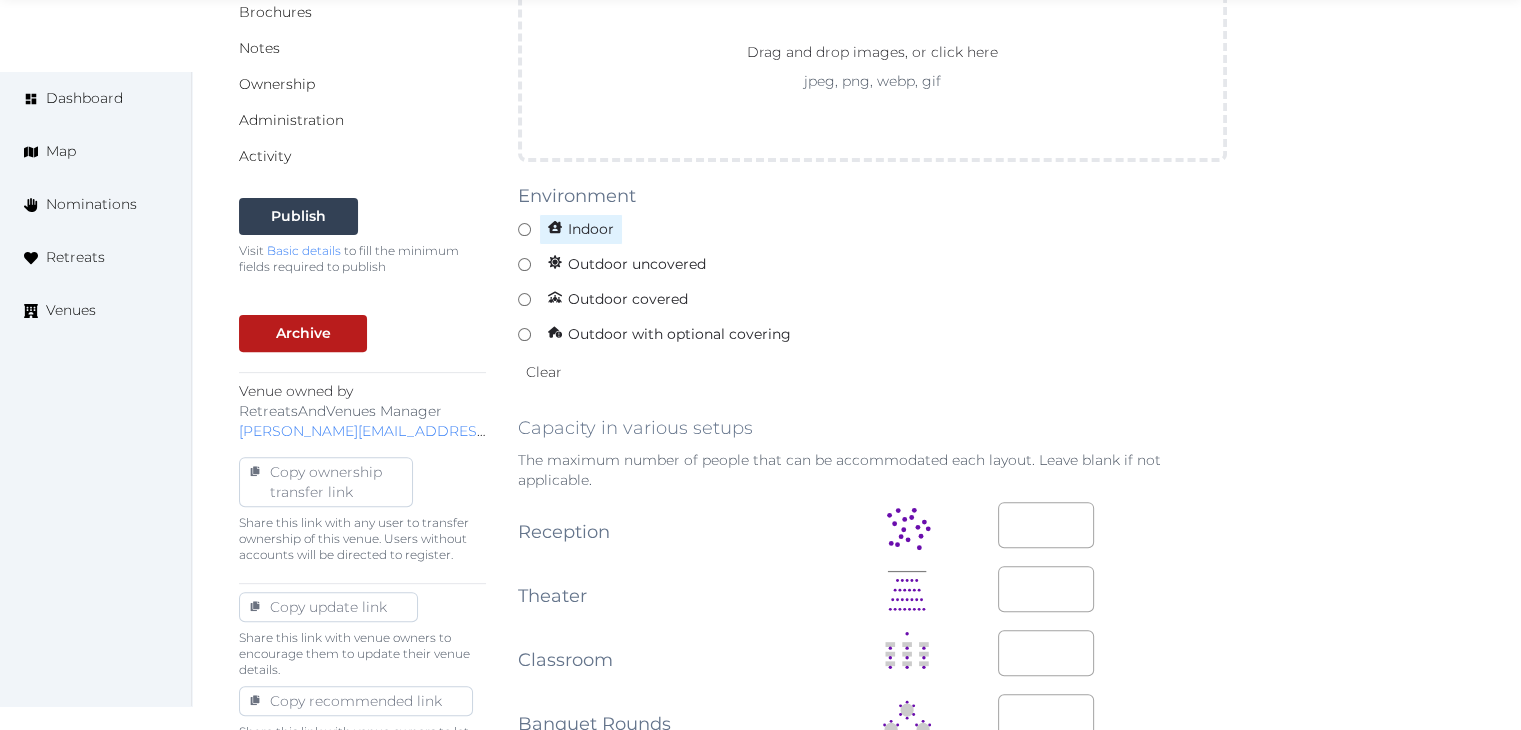 drag, startPoint x: 556, startPoint y: 229, endPoint x: 569, endPoint y: 236, distance: 14.764823 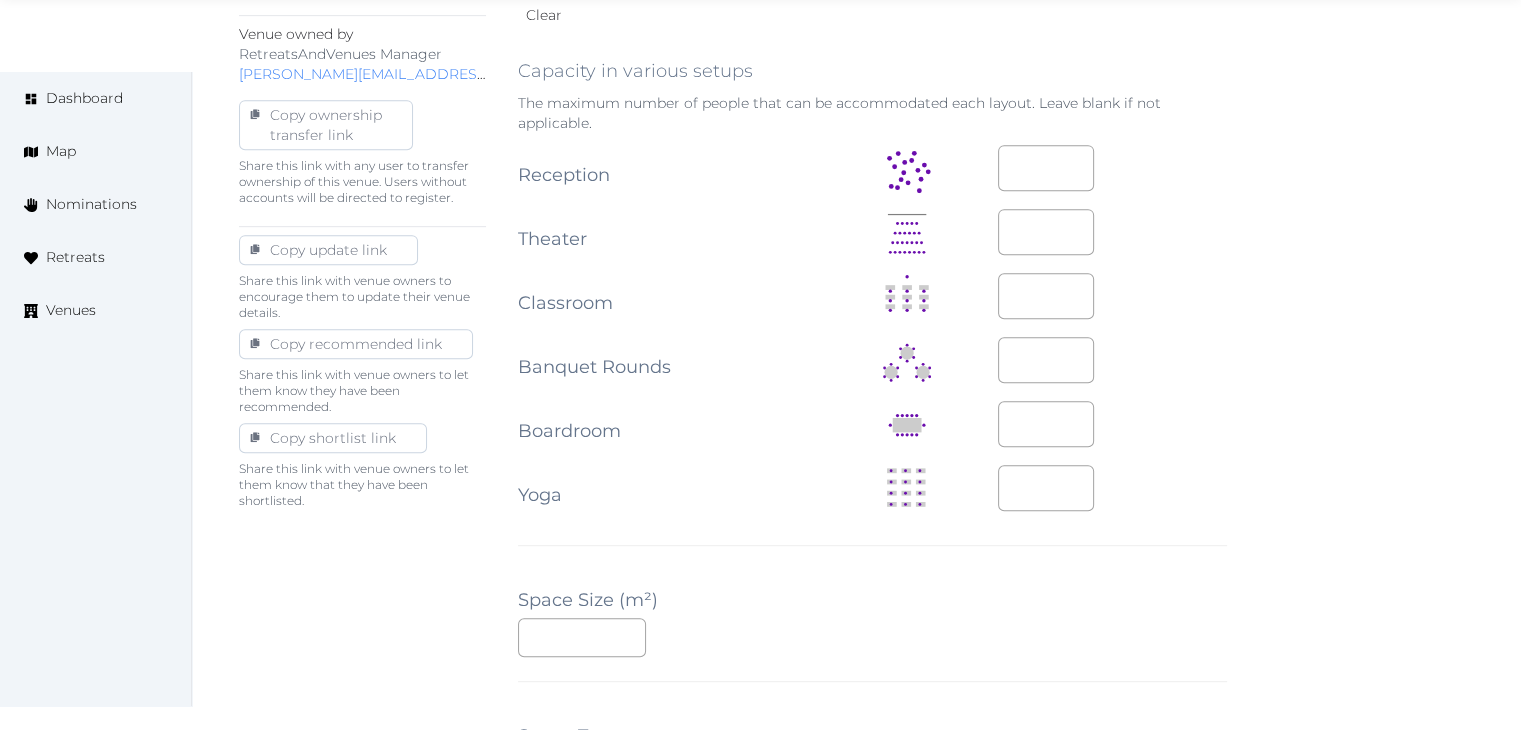 scroll, scrollTop: 1000, scrollLeft: 0, axis: vertical 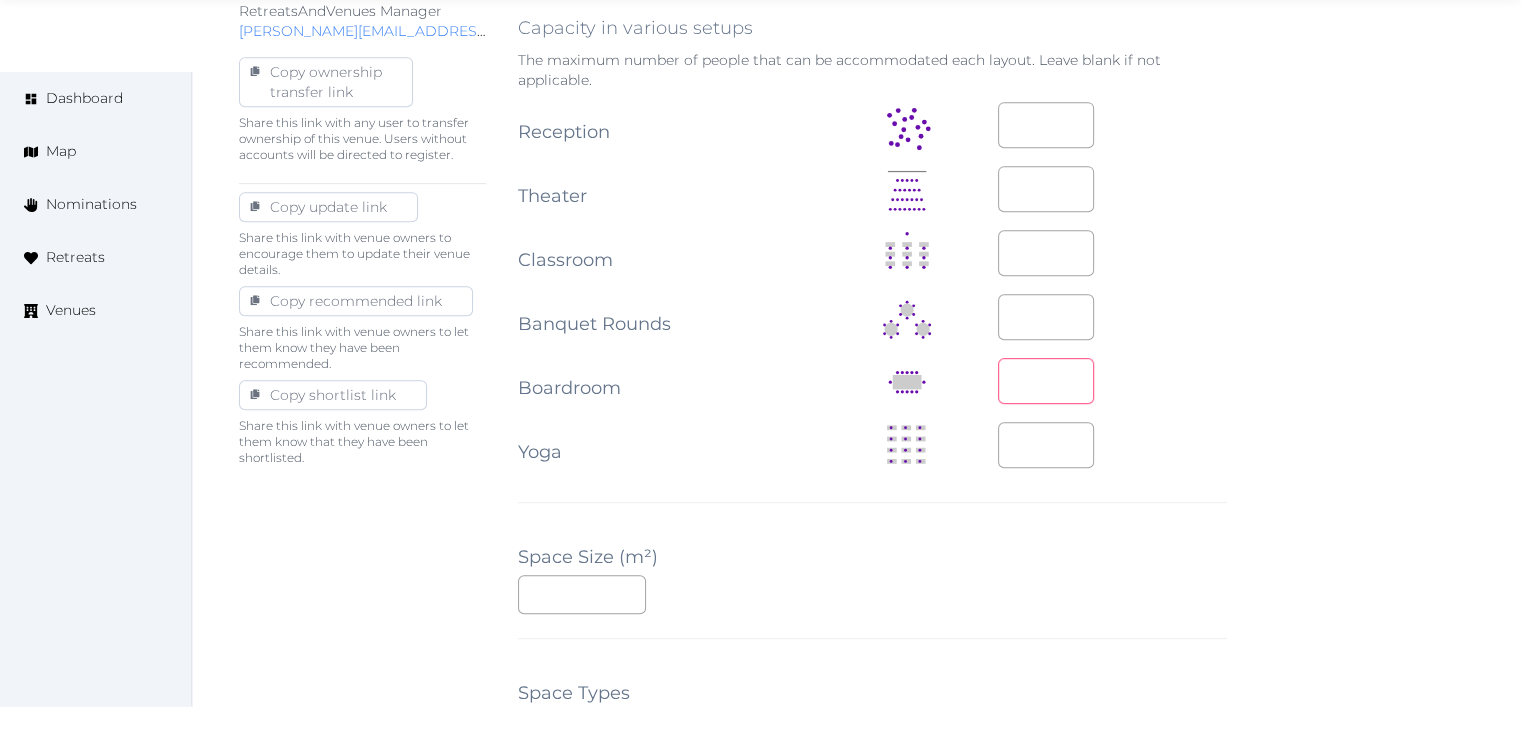 click at bounding box center [1046, 381] 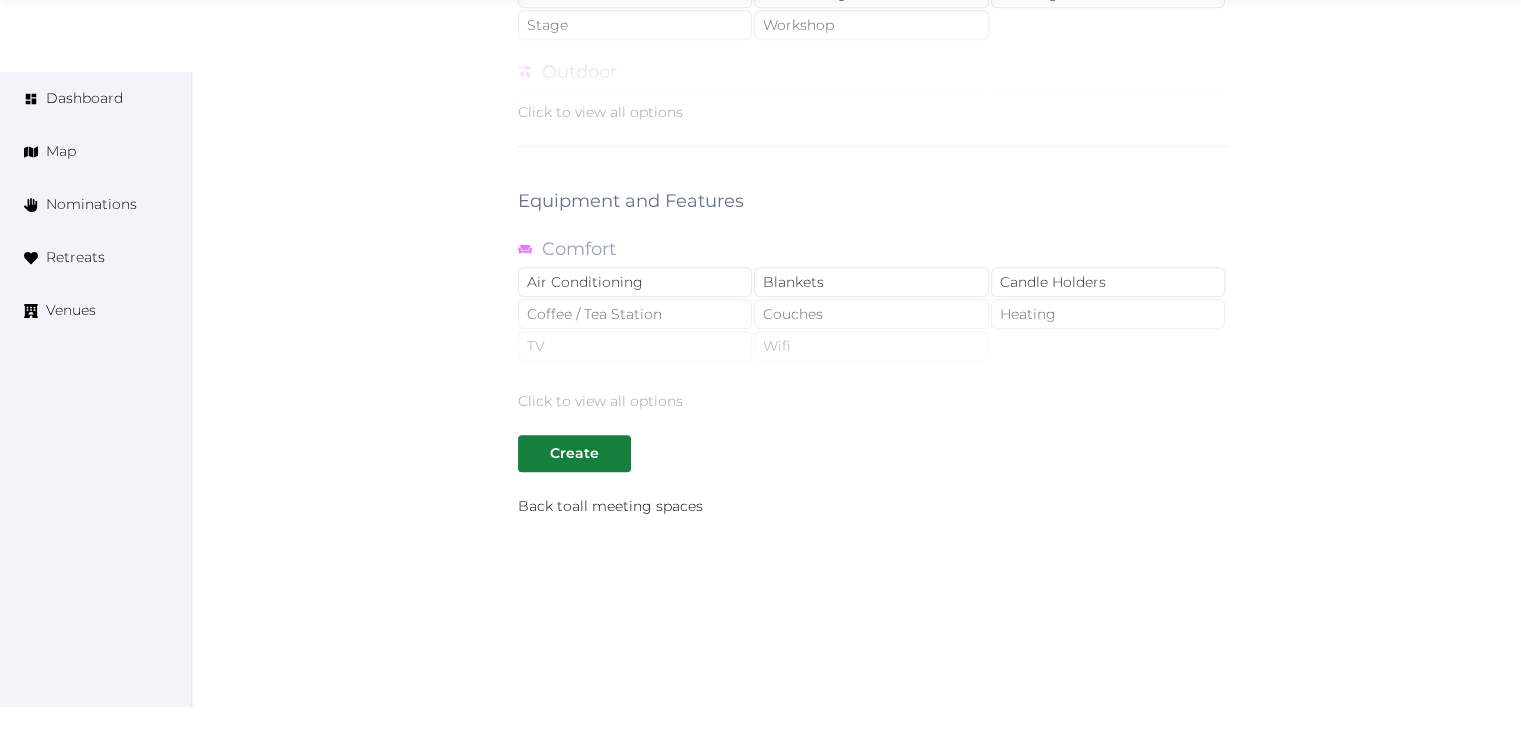 scroll, scrollTop: 1788, scrollLeft: 0, axis: vertical 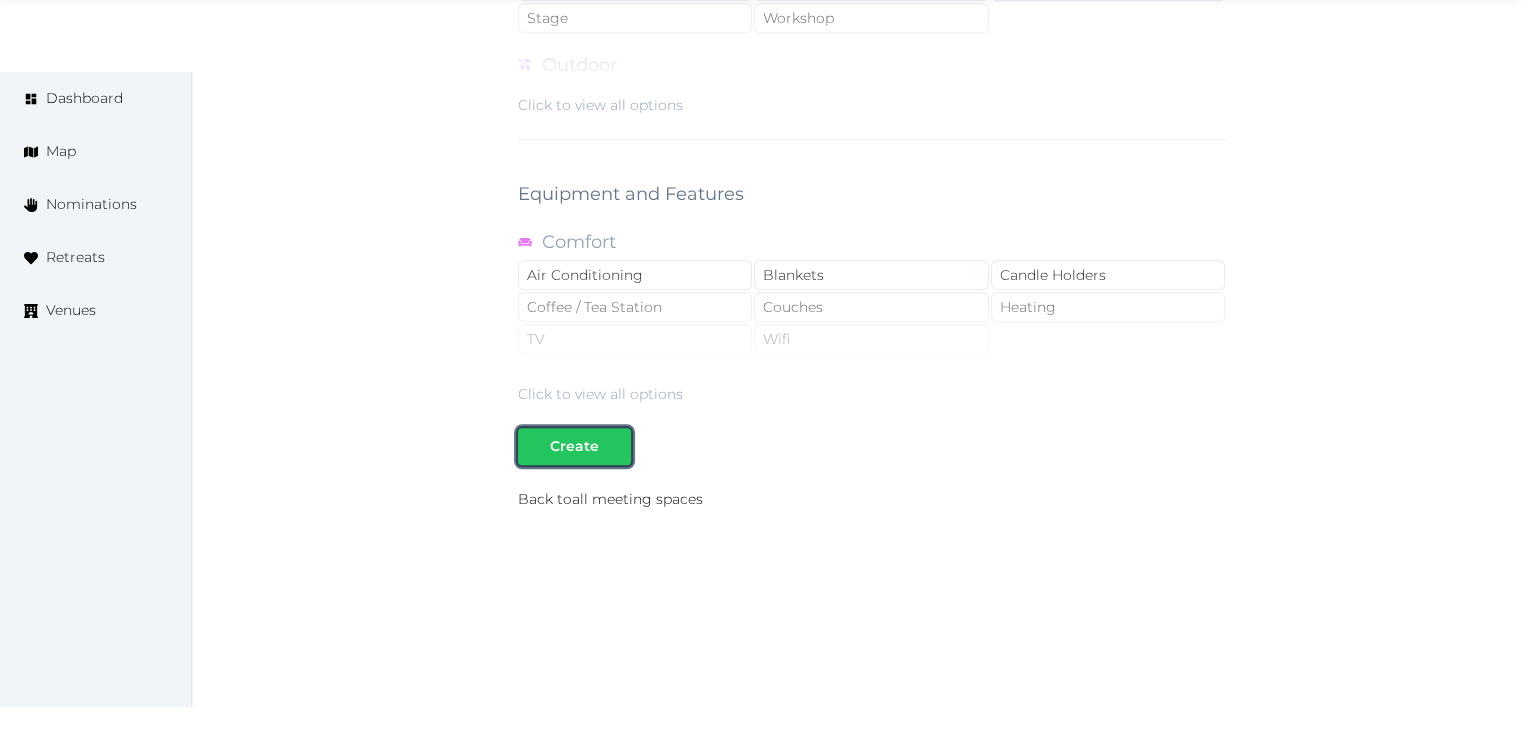 click on "Create" at bounding box center [574, 446] 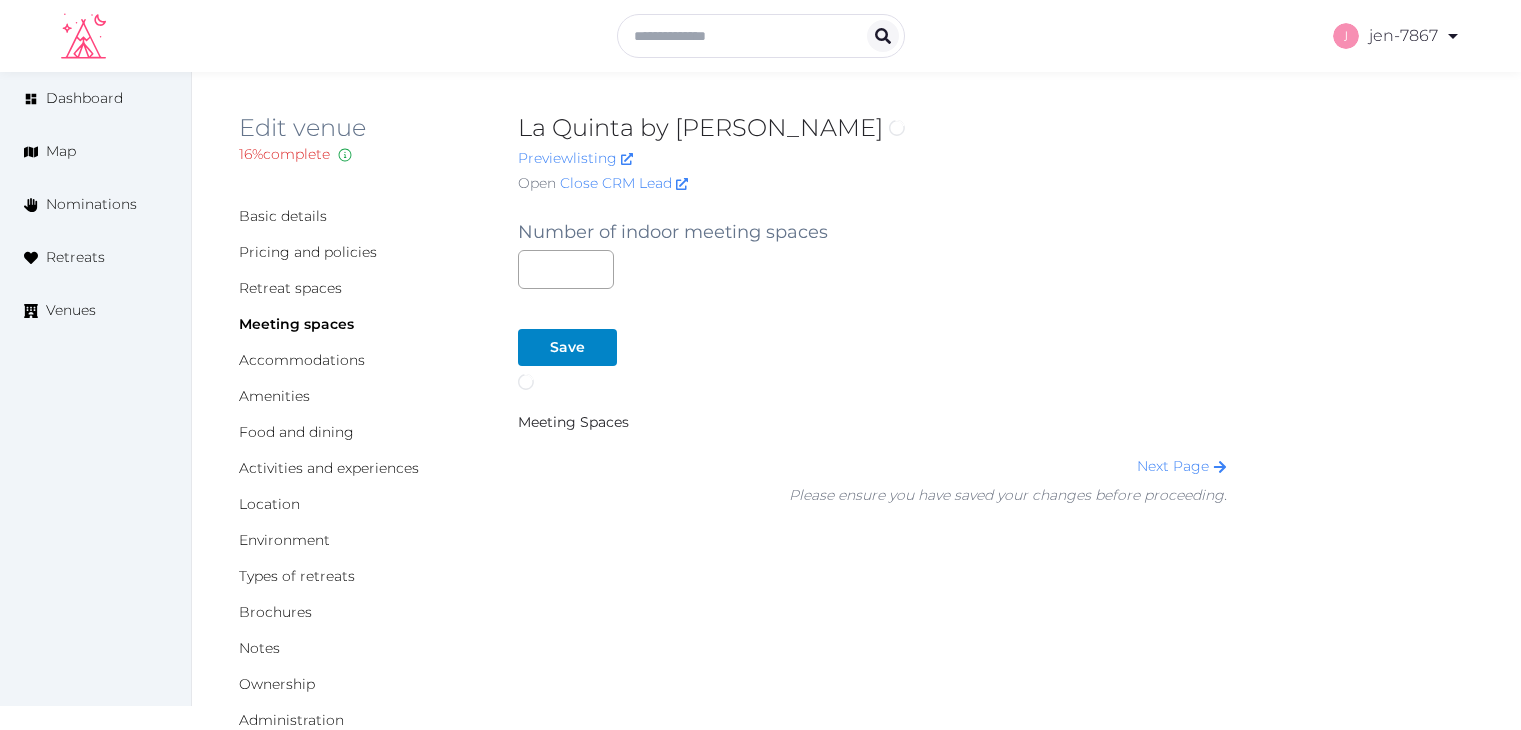 scroll, scrollTop: 0, scrollLeft: 0, axis: both 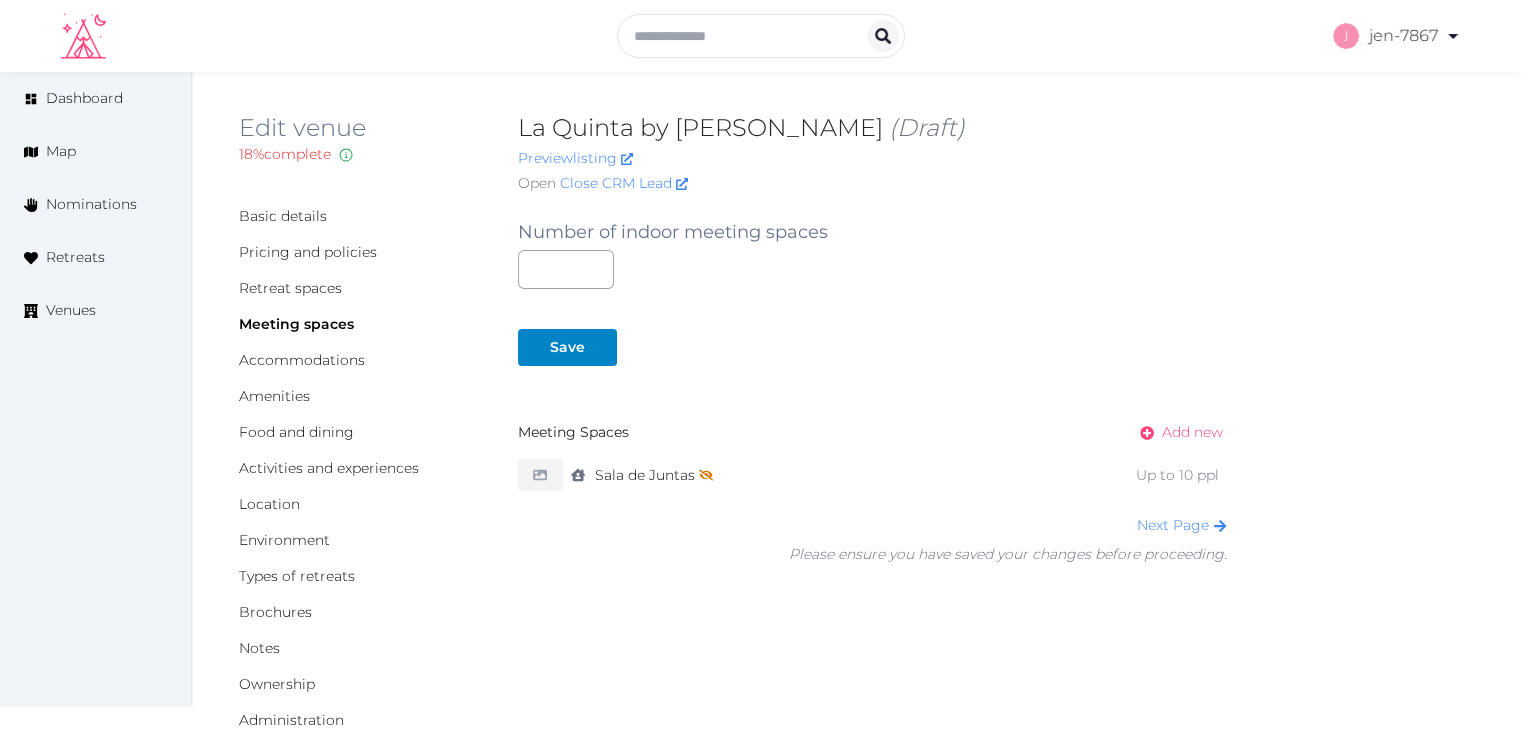click on "Add new" at bounding box center (1192, 432) 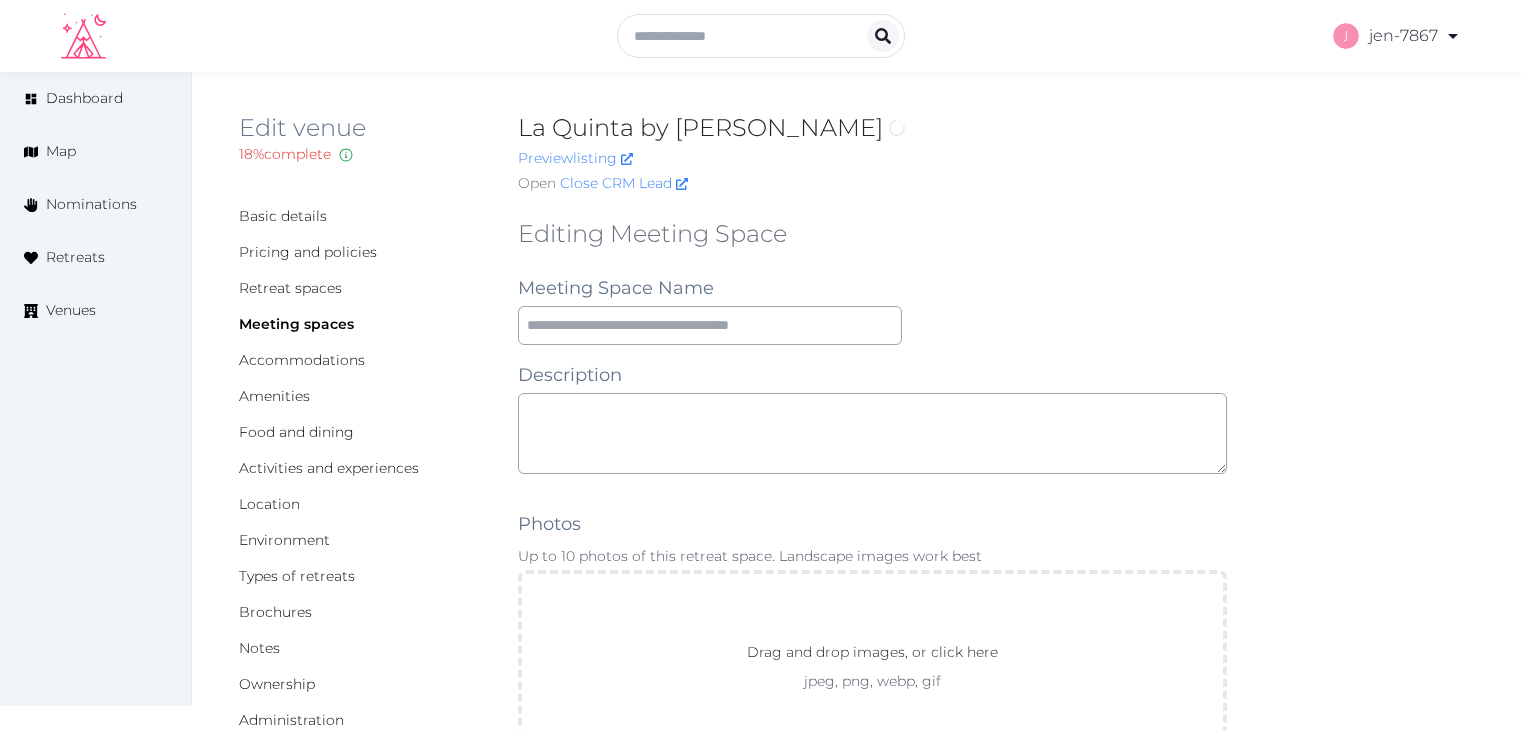 scroll, scrollTop: 0, scrollLeft: 0, axis: both 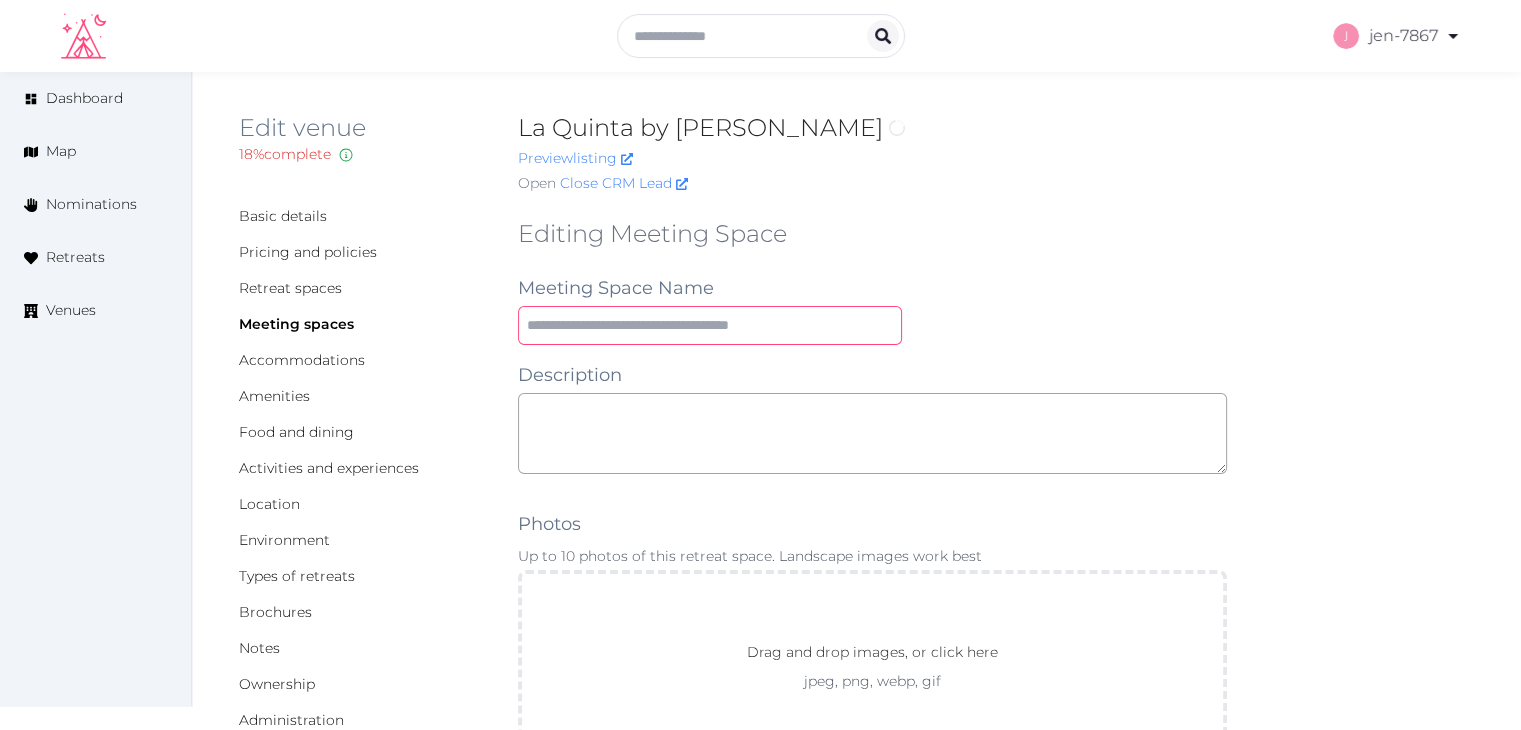 click at bounding box center (710, 325) 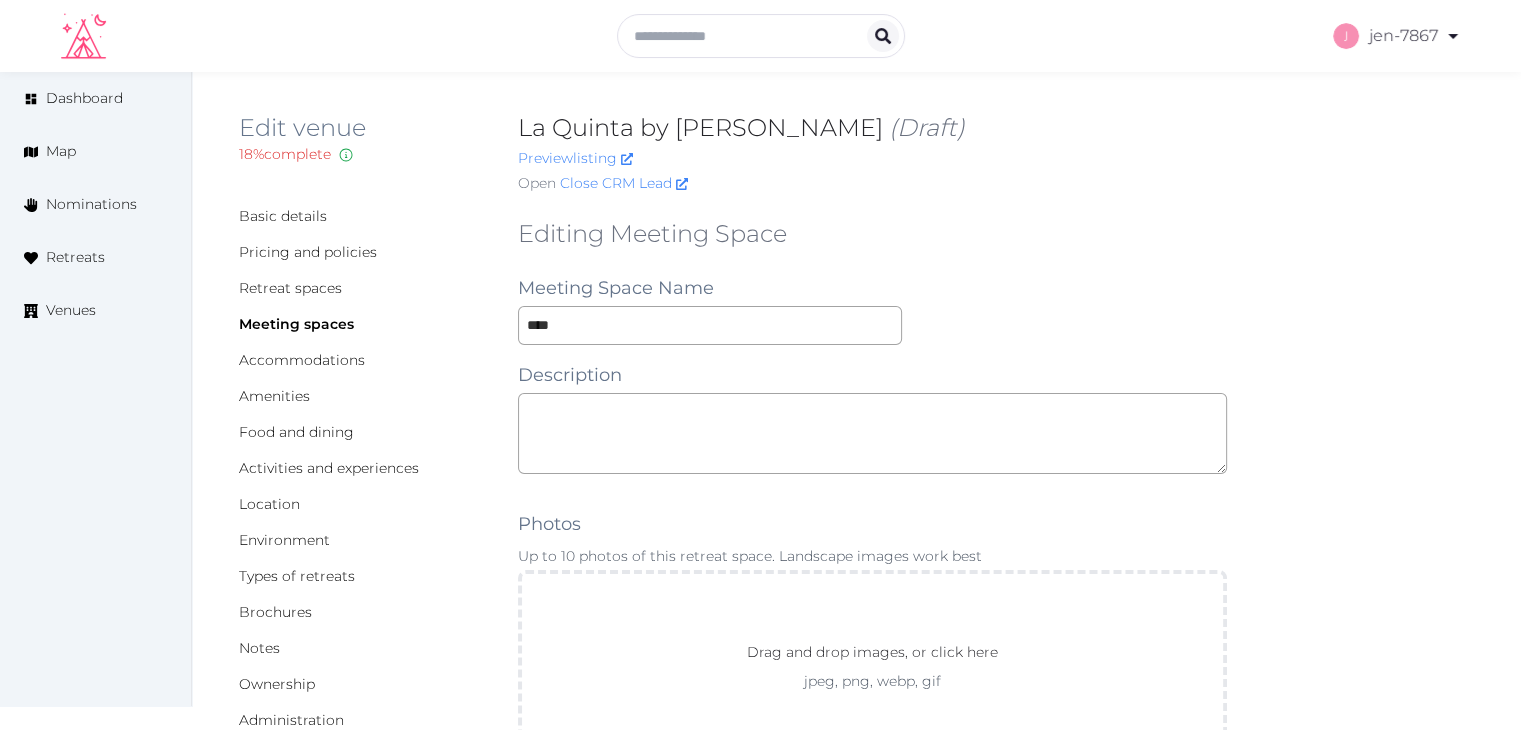 click on "Editing Meeting Space  Meeting Space Name **** Description Photos Up to 10 photos of this retreat space. Landscape images work best Drag and drop images, or click here jpeg, png, webp, gif
To pick up a draggable item, press the space bar.
While dragging, use the arrow keys to move the item.
Press space again to drop the item in its new position, or press escape to cancel.
Environment Indoor Outdoor uncovered Outdoor covered Outdoor with optional covering Clear Capacity in various setups The maximum number of people that can be accommodated each layout. Leave blank if not applicable. Reception Theater Classroom Banquet Rounds Boardroom Yoga Space Size (m²) Space Types Working and presenting Breakout Rooms Co-Working Stations Meeting Room Stage Workshop Outdoor Beach Dance Floor Dining Area Fire Pit Grassy Area Kitchen Meditation Space Multi-Functional Living Area (w/ couches) Patio Outdoor Space Theatre Wedding Hall Yoga Space Indoor Dance Floor Dining Area Kitchen Theatre Meditation Space Gym" at bounding box center [872, 1346] 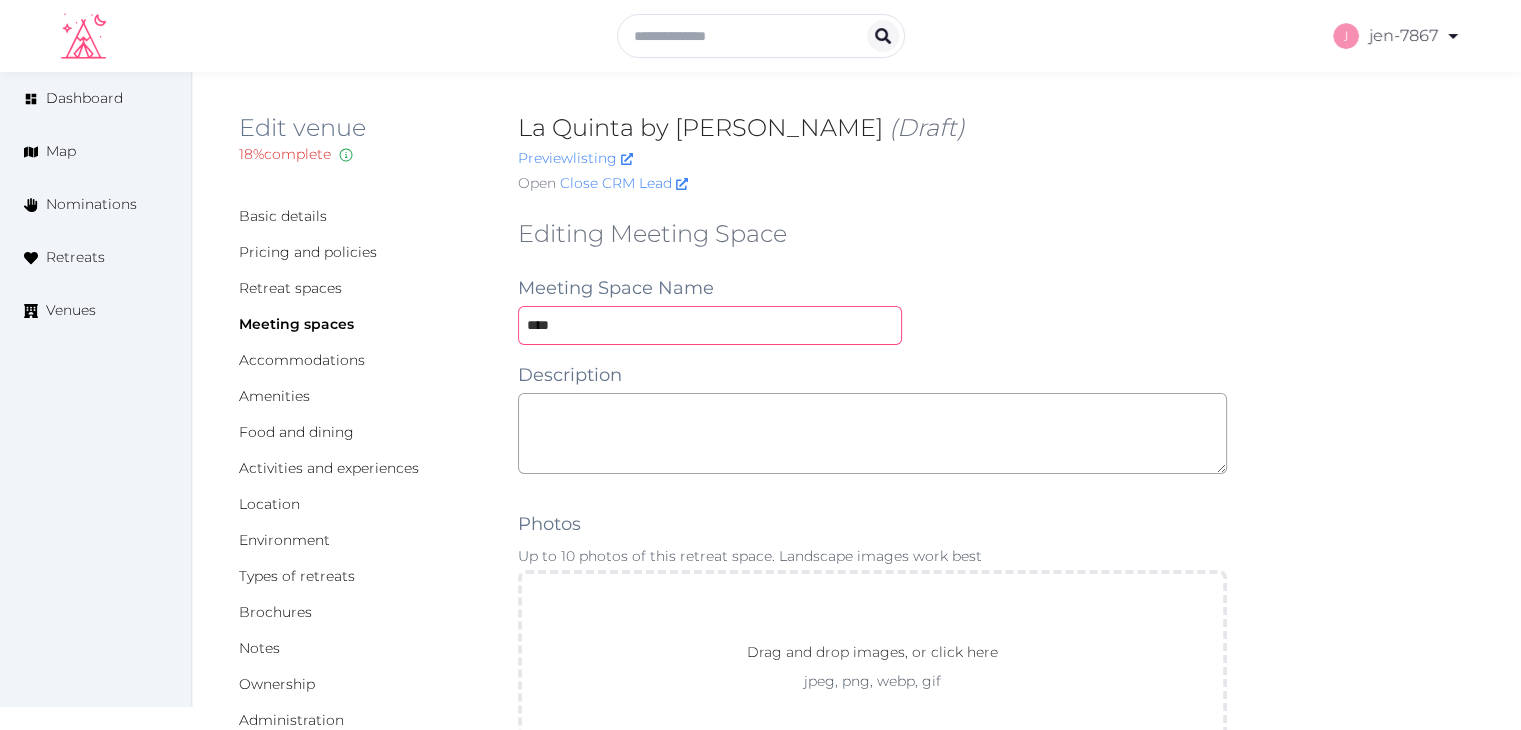 click on "****" at bounding box center (710, 325) 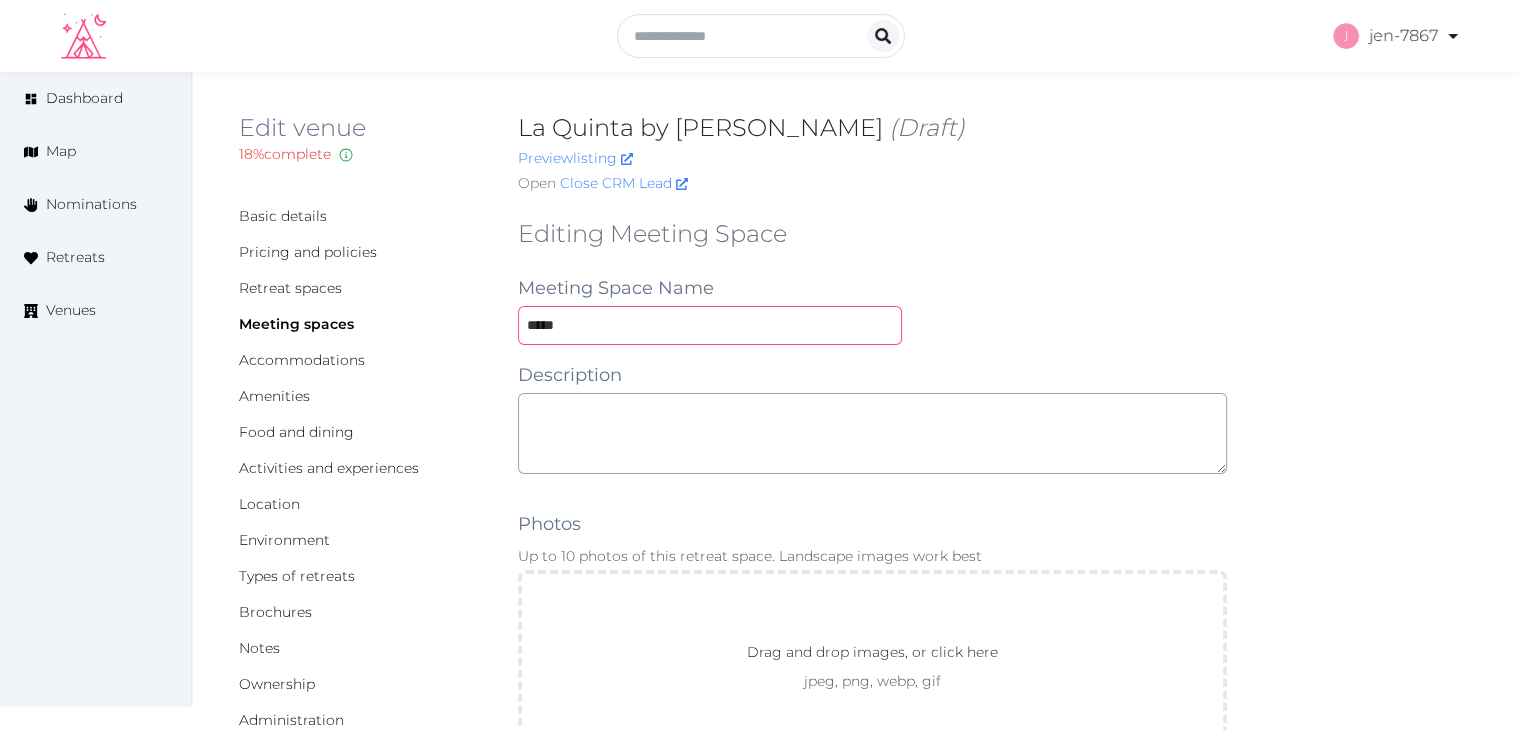 type on "*****" 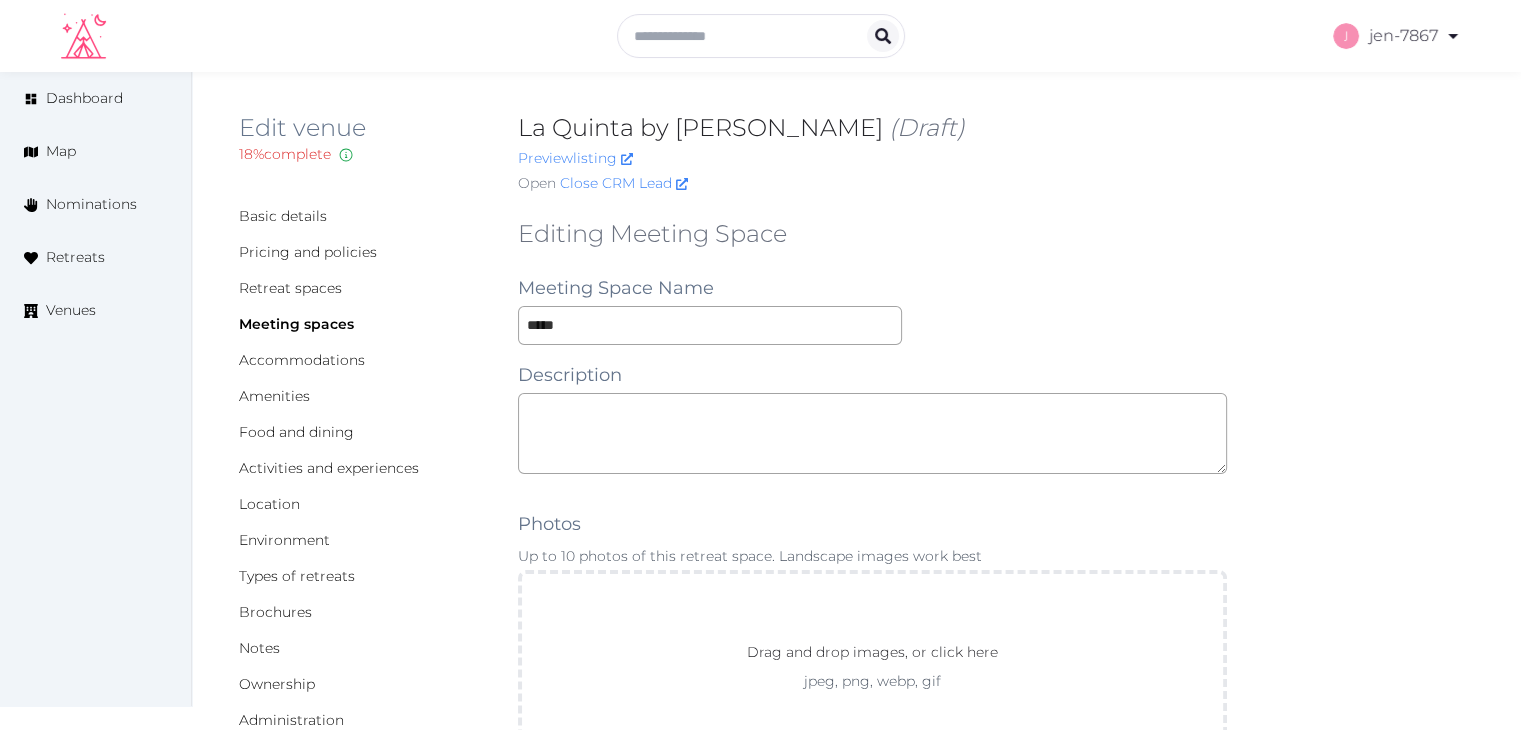 click on "Editing Meeting Space  Meeting Space Name ***** Description Photos Up to 10 photos of this retreat space. Landscape images work best Drag and drop images, or click here jpeg, png, webp, gif
To pick up a draggable item, press the space bar.
While dragging, use the arrow keys to move the item.
Press space again to drop the item in its new position, or press escape to cancel.
Environment Indoor Outdoor uncovered Outdoor covered Outdoor with optional covering Clear Capacity in various setups The maximum number of people that can be accommodated each layout. Leave blank if not applicable. Reception Theater Classroom Banquet Rounds Boardroom Yoga Space Size (m²) Space Types Working and presenting Breakout Rooms Co-Working Stations Meeting Room Stage Workshop Outdoor Beach Dance Floor Dining Area Fire Pit Grassy Area Kitchen Meditation Space Multi-Functional Living Area (w/ couches) Patio Outdoor Space Theatre Wedding Hall Yoga Space Indoor Dance Floor Dining Area Kitchen Theatre Meditation Space TV" at bounding box center [872, 1346] 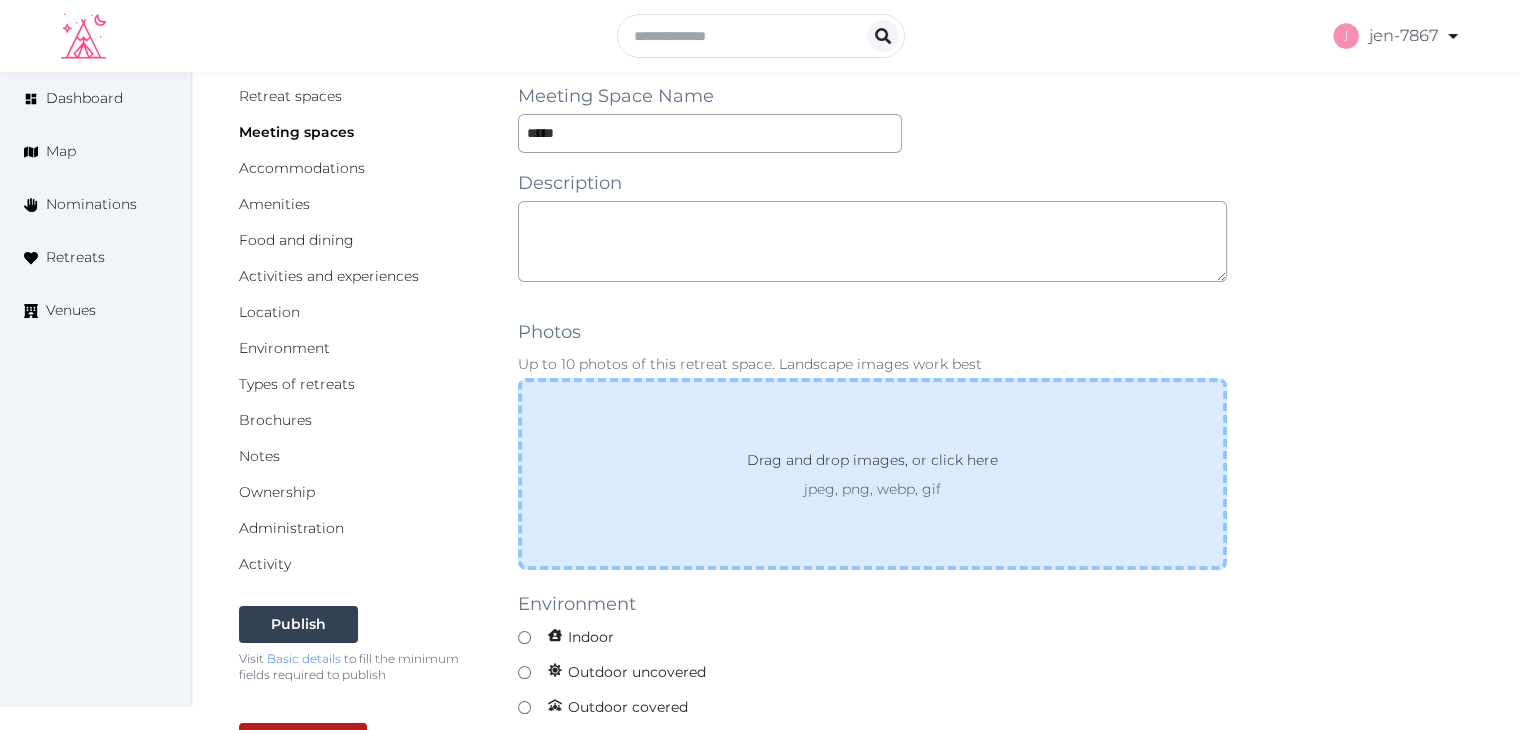 scroll, scrollTop: 200, scrollLeft: 0, axis: vertical 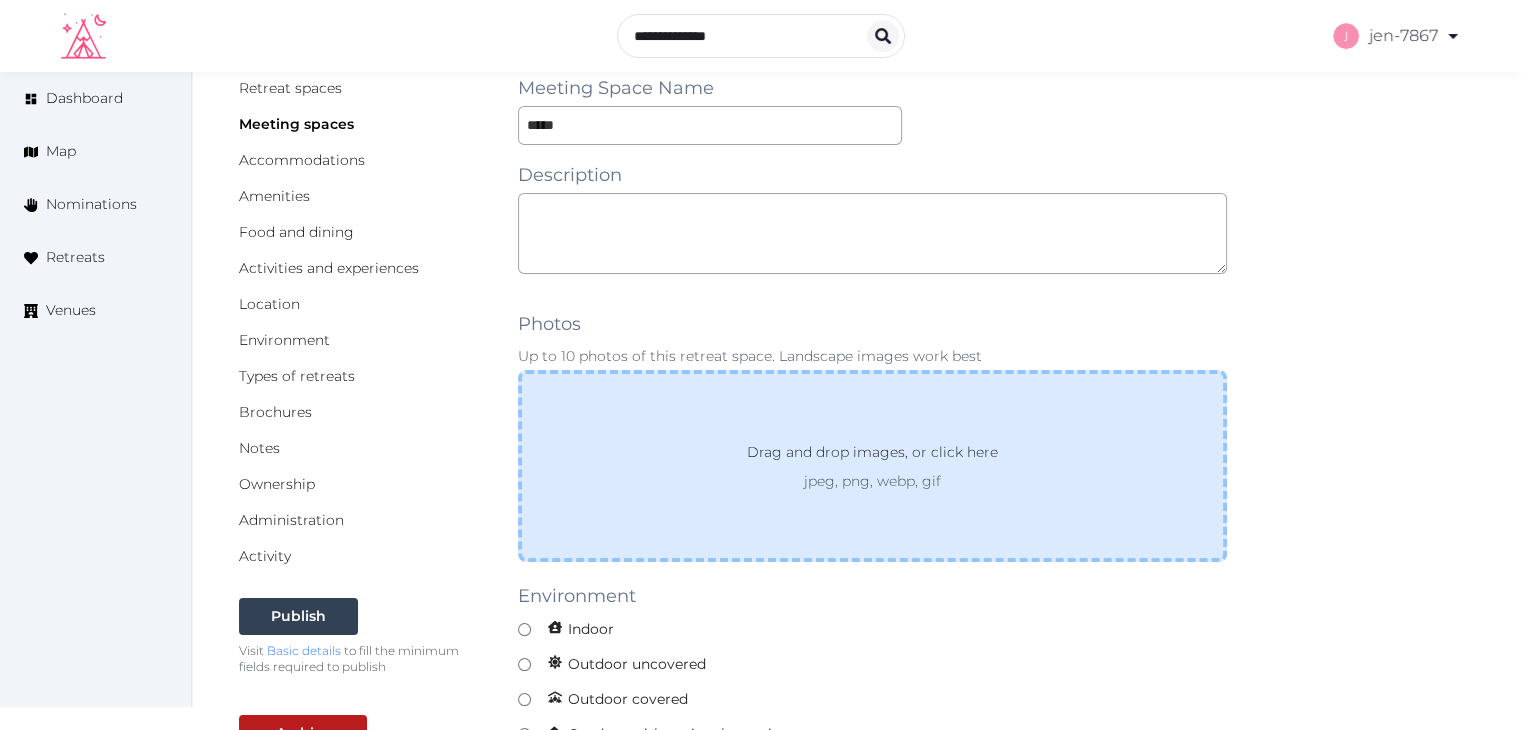 drag, startPoint x: 547, startPoint y: 627, endPoint x: 701, endPoint y: 554, distance: 170.42593 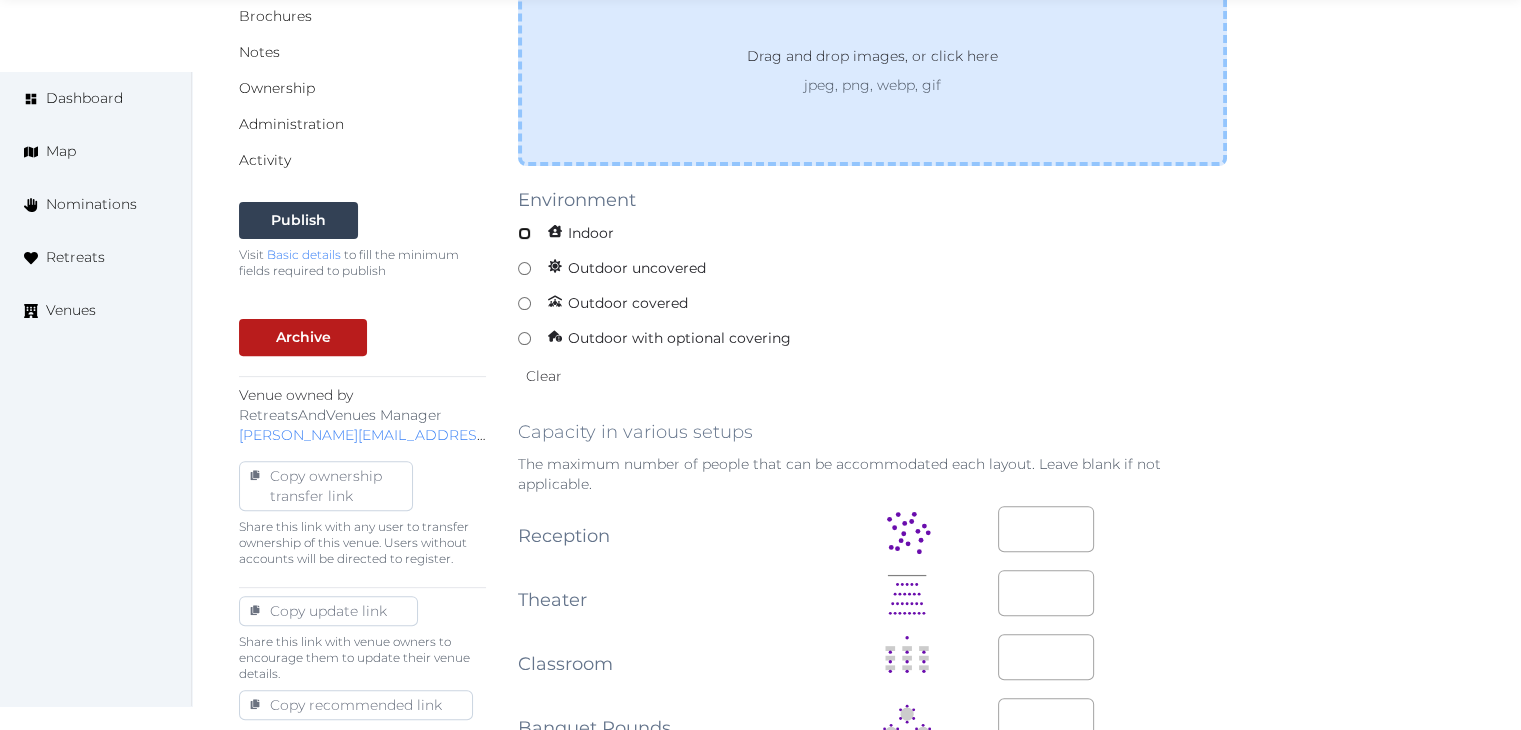 scroll, scrollTop: 600, scrollLeft: 0, axis: vertical 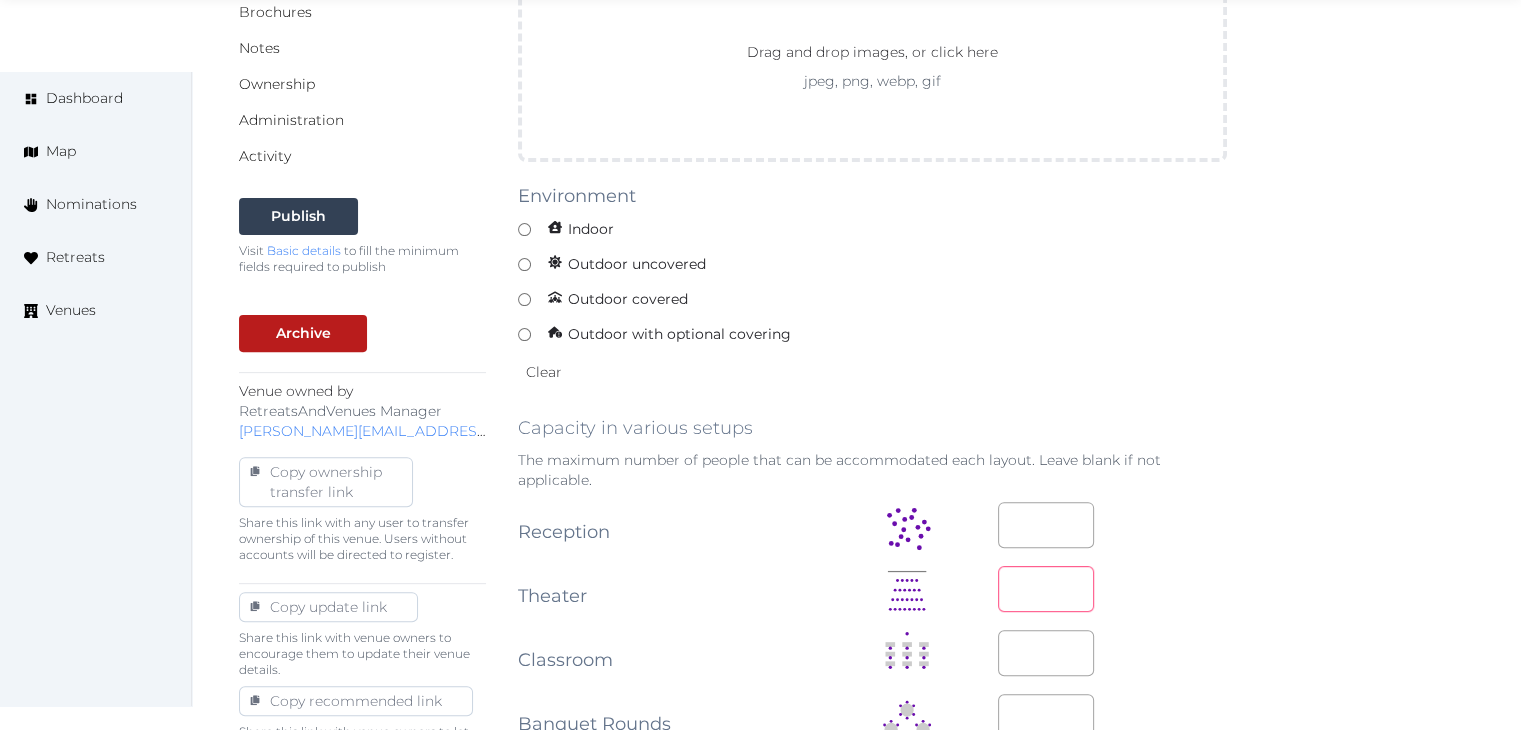 click at bounding box center (1046, 589) 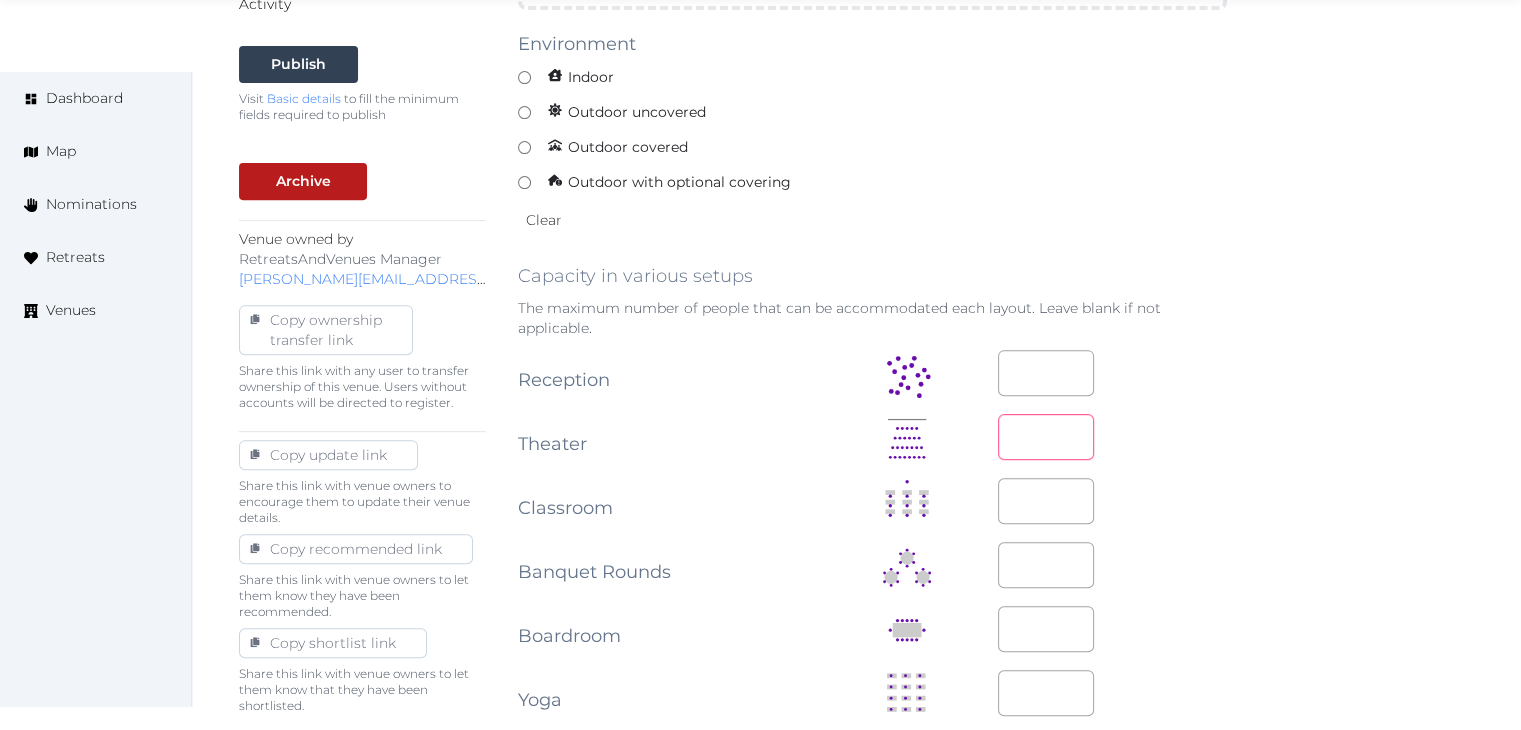 scroll, scrollTop: 800, scrollLeft: 0, axis: vertical 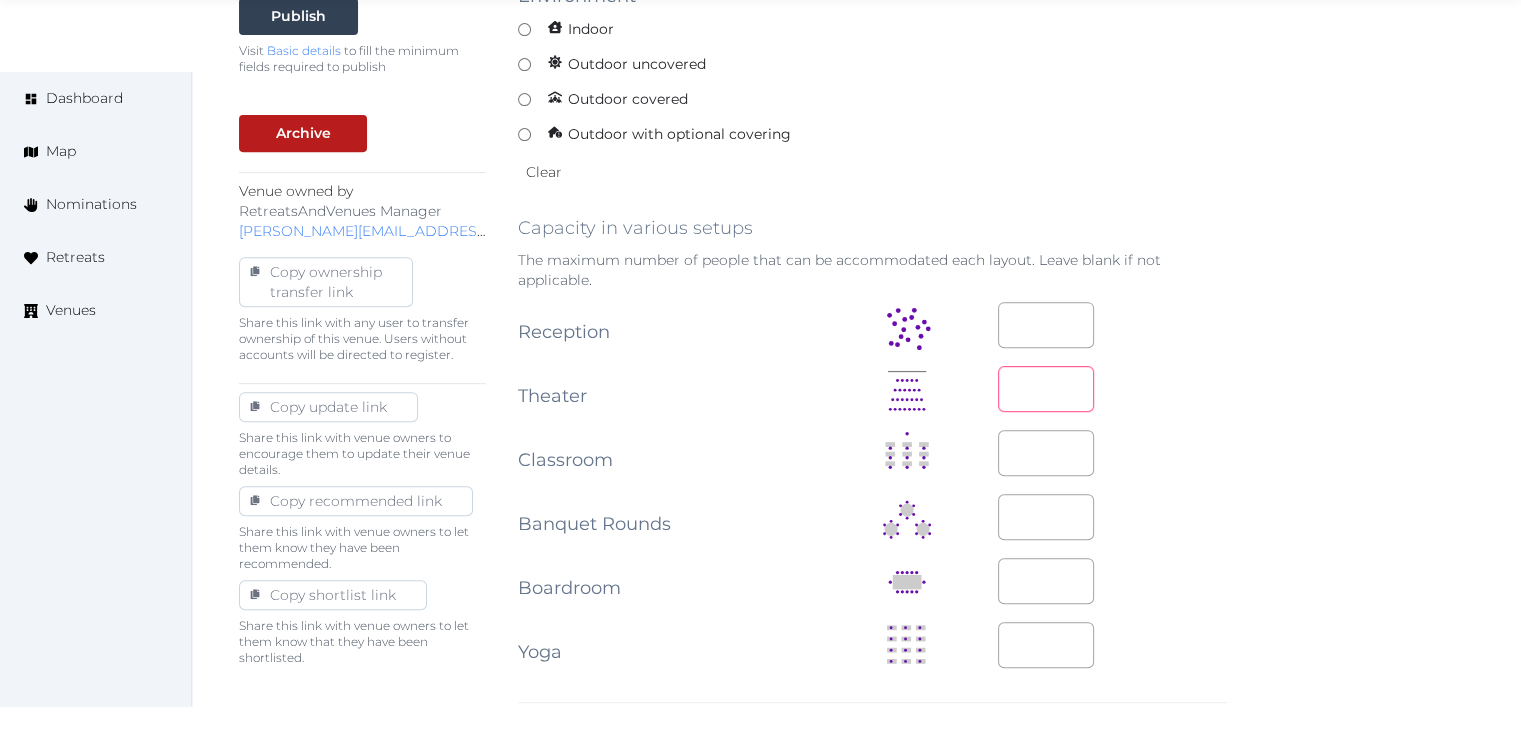 type on "**" 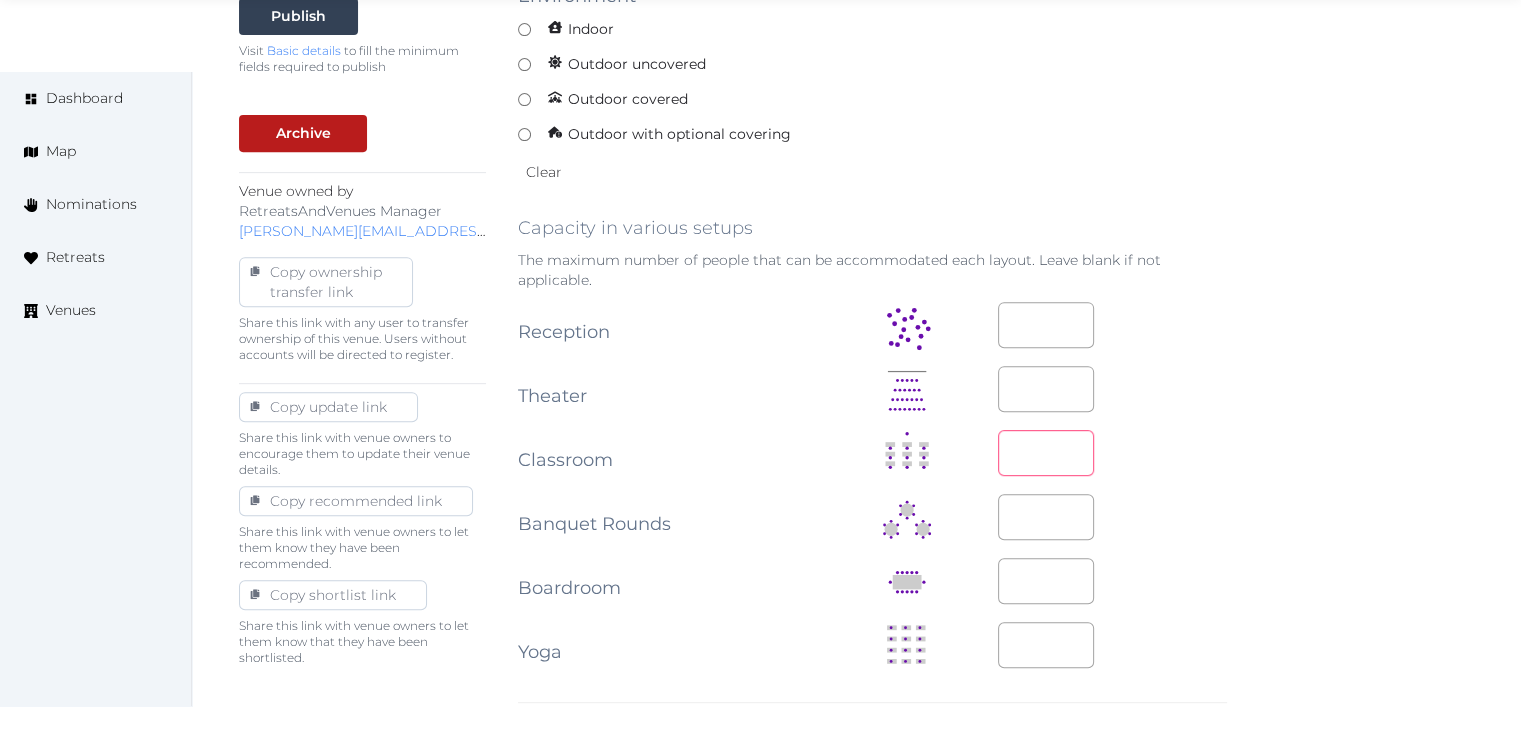 click at bounding box center [1046, 453] 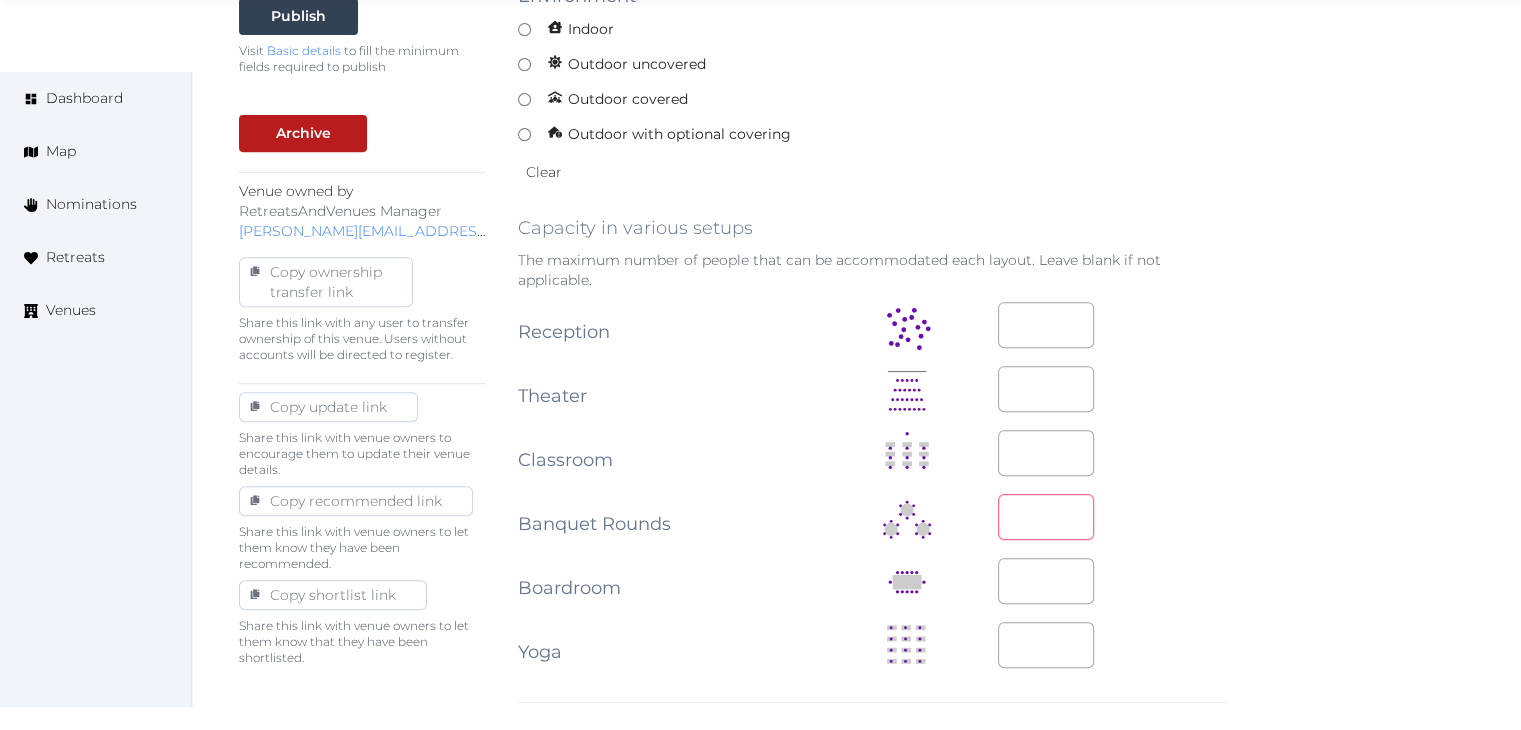 click at bounding box center (1046, 517) 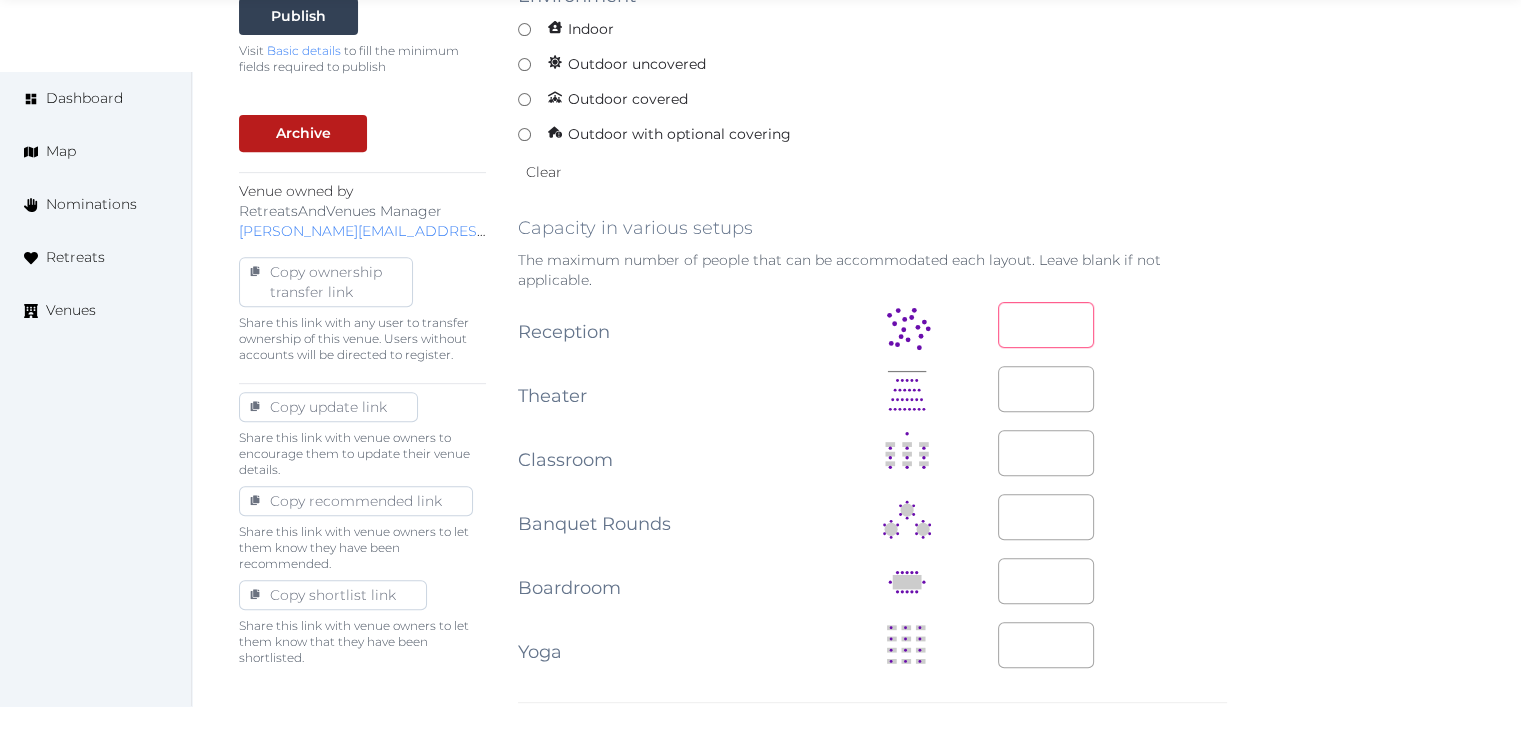 click at bounding box center (1046, 325) 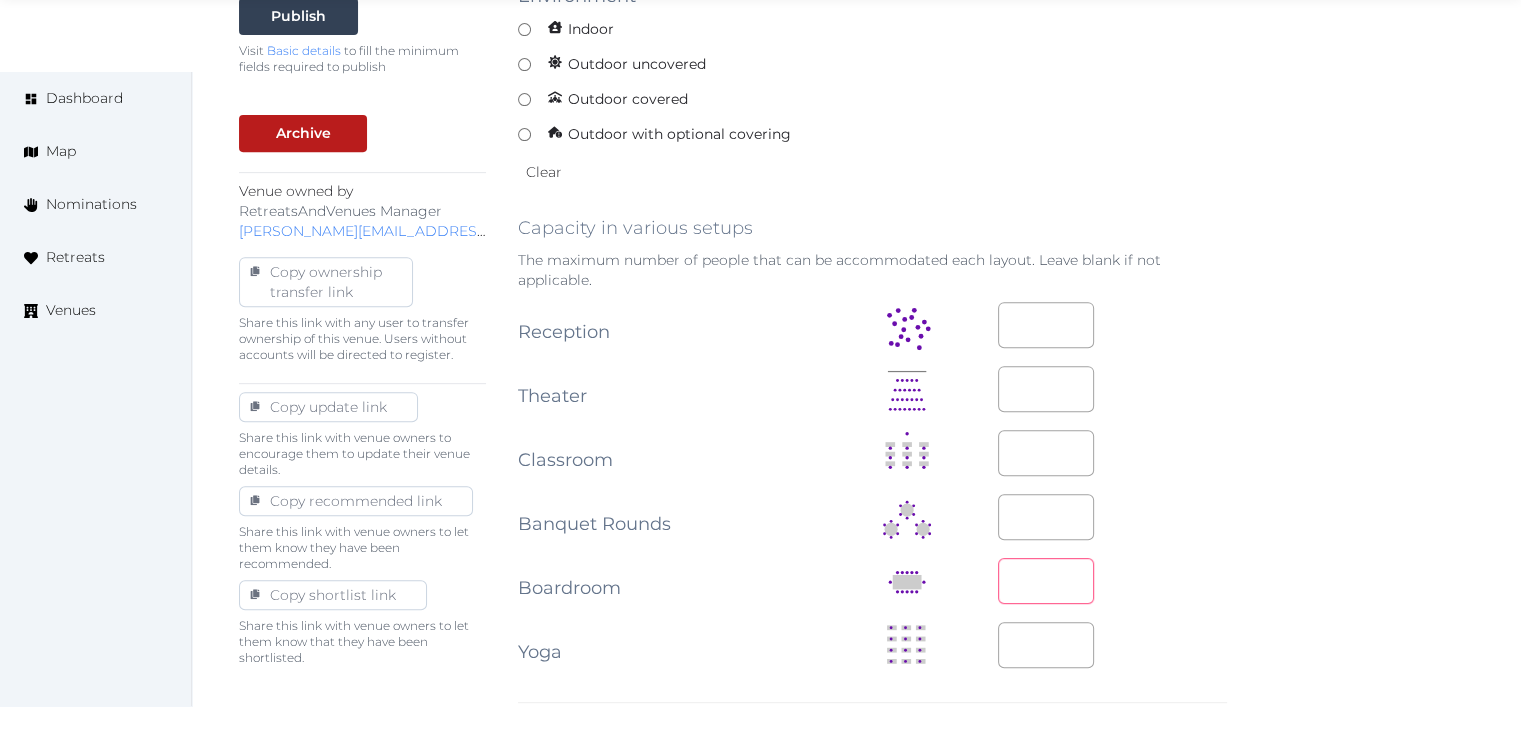 click at bounding box center [1046, 581] 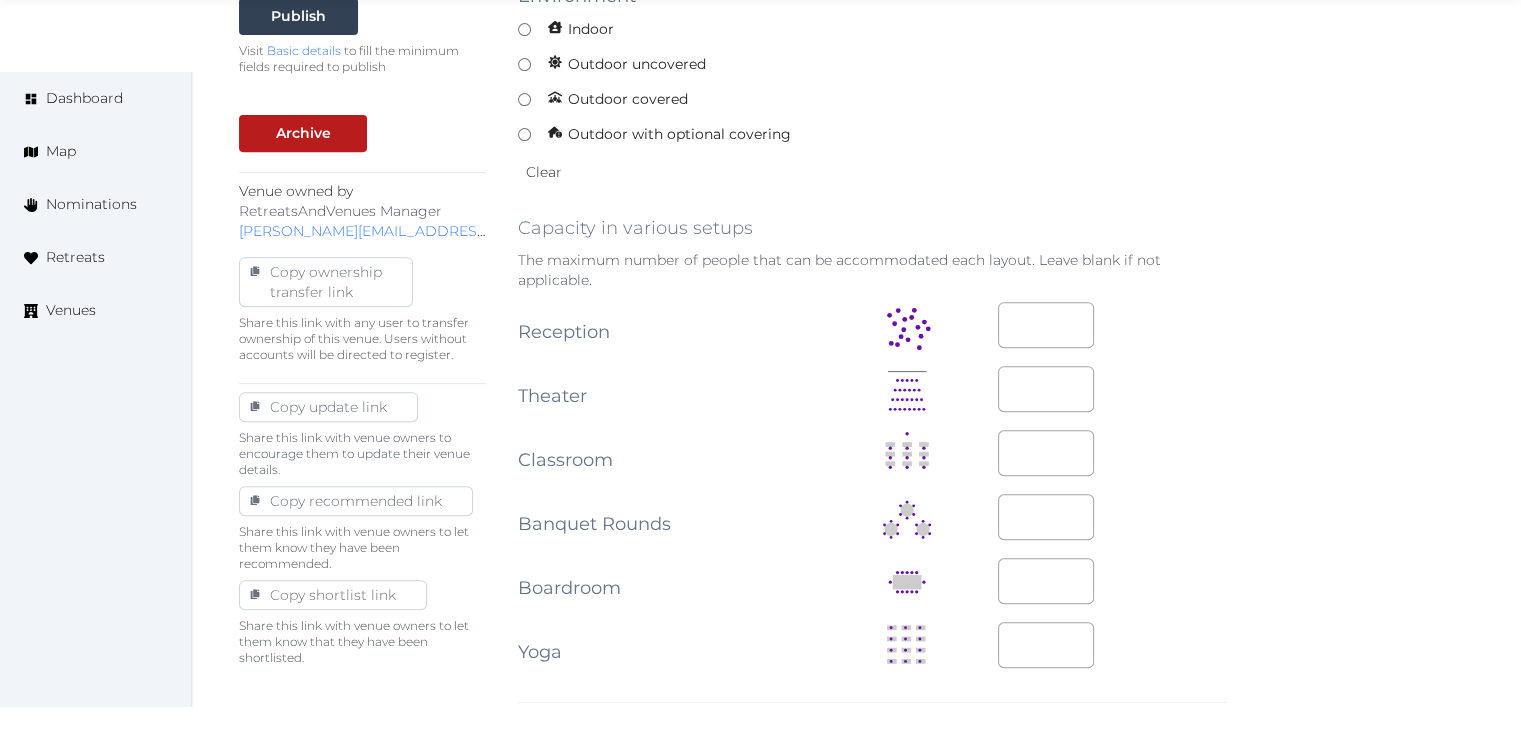 click on "**" at bounding box center [1112, 454] 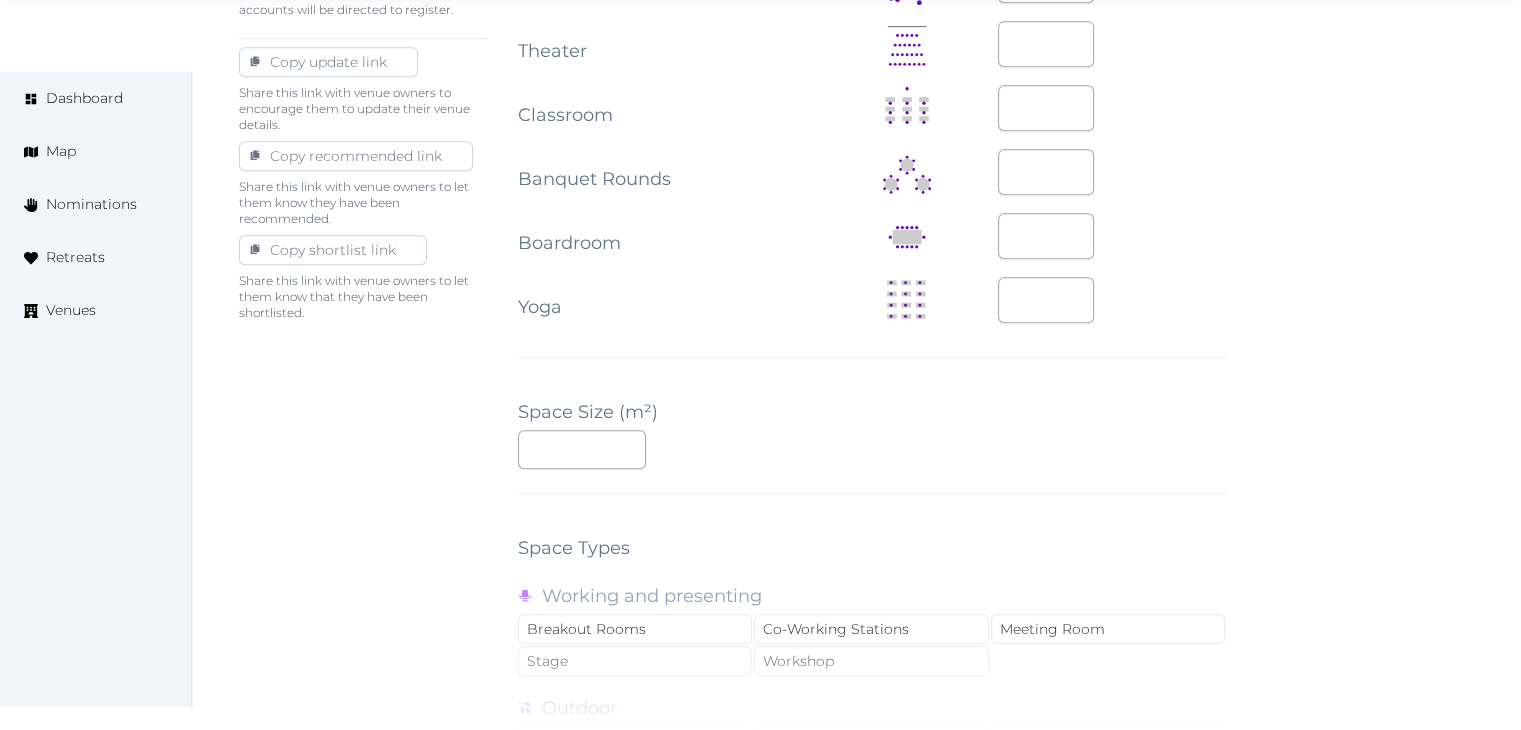 scroll, scrollTop: 1200, scrollLeft: 0, axis: vertical 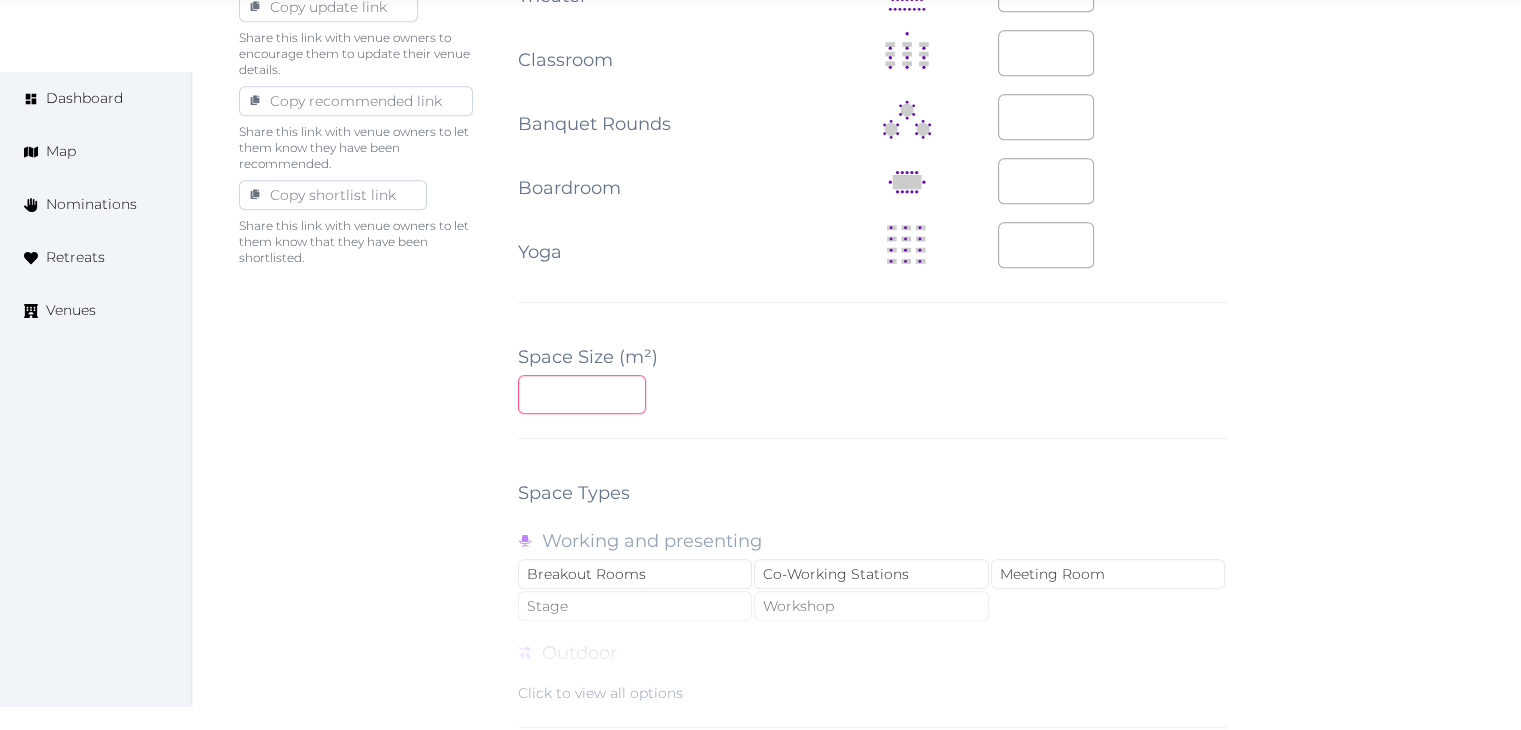 click at bounding box center (582, 394) 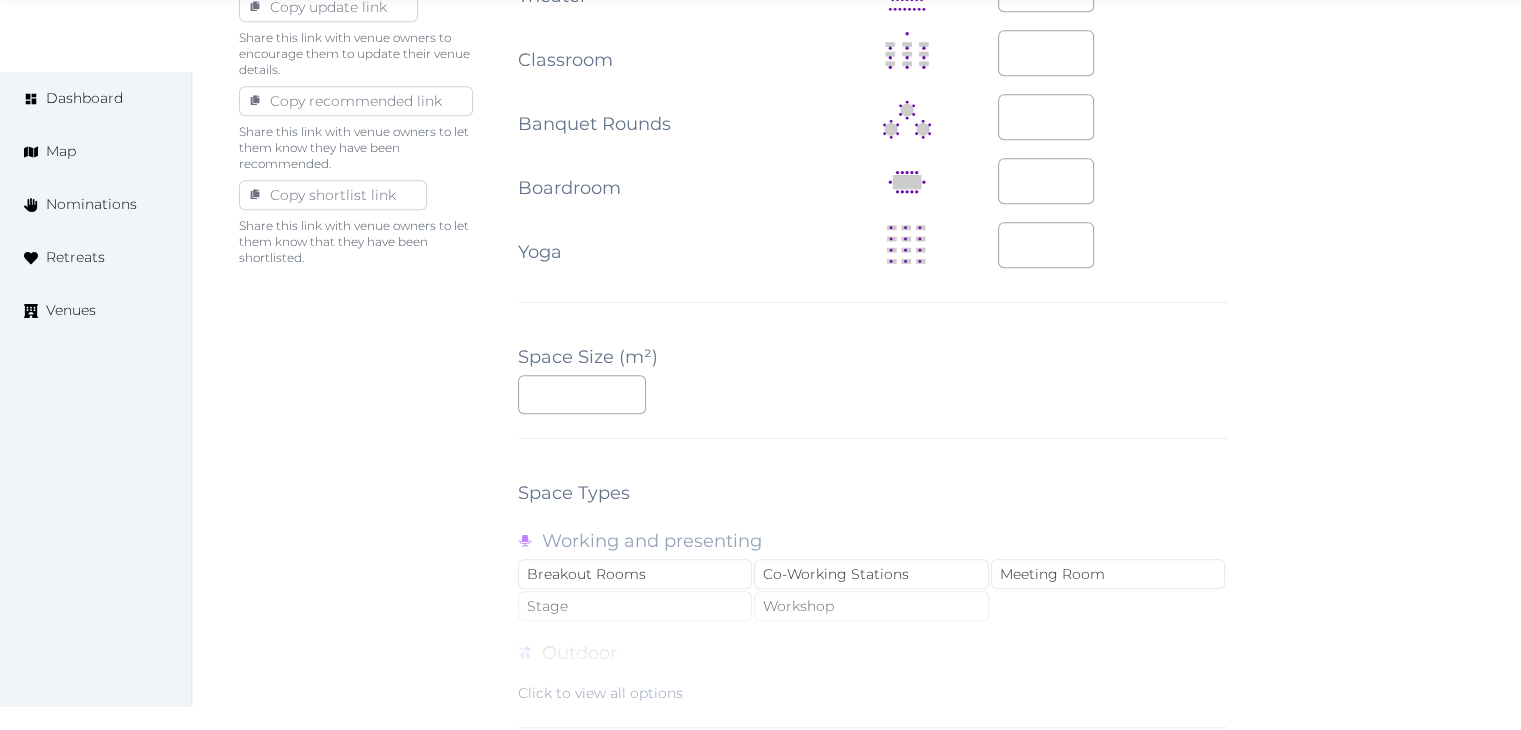 click on "Editing Meeting Space  Meeting Space Name ***** Description Photos Up to 10 photos of this retreat space. Landscape images work best Drag and drop images, or click here jpeg, png, webp, gif
To pick up a draggable item, press the space bar.
While dragging, use the arrow keys to move the item.
Press space again to drop the item in its new position, or press escape to cancel.
Environment Indoor Outdoor uncovered Outdoor covered Outdoor with optional covering Clear Capacity in various setups The maximum number of people that can be accommodated each layout. Leave blank if not applicable. Reception ** Theater ** Classroom ** Banquet Rounds ** Boardroom ** Yoga Space Size (m²) ** Space Types Working and presenting Breakout Rooms Co-Working Stations Meeting Room Stage Workshop Outdoor Beach Dance Floor Dining Area Fire Pit Grassy Area Kitchen Meditation Space Multi-Functional Living Area (w/ couches) Patio Outdoor Space Theatre Wedding Hall Yoga Space Indoor Dance Floor Dining Area Kitchen Theatre" at bounding box center (872, 146) 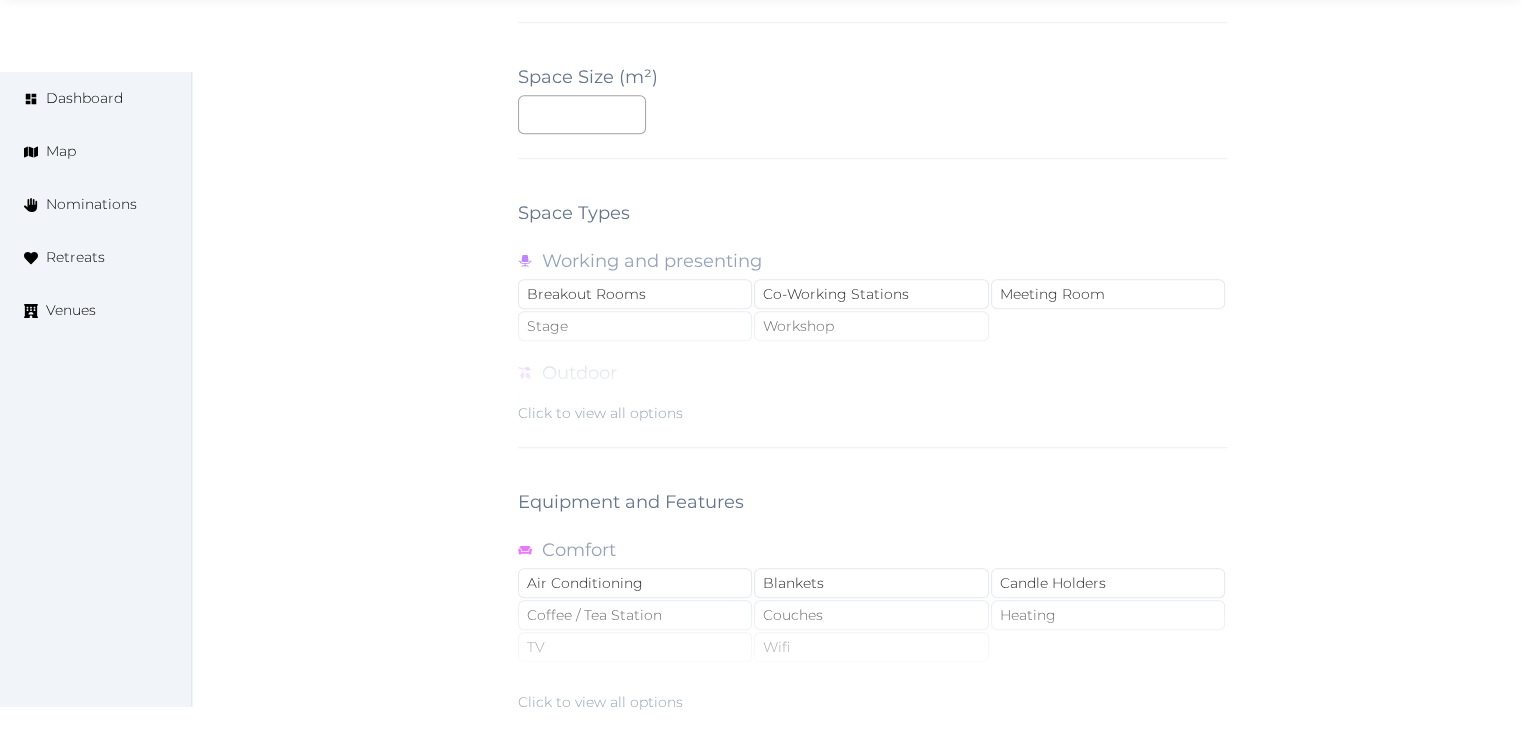 scroll, scrollTop: 1788, scrollLeft: 0, axis: vertical 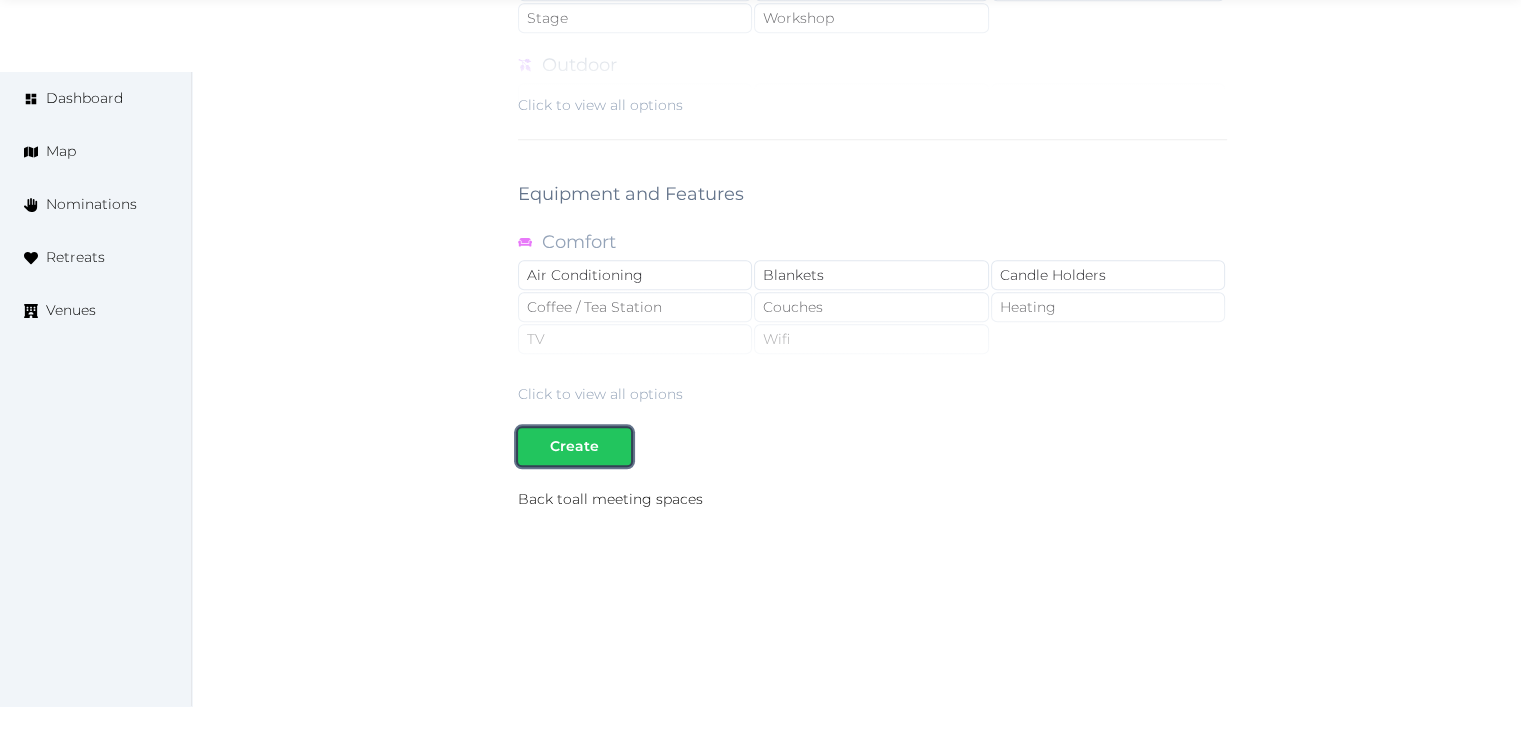 click on "Create" at bounding box center [574, 446] 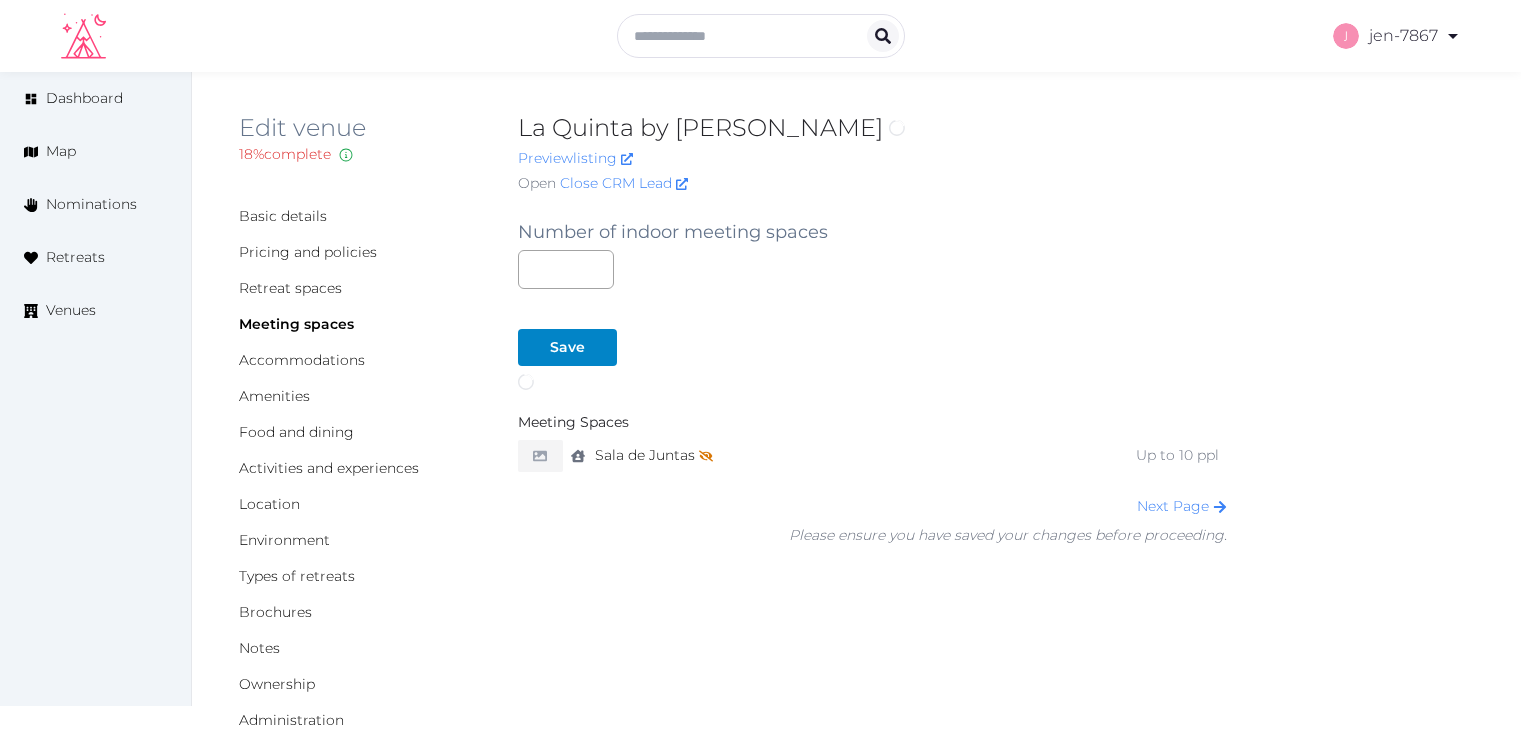 scroll, scrollTop: 0, scrollLeft: 0, axis: both 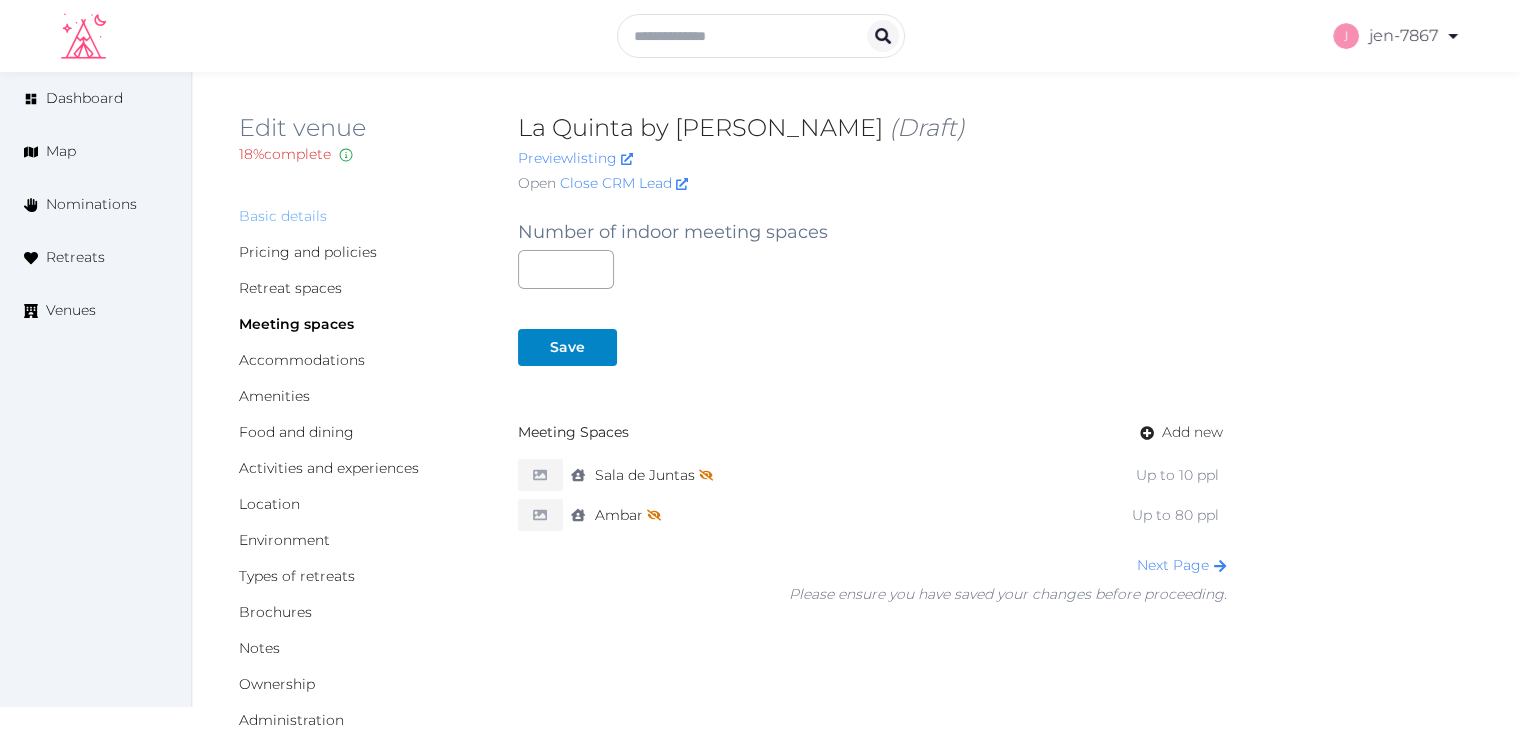 click on "Basic details" at bounding box center [283, 216] 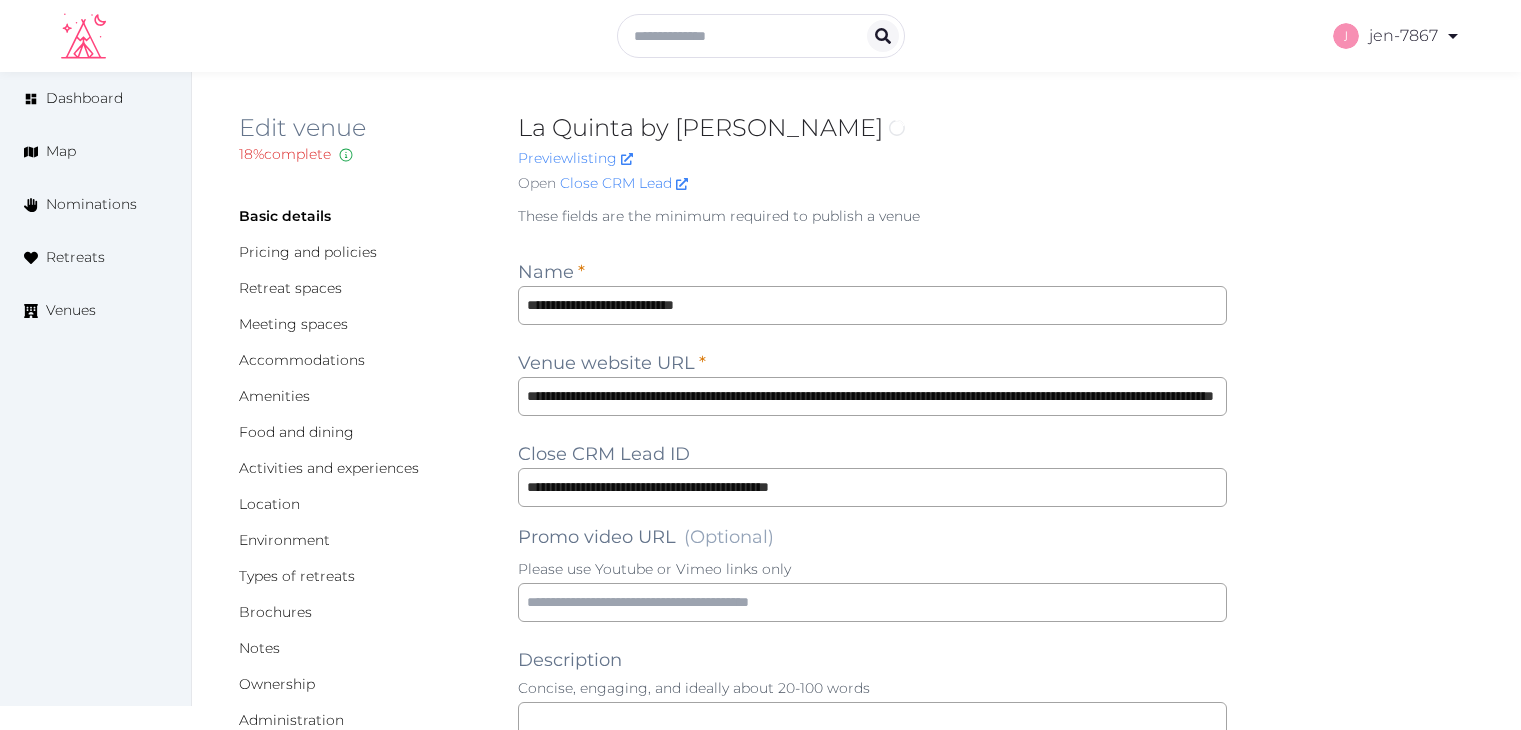 scroll, scrollTop: 0, scrollLeft: 0, axis: both 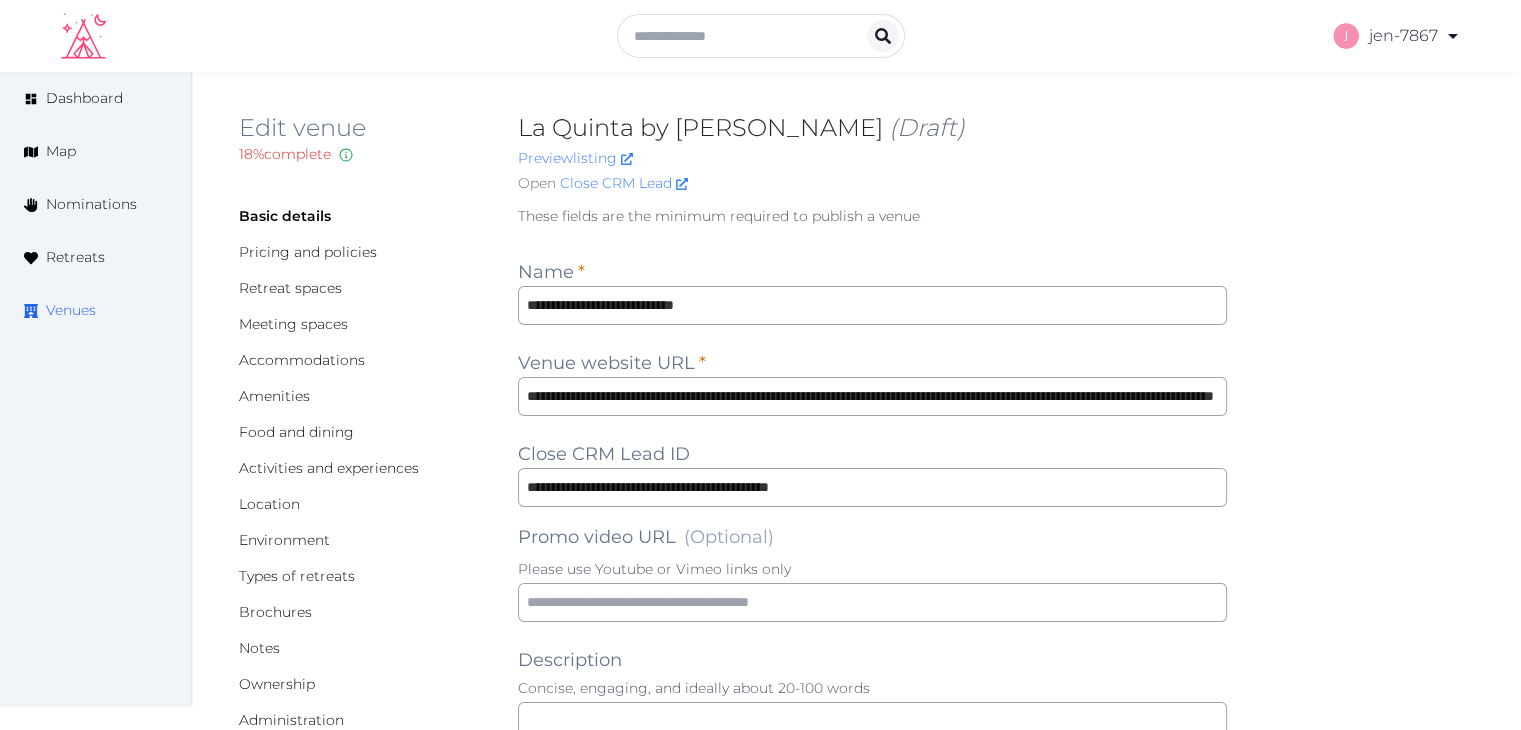 click on "Venues" at bounding box center [71, 310] 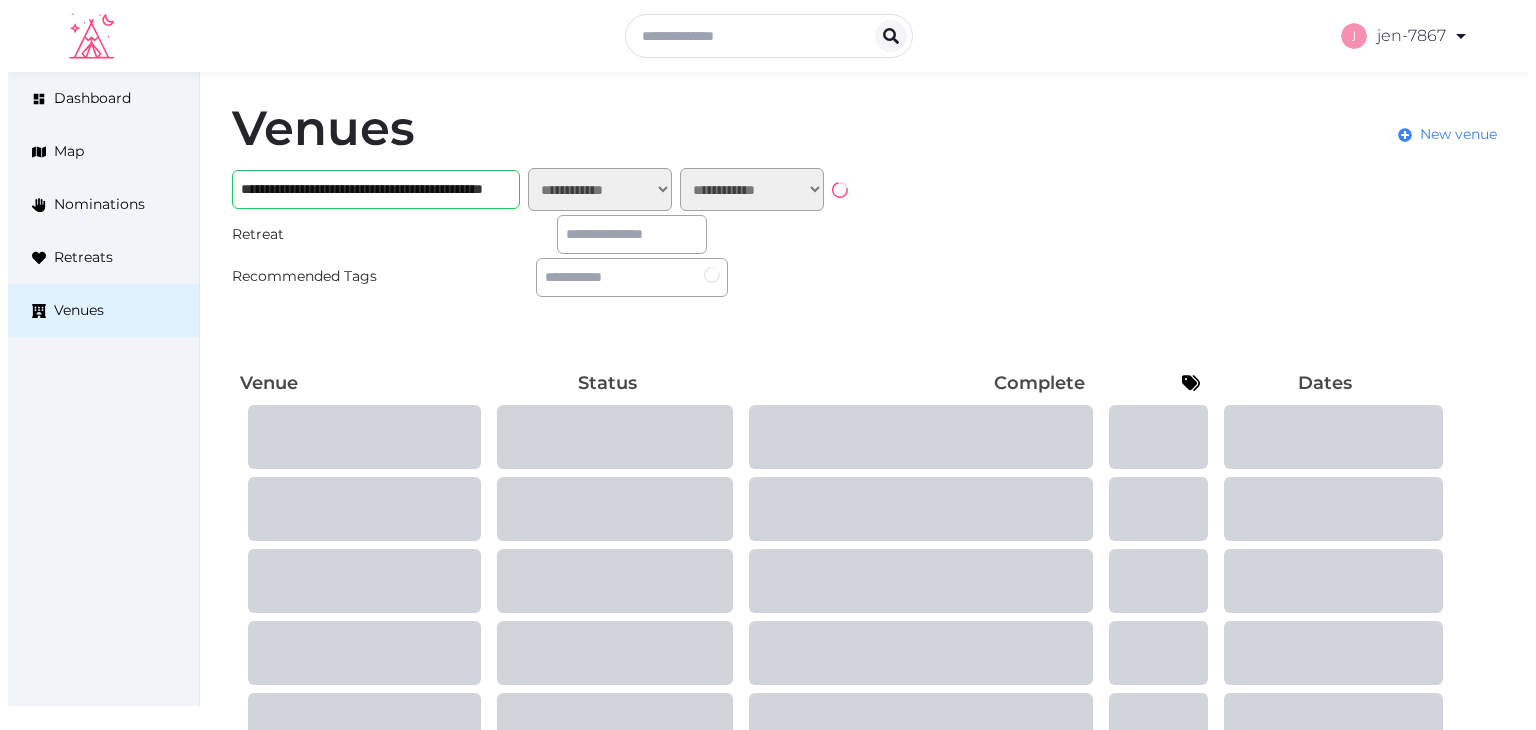 scroll, scrollTop: 0, scrollLeft: 0, axis: both 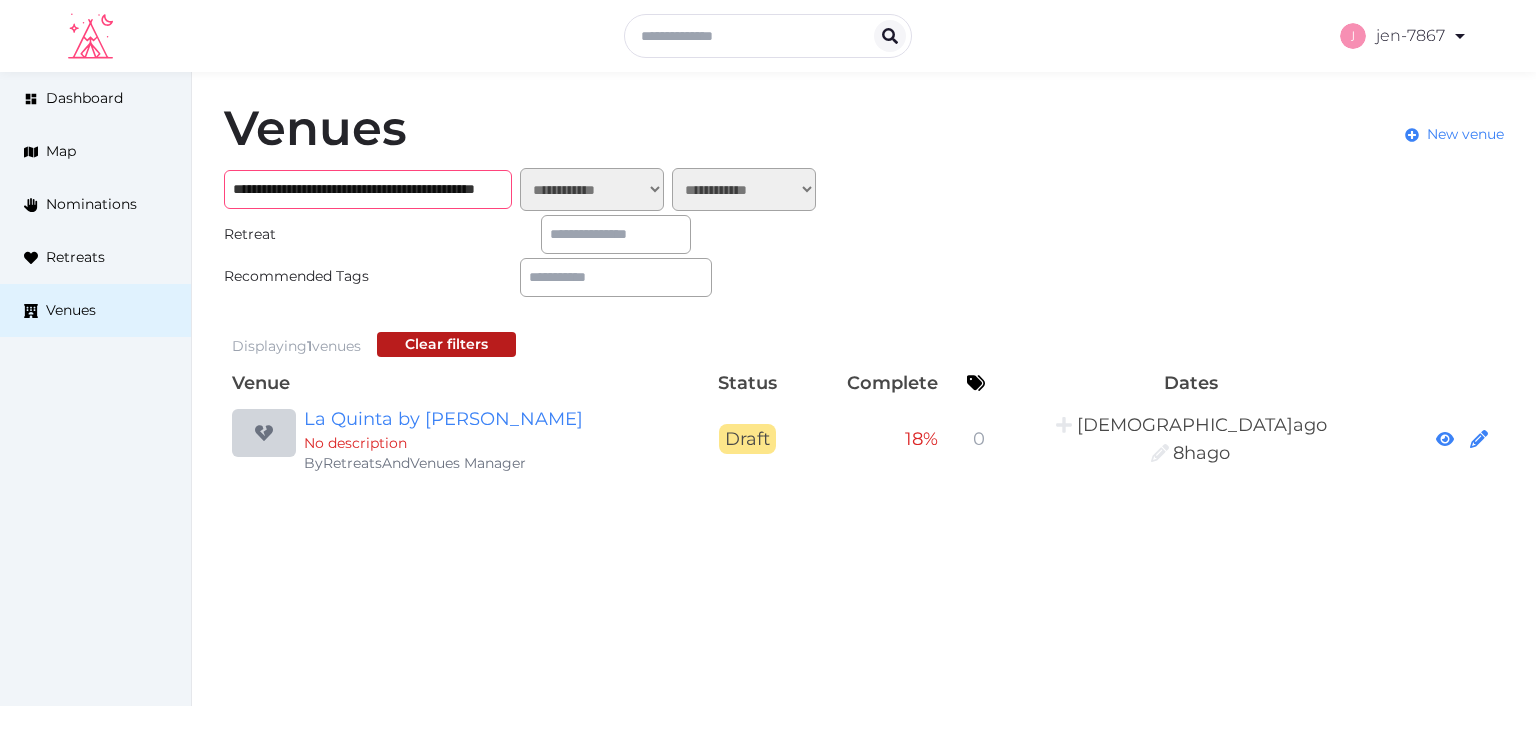 click on "**********" at bounding box center (368, 189) 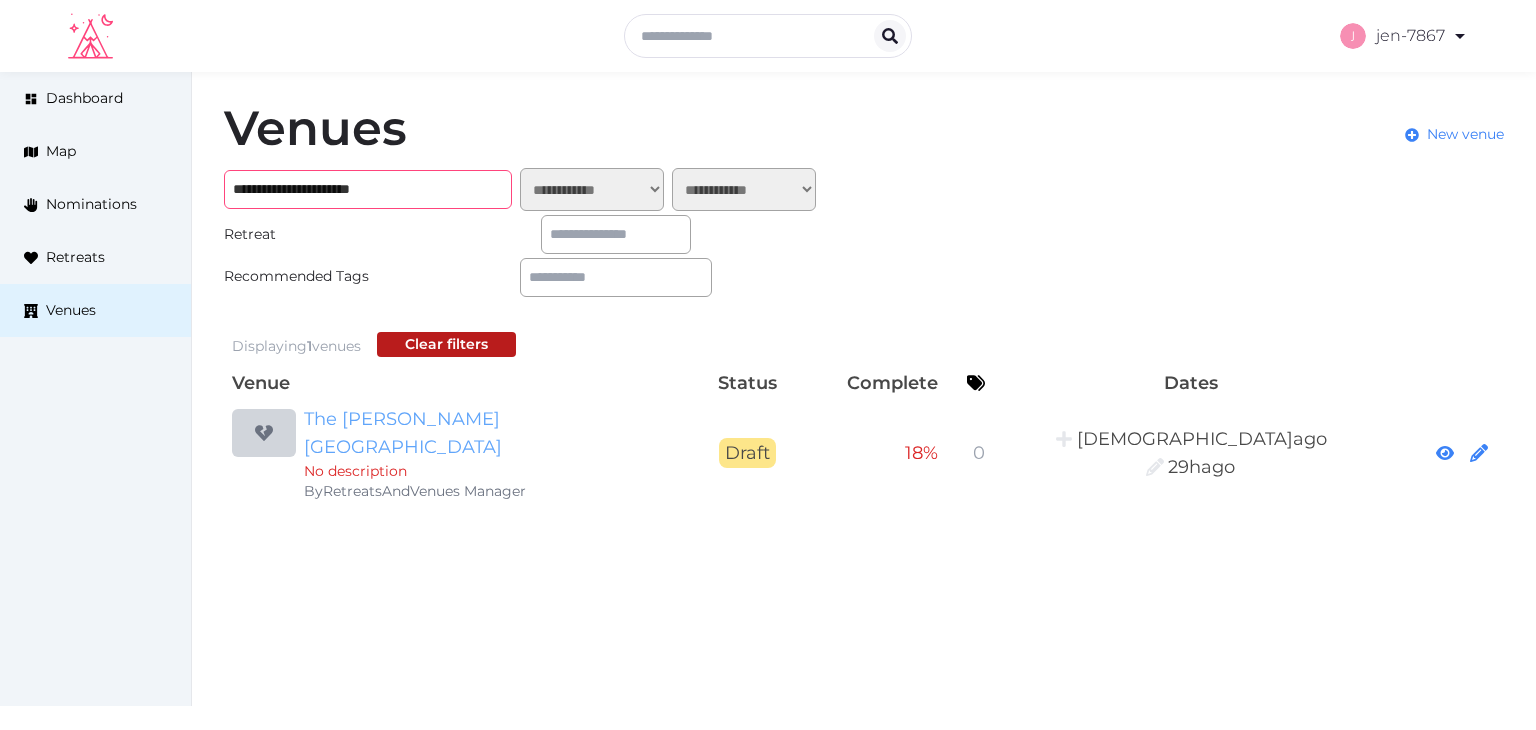 type on "**********" 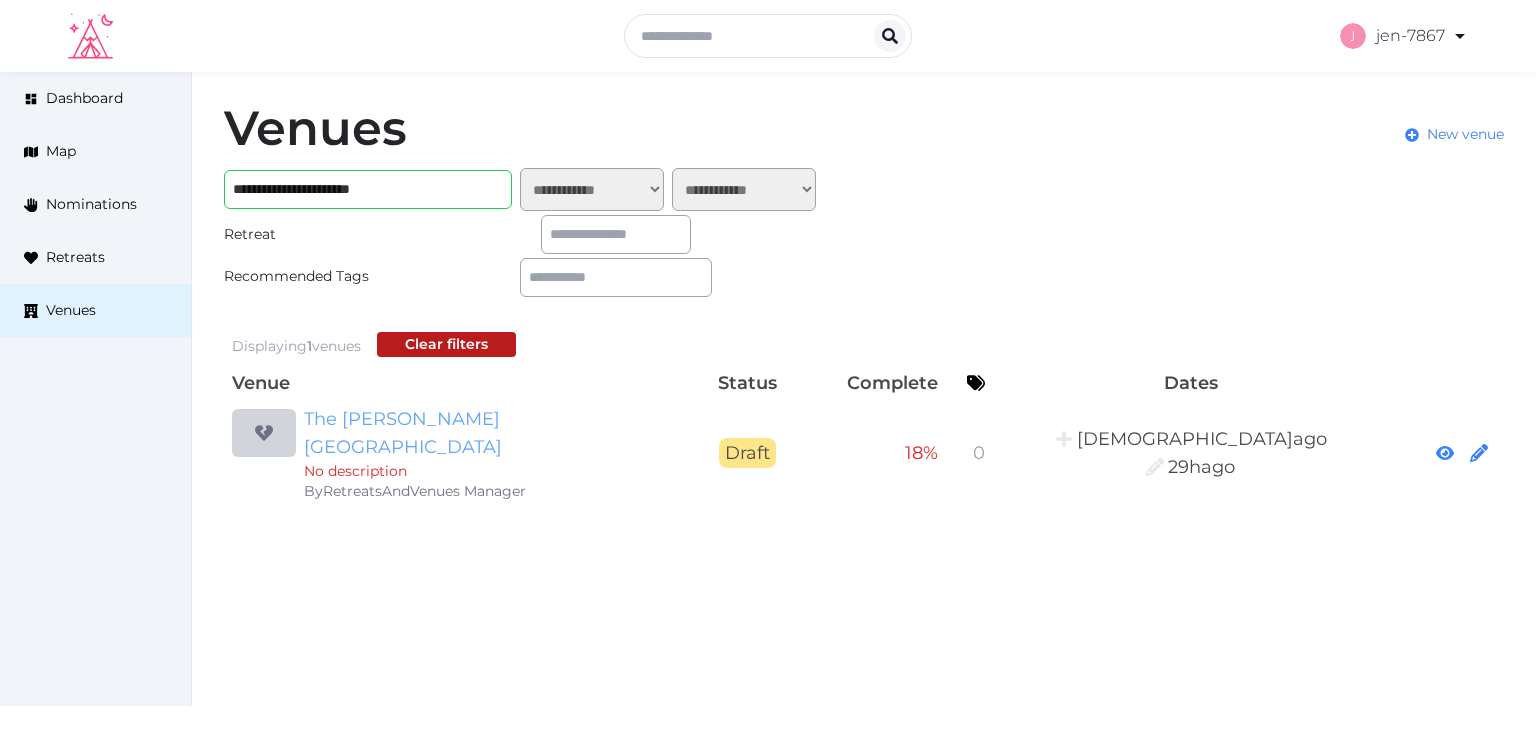 click on "The [PERSON_NAME][GEOGRAPHIC_DATA]" at bounding box center (496, 433) 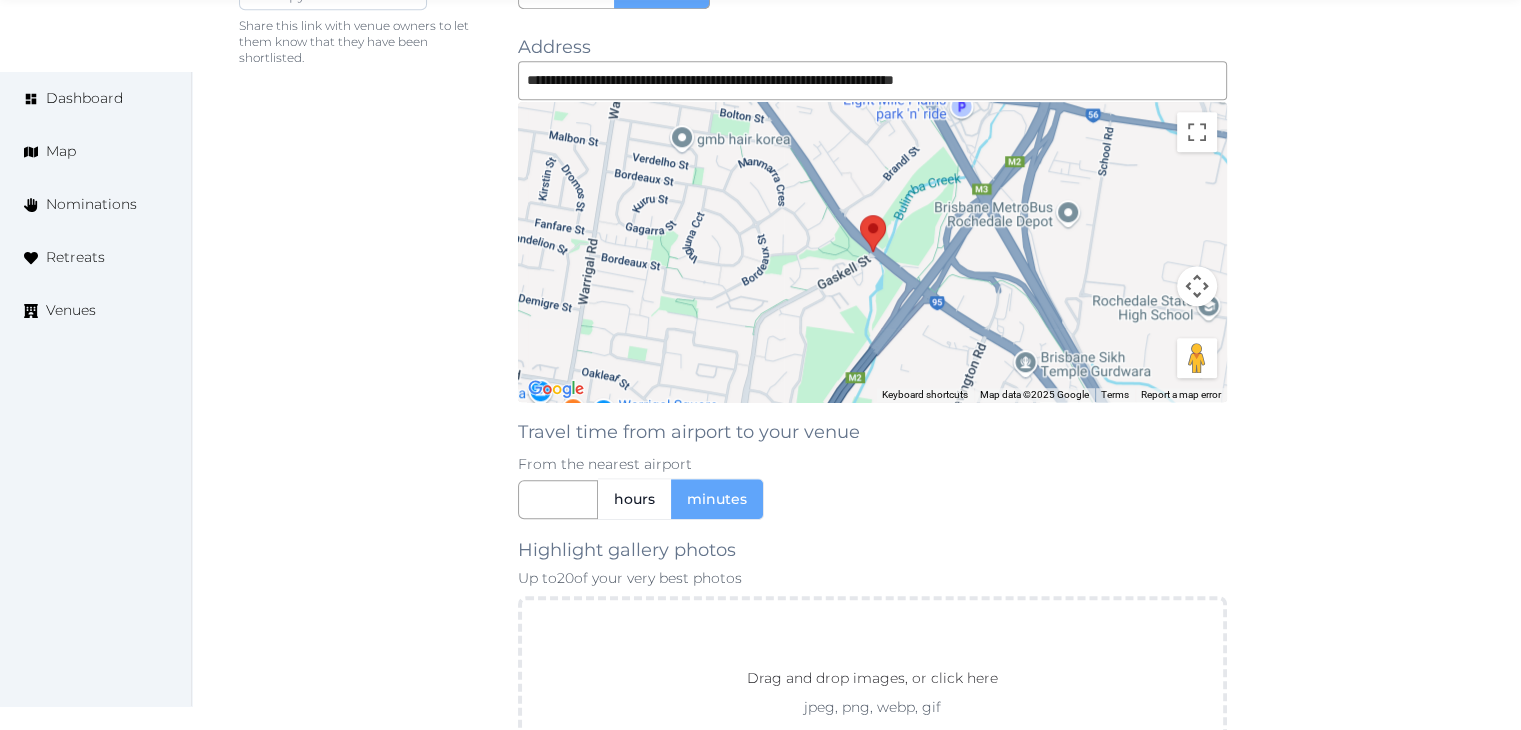 scroll, scrollTop: 1760, scrollLeft: 0, axis: vertical 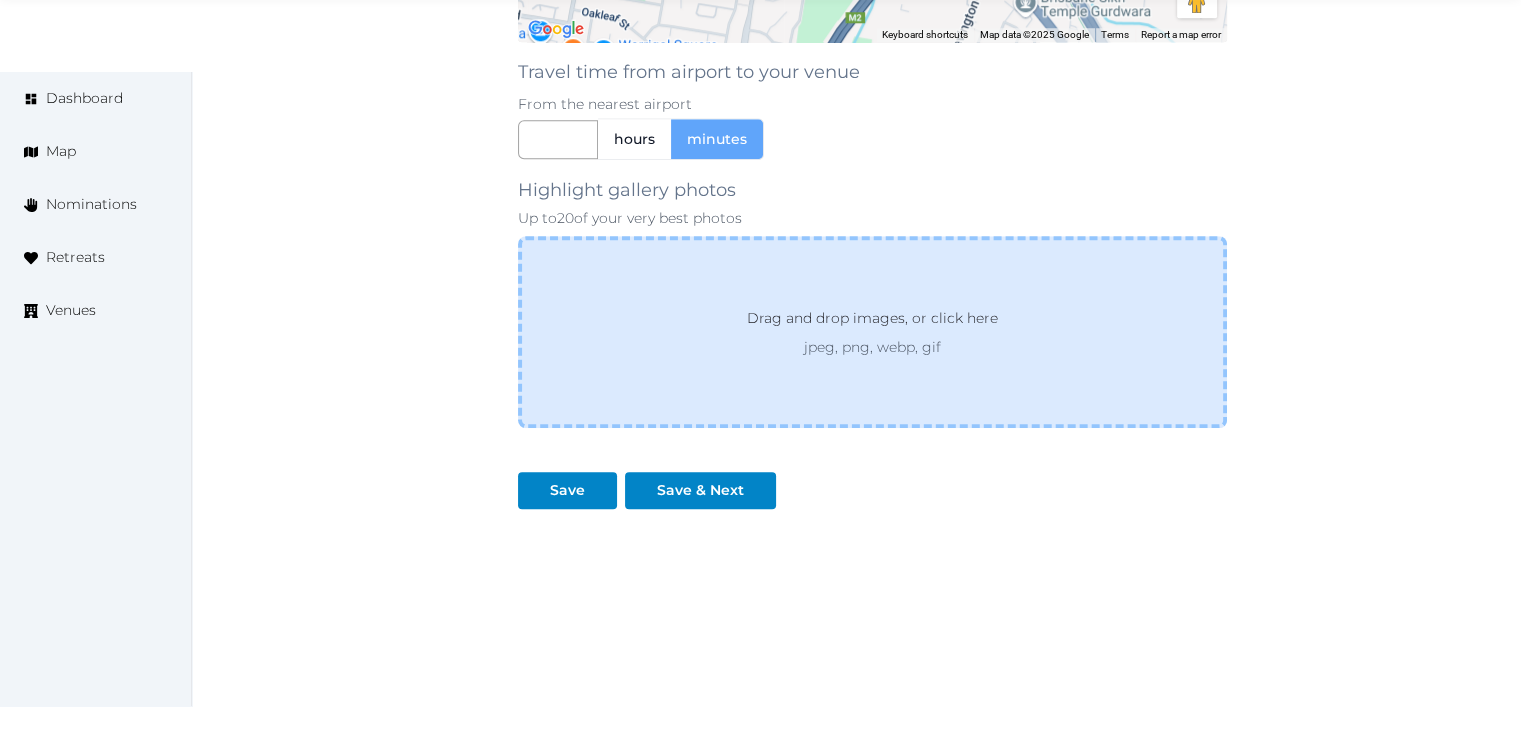 click on "Drag and drop images, or click here" at bounding box center [872, 322] 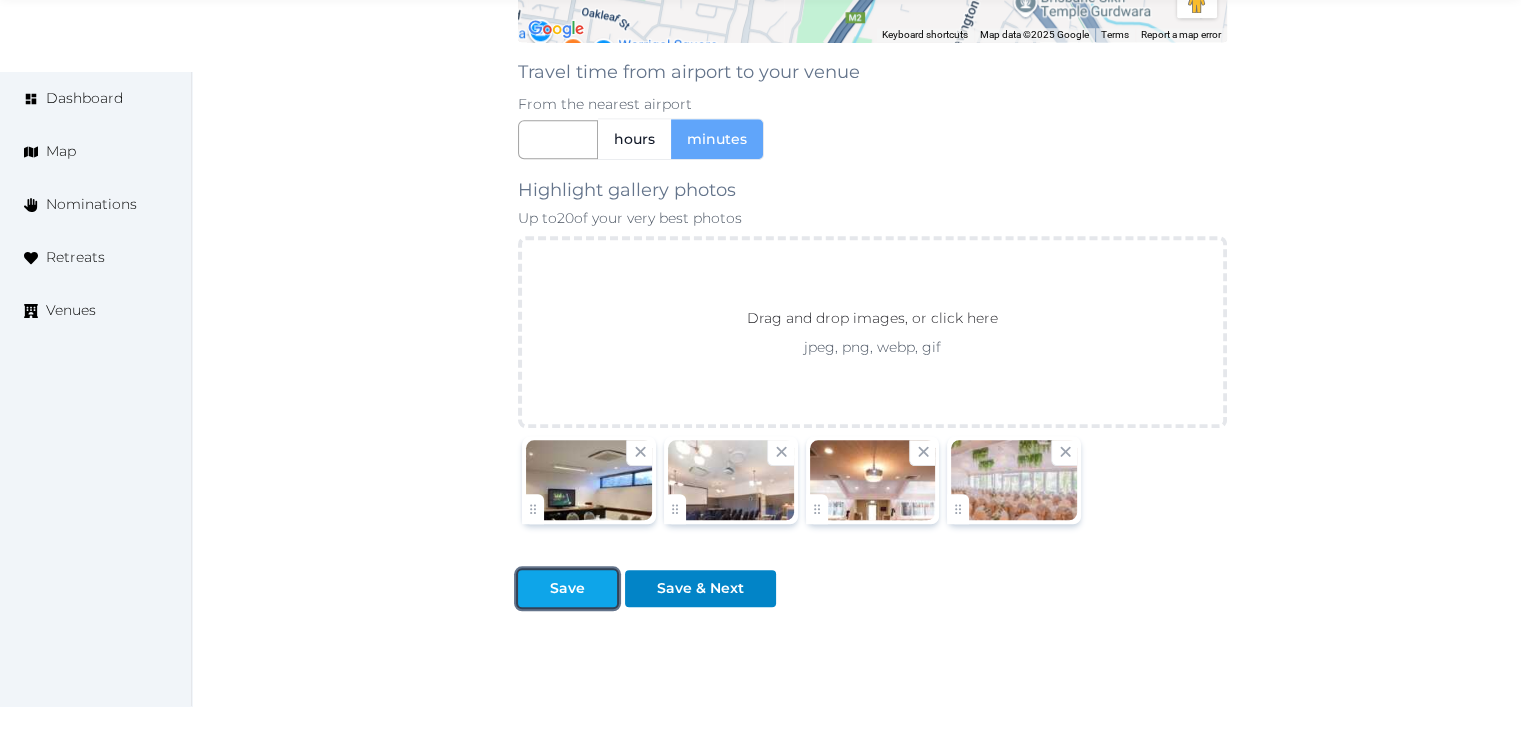 click on "Save" at bounding box center [567, 588] 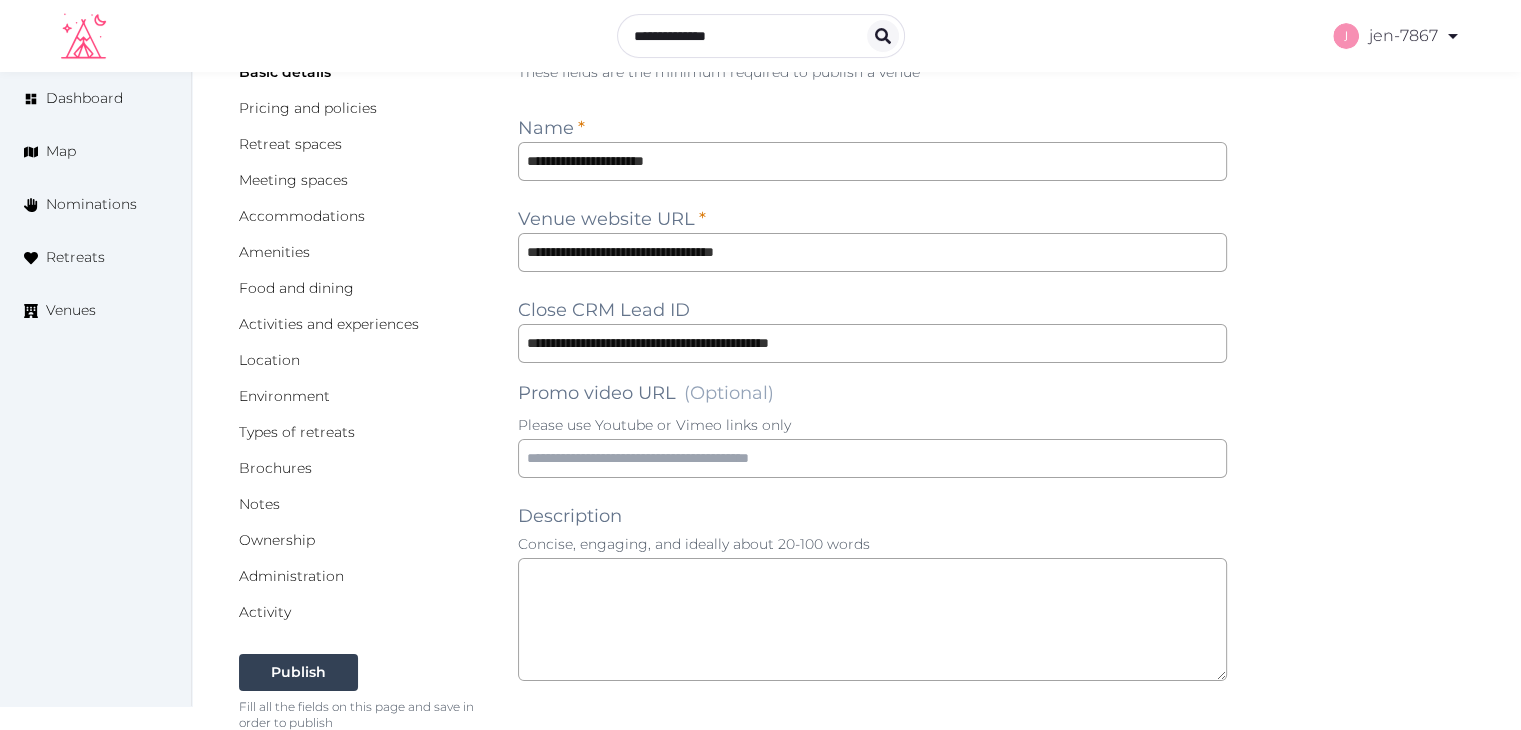 scroll, scrollTop: 0, scrollLeft: 0, axis: both 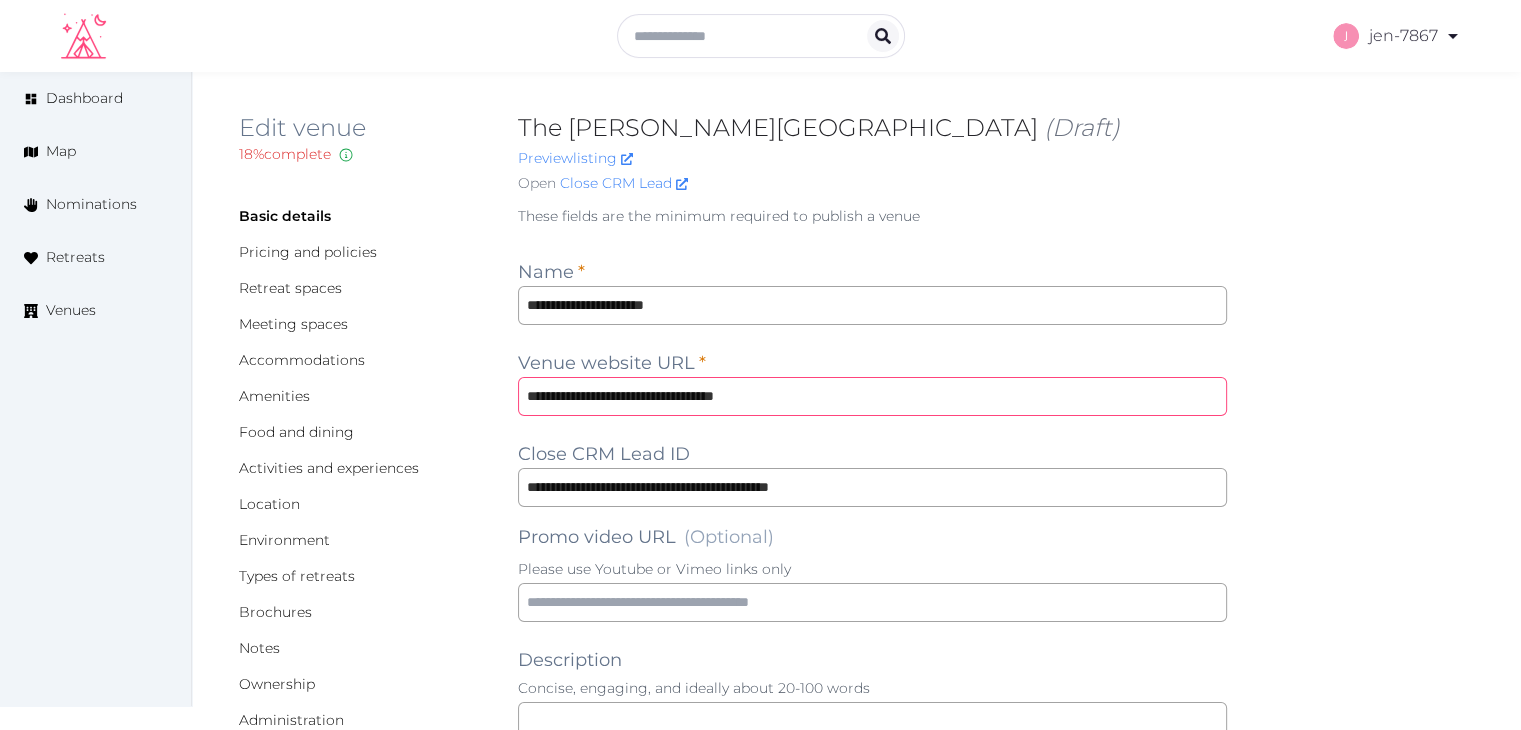 click on "**********" at bounding box center (872, 396) 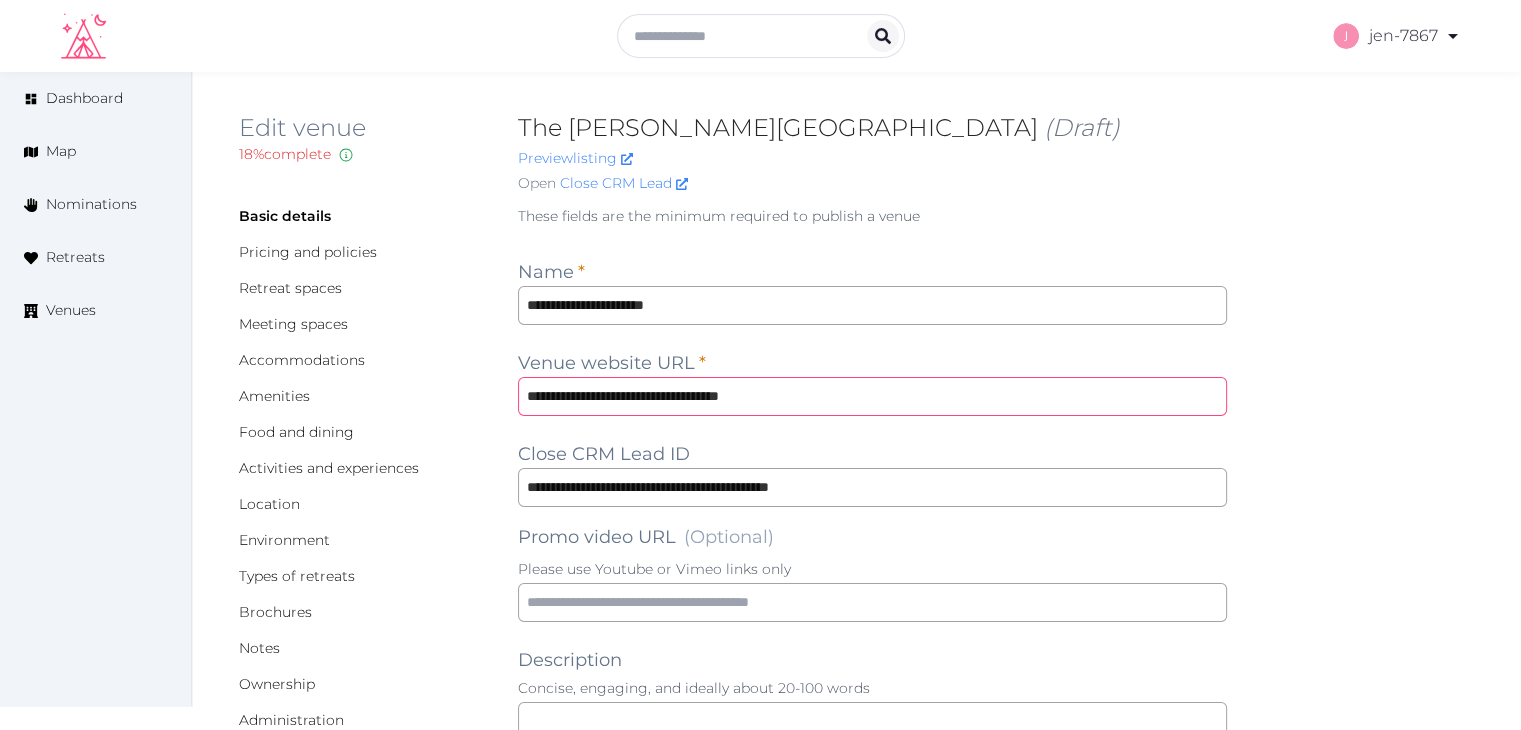 type on "**********" 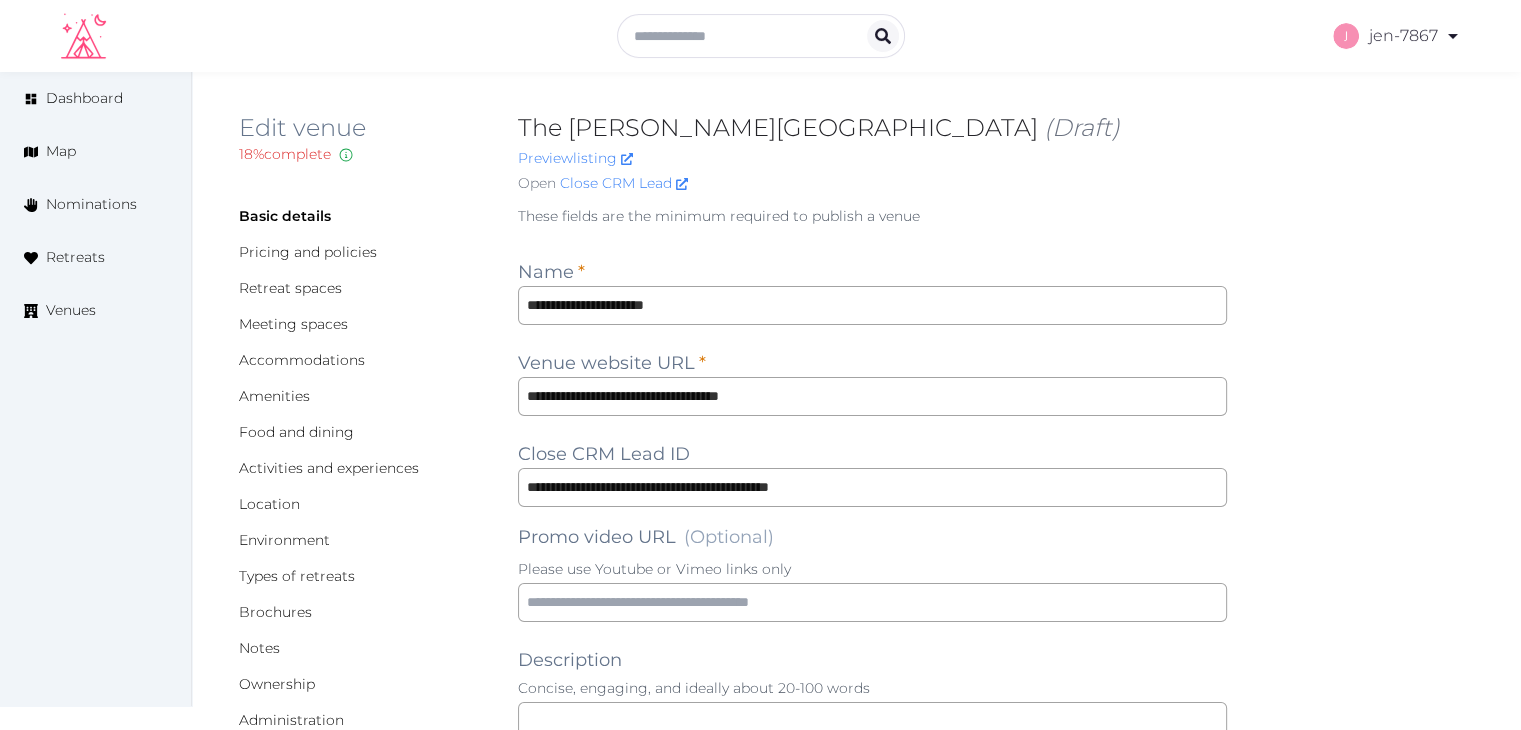 click on "**********" at bounding box center (856, 1399) 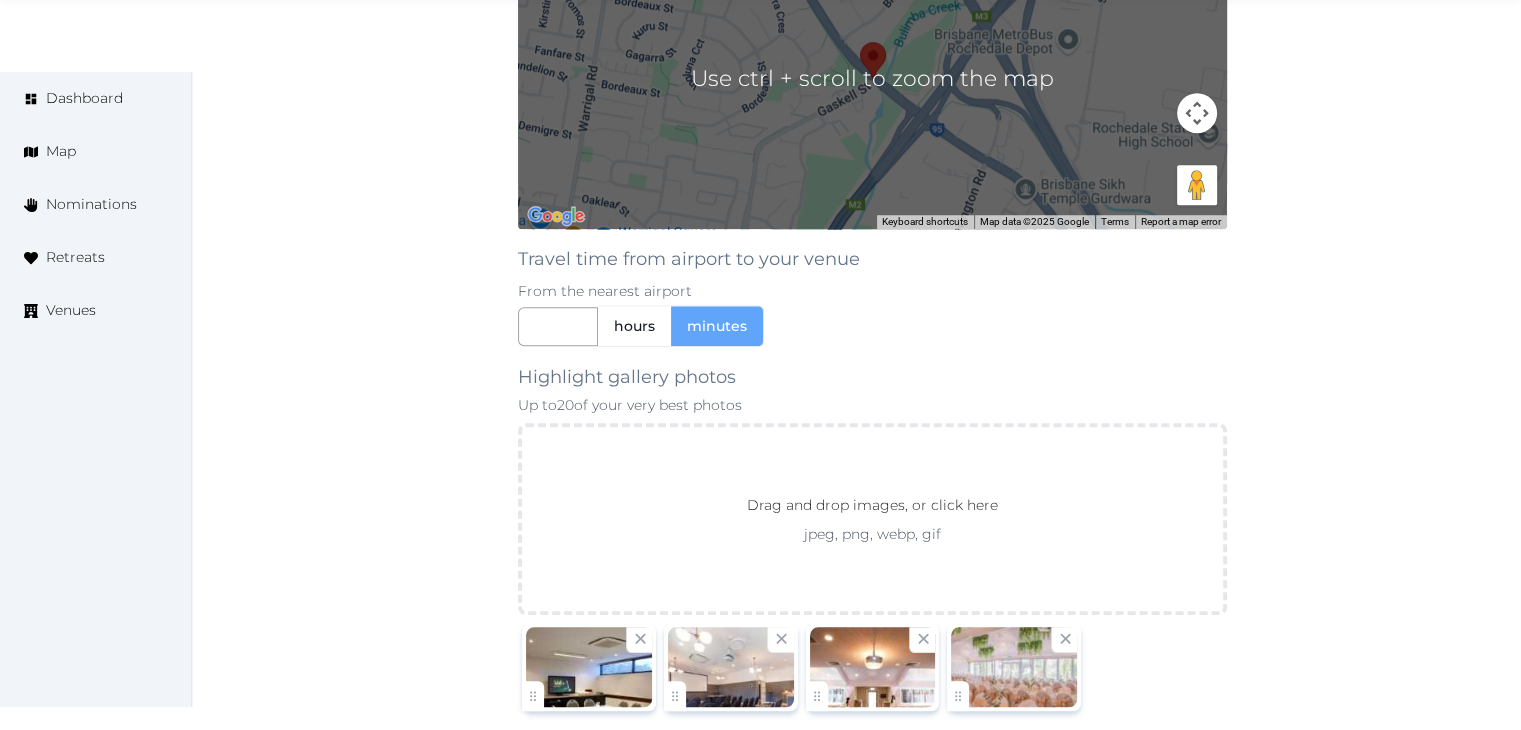 scroll, scrollTop: 1800, scrollLeft: 0, axis: vertical 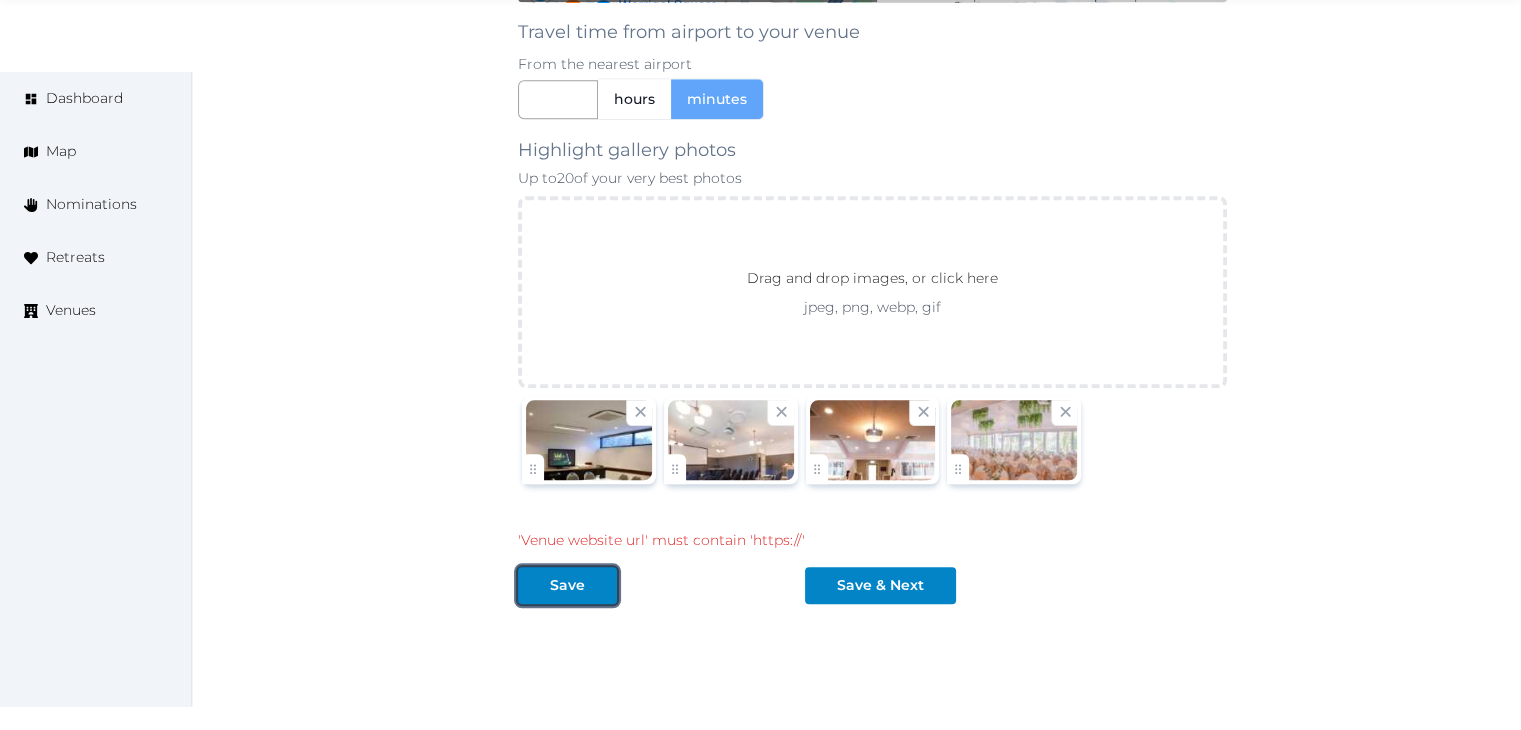 click on "Save" at bounding box center [567, 585] 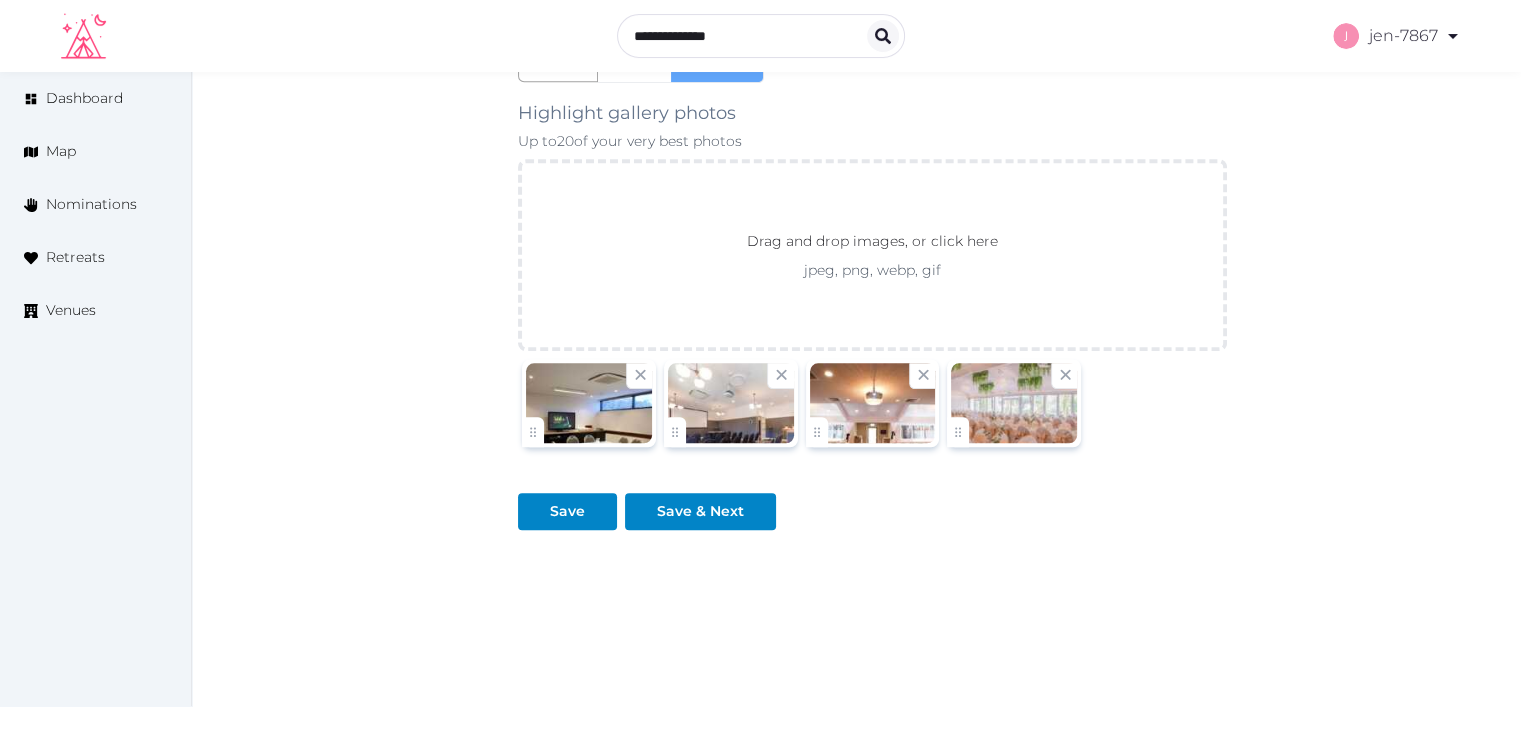scroll, scrollTop: 1857, scrollLeft: 0, axis: vertical 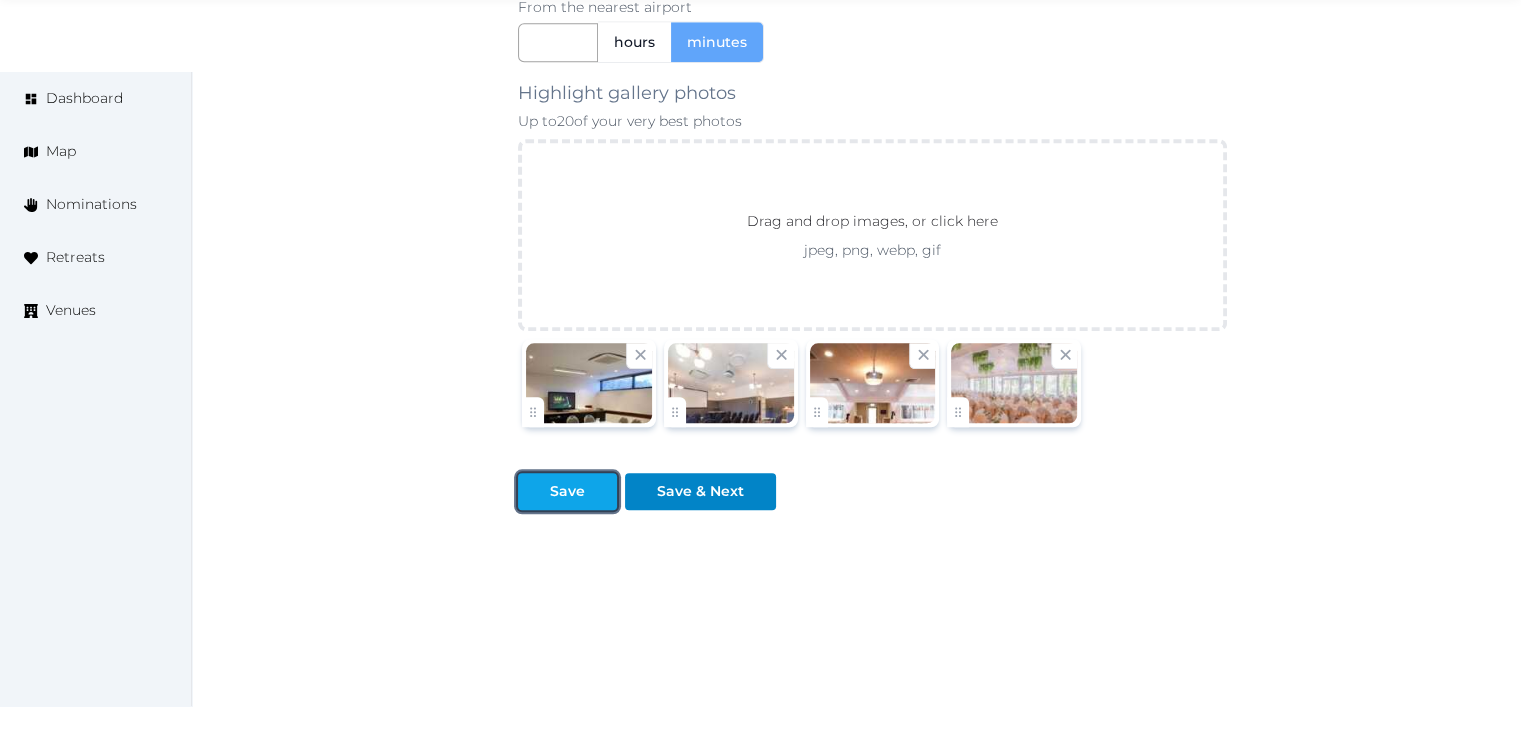 click on "Save" at bounding box center [567, 491] 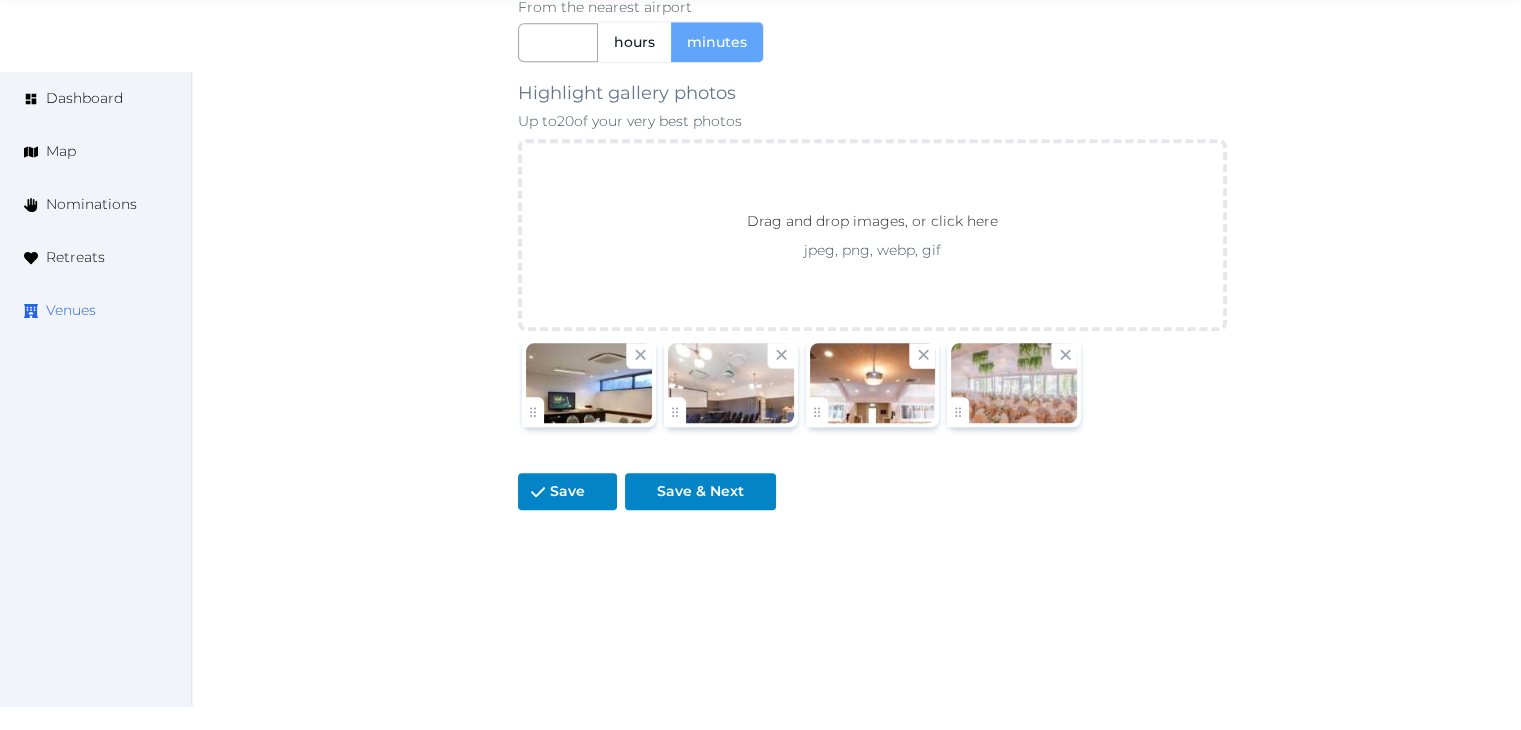 click on "Venues" at bounding box center (71, 310) 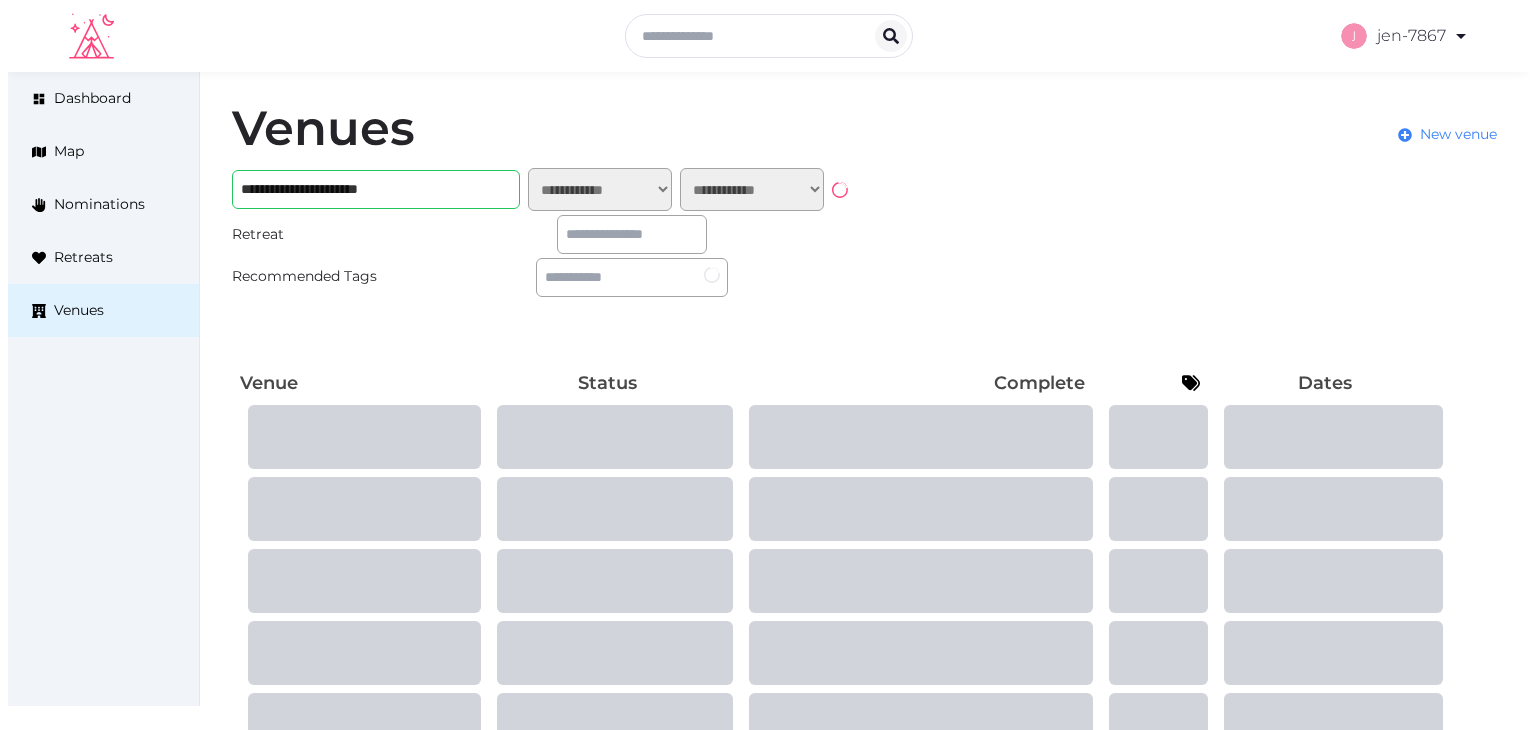 scroll, scrollTop: 0, scrollLeft: 0, axis: both 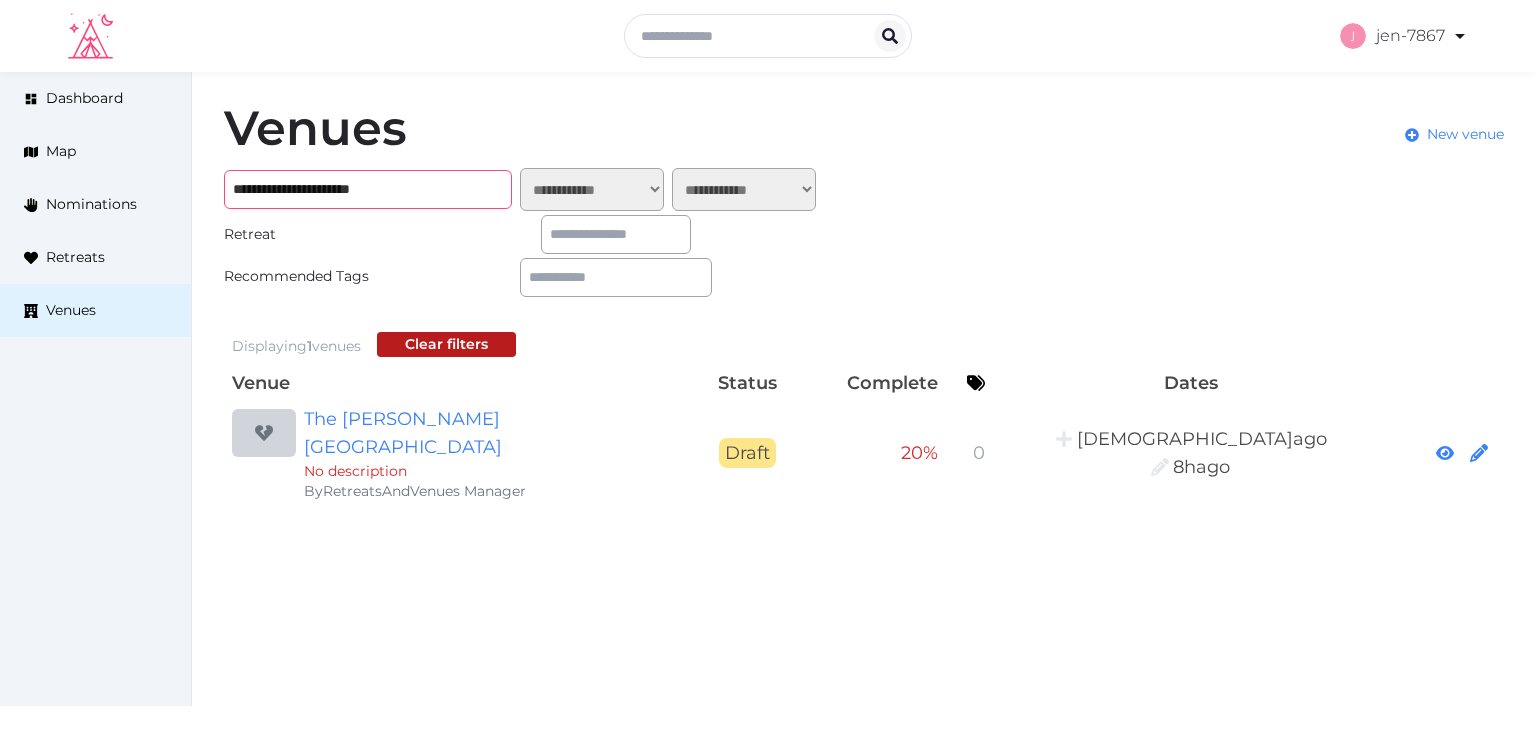 click on "**********" at bounding box center [368, 189] 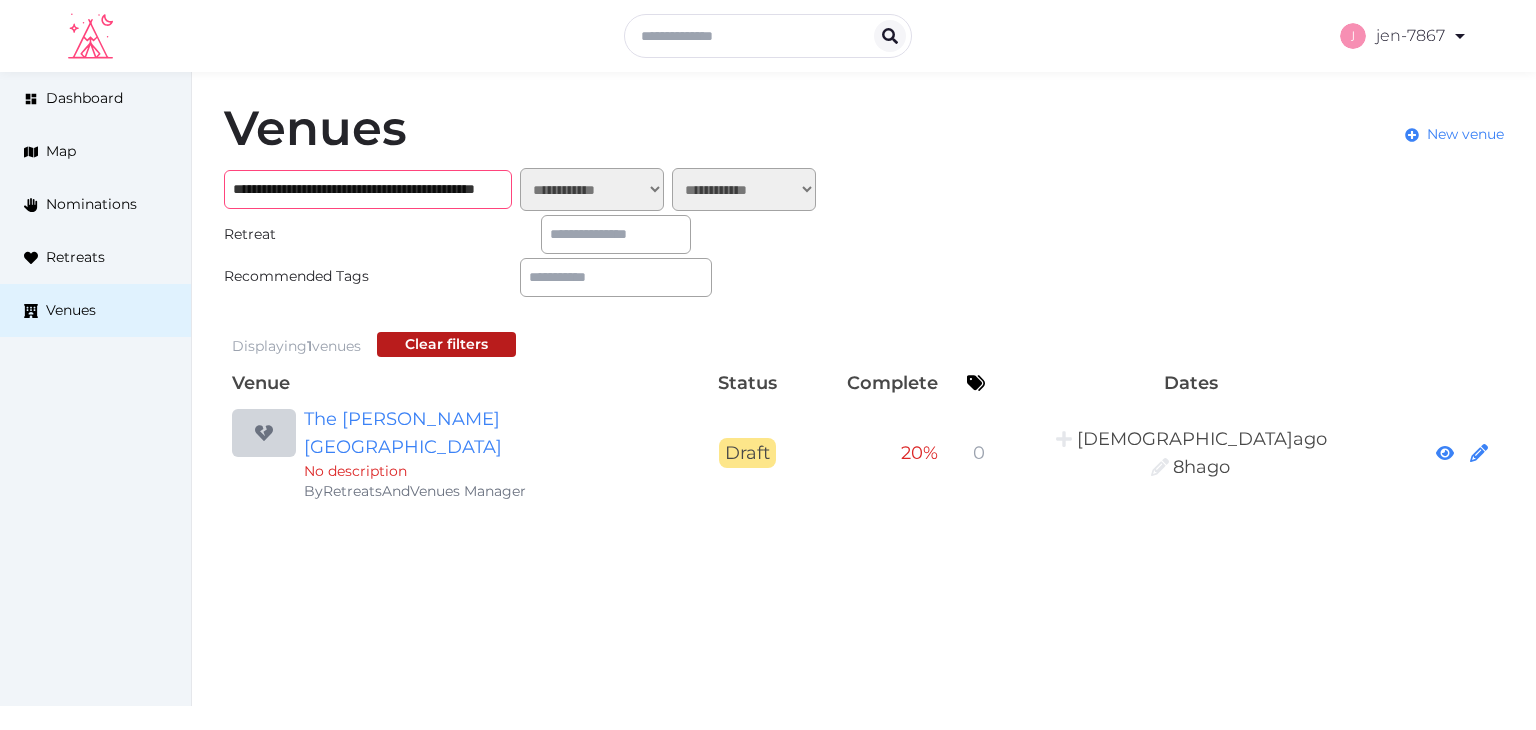 scroll, scrollTop: 0, scrollLeft: 144, axis: horizontal 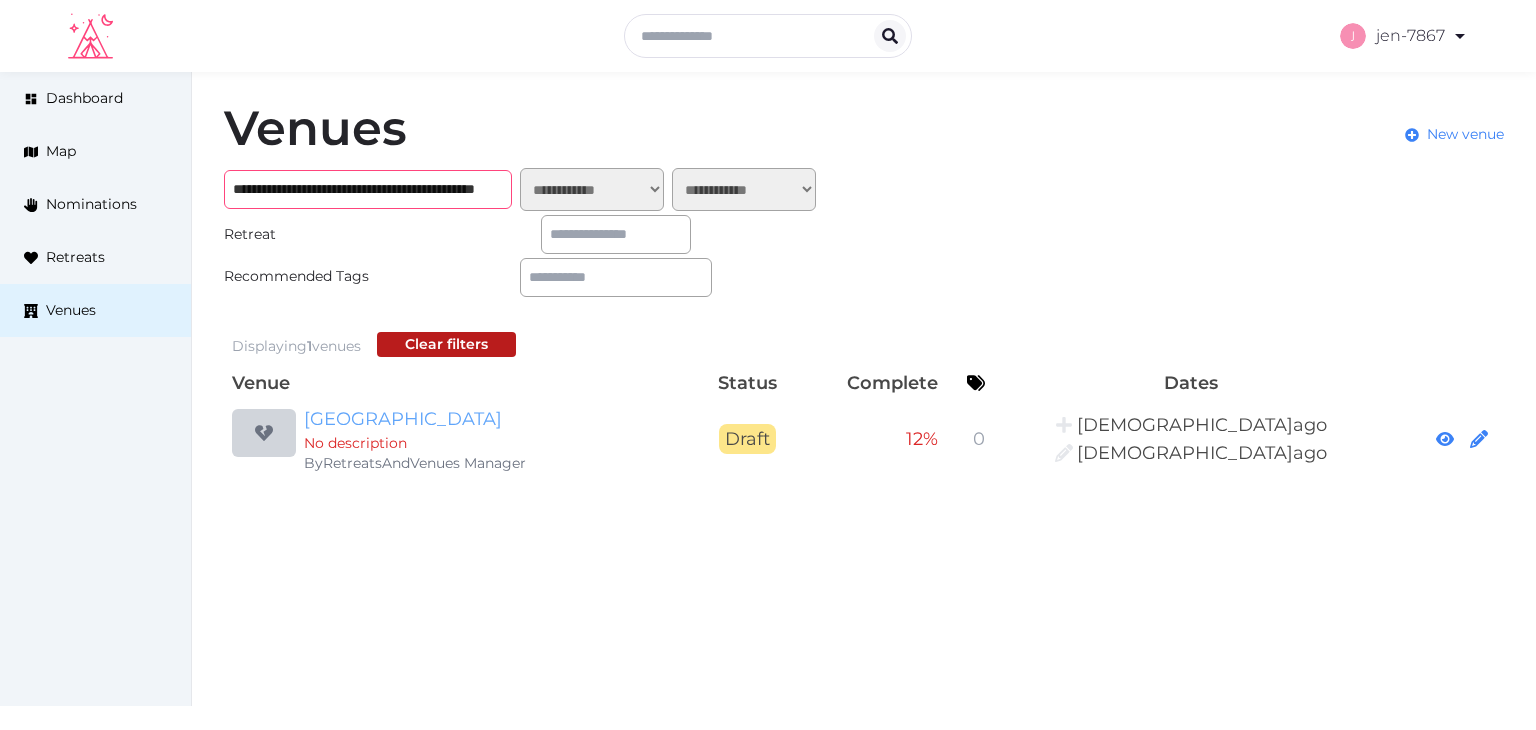 type on "**********" 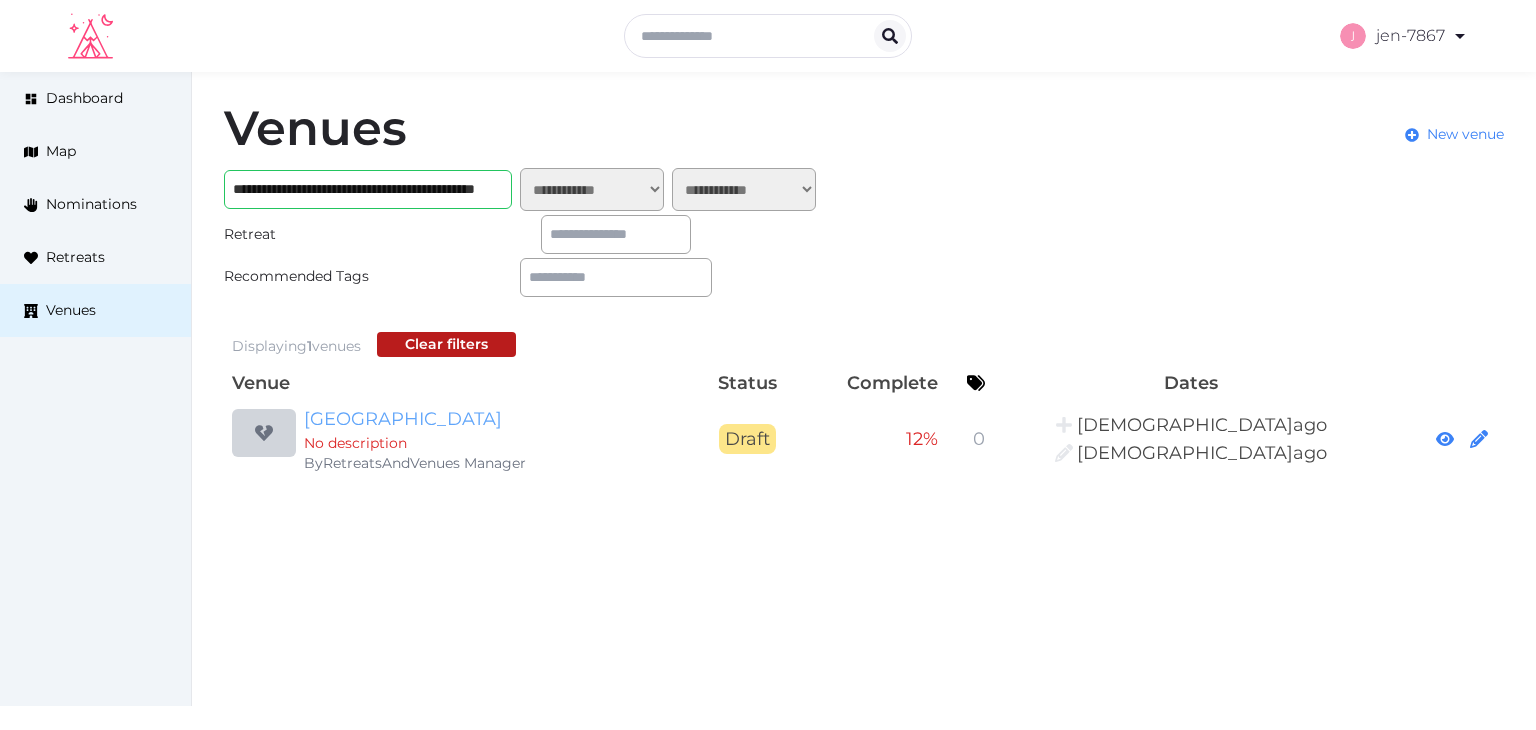 scroll, scrollTop: 0, scrollLeft: 0, axis: both 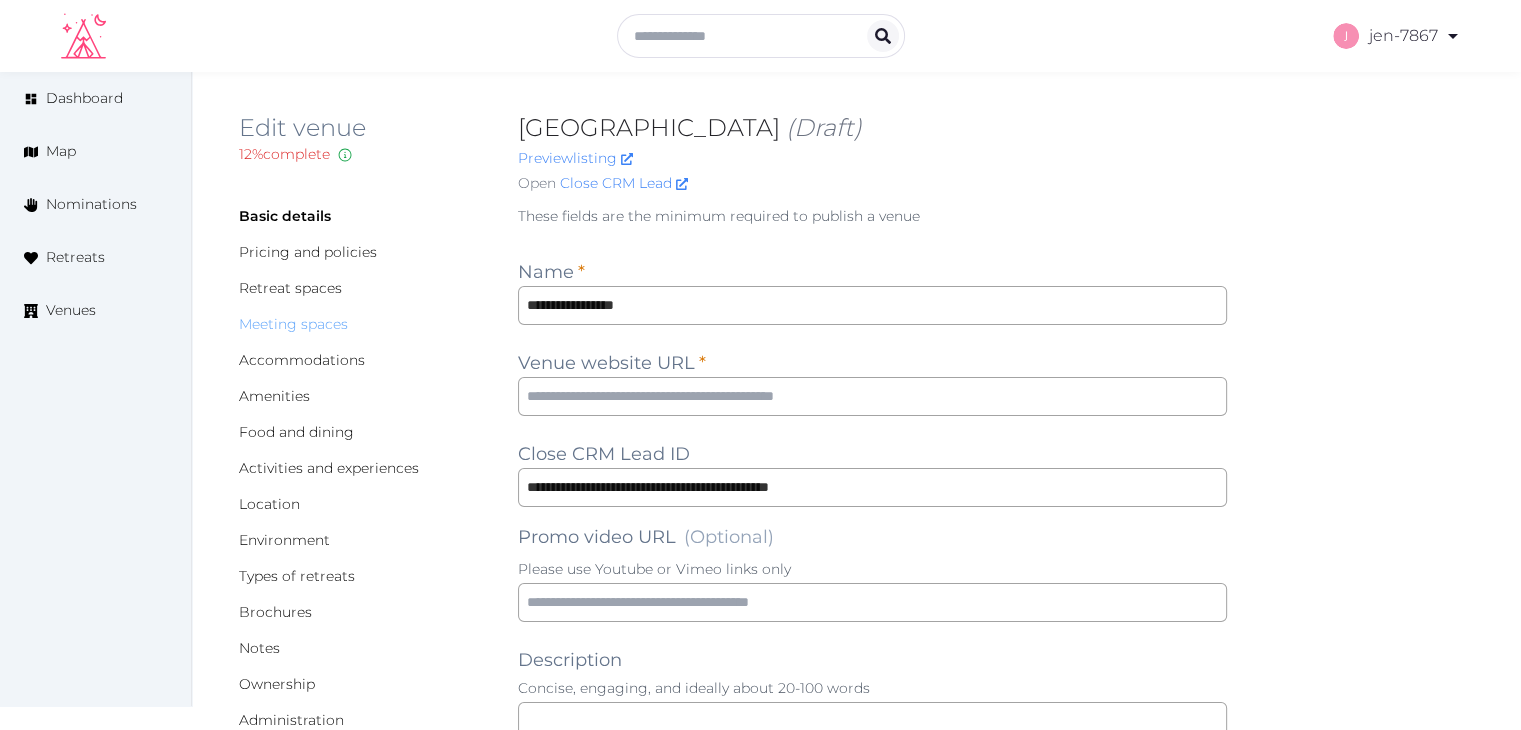 click on "Meeting spaces" at bounding box center [293, 324] 